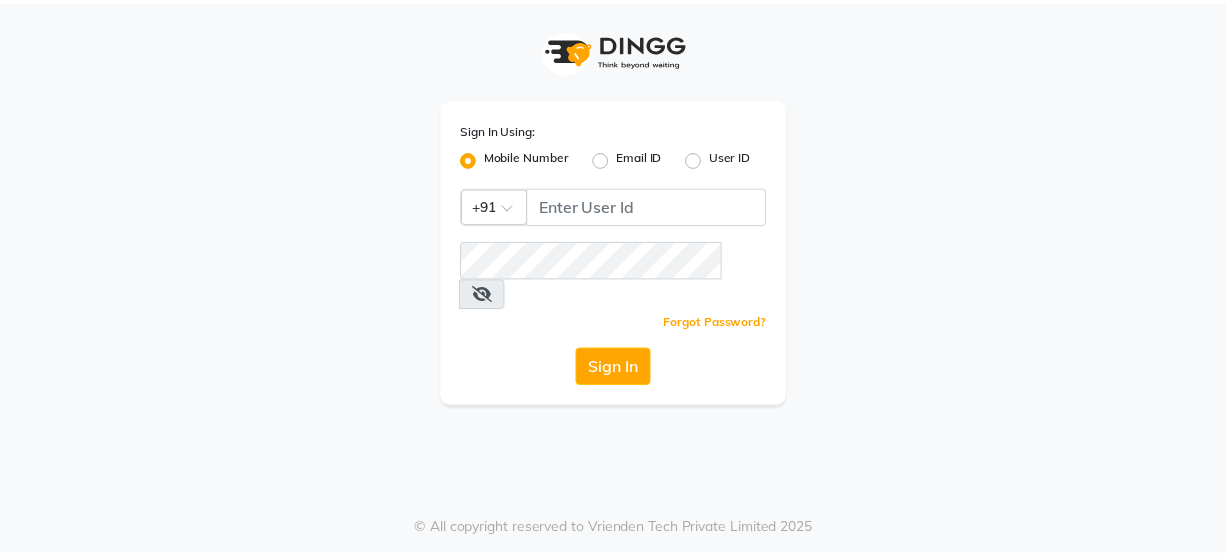 scroll, scrollTop: 0, scrollLeft: 0, axis: both 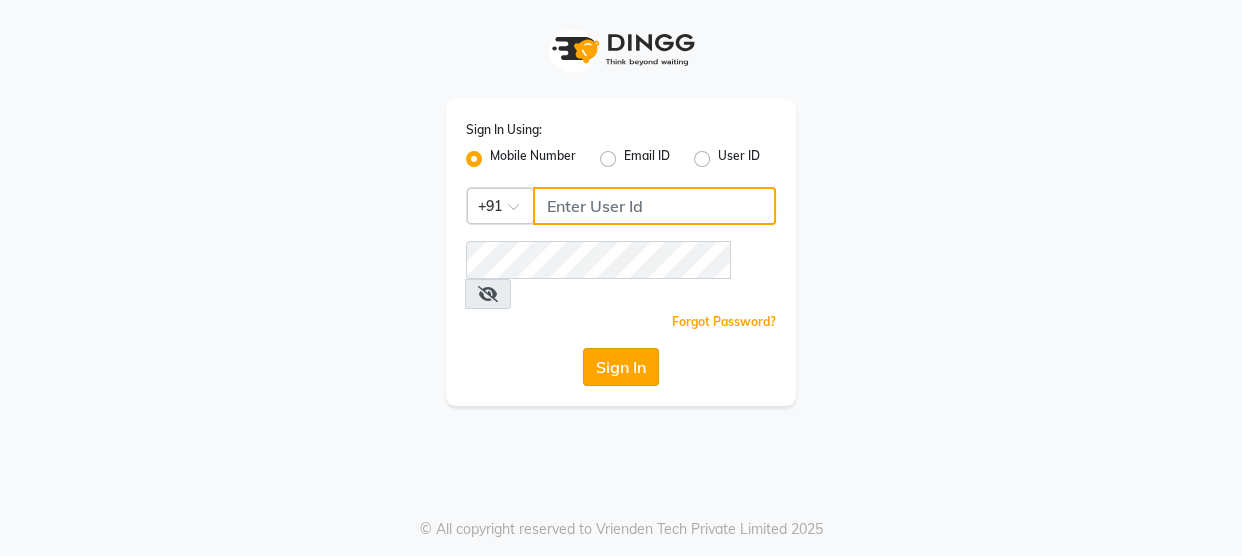 type on "8928277834" 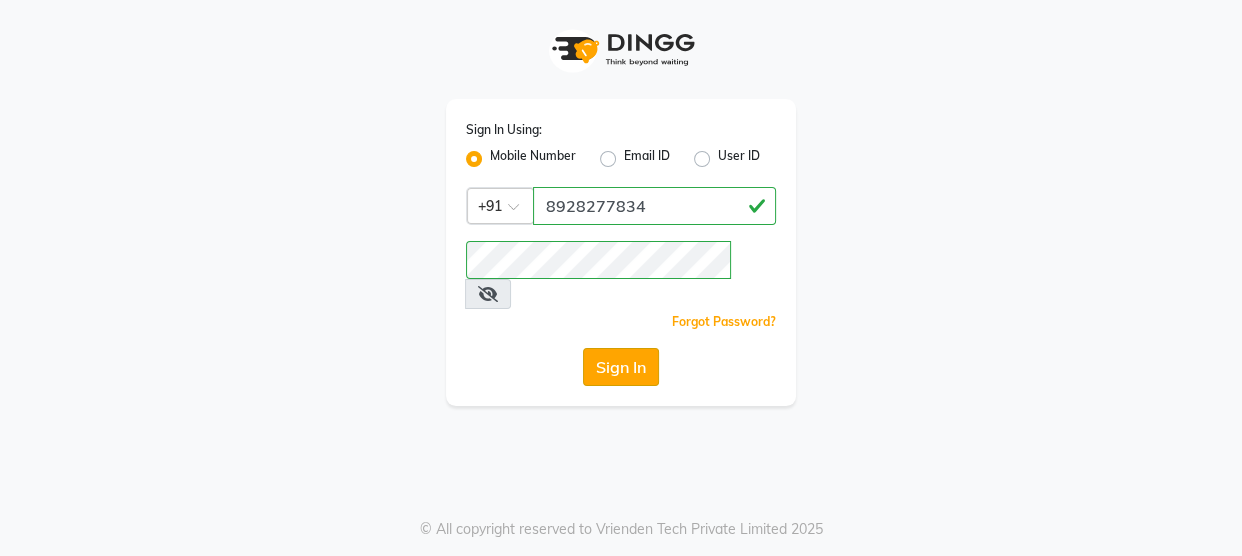 click on "Sign In" 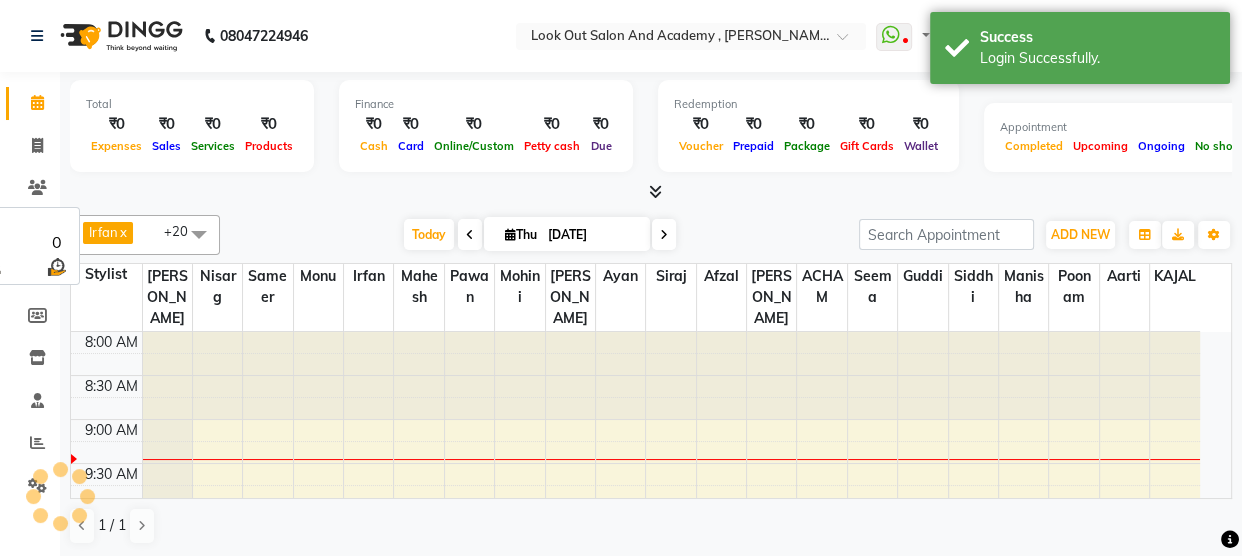 select on "en" 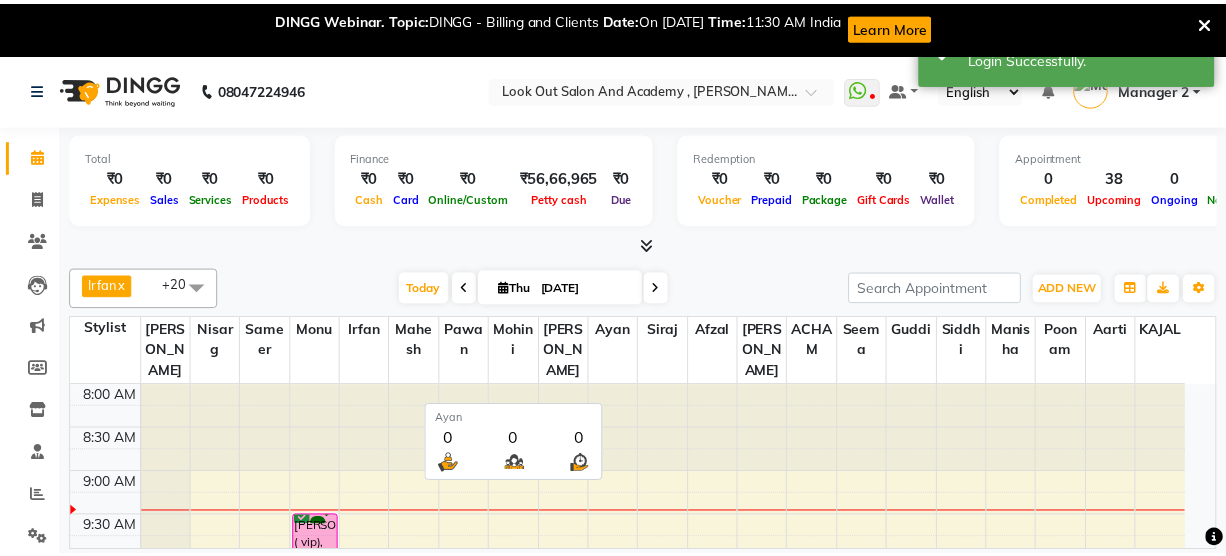 scroll, scrollTop: 0, scrollLeft: 0, axis: both 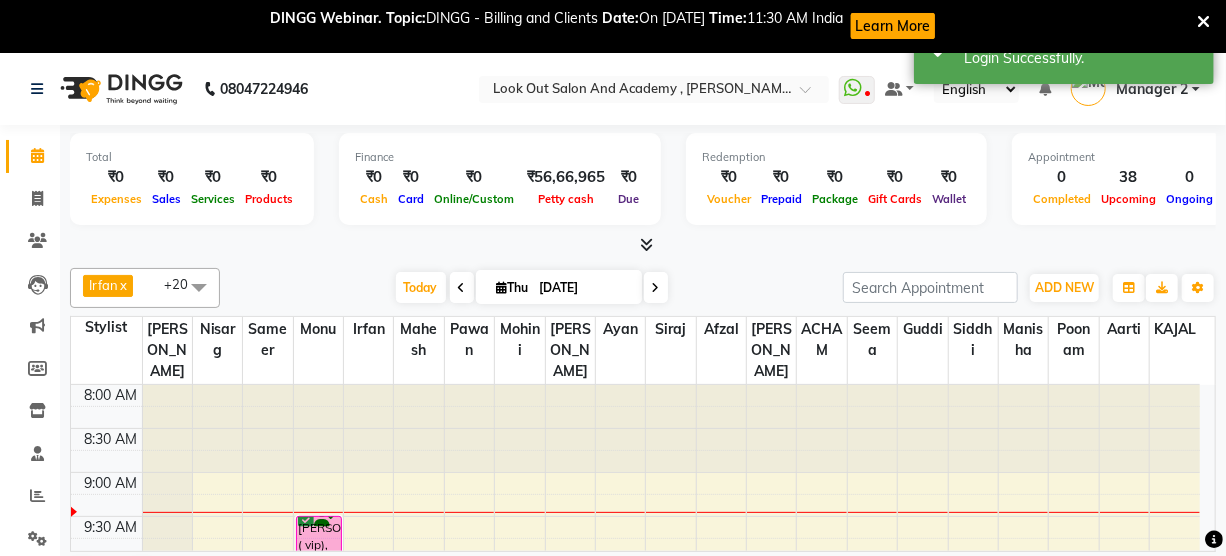 click at bounding box center [1203, 22] 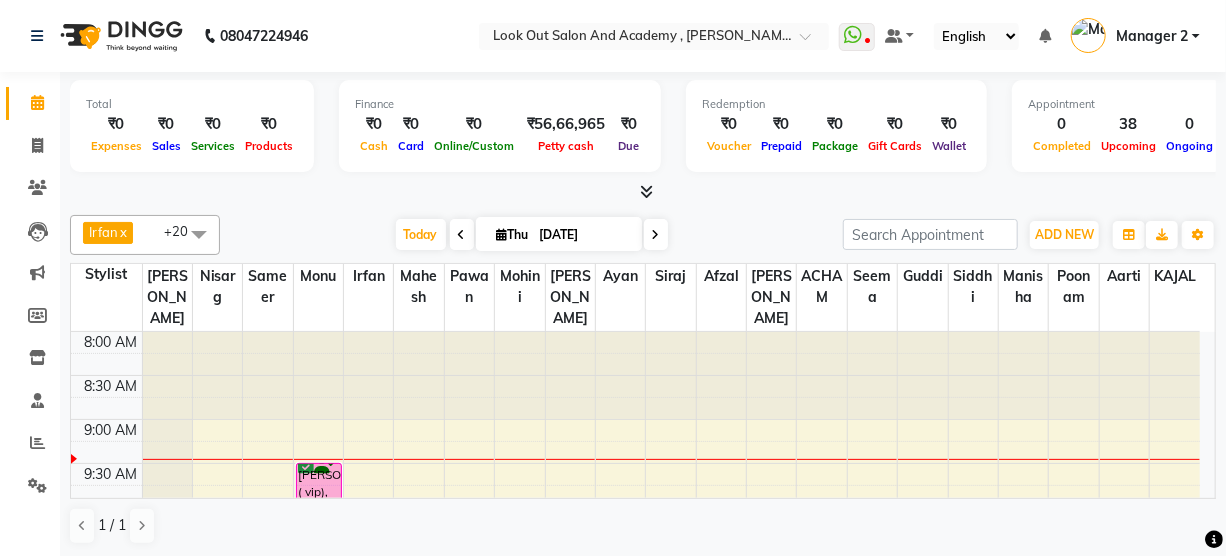 scroll, scrollTop: 0, scrollLeft: 0, axis: both 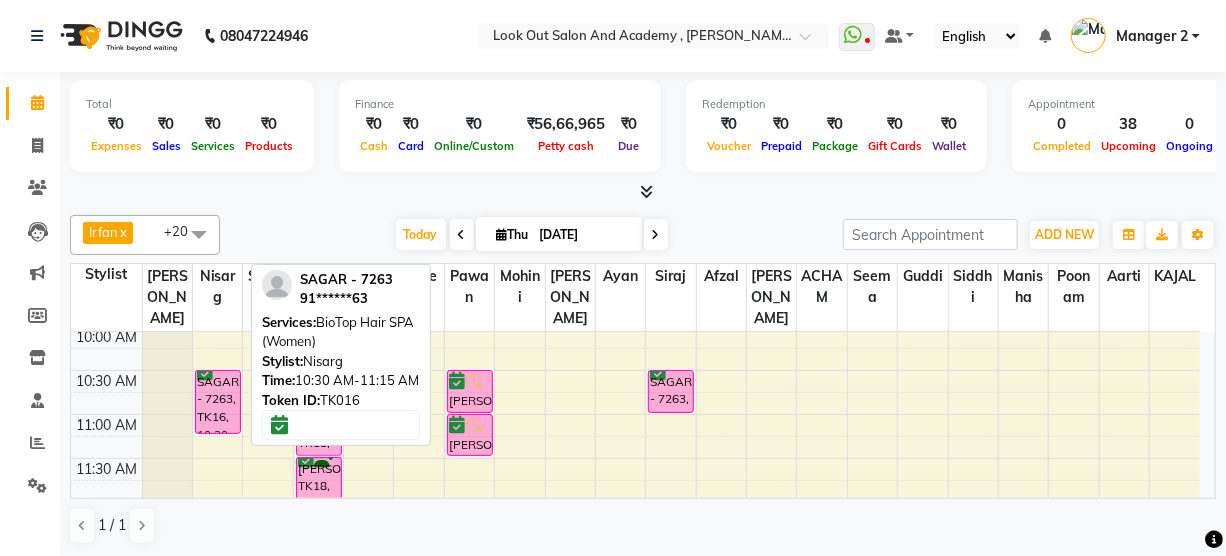 click on "SAGAR - 7263, TK16, 10:30 AM-11:15 AM, BioTop Hair SPA (Women)" at bounding box center (218, 402) 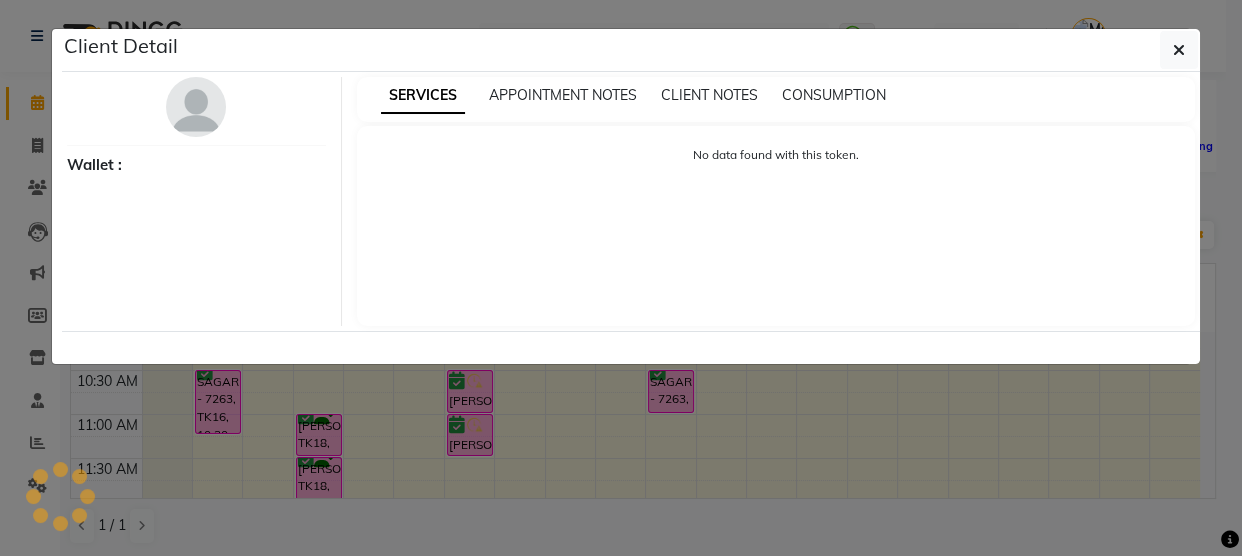 select on "6" 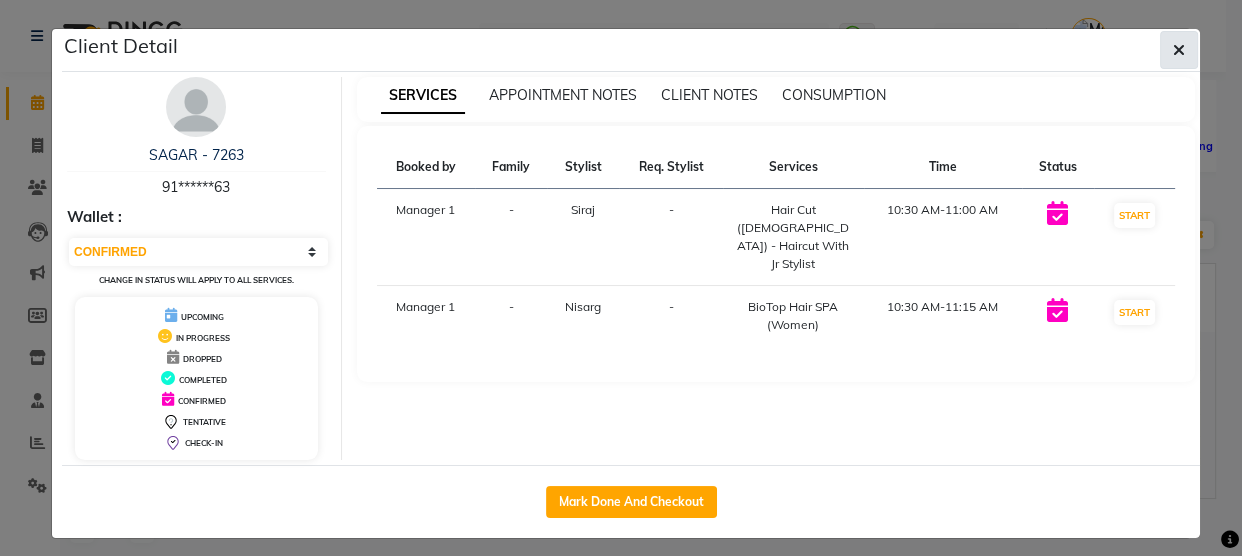 click 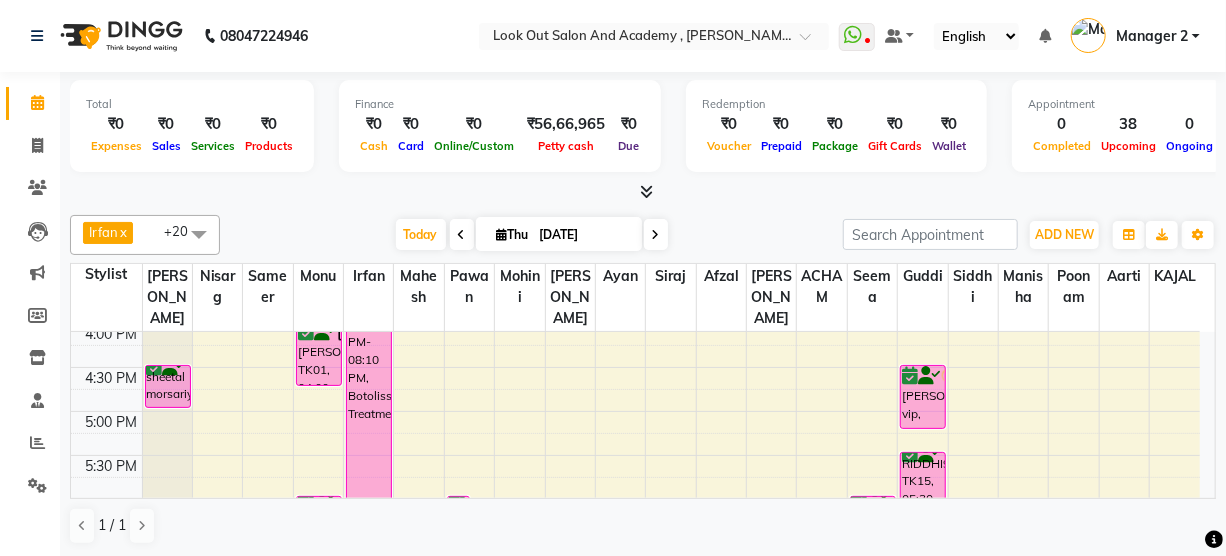 scroll, scrollTop: 545, scrollLeft: 0, axis: vertical 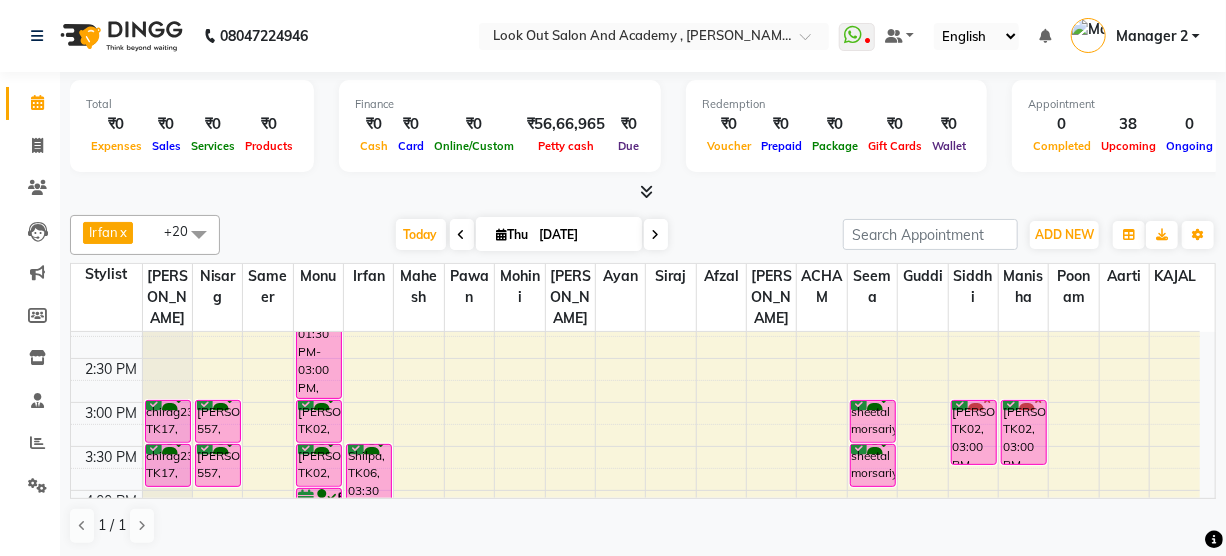 click at bounding box center (462, 234) 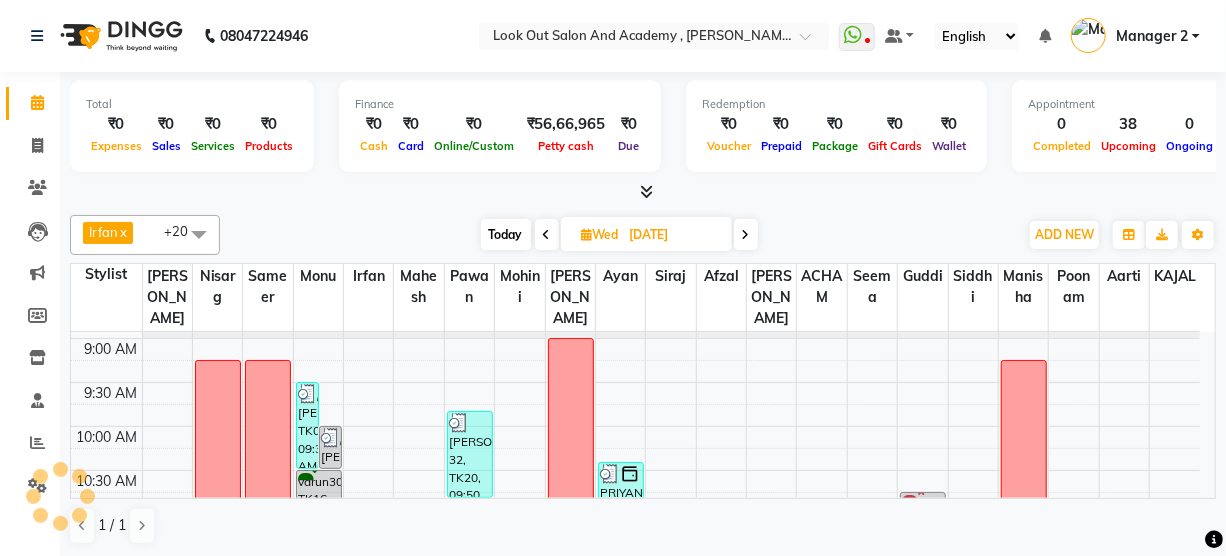 scroll, scrollTop: 0, scrollLeft: 0, axis: both 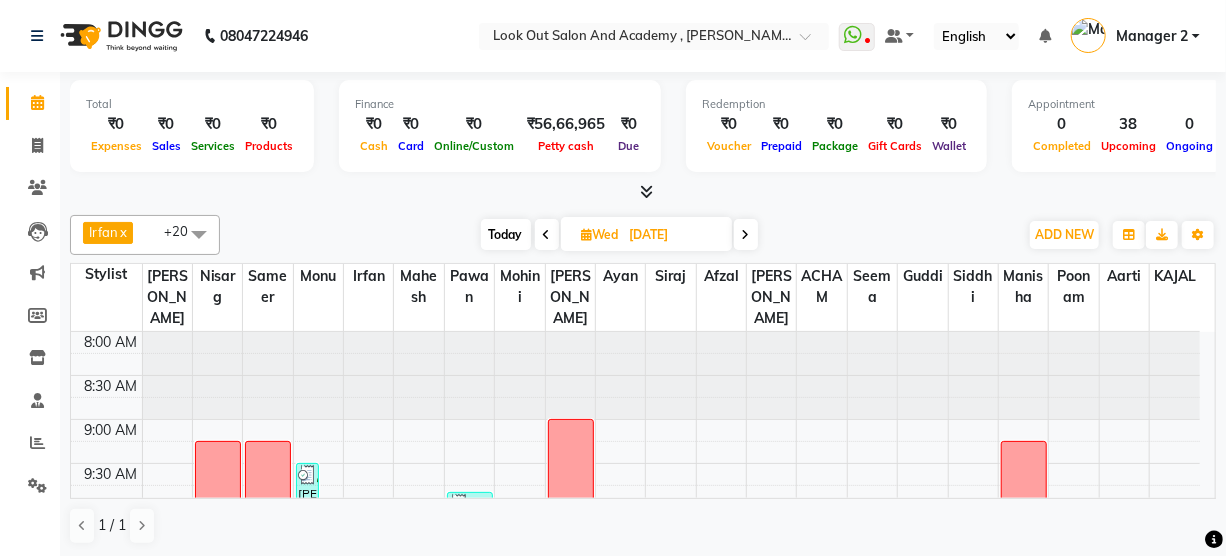 click on "Today" at bounding box center (506, 234) 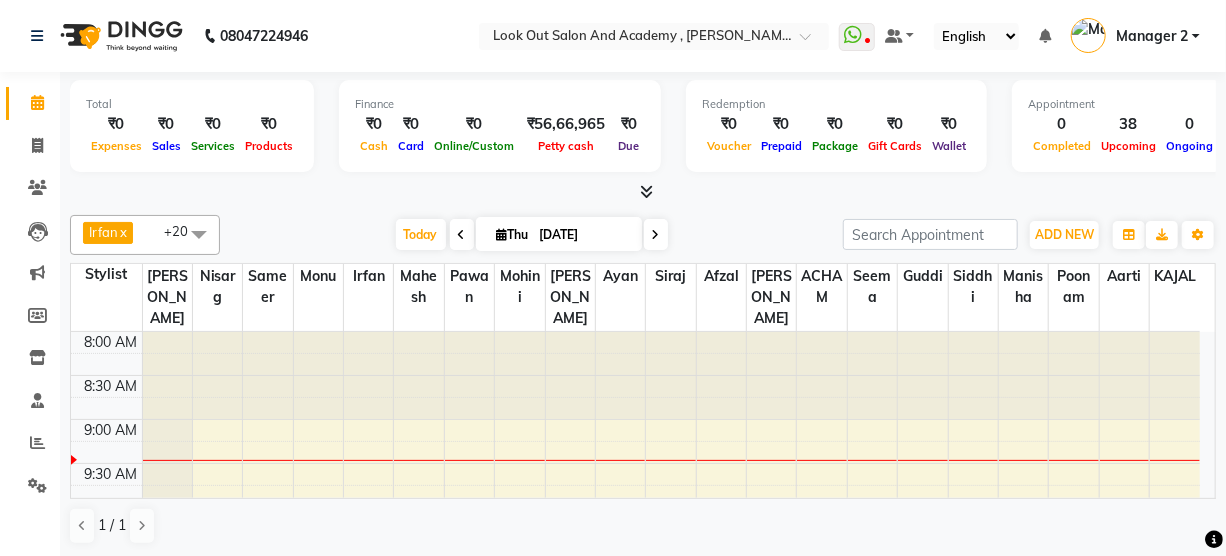 scroll, scrollTop: 88, scrollLeft: 0, axis: vertical 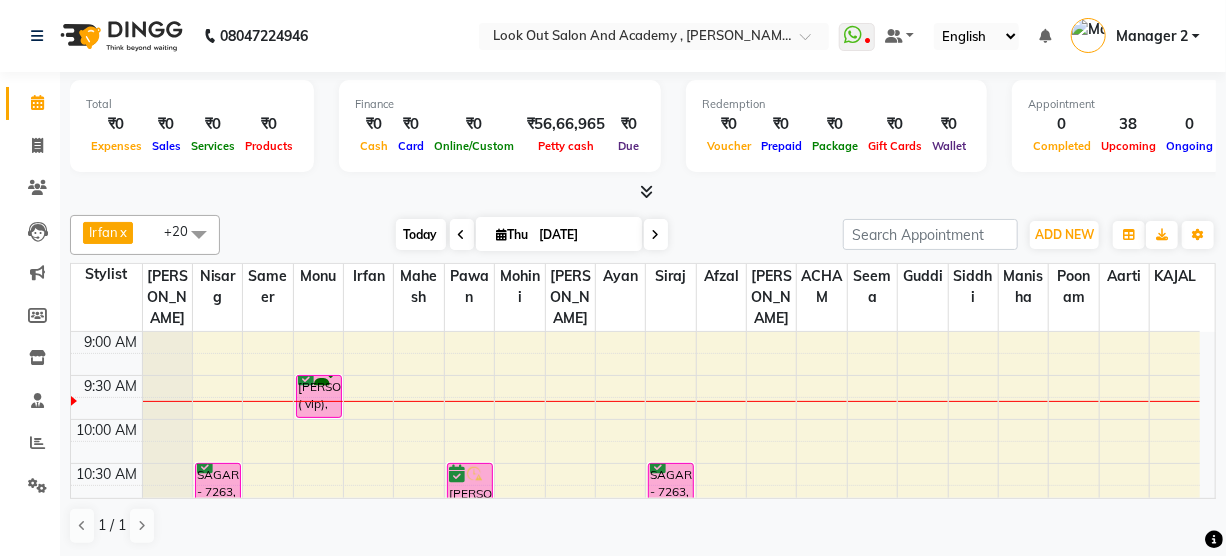 click on "Today" at bounding box center (421, 234) 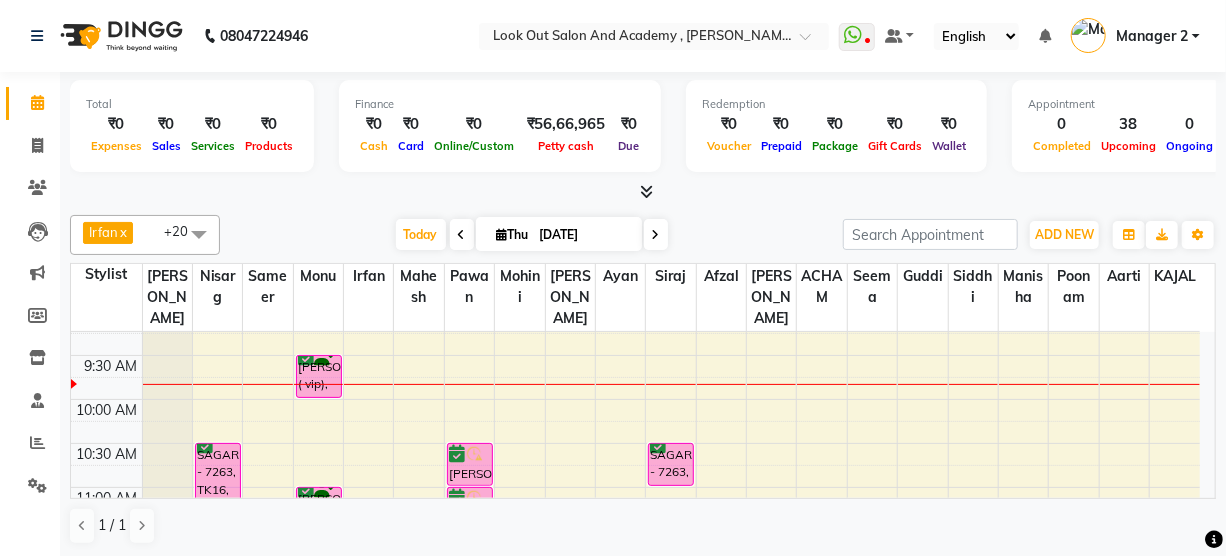 scroll, scrollTop: 88, scrollLeft: 0, axis: vertical 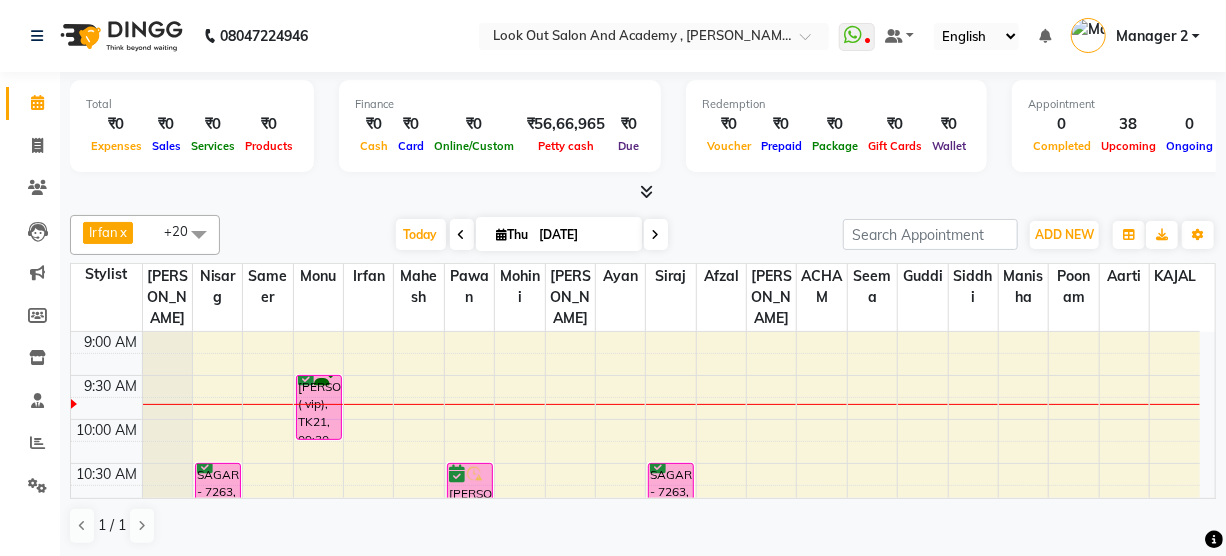 drag, startPoint x: 320, startPoint y: 436, endPoint x: 318, endPoint y: 451, distance: 15.132746 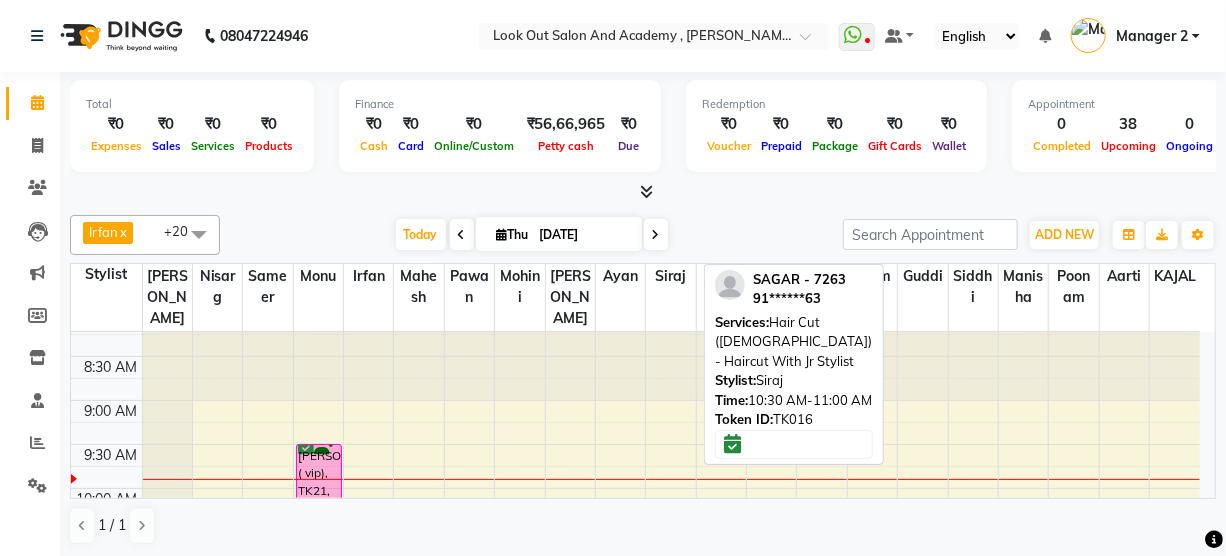scroll, scrollTop: 0, scrollLeft: 0, axis: both 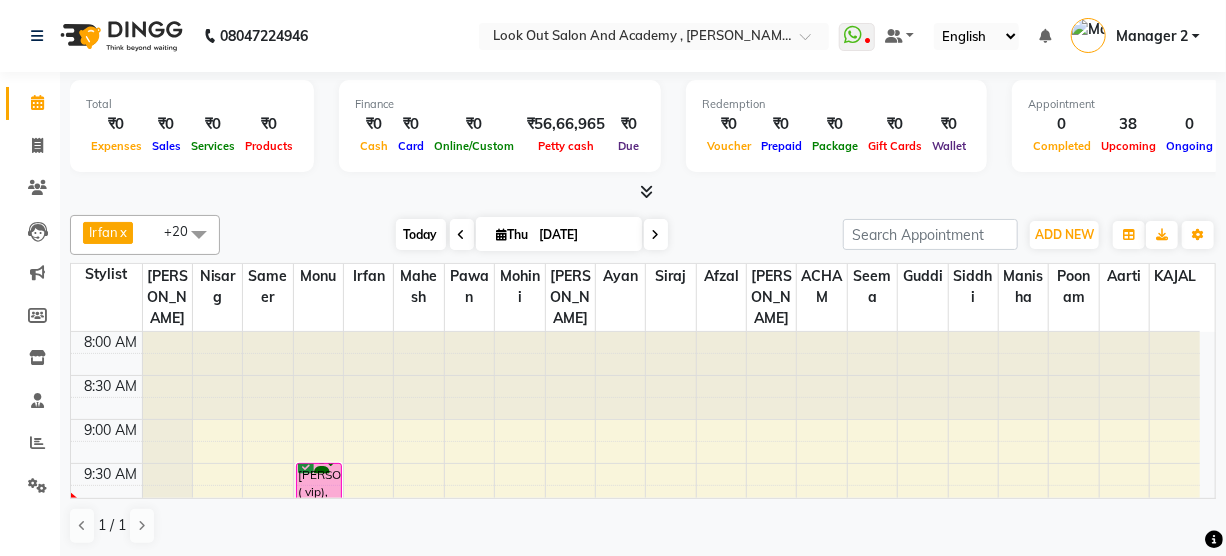 click on "Today" at bounding box center [421, 234] 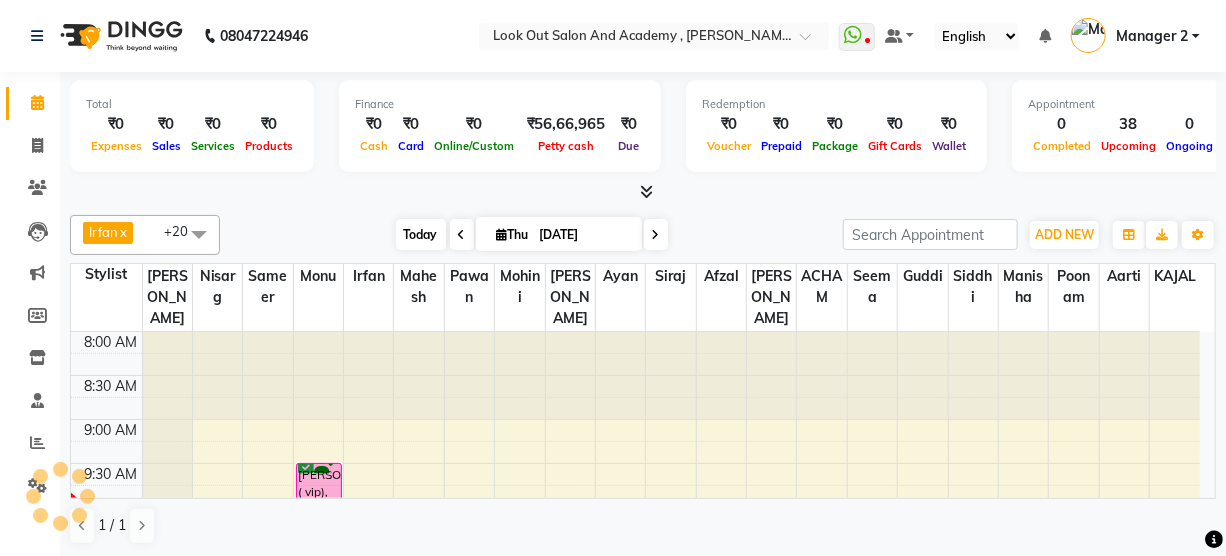 scroll, scrollTop: 88, scrollLeft: 0, axis: vertical 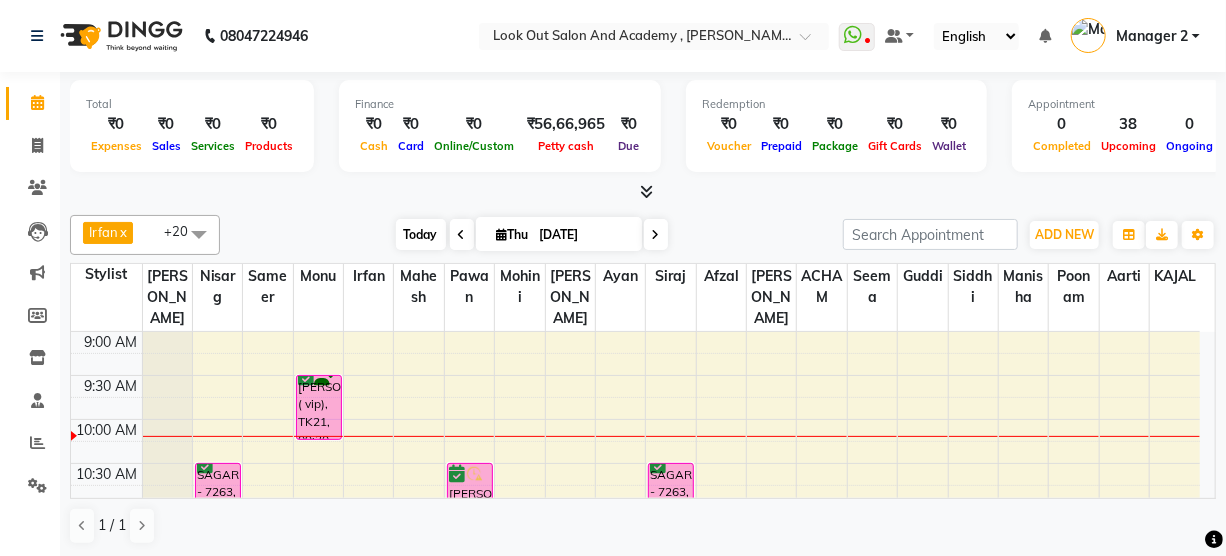 click on "Today" at bounding box center (421, 234) 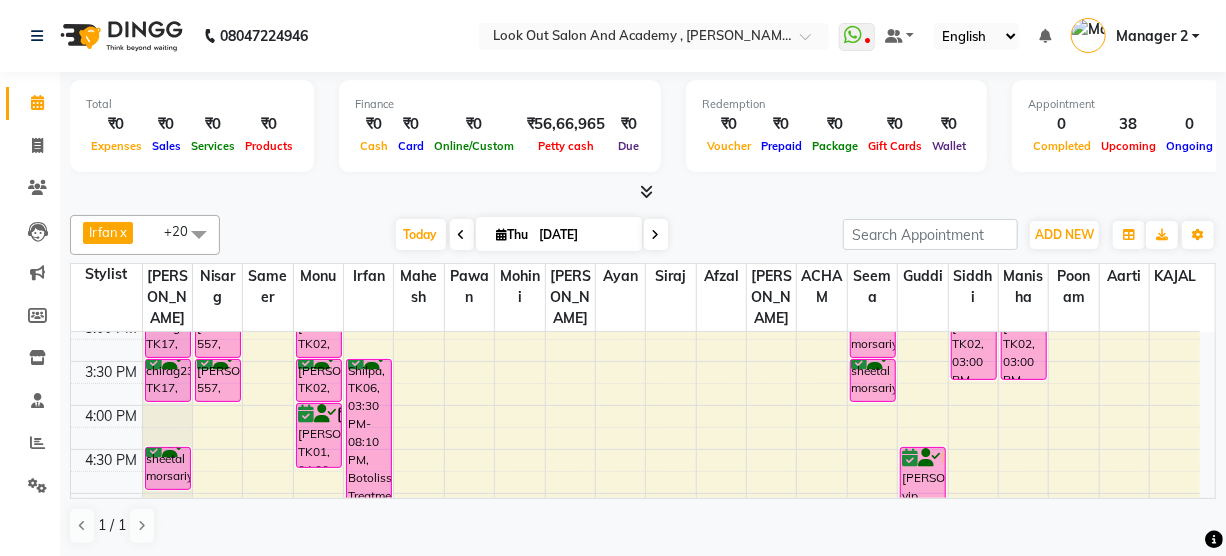 scroll, scrollTop: 539, scrollLeft: 0, axis: vertical 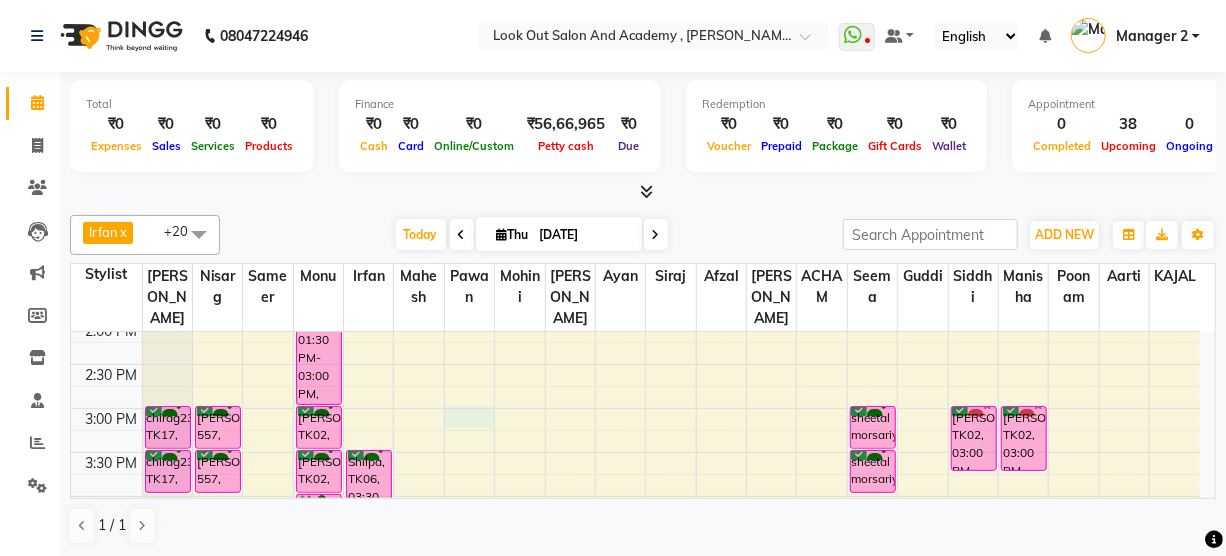 click on "8:00 AM 8:30 AM 9:00 AM 9:30 AM 10:00 AM 10:30 AM 11:00 AM 11:30 AM 12:00 PM 12:30 PM 1:00 PM 1:30 PM 2:00 PM 2:30 PM 3:00 PM 3:30 PM 4:00 PM 4:30 PM 5:00 PM 5:30 PM 6:00 PM 6:30 PM 7:00 PM 7:30 PM 8:00 PM 8:30 PM 9:00 PM 9:30 PM 10:00 PM 10:30 PM     POOJA 09, TK20, 12:00 PM-12:30 PM, Hair Cut (Female) - Haircut With Master Stylist     POOJA 09, TK20, 12:30 PM-01:00 PM, Hair Cut (Female) - Haircut With Master Stylist     chirag23, TK17, 03:00 PM-03:30 PM, Hair Cut (Female) - Haircut With Master Stylist     chirag23, TK17, 03:30 PM-04:00 PM, Hair Cut (Female) - Haircut With Master Stylist     sheetal morsariya, TK08, 04:30 PM-05:00 PM, Hair Cut (Female) - Haircut With Master Stylist     FALGUNI RAJA29-12-2025, TK07, 08:00 PM-08:30 PM, Hair Cut (Female) - Haircut With Master Stylist     SAGAR - 7263, TK16, 10:30 AM-11:15 AM, BioTop Hair SPA (Women)     CHINTAN 557, TK09, 03:00 PM-03:30 PM, Hair Cut (Male) - Haircut With Senior Stylist     CHINTAN 557, TK09, 03:30 PM-04:00 PM, Beard  - Style Shave" at bounding box center [635, 452] 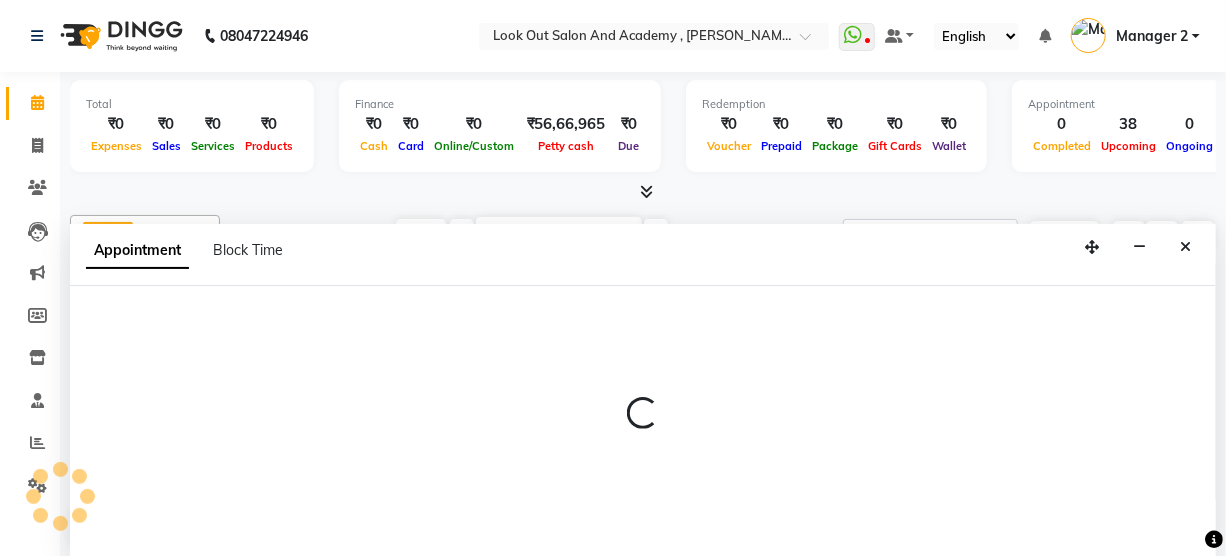 select on "28202" 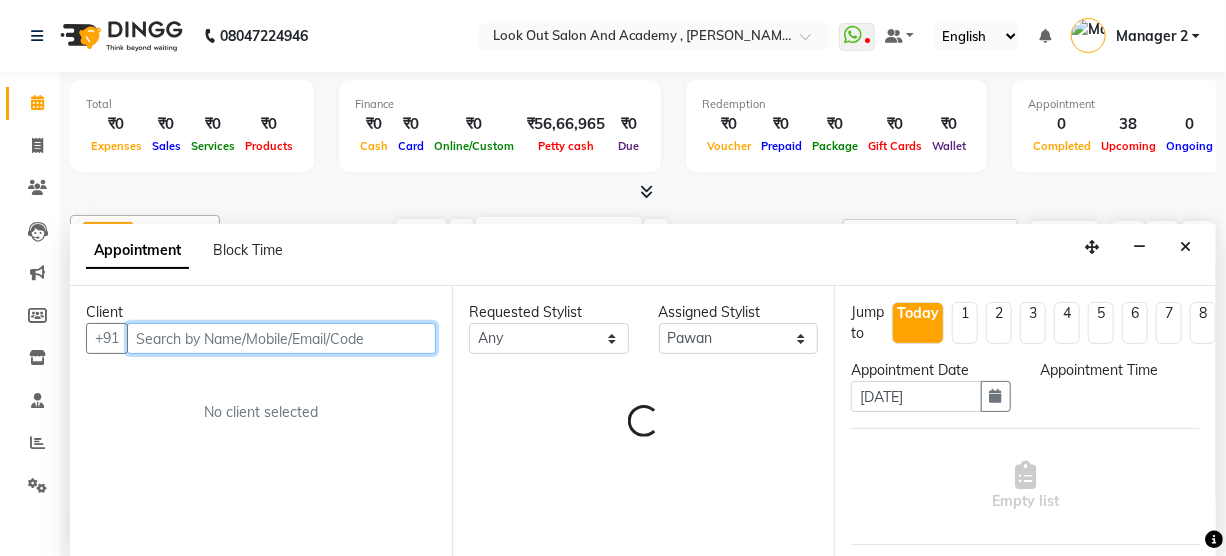 select on "900" 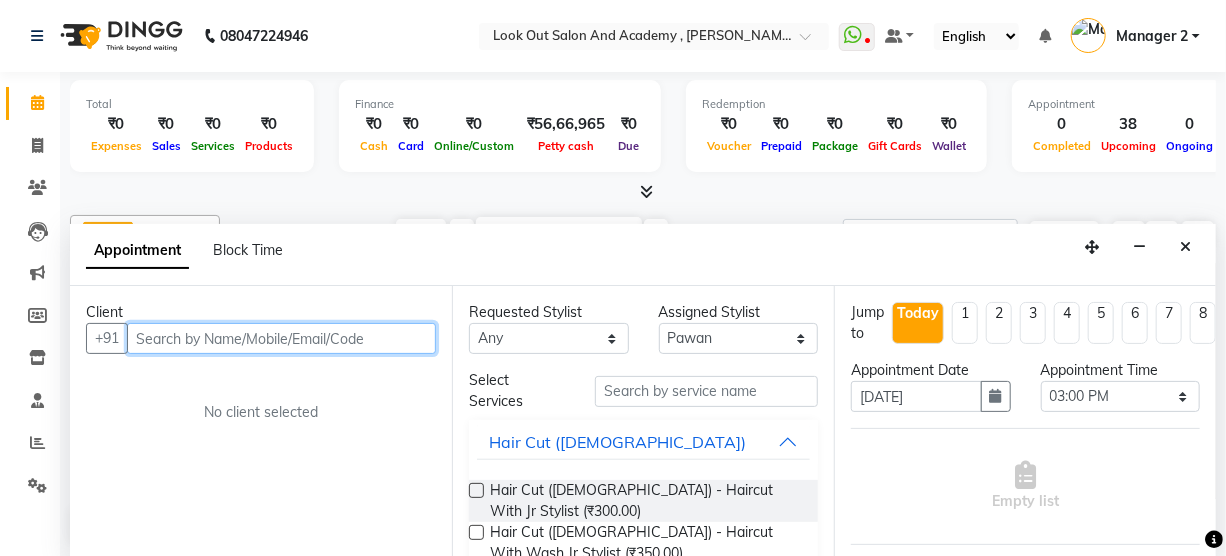 click at bounding box center [281, 338] 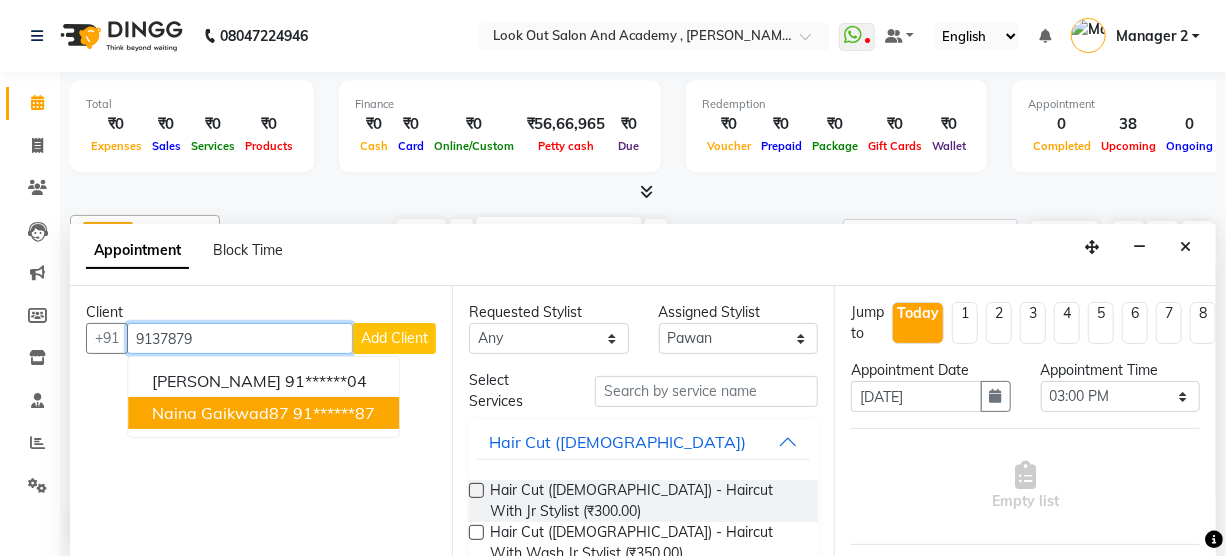 click on "NIYATI DAWDA  91******04 naina gaikwad87  91******87" at bounding box center (263, 397) 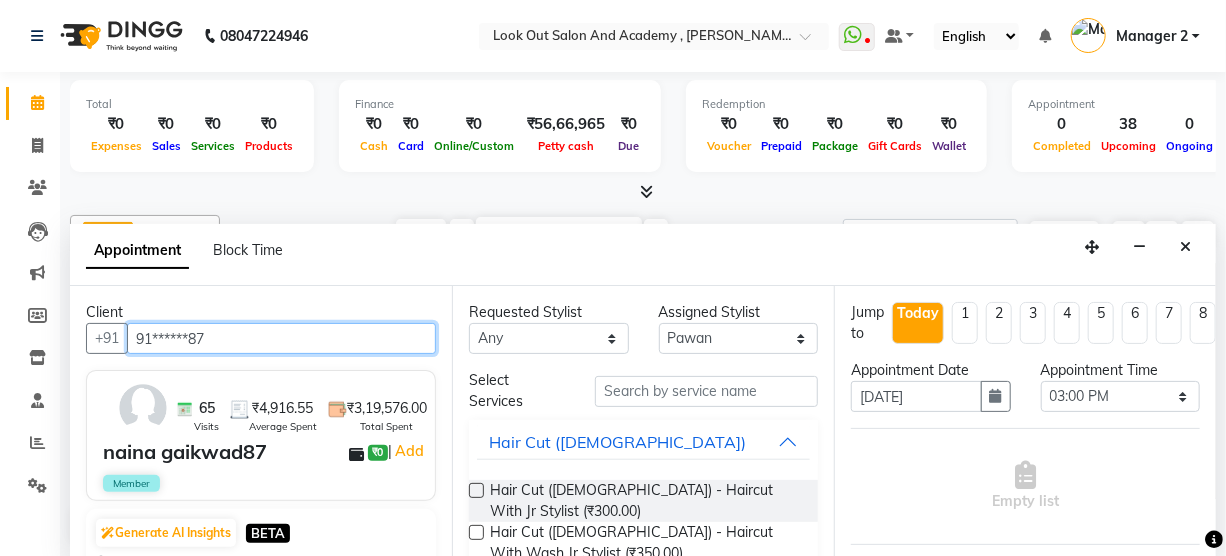 type on "91******87" 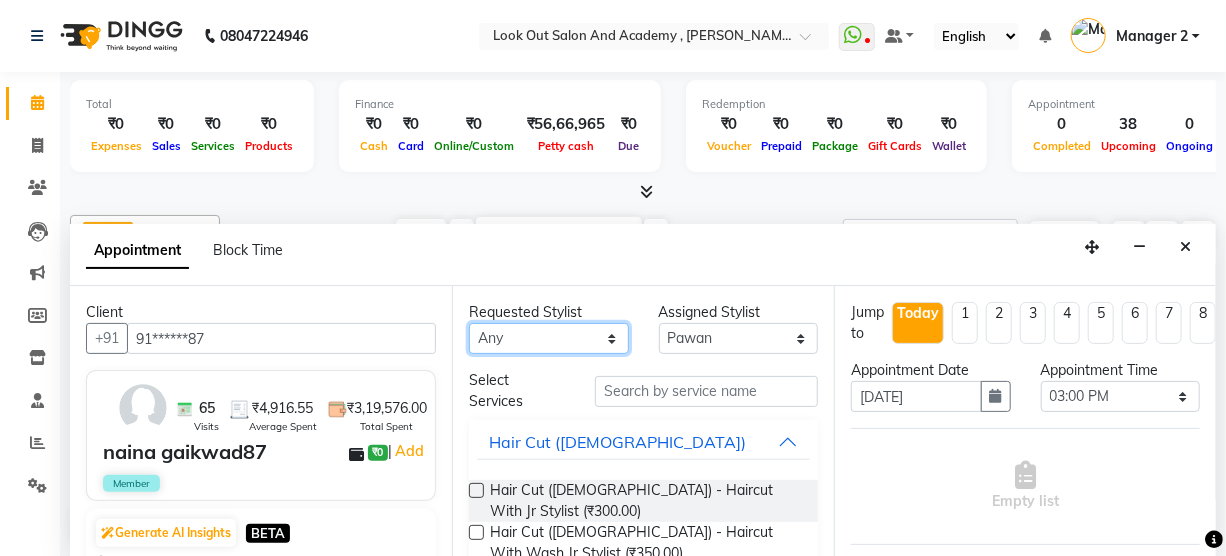 click on "Any Aarti ACHAM Aftab  Afzal Akthar Hussain  ARTI SAKPAL Ayan  DEEPALI Dhaval Solanki DISHA H KAMDAR Guddi Indrajeet Irfan KAJAL Mahesh Manisha  Mohini  Monu NABIL  Nisarg Pawan  Poonam RADHIKA SOLANKI Rajan Rajesh Ravi Rishika RRAHUL SADIK Sahil Salmani Sameer Seema Siddhi Siraj  TOHSIF UMAR" at bounding box center (549, 338) 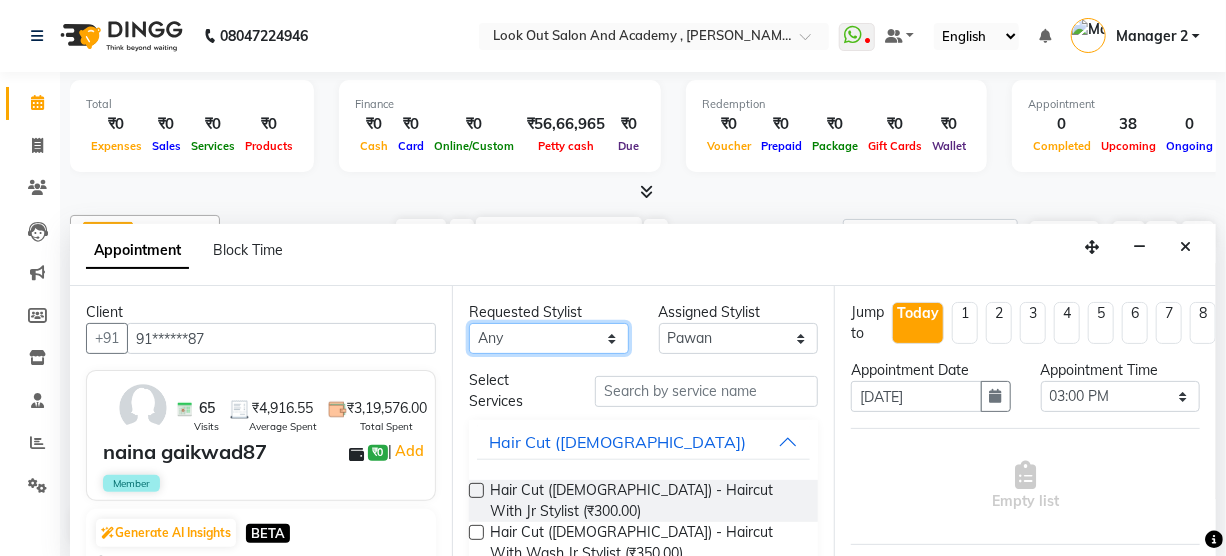 select on "28202" 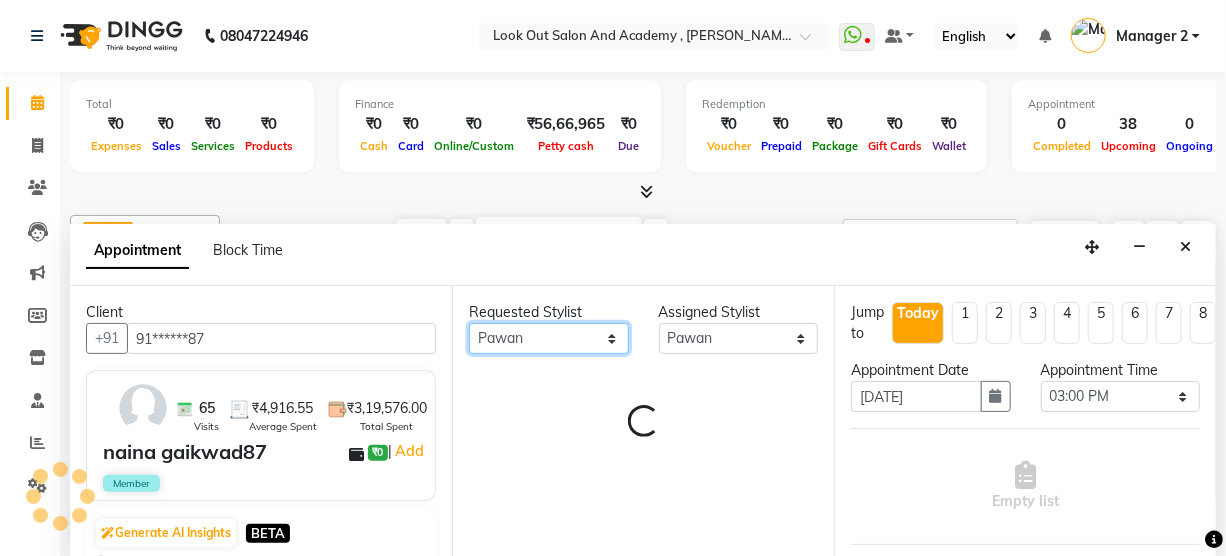 click on "Any Aarti ACHAM Aftab  Afzal Akthar Hussain  ARTI SAKPAL Ayan  DEEPALI Dhaval Solanki DISHA H KAMDAR Guddi Indrajeet Irfan KAJAL Mahesh Manisha  Mohini  Monu NABIL  Nisarg Pawan  Poonam RADHIKA SOLANKI Rajan Rajesh Ravi Rishika RRAHUL SADIK Sahil Salmani Sameer Seema Siddhi Siraj  TOHSIF UMAR" at bounding box center (549, 338) 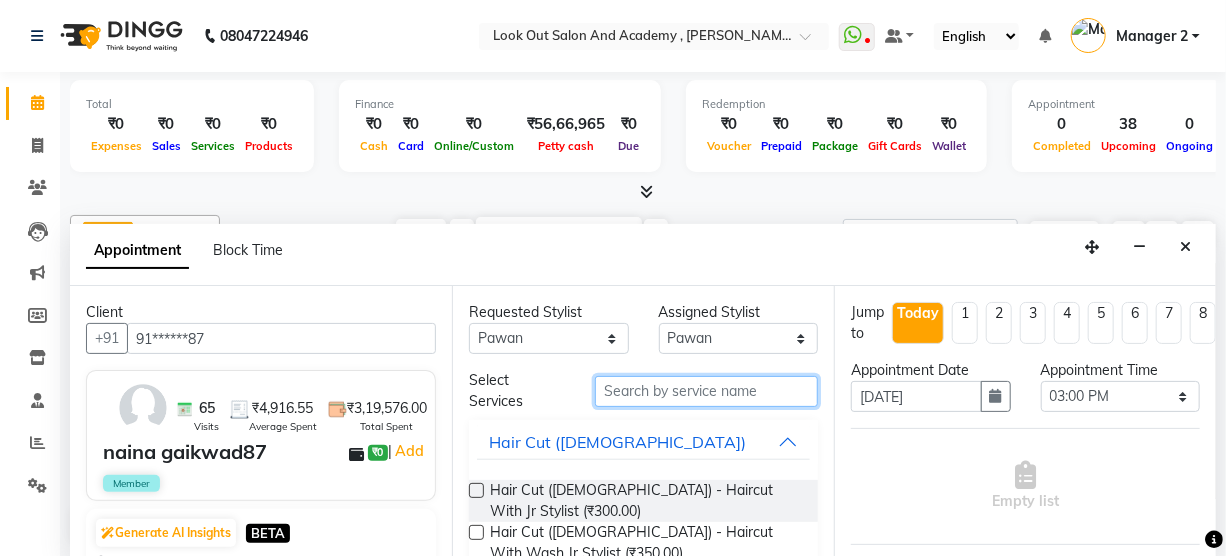 click at bounding box center [706, 391] 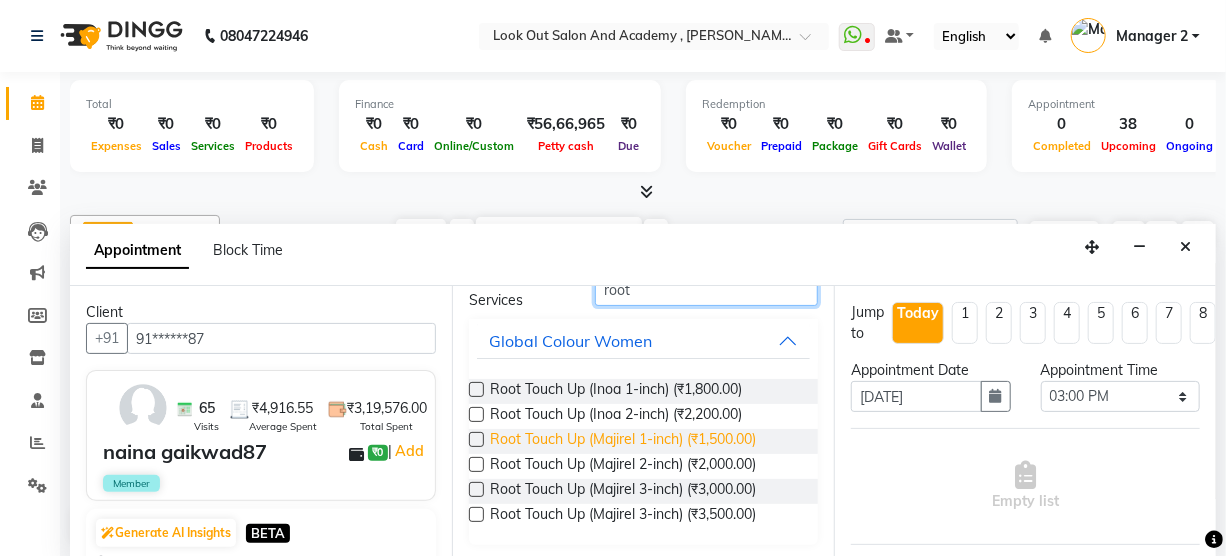 scroll, scrollTop: 103, scrollLeft: 0, axis: vertical 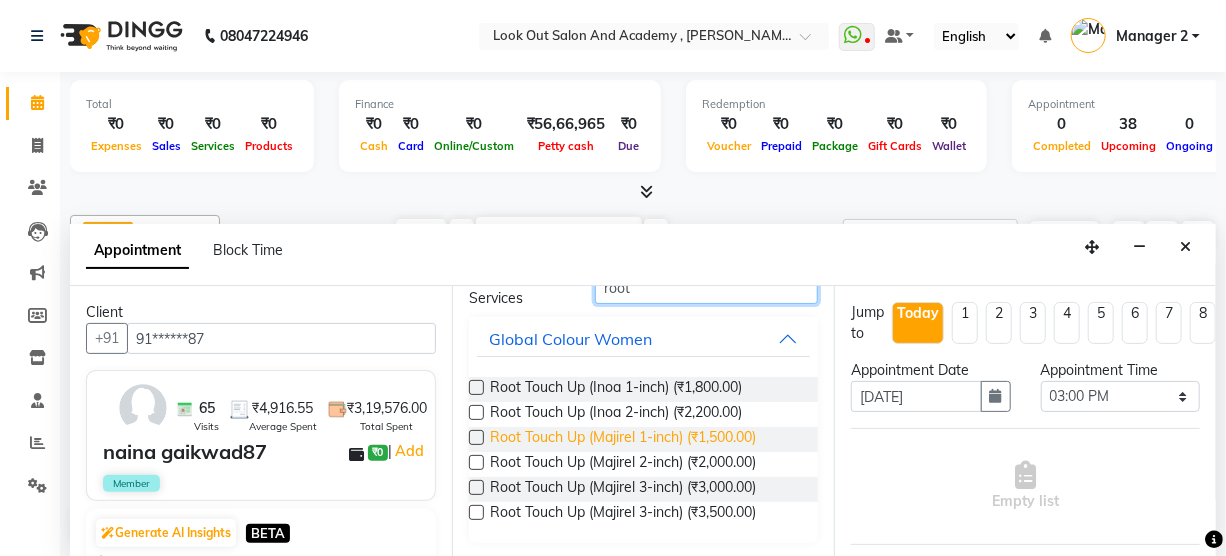 type on "root" 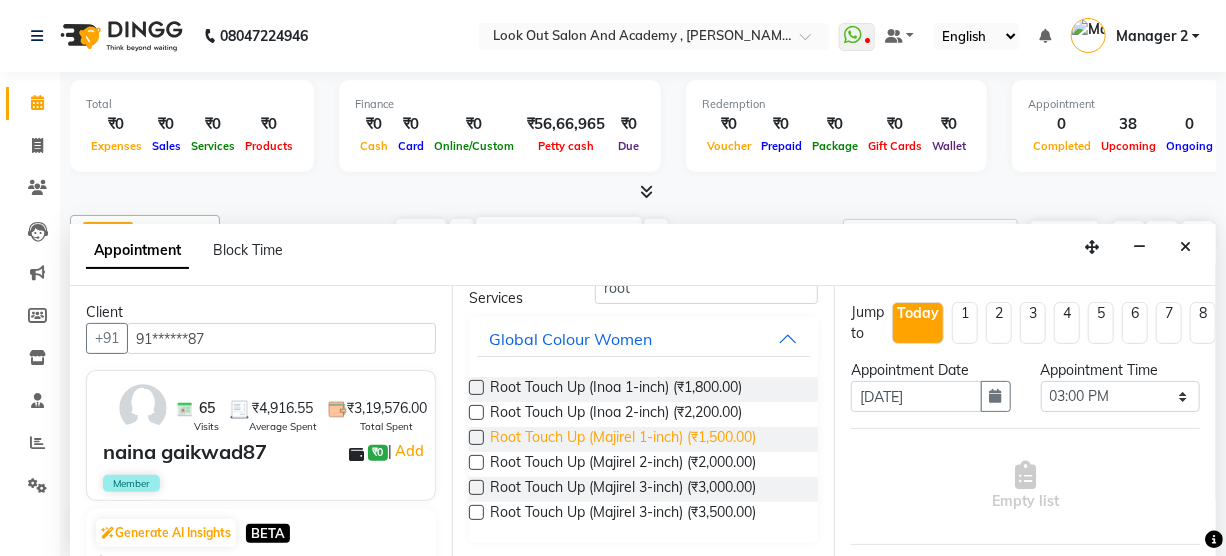 click on "Root Touch Up (Majirel 1-inch) (₹1,500.00)" at bounding box center (623, 439) 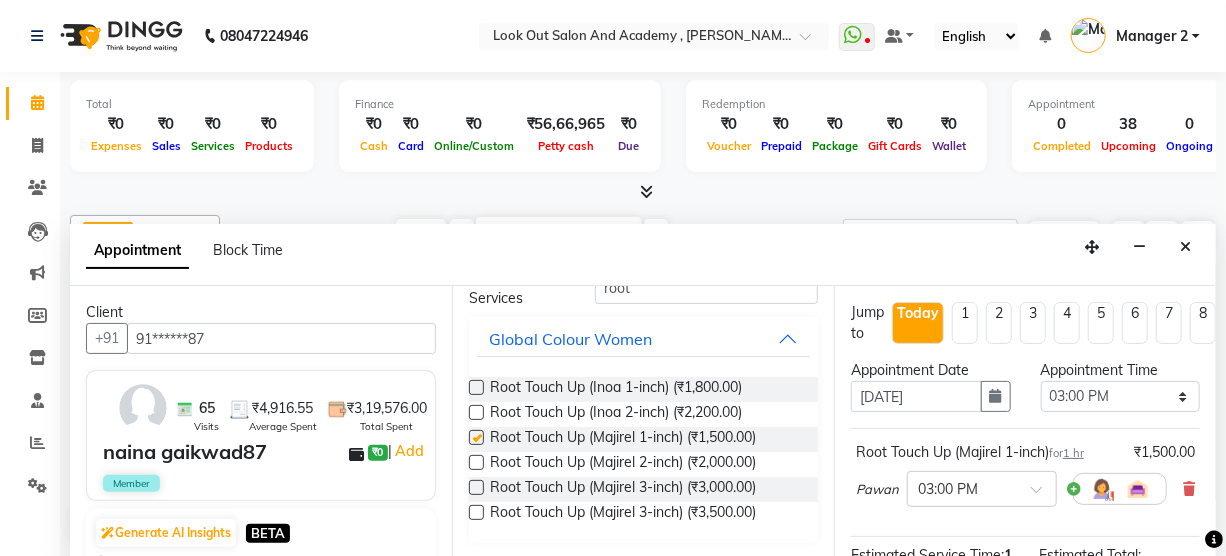 checkbox on "false" 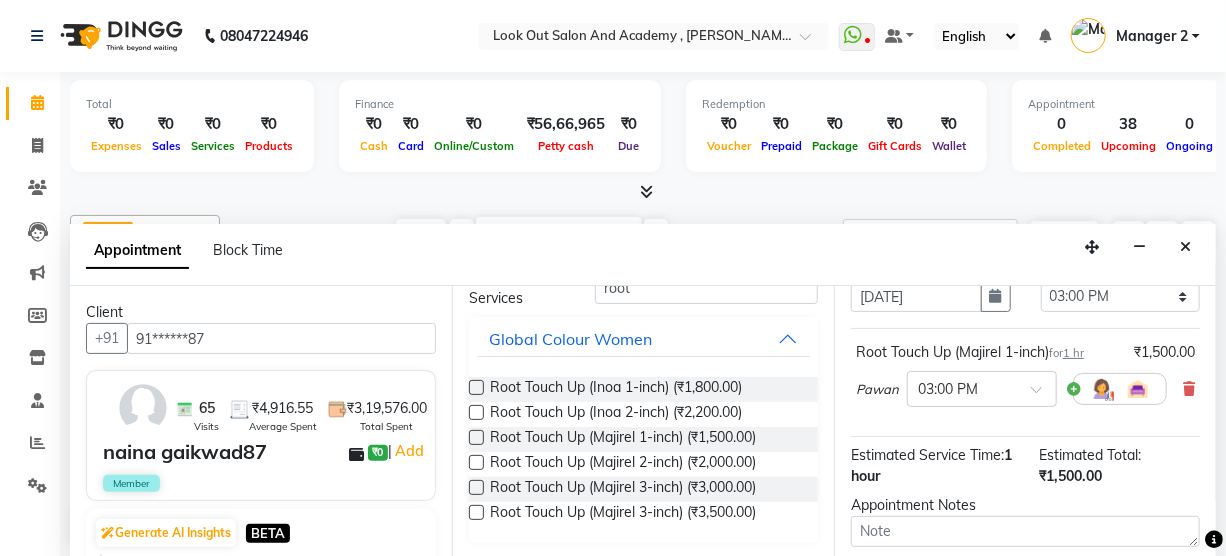 scroll, scrollTop: 307, scrollLeft: 0, axis: vertical 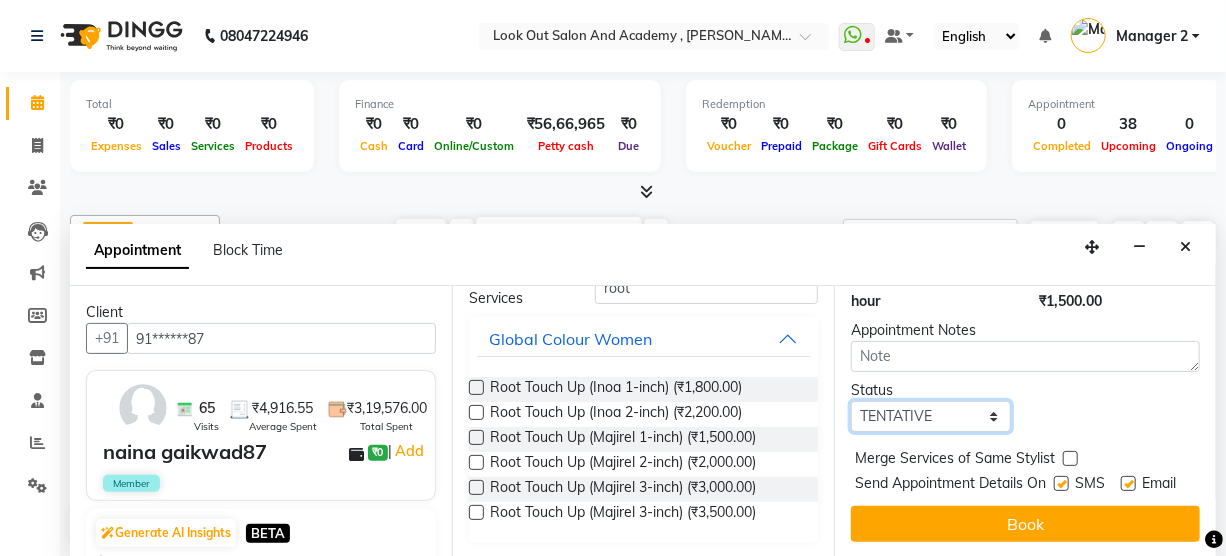 click on "Select TENTATIVE CONFIRM CHECK-IN UPCOMING" at bounding box center (931, 416) 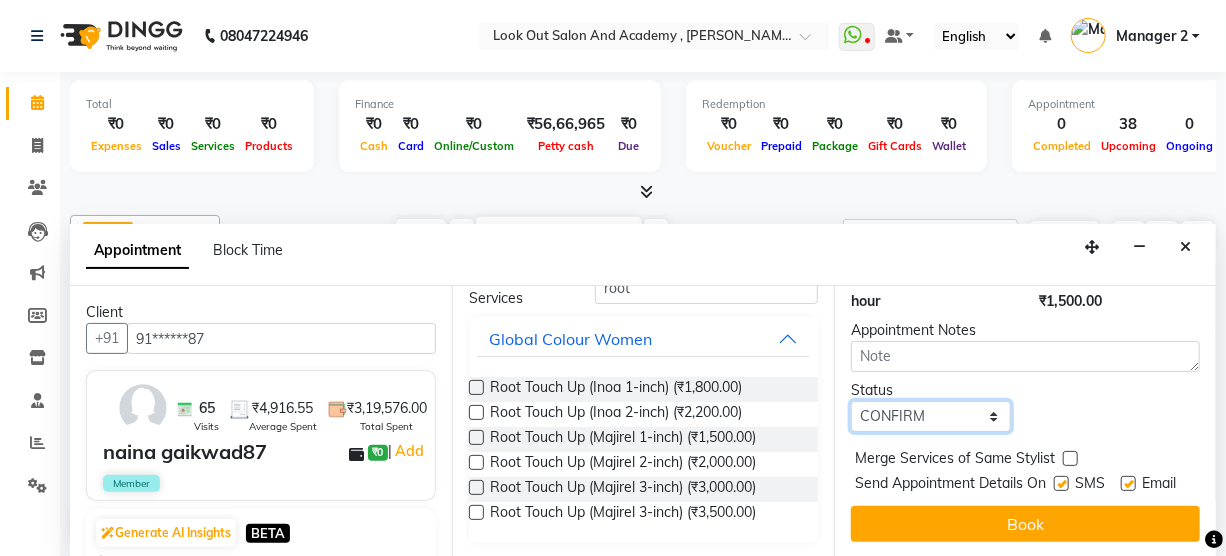 click on "Select TENTATIVE CONFIRM CHECK-IN UPCOMING" at bounding box center [931, 416] 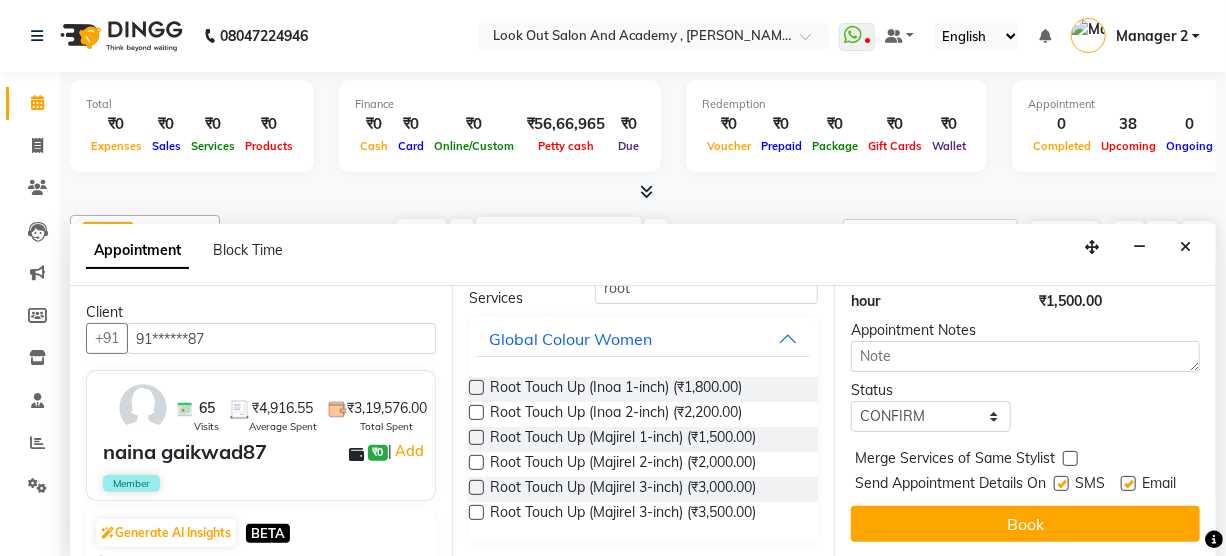 click on "Send Appointment Details On SMS Email" at bounding box center (1027, 485) 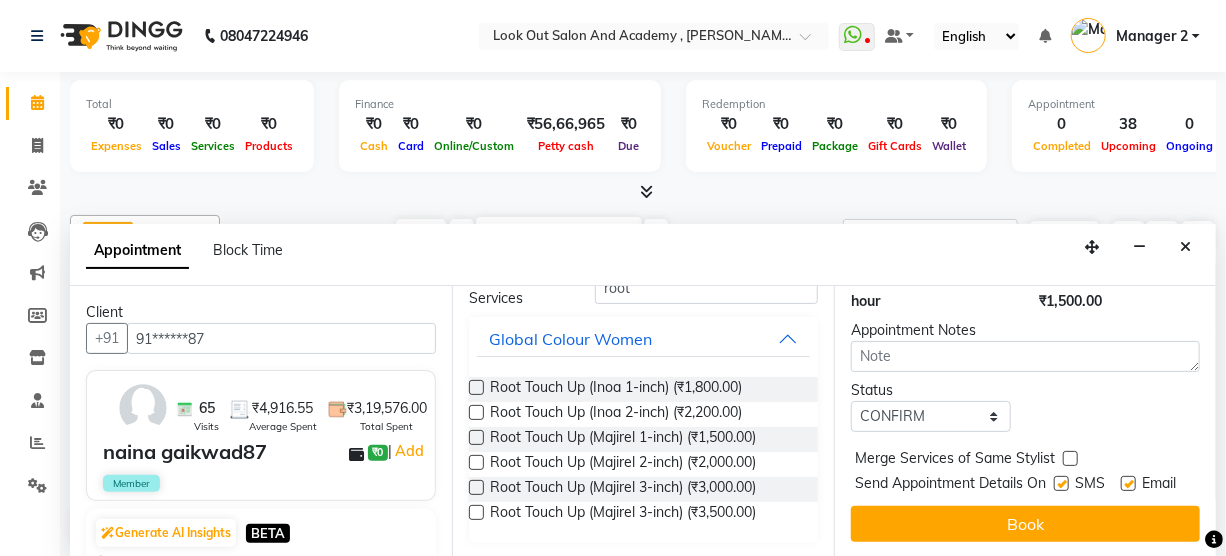 click at bounding box center [1061, 483] 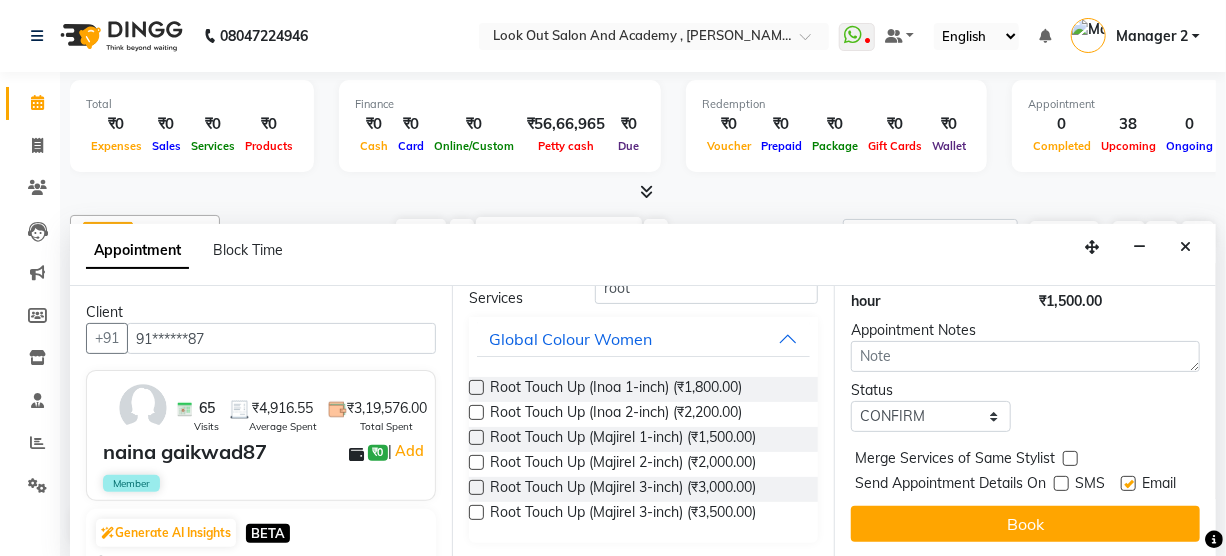 drag, startPoint x: 1120, startPoint y: 450, endPoint x: 1095, endPoint y: 481, distance: 39.824615 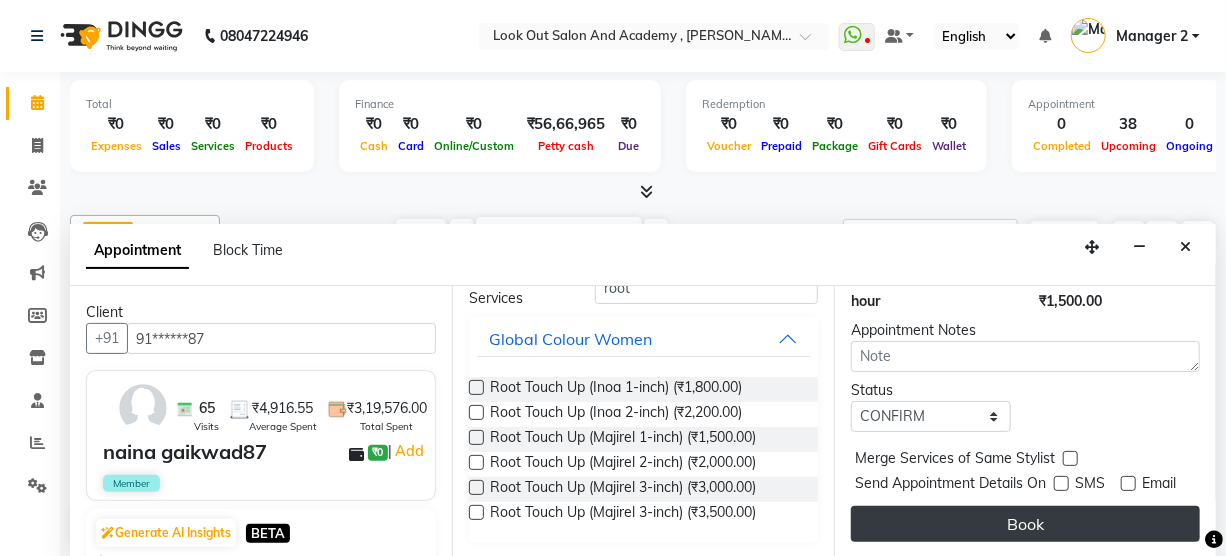 click on "Book" at bounding box center (1025, 524) 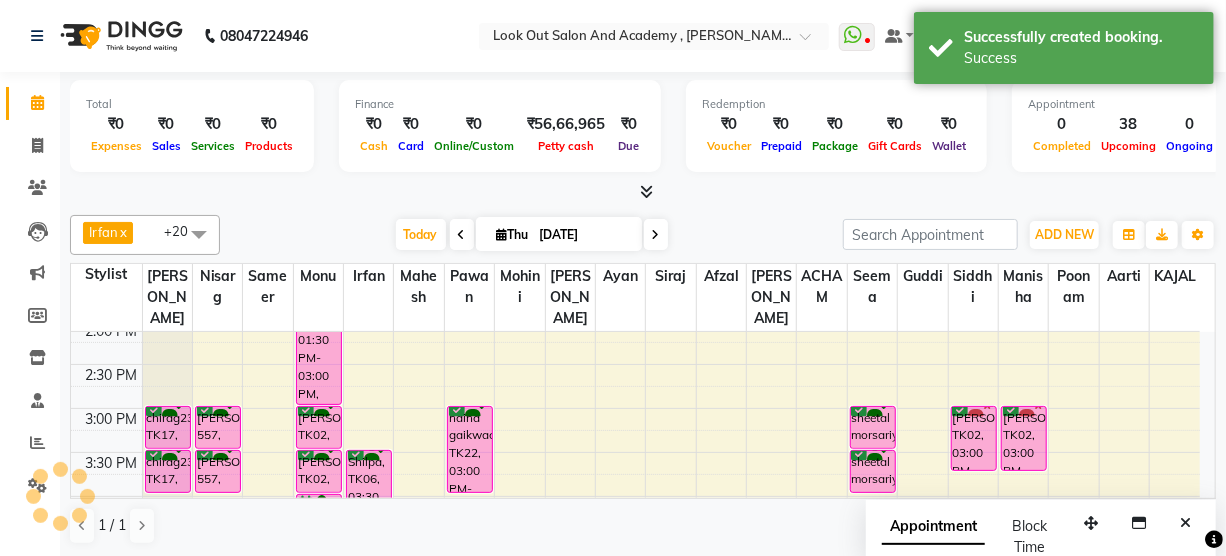 scroll, scrollTop: 0, scrollLeft: 0, axis: both 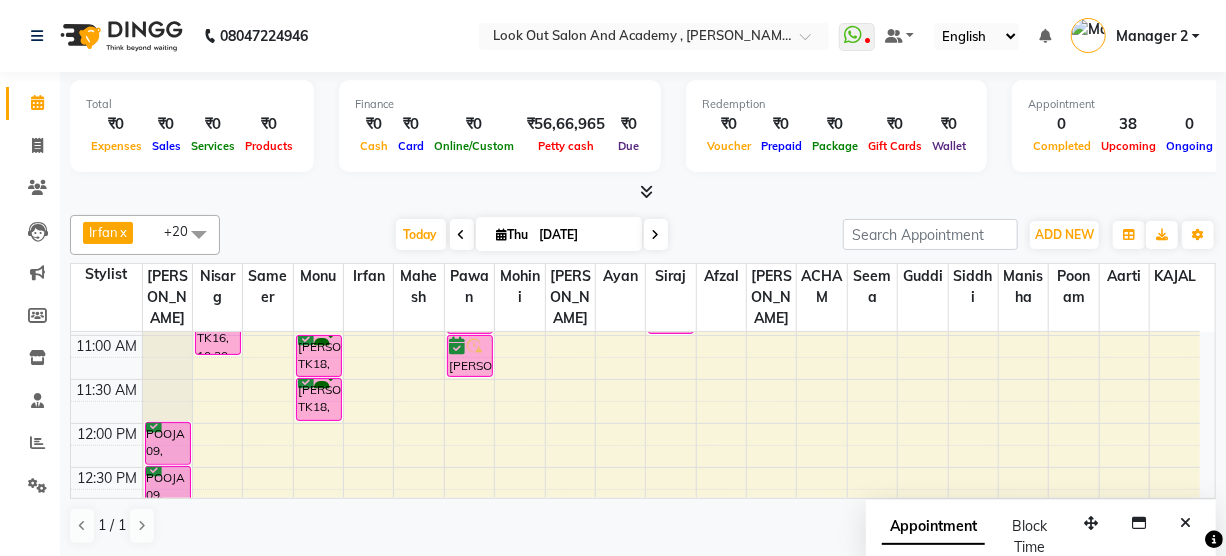 click on "8:00 AM 8:30 AM 9:00 AM 9:30 AM 10:00 AM 10:30 AM 11:00 AM 11:30 AM 12:00 PM 12:30 PM 1:00 PM 1:30 PM 2:00 PM 2:30 PM 3:00 PM 3:30 PM 4:00 PM 4:30 PM 5:00 PM 5:30 PM 6:00 PM 6:30 PM 7:00 PM 7:30 PM 8:00 PM 8:30 PM 9:00 PM 9:30 PM 10:00 PM 10:30 PM     POOJA 09, TK20, 12:00 PM-12:30 PM, Hair Cut (Female) - Haircut With Master Stylist     POOJA 09, TK20, 12:30 PM-01:00 PM, Hair Cut (Female) - Haircut With Master Stylist     chirag23, TK17, 03:00 PM-03:30 PM, Hair Cut (Female) - Haircut With Master Stylist     chirag23, TK17, 03:30 PM-04:00 PM, Hair Cut (Female) - Haircut With Master Stylist     sheetal morsariya, TK08, 04:30 PM-05:00 PM, Hair Cut (Female) - Haircut With Master Stylist     FALGUNI RAJA29-12-2025, TK07, 08:00 PM-08:30 PM, Hair Cut (Female) - Haircut With Master Stylist     SAGAR - 7263, TK16, 10:30 AM-11:15 AM, BioTop Hair SPA (Women)     CHINTAN 557, TK09, 03:00 PM-03:30 PM, Hair Cut (Male) - Haircut With Senior Stylist     CHINTAN 557, TK09, 03:30 PM-04:00 PM, Beard  - Style Shave" at bounding box center [635, 731] 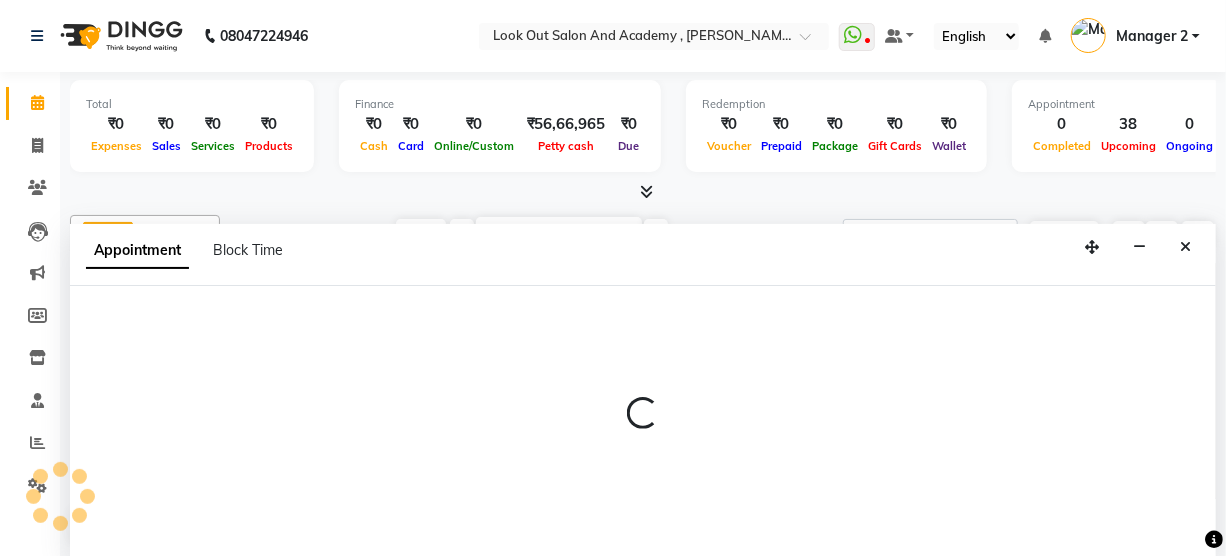 select on "28276" 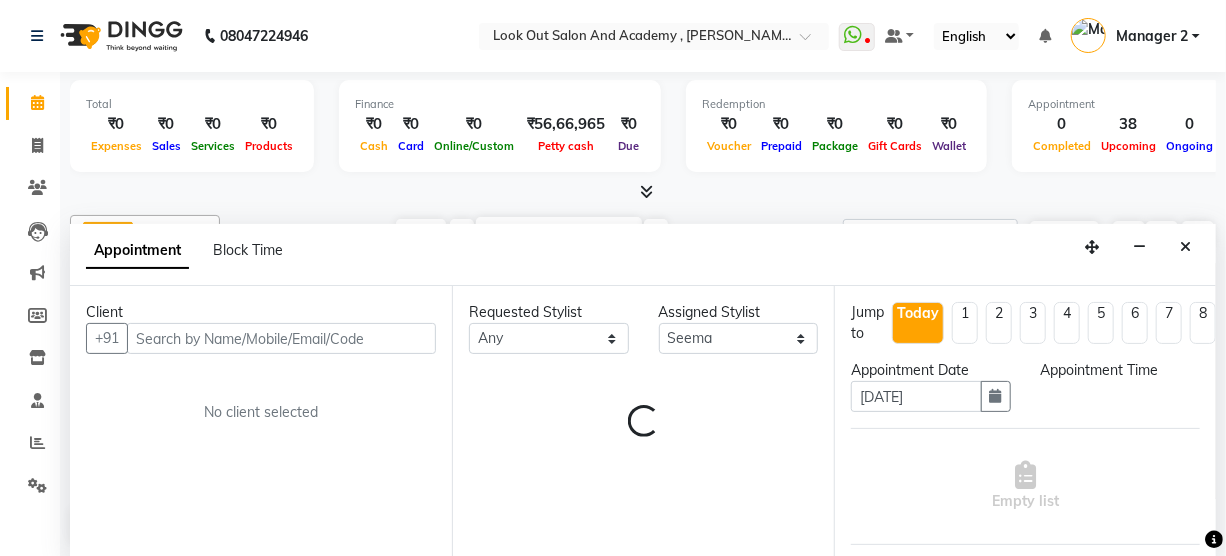scroll, scrollTop: 0, scrollLeft: 0, axis: both 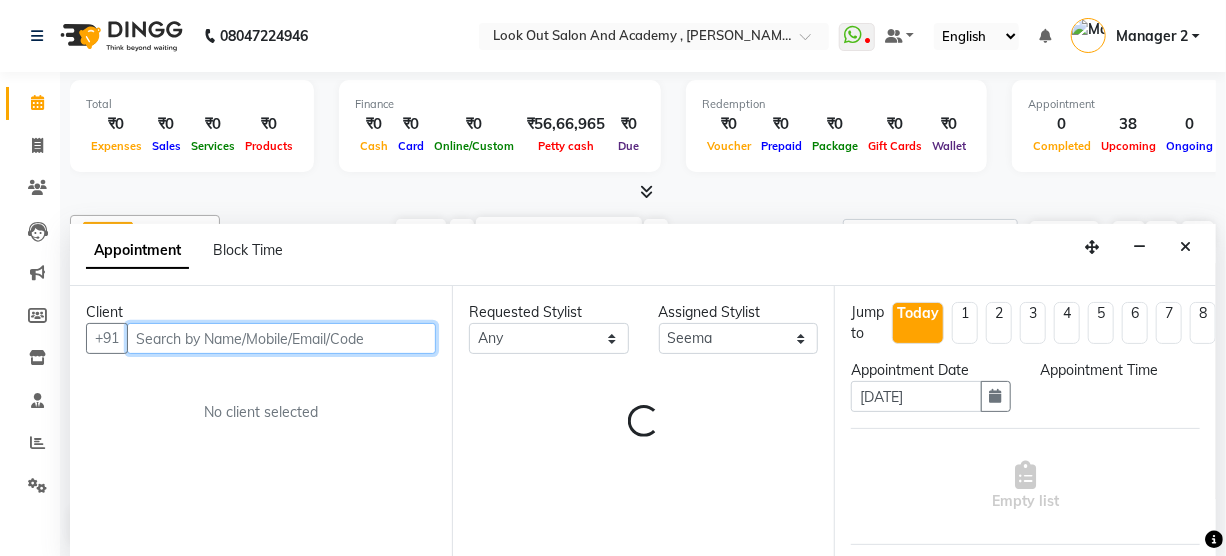 select on "720" 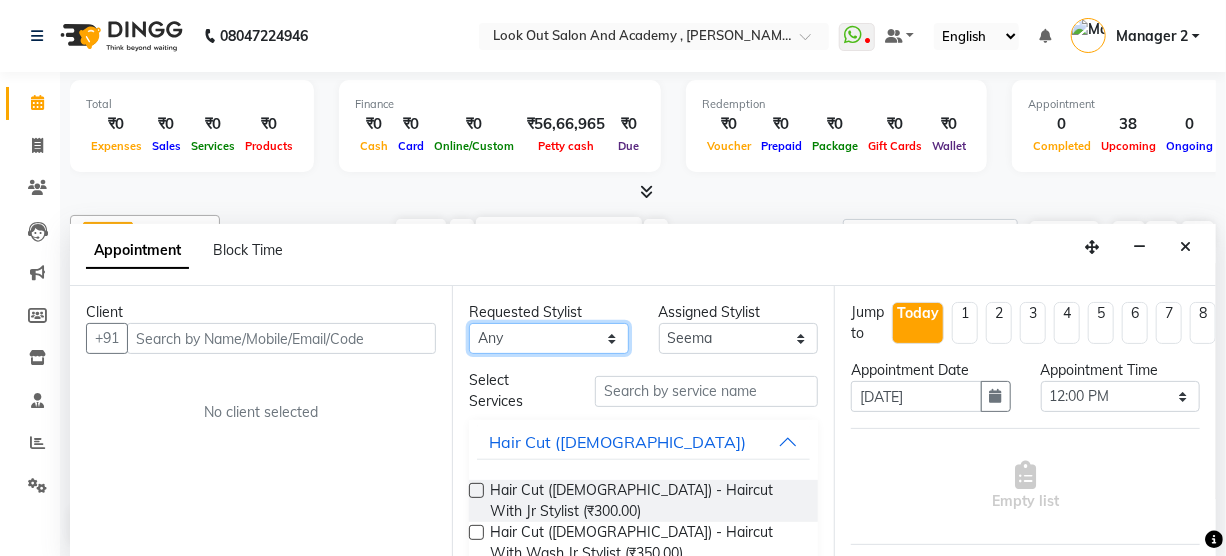 click on "Any Aarti ACHAM Aftab  Afzal Akthar Hussain  ARTI SAKPAL Ayan  DEEPALI Dhaval Solanki DISHA H KAMDAR Guddi Indrajeet Irfan KAJAL Mahesh Manisha  Mohini  Monu NABIL  Nisarg Pawan  Poonam RADHIKA SOLANKI Rajan Rajesh Ravi Rishika RRAHUL SADIK Sahil Salmani Sameer Seema Siddhi Siraj  TOHSIF UMAR" at bounding box center (549, 338) 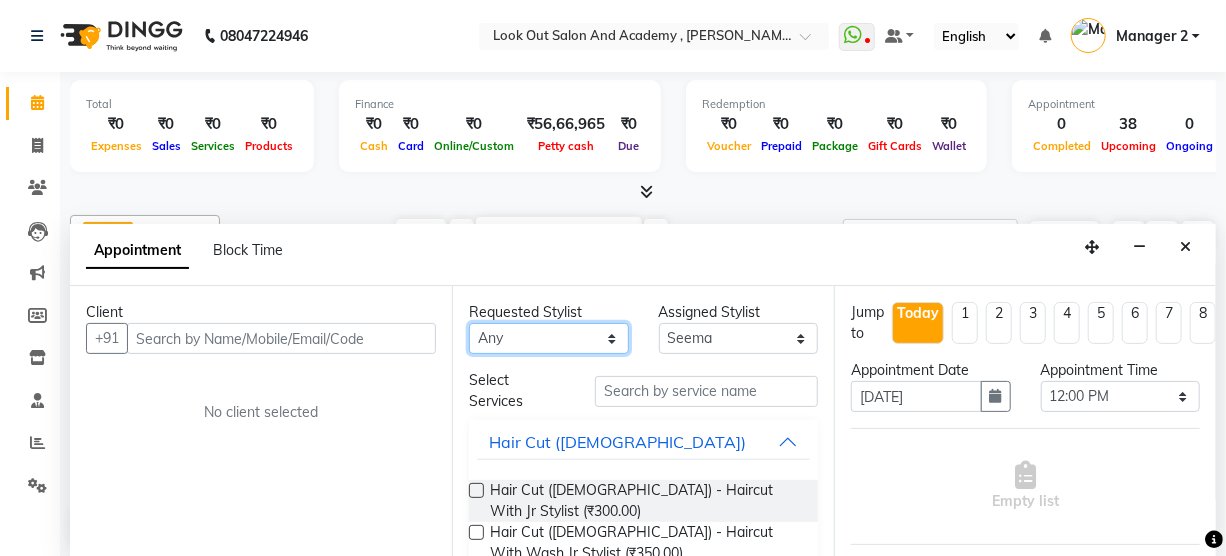 select on "28276" 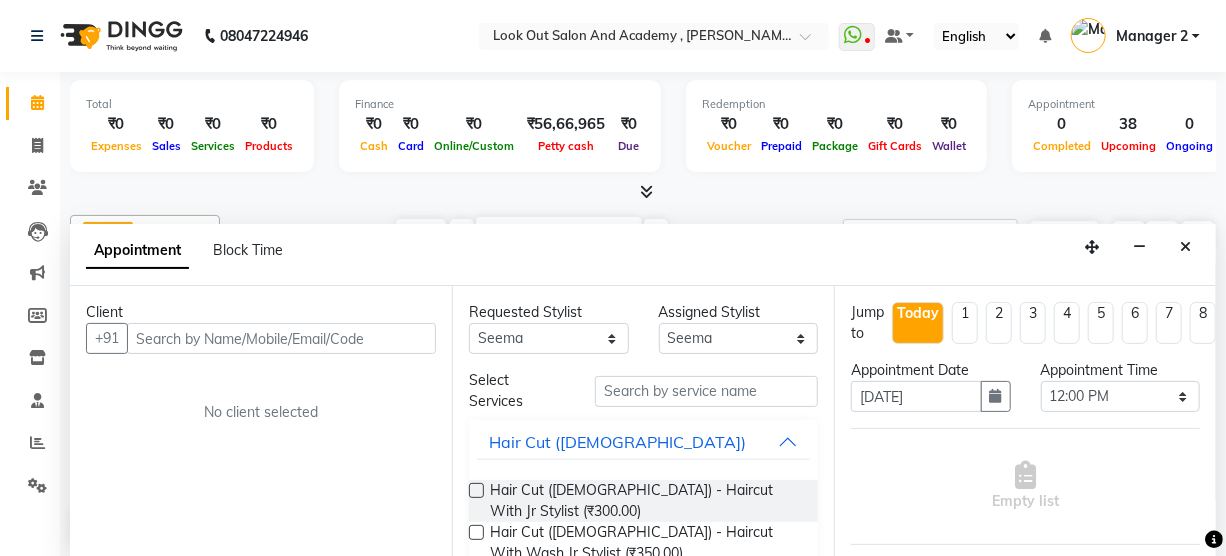 click on "Requested Stylist Any Aarti ACHAM Aftab  Afzal Akthar Hussain  ARTI SAKPAL Ayan  DEEPALI Dhaval Solanki DISHA H KAMDAR Guddi Indrajeet Irfan KAJAL Mahesh Manisha  Mohini  Monu NABIL  Nisarg Pawan  Poonam RADHIKA SOLANKI Rajan Rajesh Ravi Rishika RRAHUL SADIK Sahil Salmani Sameer Seema Siddhi Siraj  TOHSIF UMAR Assigned Stylist Select Aarti ACHAM Aftab  Afzal Akthar Hussain  ARTI SAKPAL Ayan  DEEPALI Dhaval Solanki DISHA H KAMDAR Guddi Indrajeet Irfan KAJAL Mahesh Manisha  Mohini  Monu NABIL  Nisarg Pawan  Poonam RADHIKA SOLANKI Rajan Rajesh Ravi Rishika RRAHUL SADIK Sahil Salmani Sameer Seema Siddhi Siraj  TOHSIF UMAR Select Services    Hair Cut (Male) Hair Cut (Male) - Haircut With Jr Stylist (₹300.00) Hair Cut (Male) - Haircut With Wash Jr Stylist (₹350.00) Hair Cut (Male) - Haircut With Senior Stylist (₹500.00) Hair Cut (Male) - Haircut With Master Stylist (₹900.00) Hair Wash (Male) - Hairwash & Styling (₹200.00) Beard  - Style Shave (₹200.00) Clean Shave - Shave (₹150.00)          Power Mix" at bounding box center (643, 422) 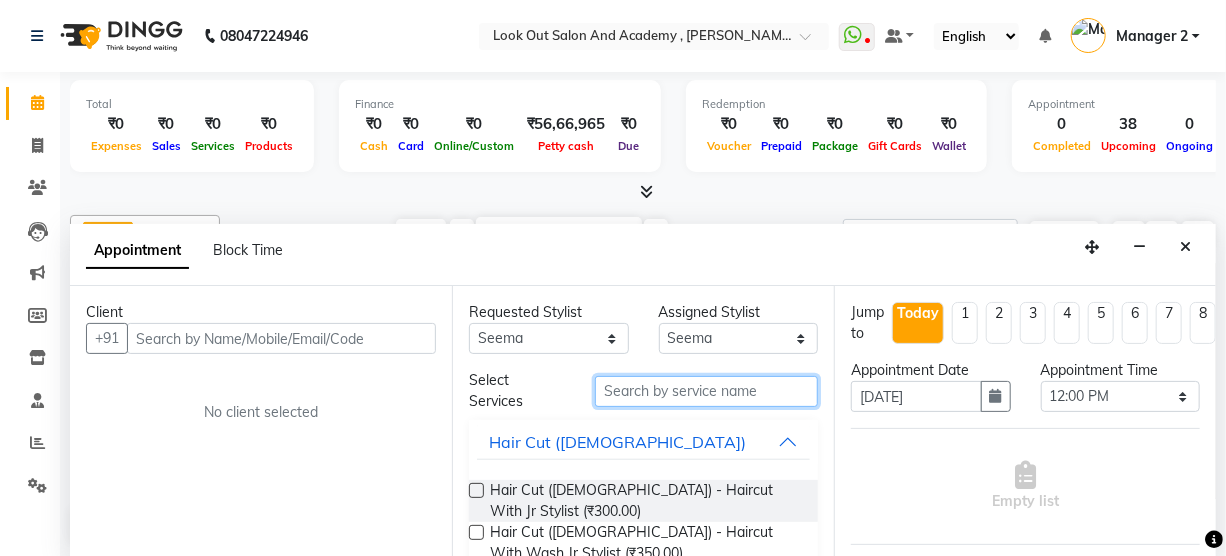 click at bounding box center [706, 391] 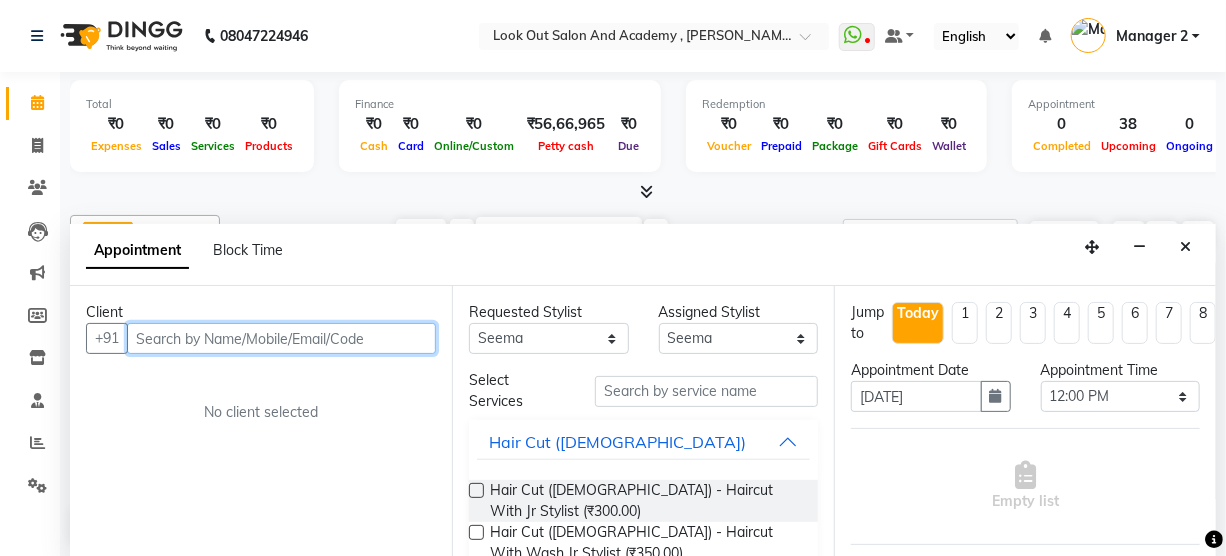 click at bounding box center (281, 338) 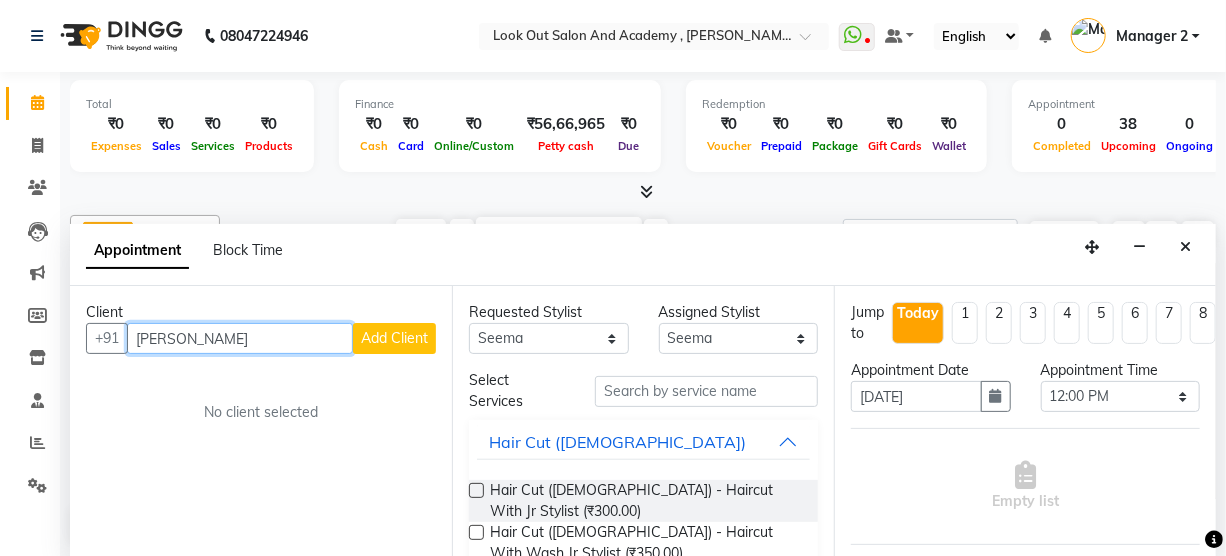 drag, startPoint x: 252, startPoint y: 334, endPoint x: 190, endPoint y: 358, distance: 66.48308 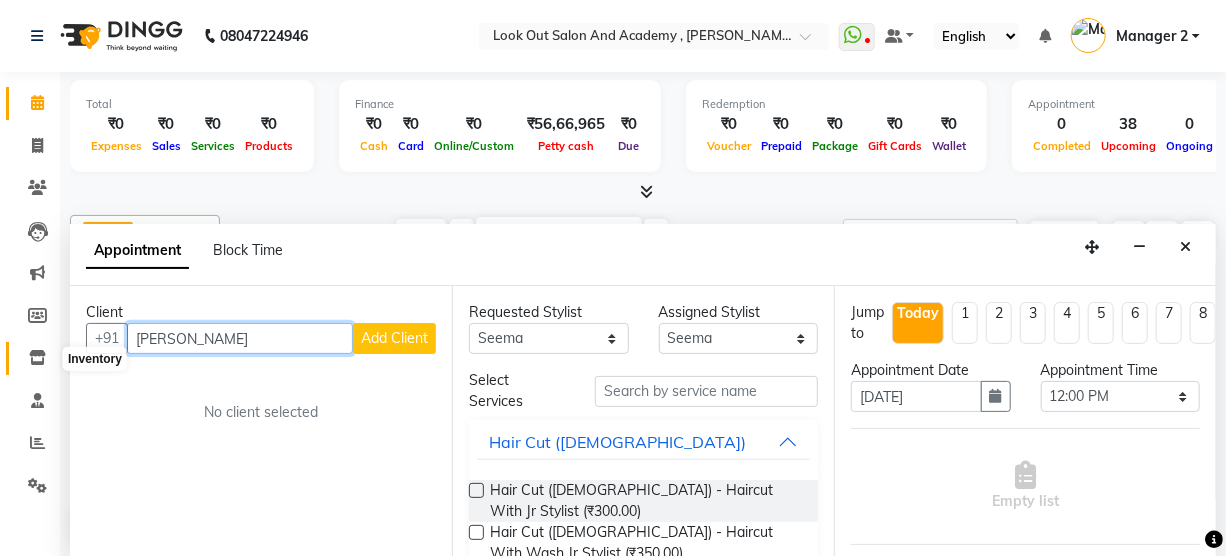 drag, startPoint x: 221, startPoint y: 337, endPoint x: 38, endPoint y: 352, distance: 183.61372 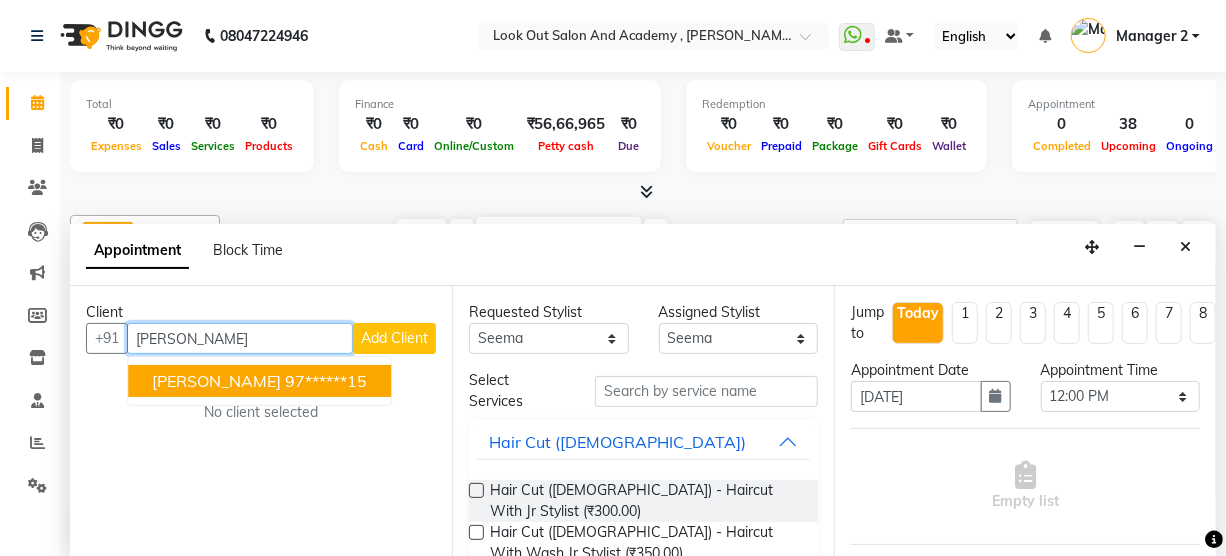 click on "RUSHIKA FOGLA" at bounding box center [216, 381] 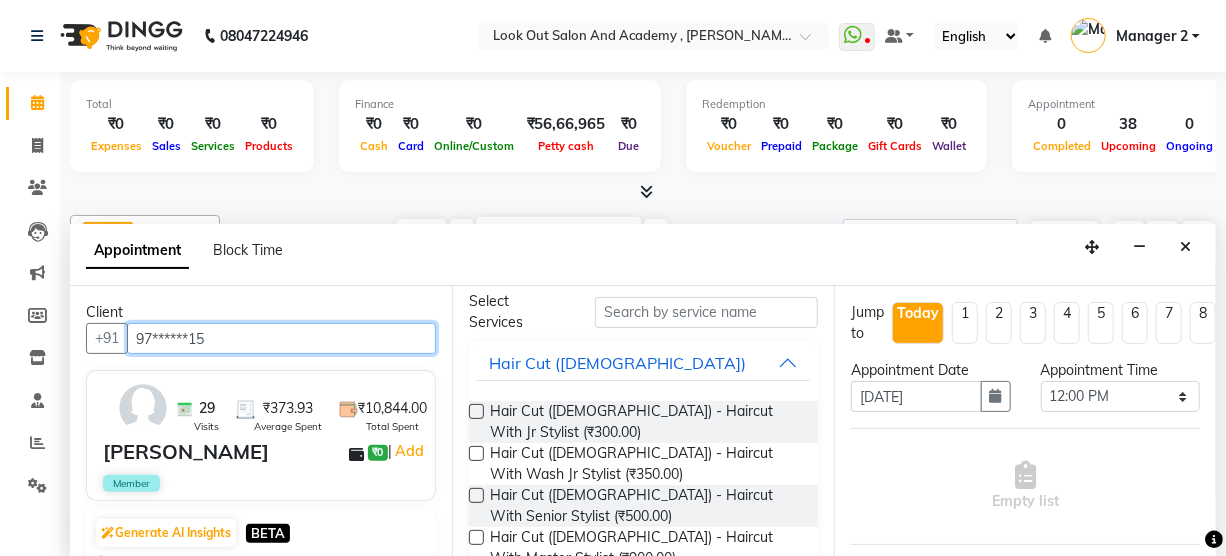 scroll, scrollTop: 0, scrollLeft: 0, axis: both 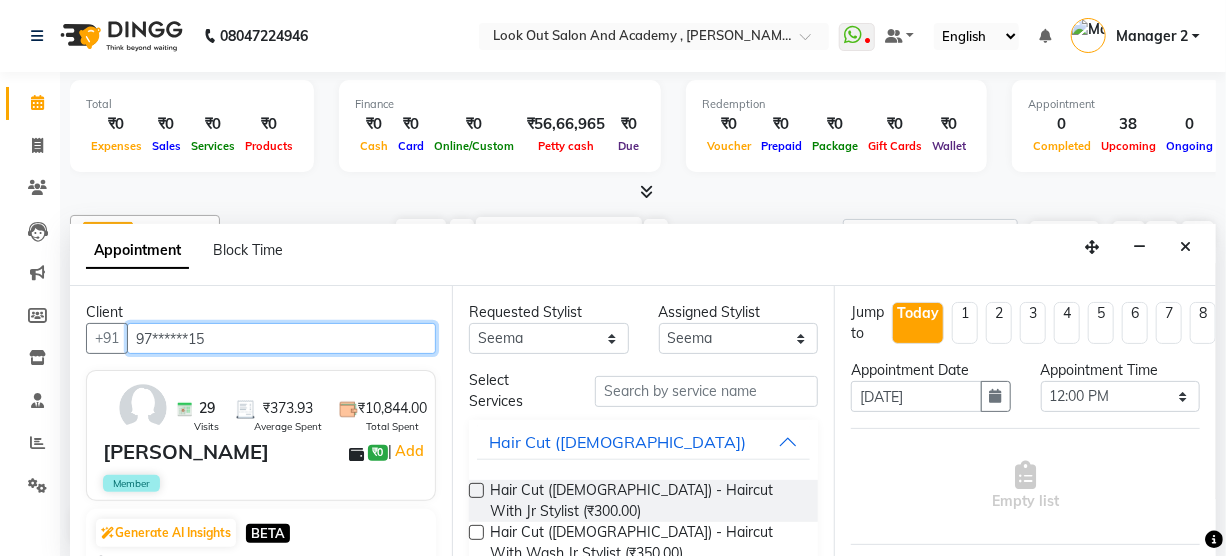 type on "97******15" 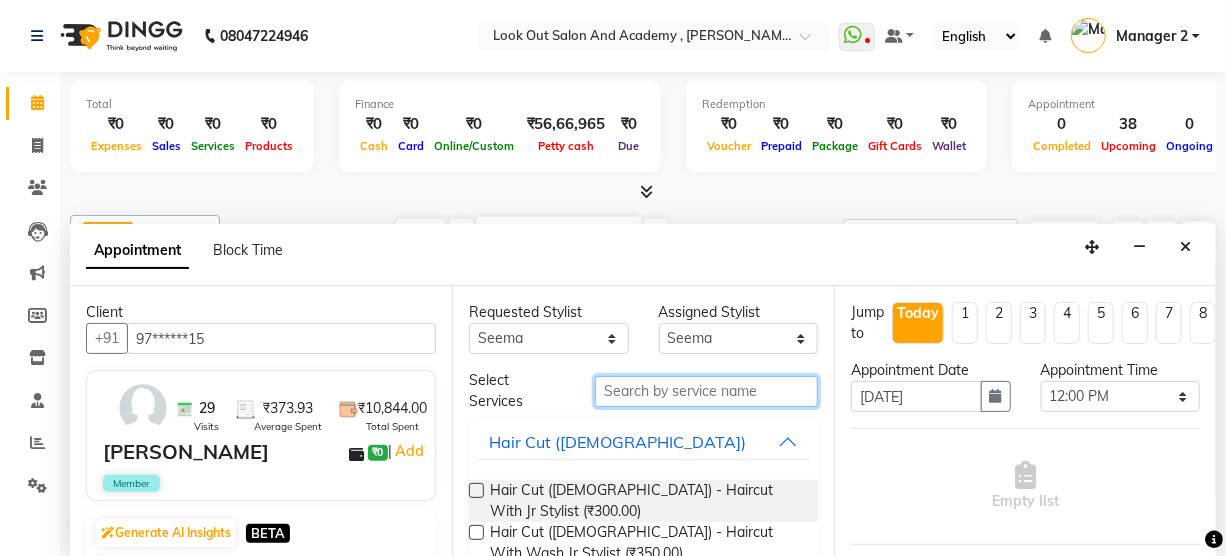 click at bounding box center [706, 391] 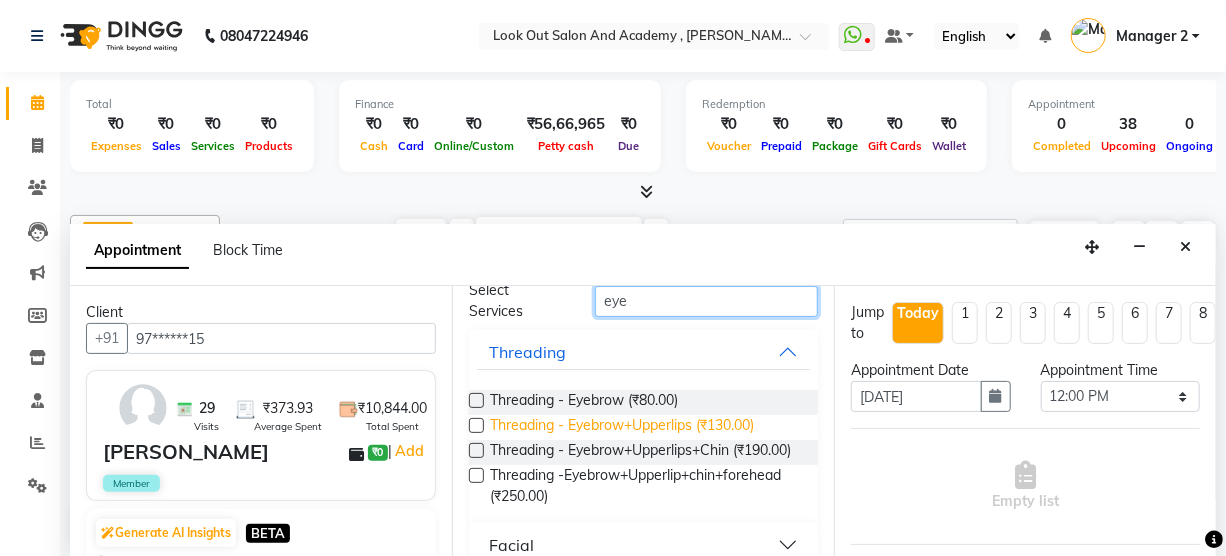 scroll, scrollTop: 90, scrollLeft: 0, axis: vertical 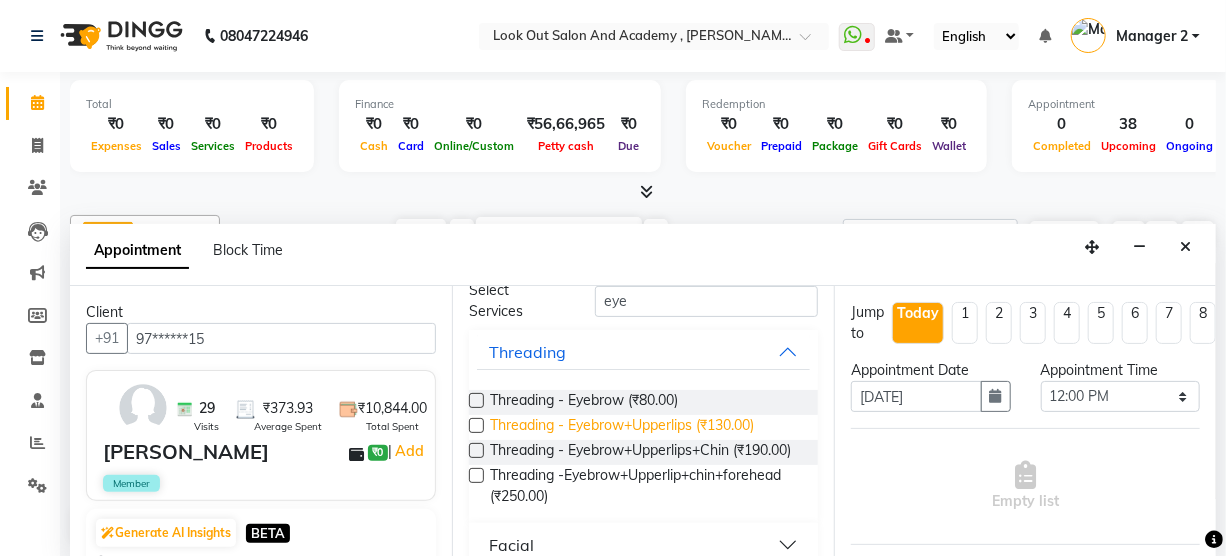drag, startPoint x: 664, startPoint y: 418, endPoint x: 684, endPoint y: 416, distance: 20.09975 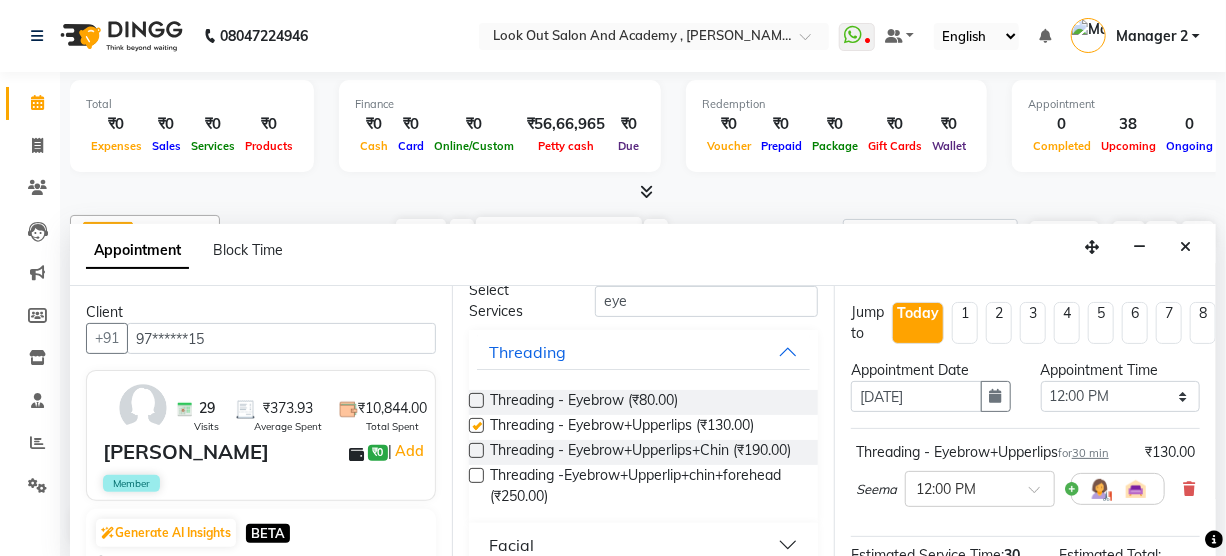 checkbox on "false" 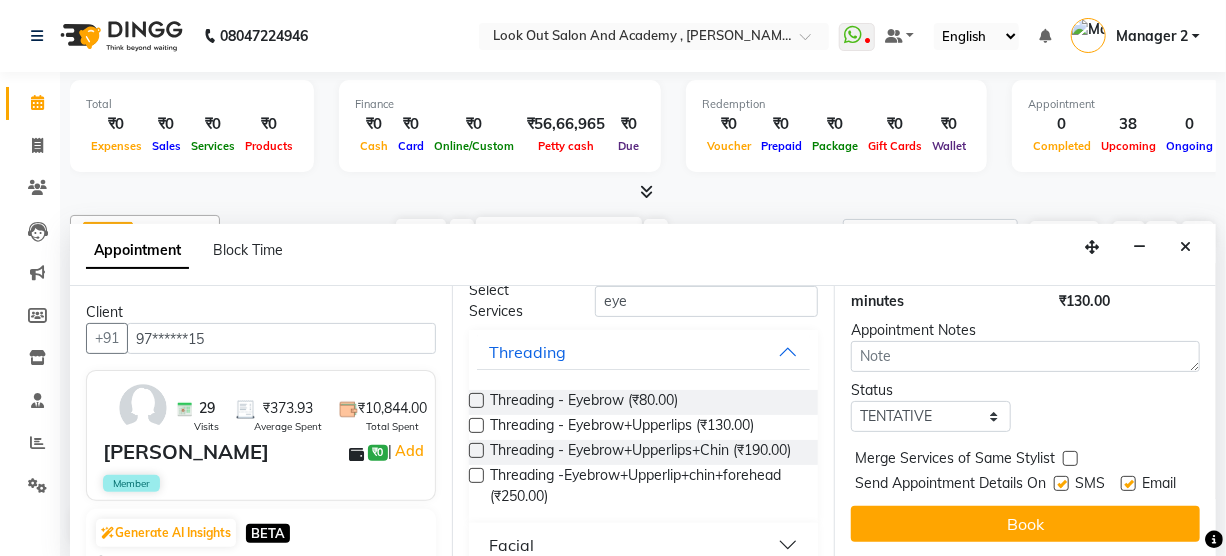 scroll, scrollTop: 307, scrollLeft: 0, axis: vertical 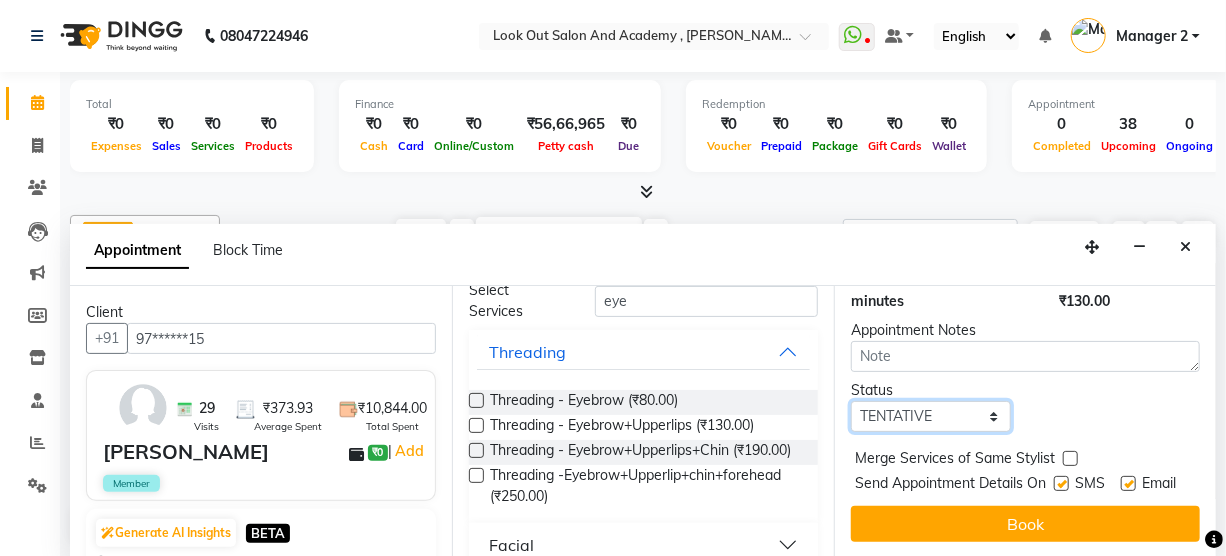 click on "Select TENTATIVE CONFIRM CHECK-IN UPCOMING" at bounding box center (931, 416) 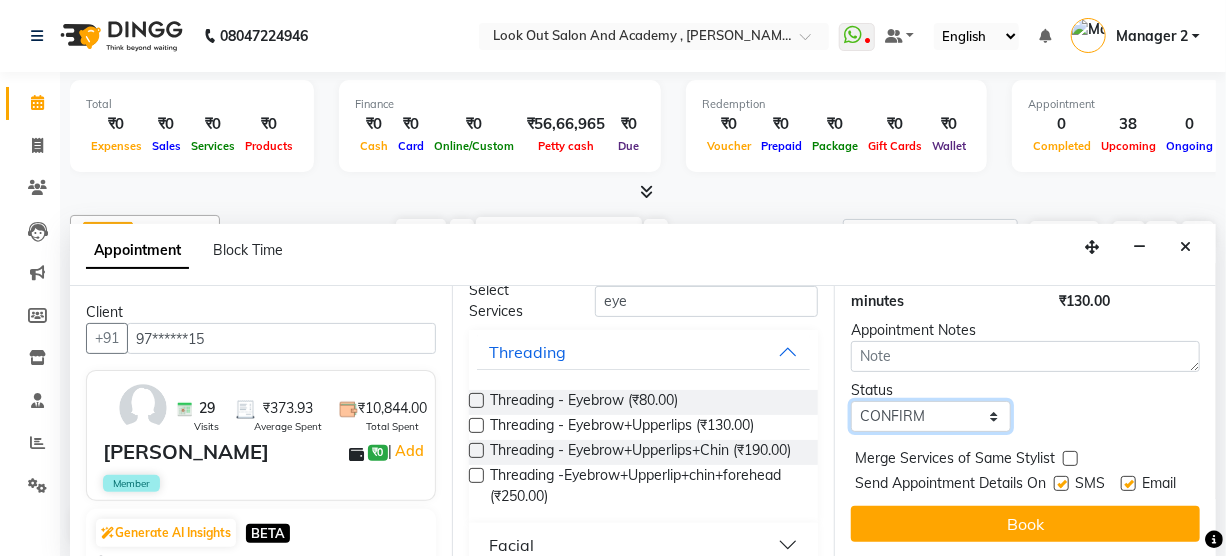 click on "Select TENTATIVE CONFIRM CHECK-IN UPCOMING" at bounding box center [931, 416] 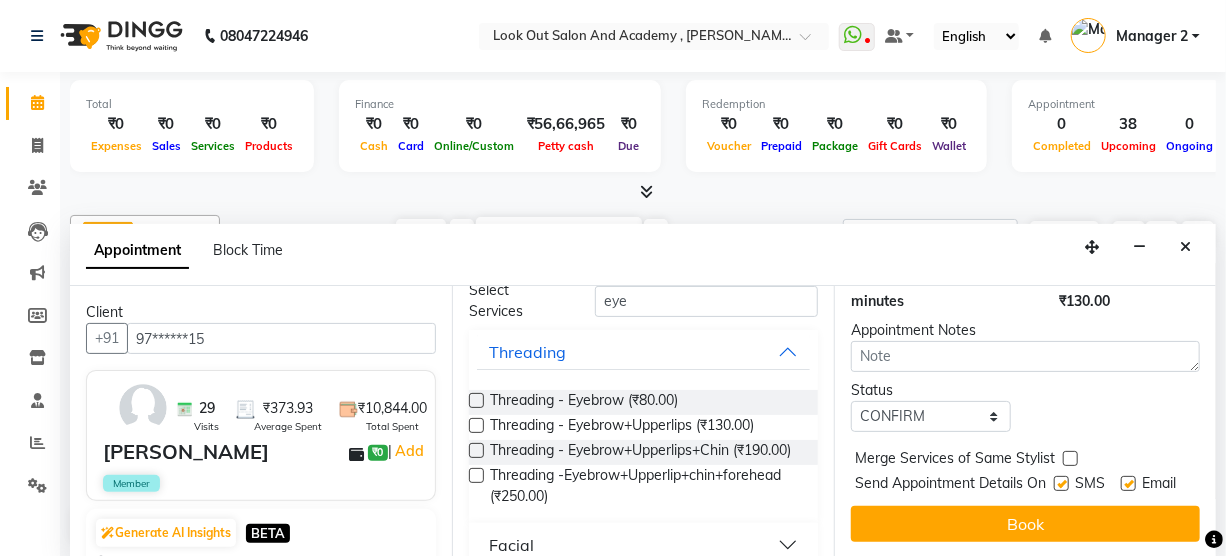 click at bounding box center [1061, 483] 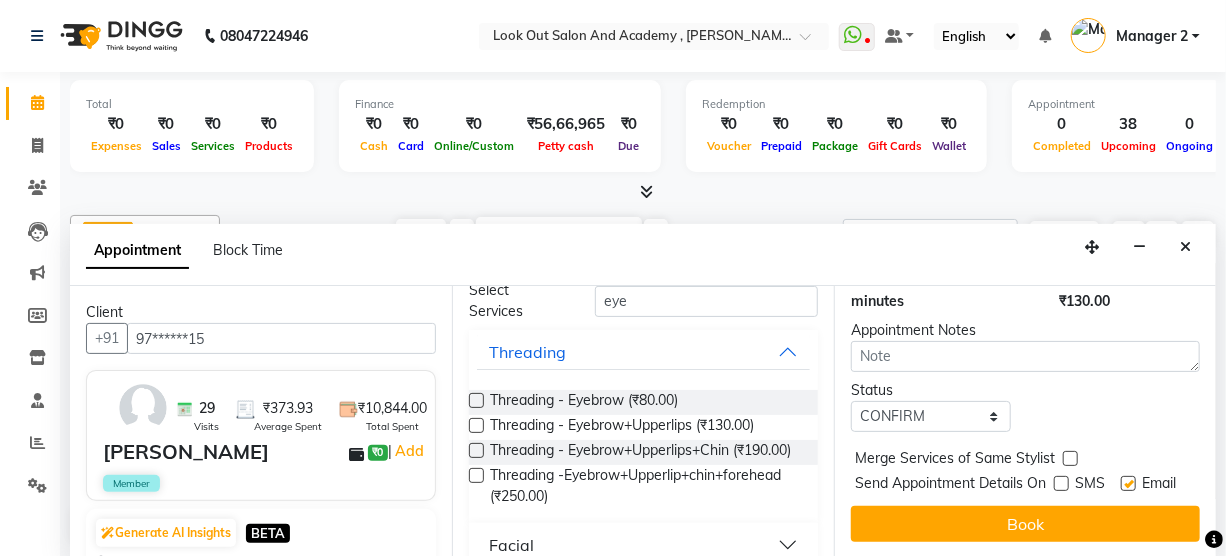 drag, startPoint x: 1114, startPoint y: 451, endPoint x: 1112, endPoint y: 487, distance: 36.05551 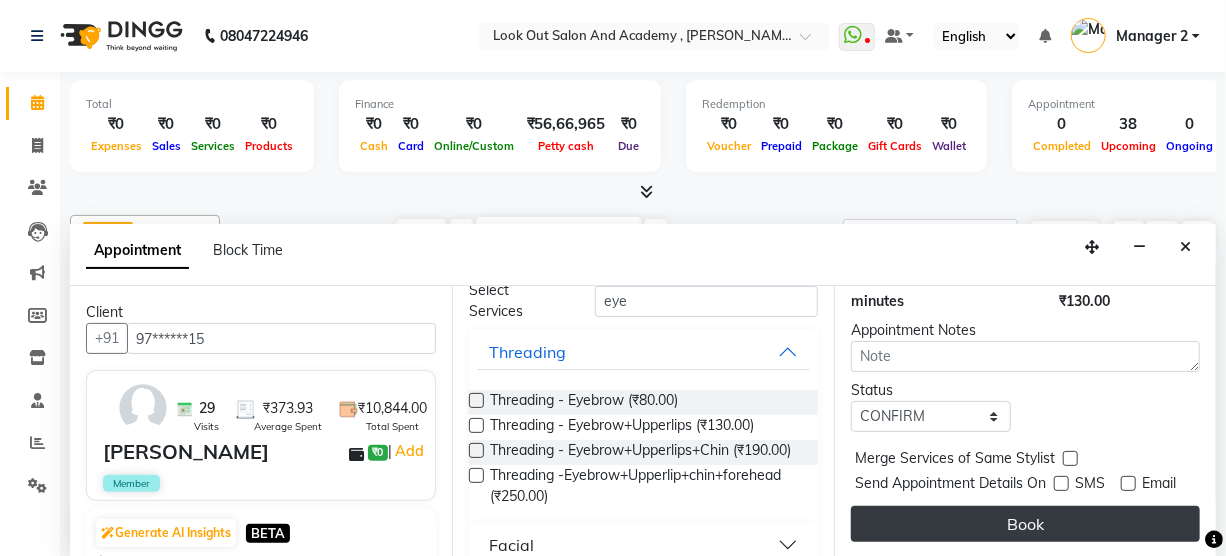 click on "Book" at bounding box center (1025, 524) 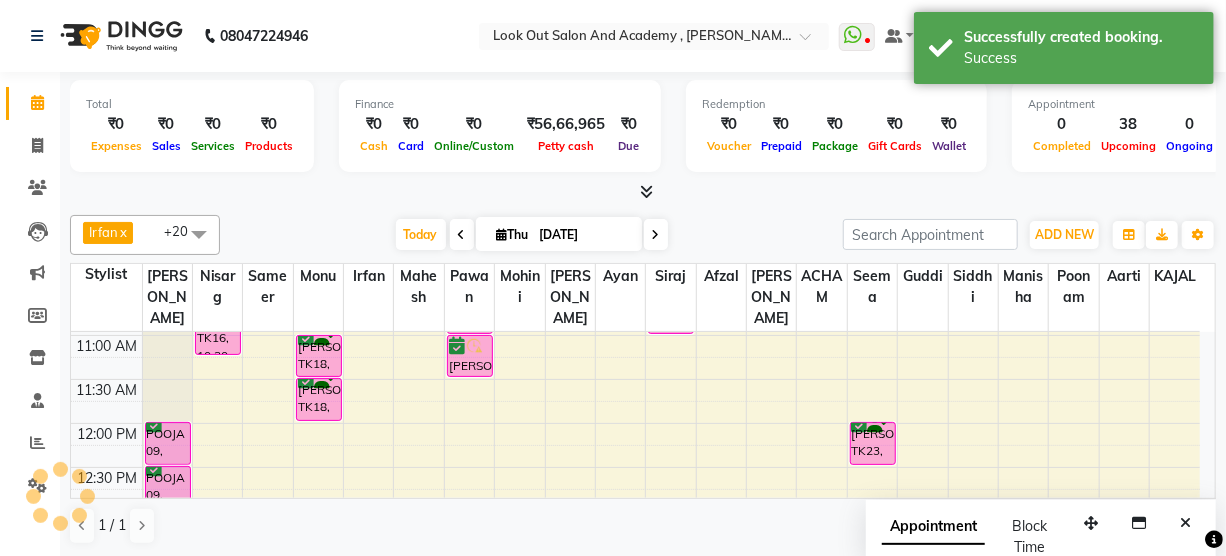 scroll, scrollTop: 0, scrollLeft: 0, axis: both 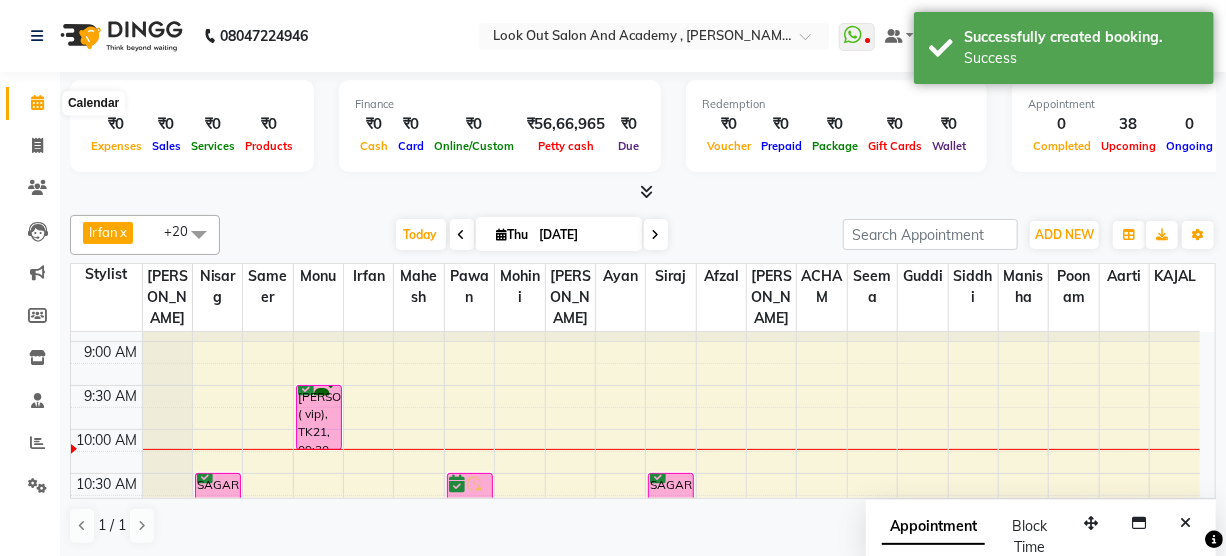 click 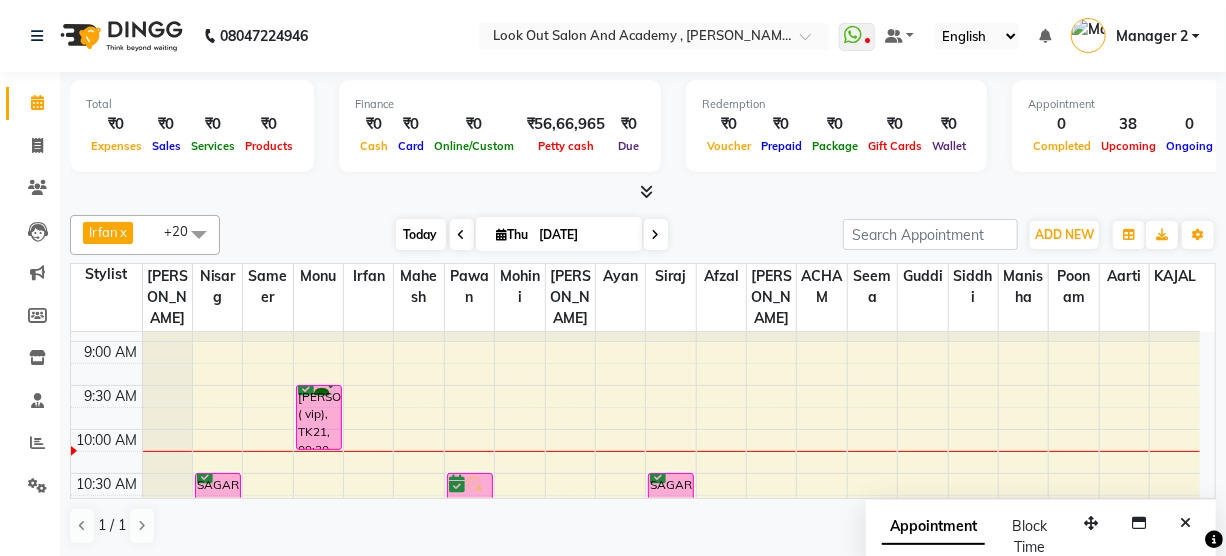 click on "Today" at bounding box center (421, 234) 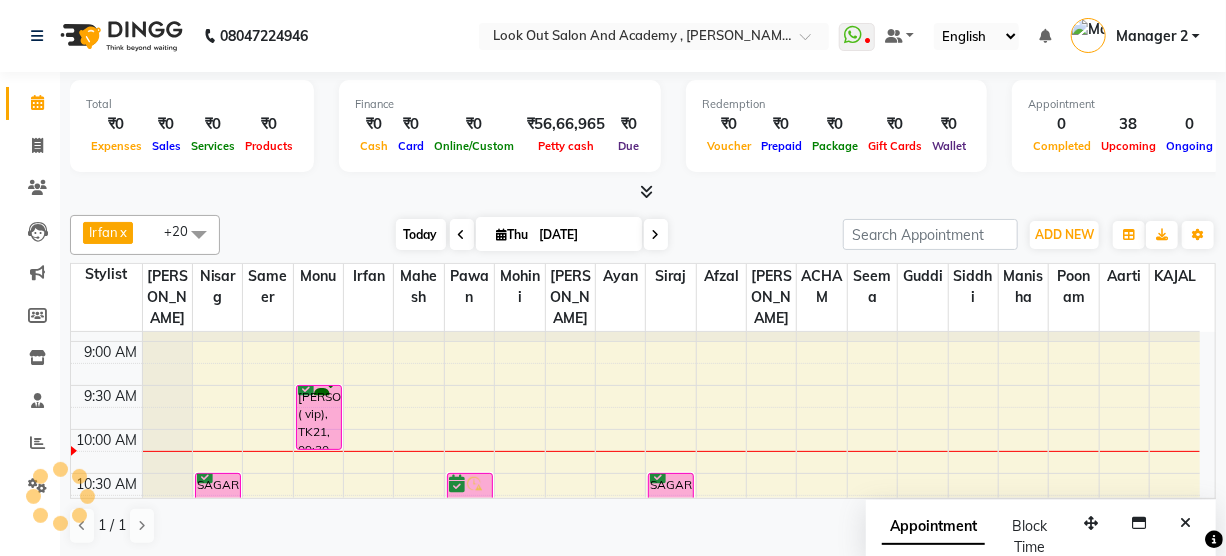 scroll, scrollTop: 175, scrollLeft: 0, axis: vertical 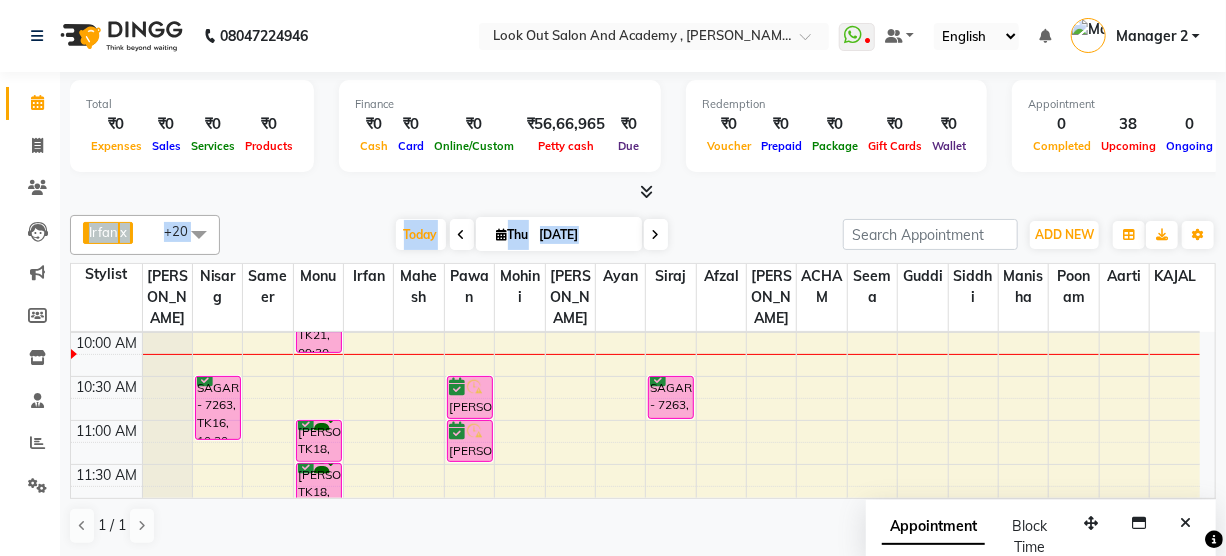 click on "Total  ₹0  Expenses ₹0  Sales ₹0  Services ₹0  Products Finance  ₹0  Cash ₹0  Card ₹0  Online/Custom ₹56,66,965 Petty cash ₹0 Due  Redemption  ₹0 Voucher ₹0 Prepaid ₹0 Package ₹0  Gift Cards ₹0  Wallet  Appointment  0 Completed 38 Upcoming 0 Ongoing 0 No show  Other sales  ₹0  Packages ₹0  Memberships ₹0  Vouchers ₹0  Prepaids ₹0  Gift Cards Irfan  x  Nisarg  x Pawan   x Sameer  x Seema  x Aarti  x Mohini   x Ayan   x Siraj   x ACHAM  x Siddhi  x Manisha   x Poonam  x RADHIKA SOLANKI  x Dhaval Solanki  x KAJAL  x Monu  x Mahesh  x Afzal  x Ravi  x Guddi  x +20 Select All Aarti ACHAM Aftab  Afzal Akthar Hussain  ARTI SAKPAL Ayan  DEEPALI Dhaval Solanki DISHA H KAMDAR Guddi Indrajeet Irfan KAJAL Mahesh Manisha  Mohini  Monu NABIL  Nisarg Pawan  Poonam RADHIKA SOLANKI Rajan Rajesh Ravi Rishika RRAHUL SADIK Sahil Salmani Sameer Seema Siddhi Siraj  TOHSIF UMAR Today  Thu 10-07-2025 Toggle Dropdown Add Appointment Add Invoice Add Expense Add Attendance x x" 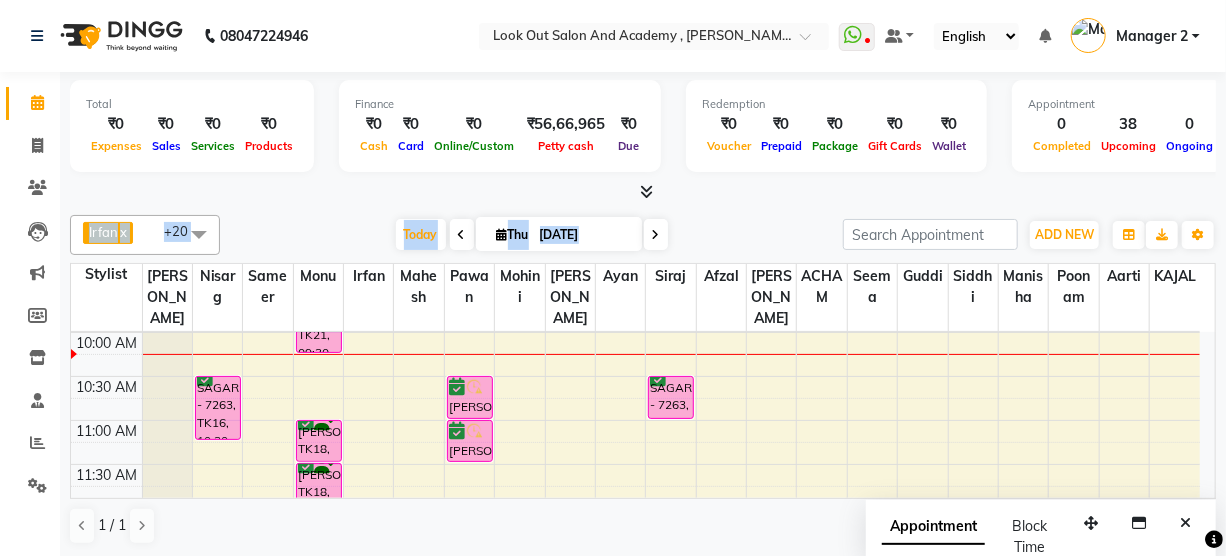 click on "Today  Thu 10-07-2025" at bounding box center [531, 235] 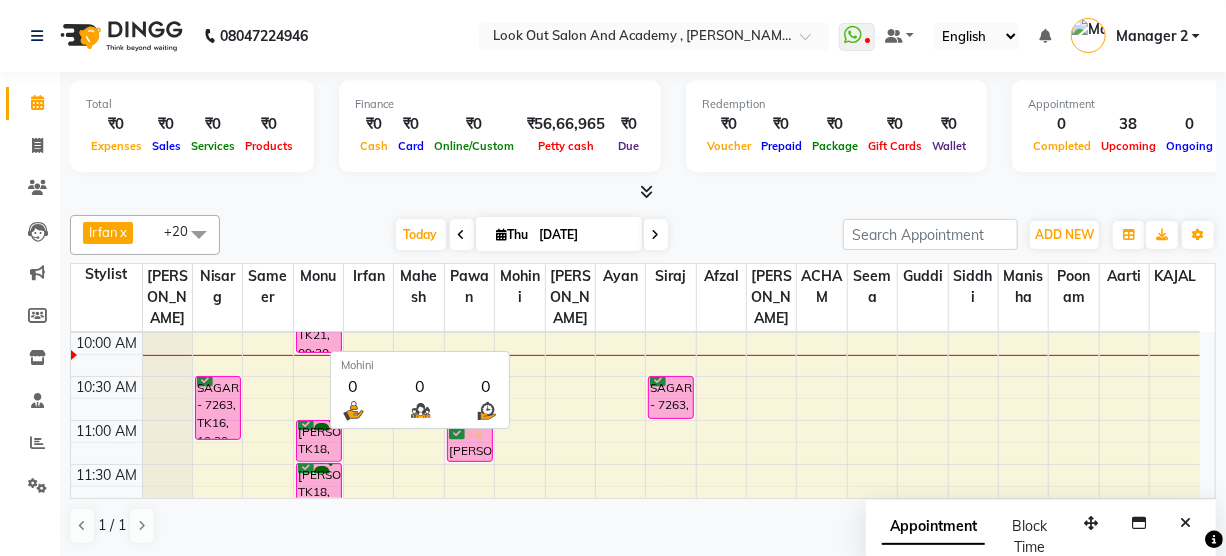 scroll, scrollTop: 0, scrollLeft: 0, axis: both 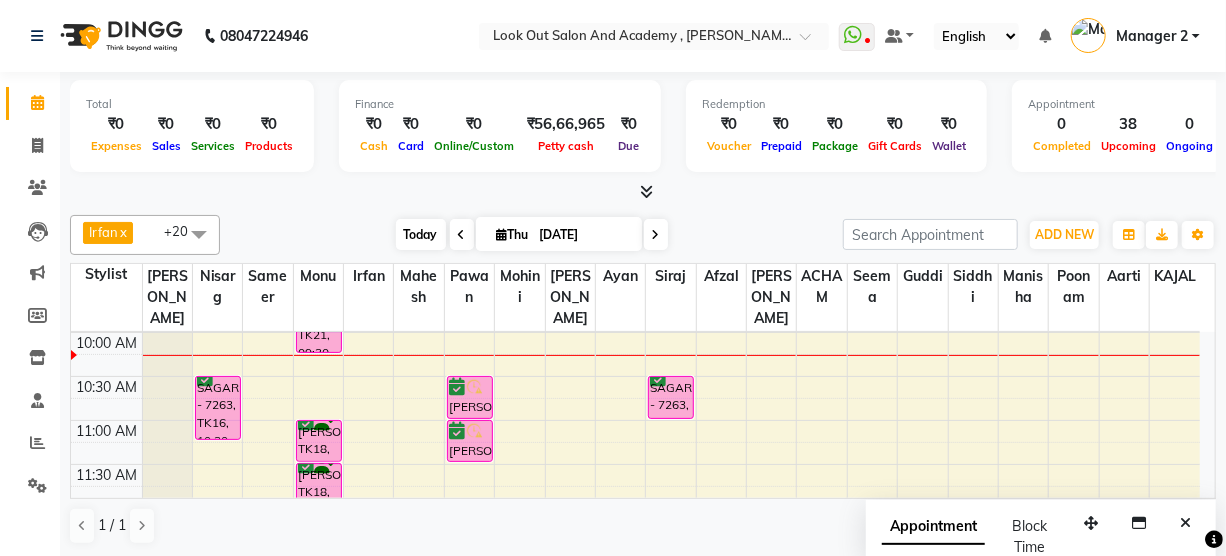 click on "Today" at bounding box center [421, 234] 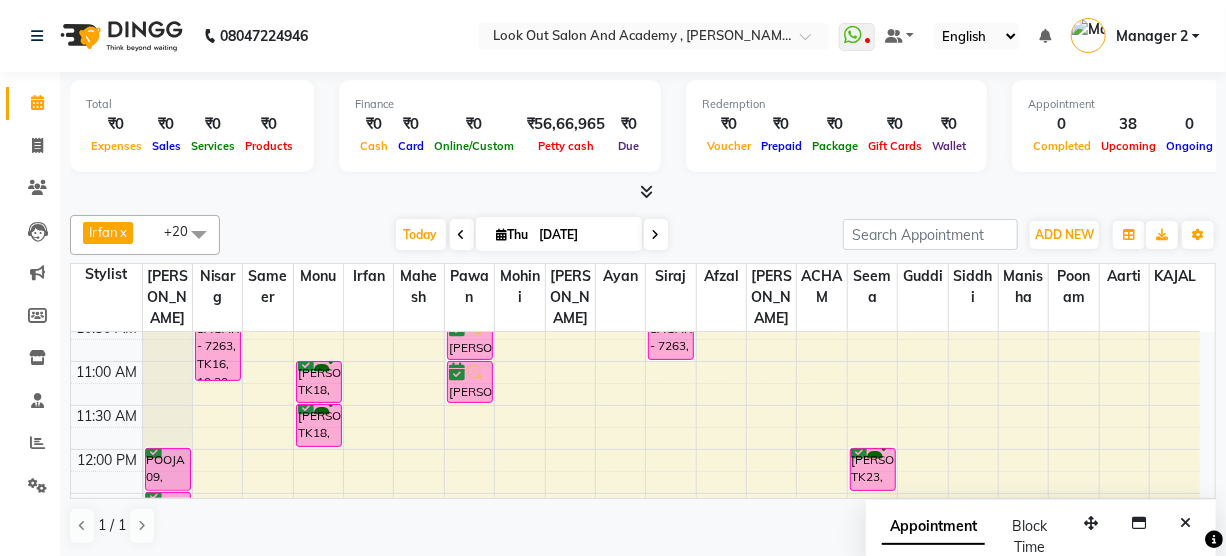 scroll, scrollTop: 266, scrollLeft: 0, axis: vertical 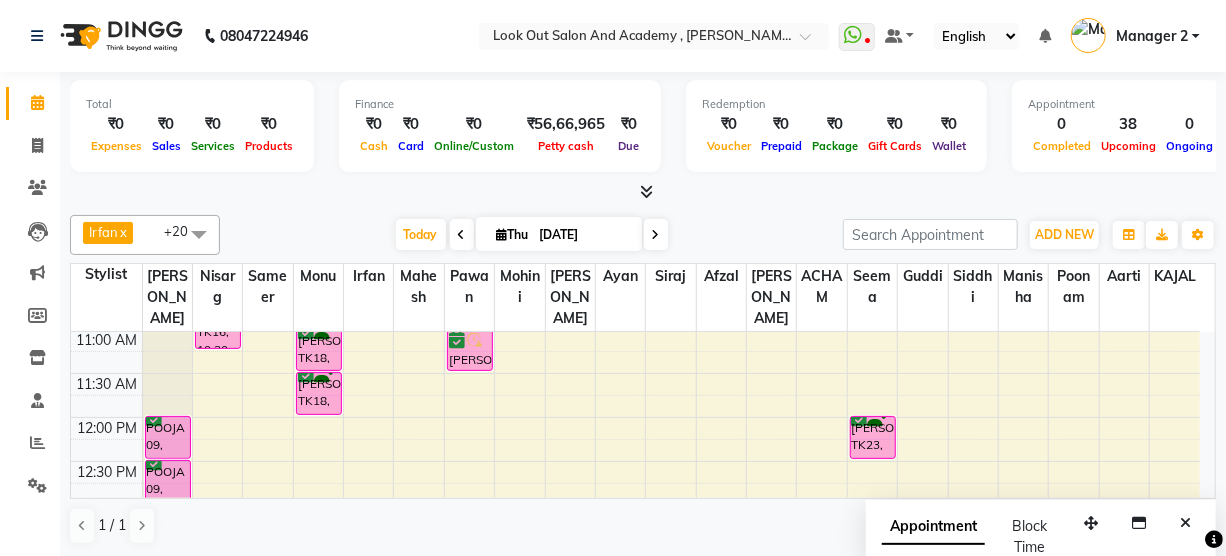 click on "8:00 AM 8:30 AM 9:00 AM 9:30 AM 10:00 AM 10:30 AM 11:00 AM 11:30 AM 12:00 PM 12:30 PM 1:00 PM 1:30 PM 2:00 PM 2:30 PM 3:00 PM 3:30 PM 4:00 PM 4:30 PM 5:00 PM 5:30 PM 6:00 PM 6:30 PM 7:00 PM 7:30 PM 8:00 PM 8:30 PM 9:00 PM 9:30 PM 10:00 PM 10:30 PM     POOJA 09, TK20, 12:00 PM-12:30 PM, Hair Cut (Female) - Haircut With Master Stylist     POOJA 09, TK20, 12:30 PM-01:00 PM, Hair Cut (Female) - Haircut With Master Stylist     chirag23, TK17, 03:00 PM-03:30 PM, Hair Cut (Female) - Haircut With Master Stylist     chirag23, TK17, 03:30 PM-04:00 PM, Hair Cut (Female) - Haircut With Master Stylist     sheetal morsariya, TK08, 04:30 PM-05:00 PM, Hair Cut (Female) - Haircut With Master Stylist     FALGUNI RAJA29-12-2025, TK07, 08:00 PM-08:30 PM, Hair Cut (Female) - Haircut With Master Stylist     SAGAR - 7263, TK16, 10:30 AM-11:15 AM, BioTop Hair SPA (Women)     CHINTAN 557, TK09, 03:00 PM-03:30 PM, Hair Cut (Male) - Haircut With Senior Stylist     CHINTAN 557, TK09, 03:30 PM-04:00 PM, Beard  - Style Shave" at bounding box center (635, 725) 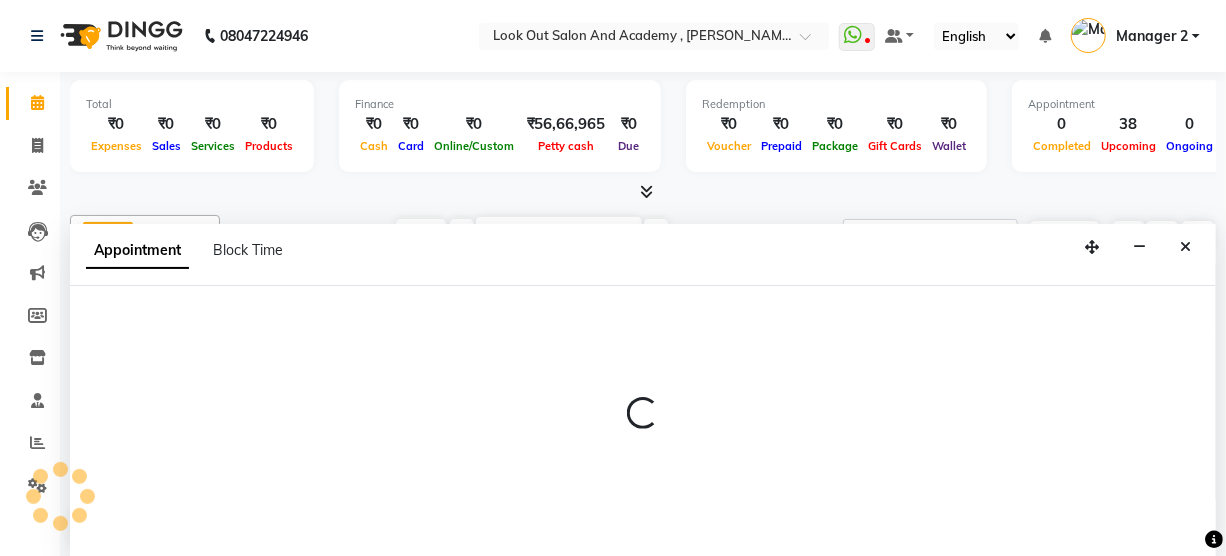 select on "28199" 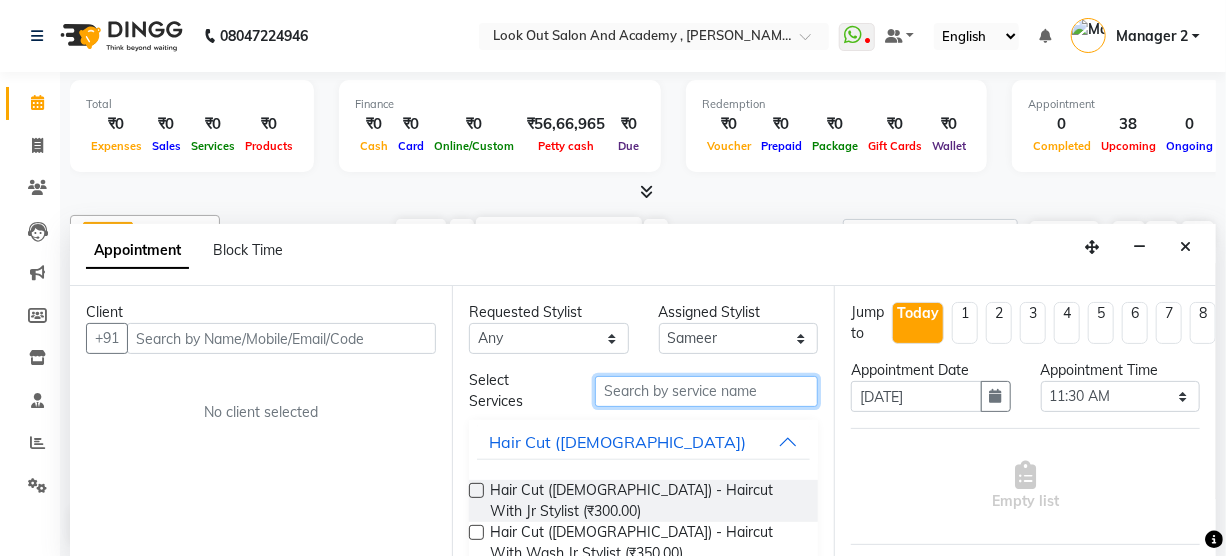 click at bounding box center (706, 391) 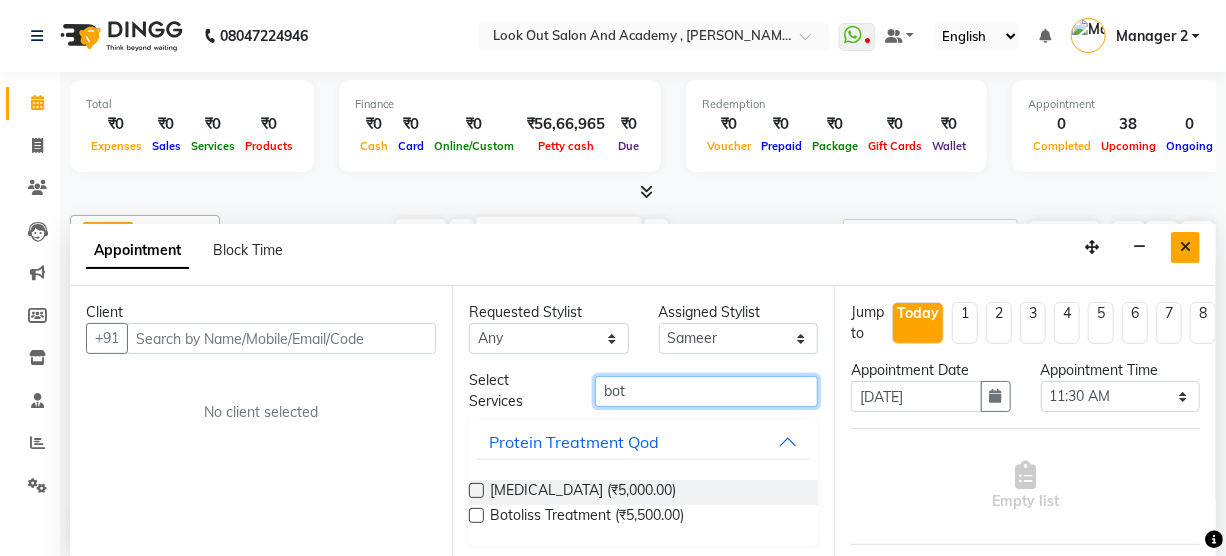type on "bot" 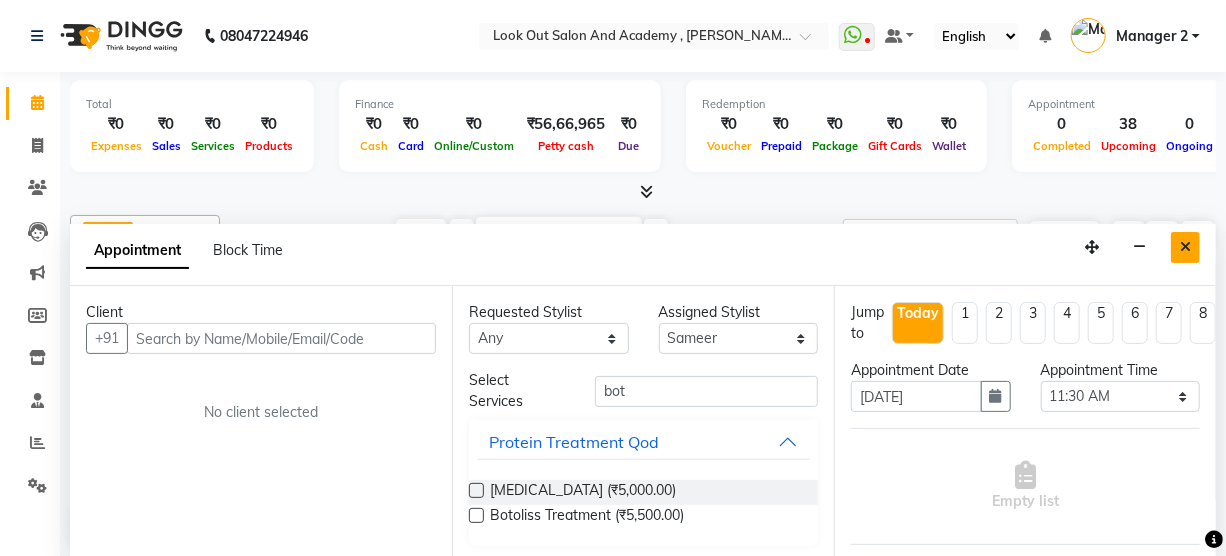 click at bounding box center (1185, 247) 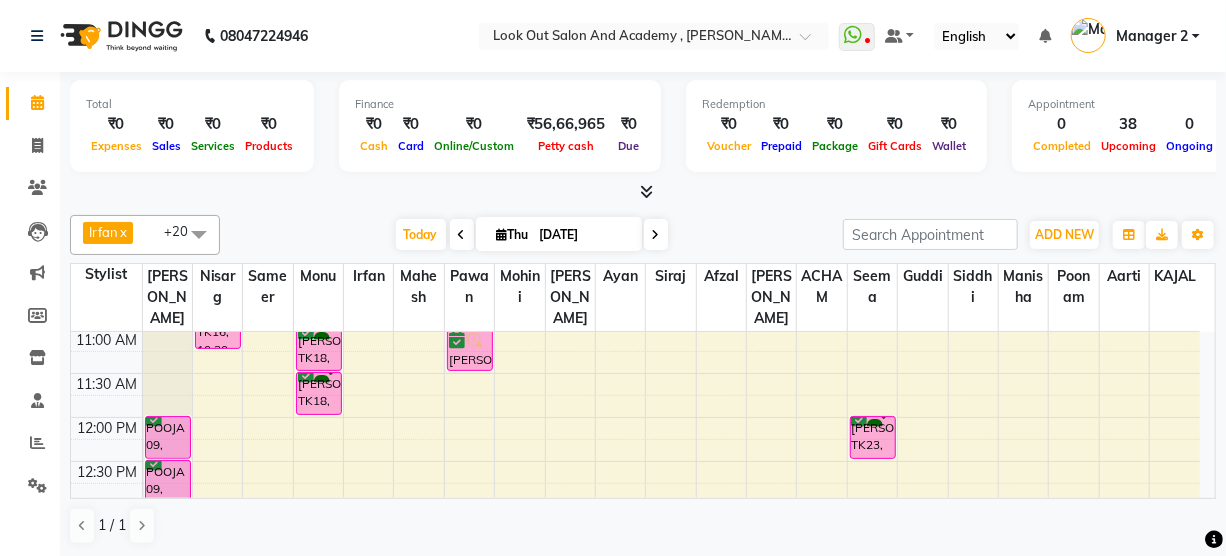 scroll, scrollTop: 0, scrollLeft: 0, axis: both 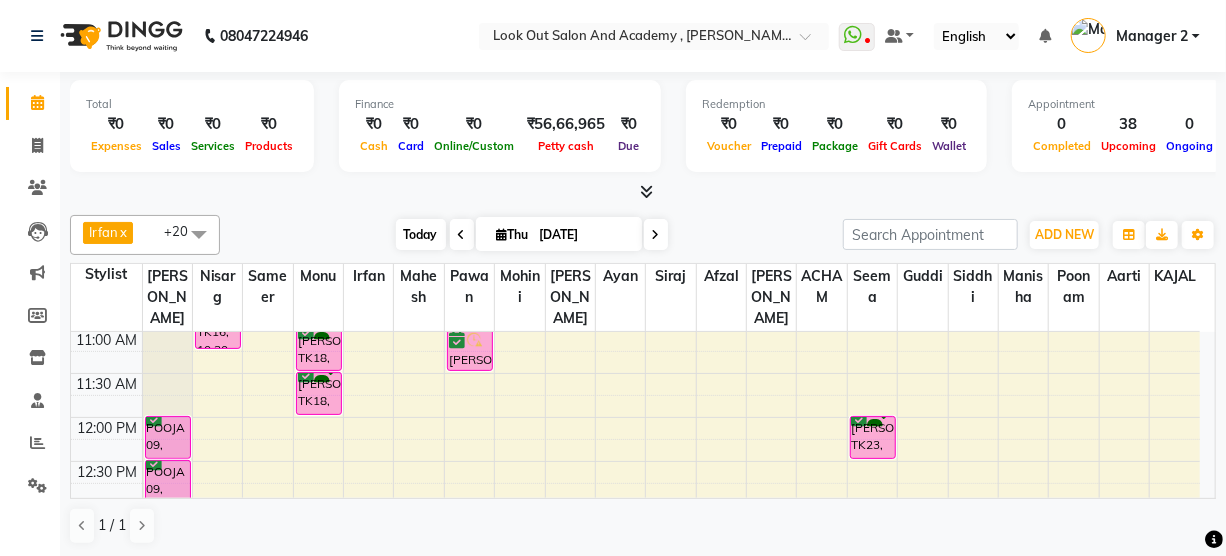 click on "Today" at bounding box center [421, 234] 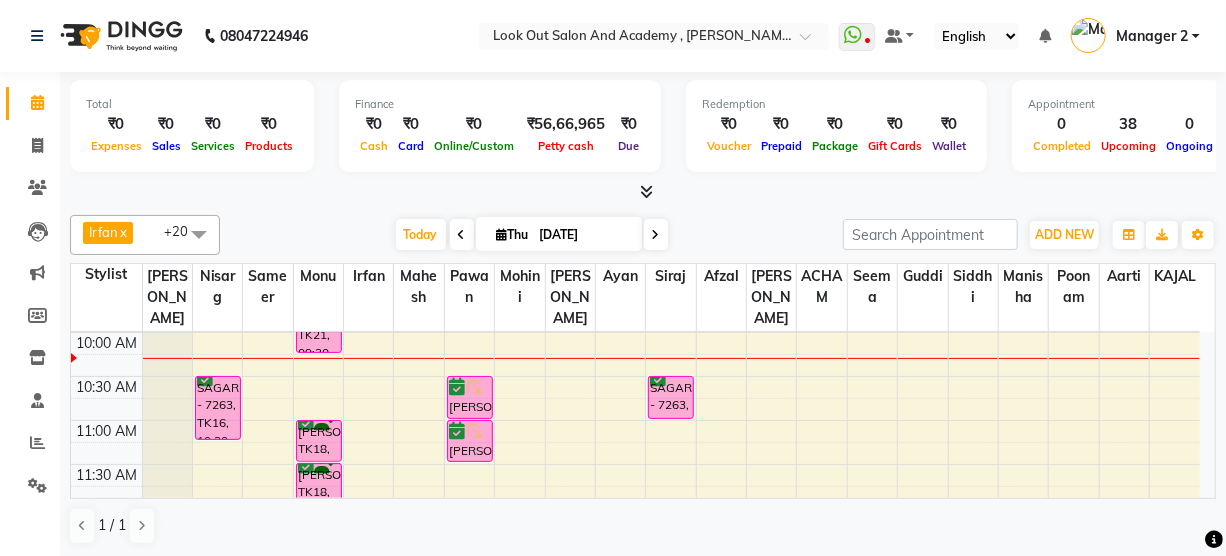 scroll, scrollTop: 0, scrollLeft: 0, axis: both 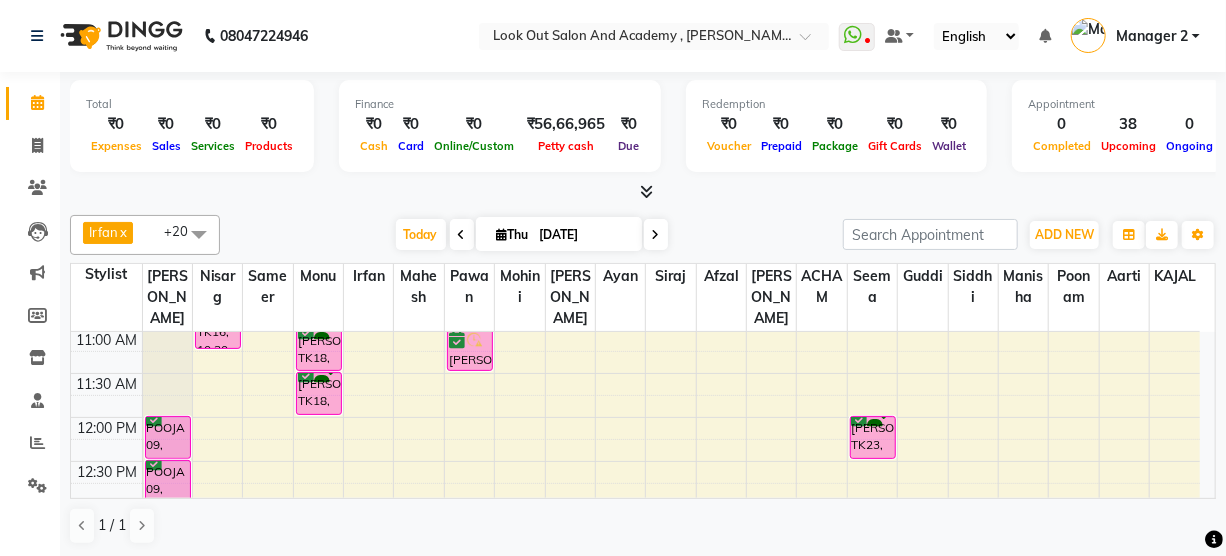 drag, startPoint x: 325, startPoint y: 534, endPoint x: 262, endPoint y: 210, distance: 330.06818 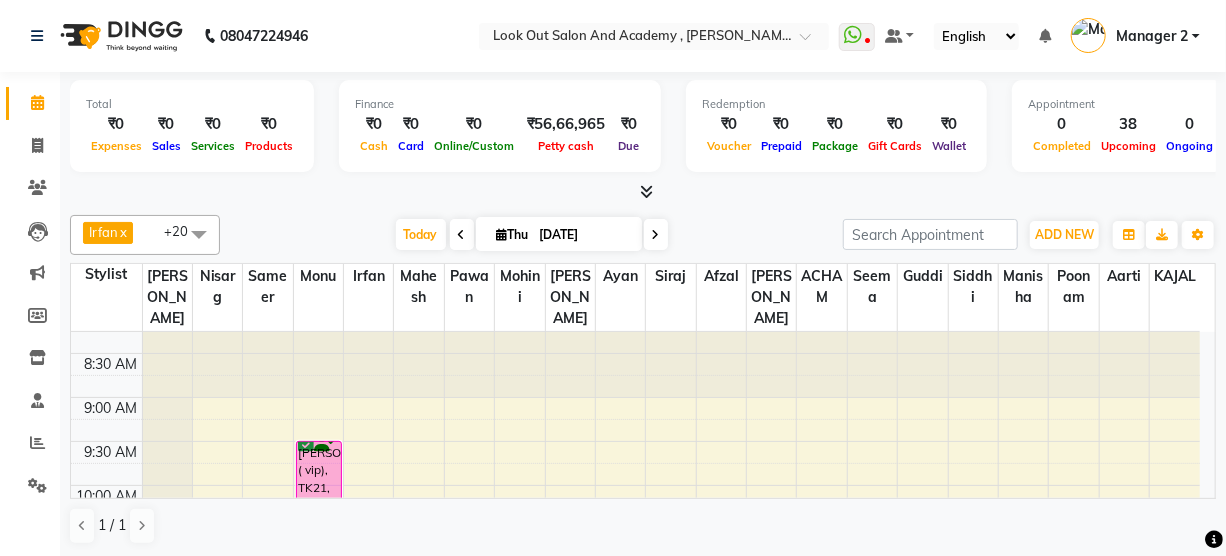 scroll, scrollTop: 0, scrollLeft: 0, axis: both 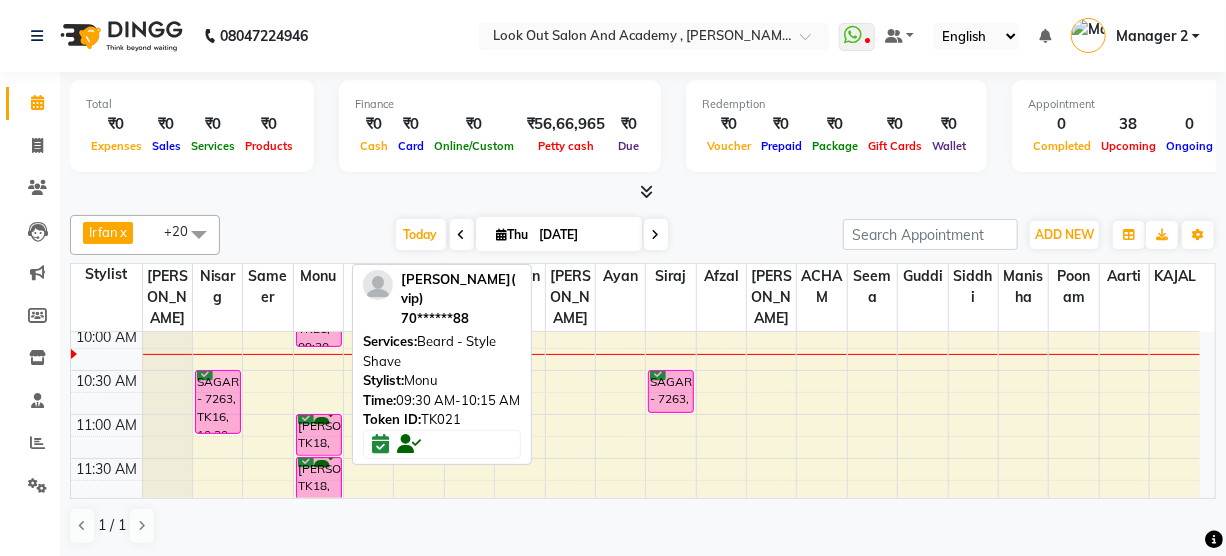click on "[PERSON_NAME]( vip), TK21, 09:30 AM-10:15 AM, [PERSON_NAME]  - Style Shave" at bounding box center (319, 314) 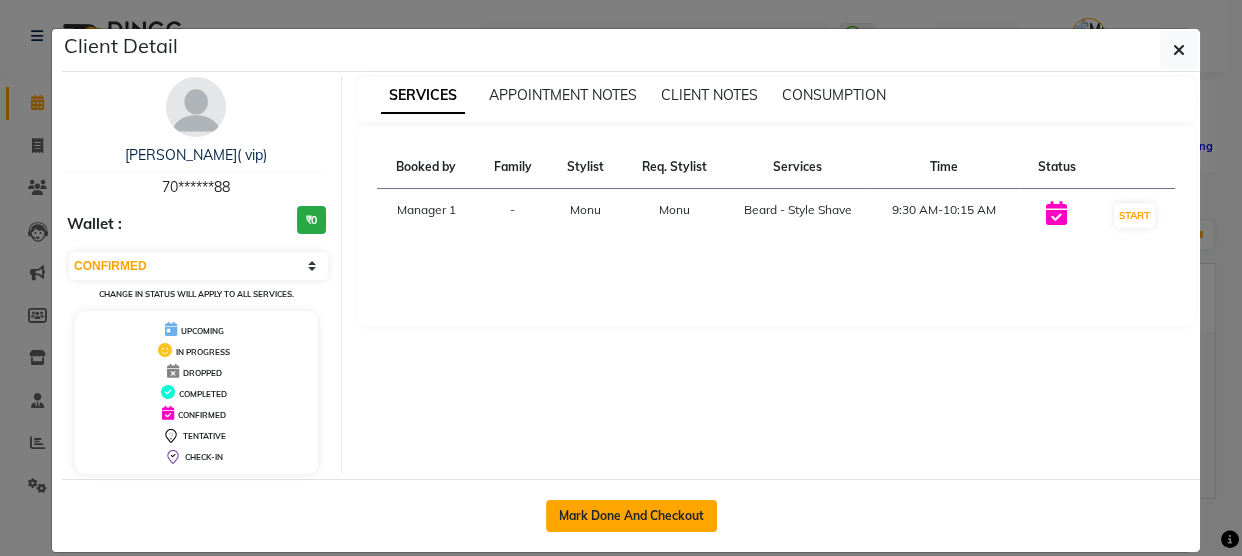 click on "Mark Done And Checkout" 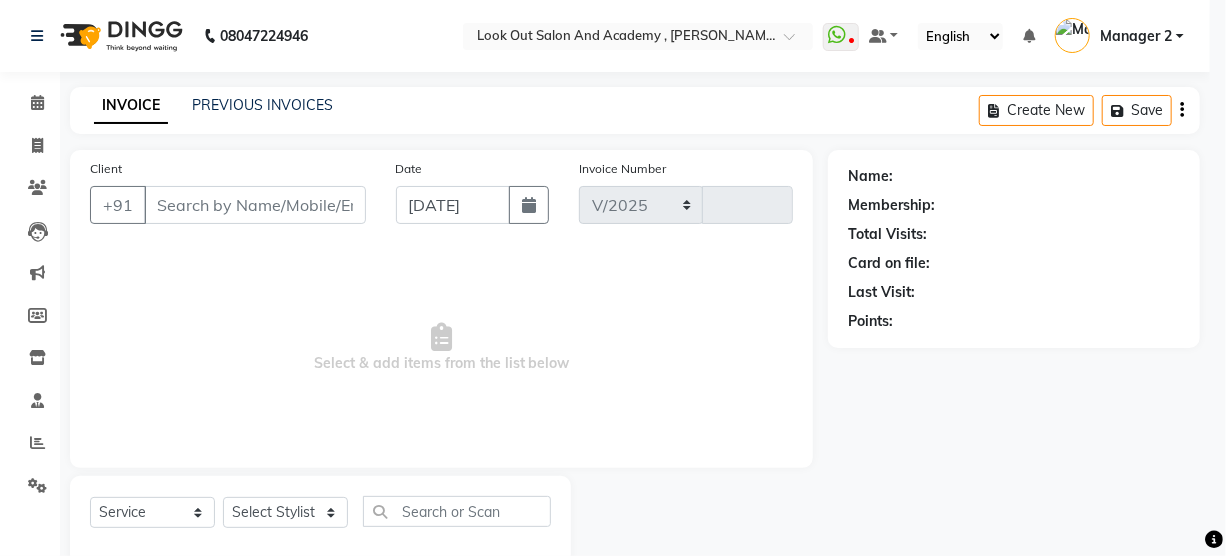 select on "4708" 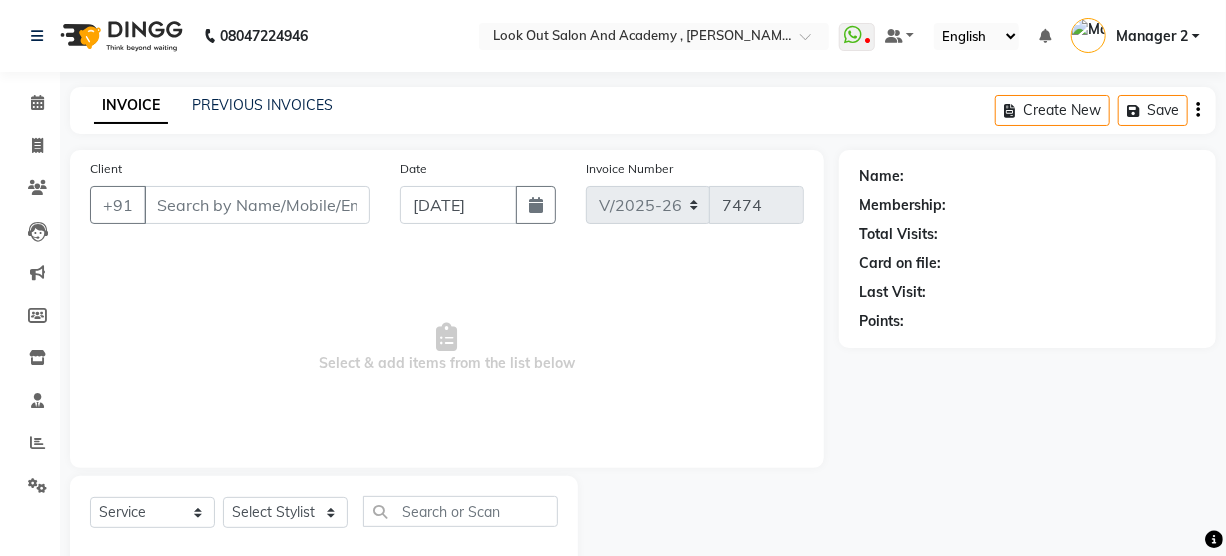 type on "70******88" 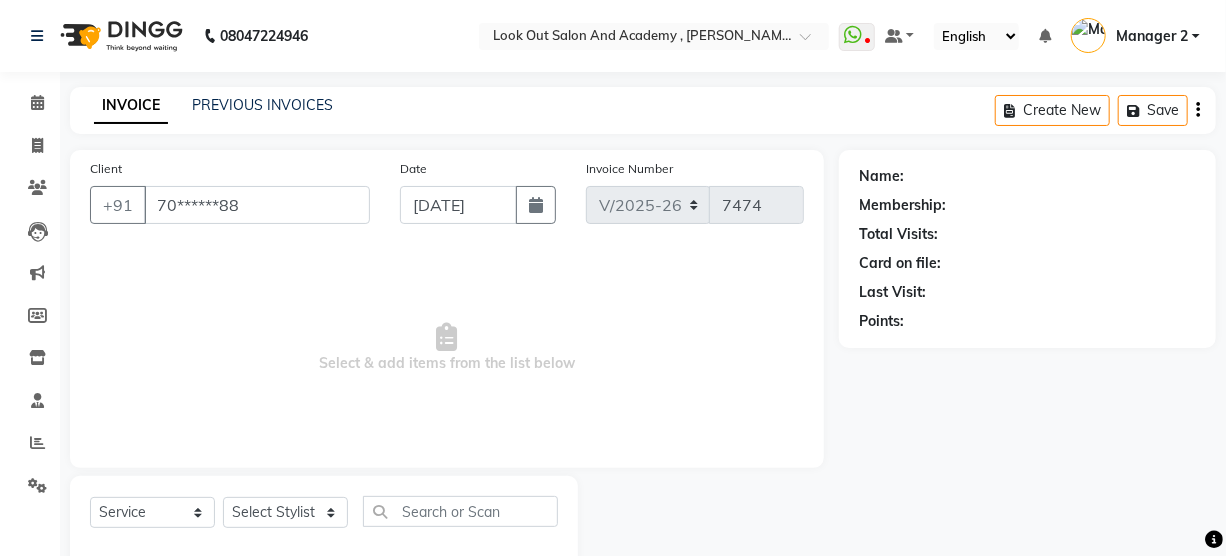 select on "28196" 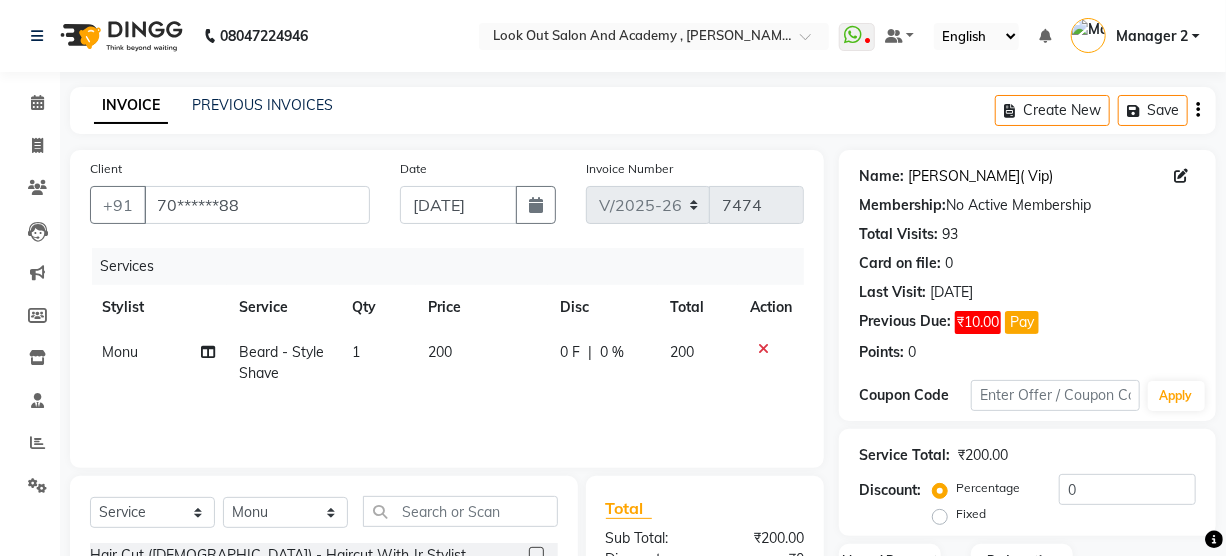 click on "Binoy Shah( Vip)" 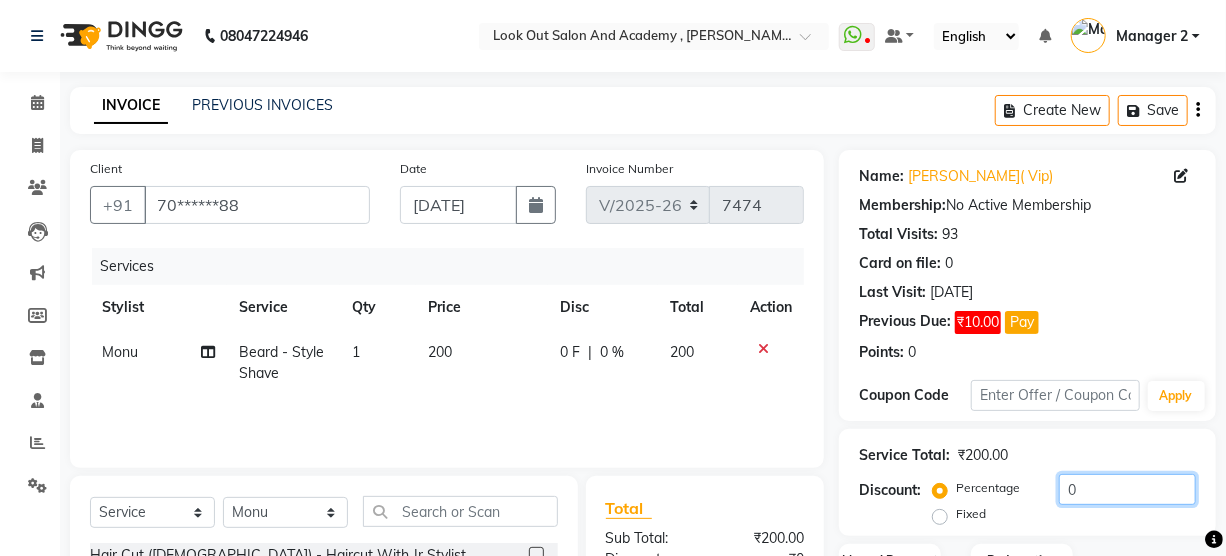 drag, startPoint x: 1108, startPoint y: 489, endPoint x: 979, endPoint y: 498, distance: 129.31357 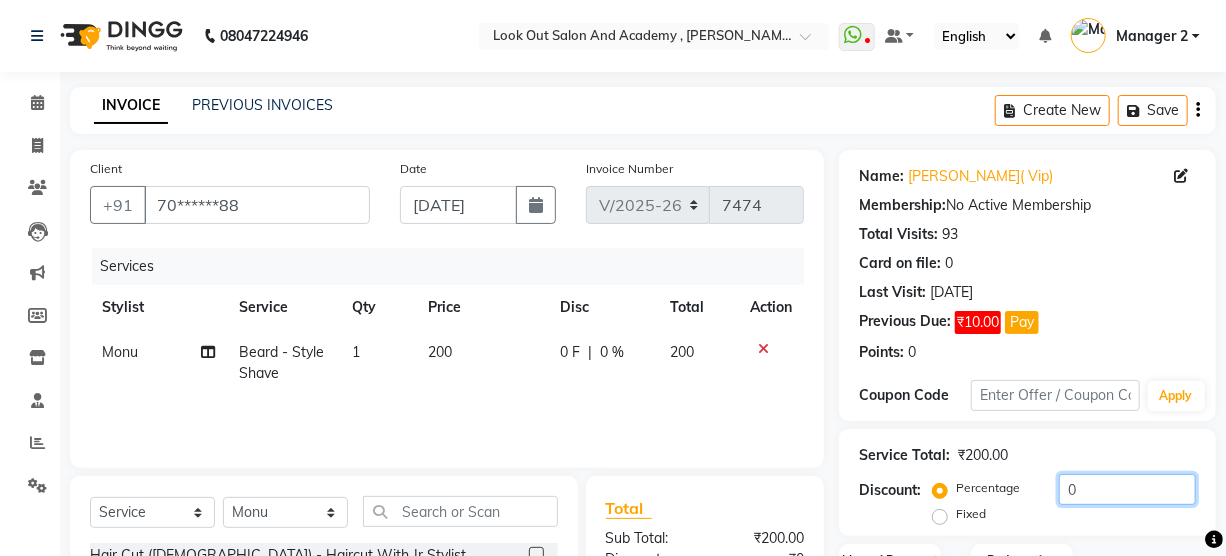click on "Percentage   Fixed  0" 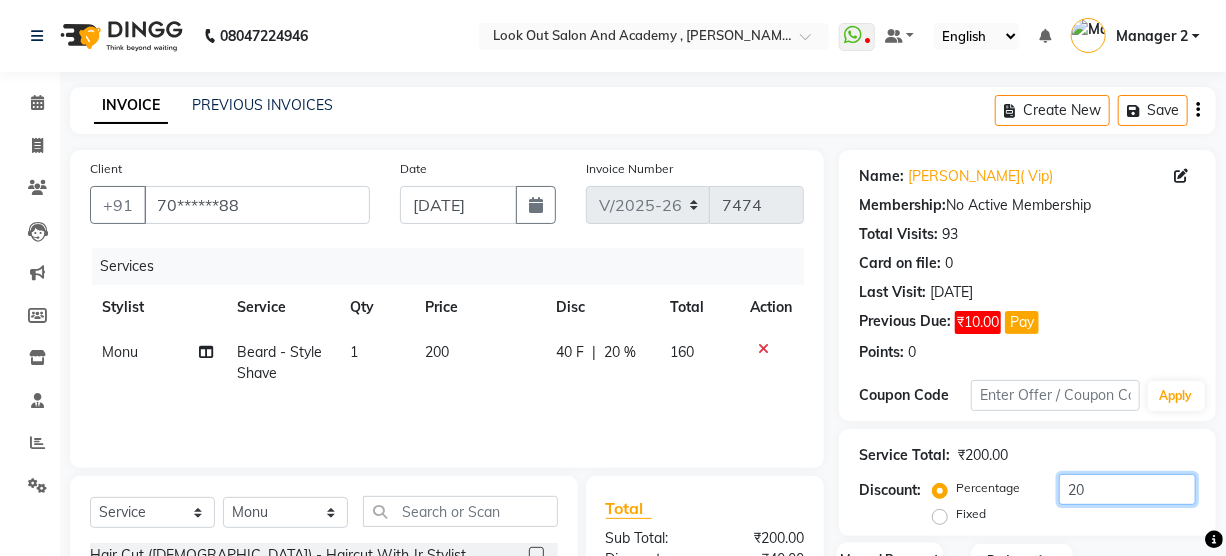type on "20" 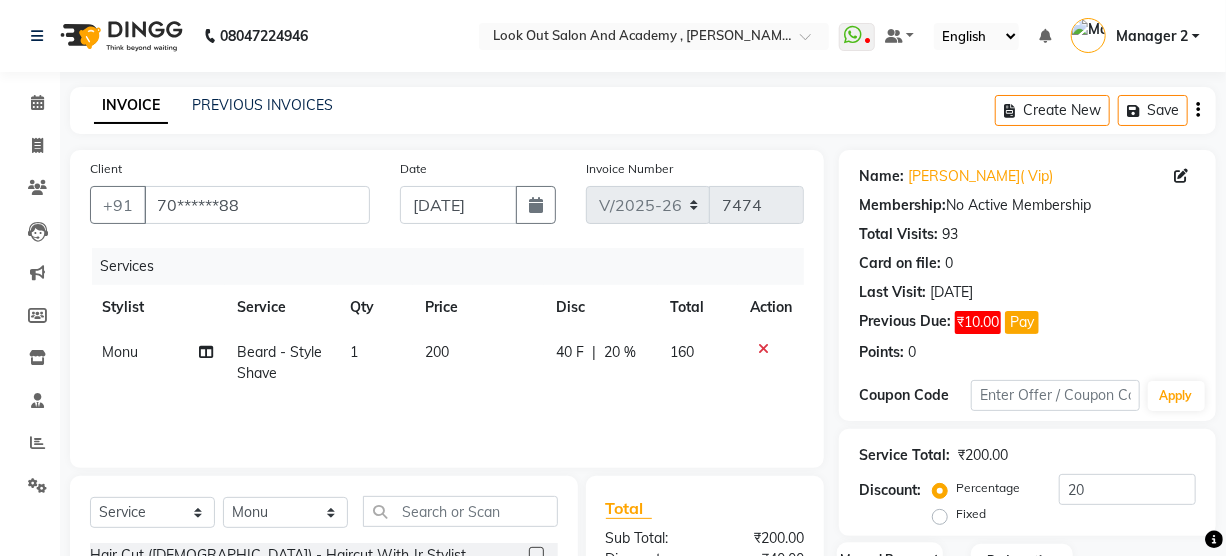 click 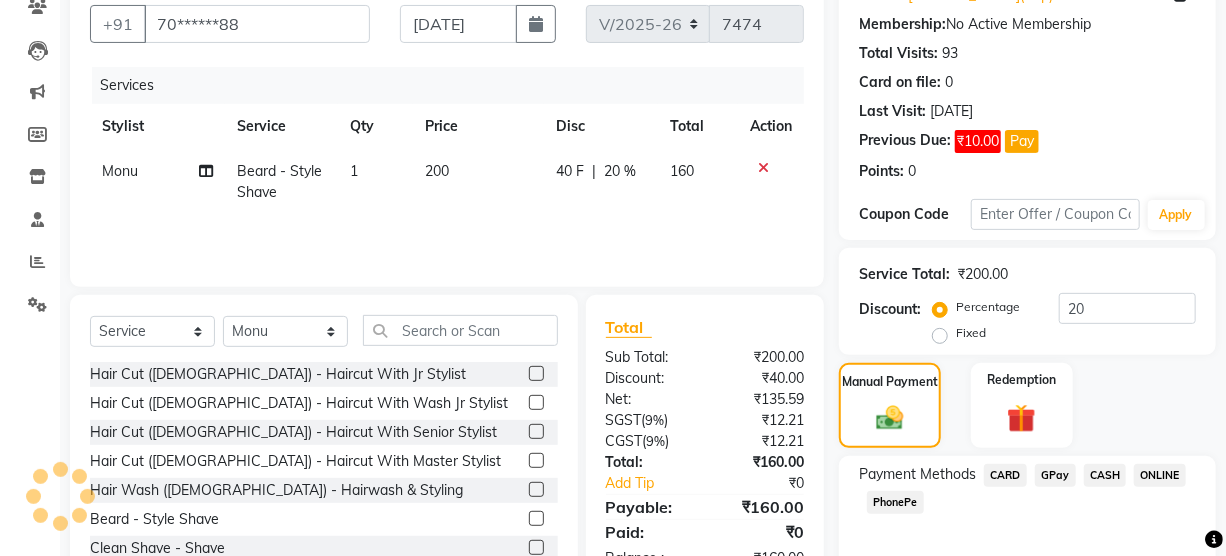 scroll, scrollTop: 90, scrollLeft: 0, axis: vertical 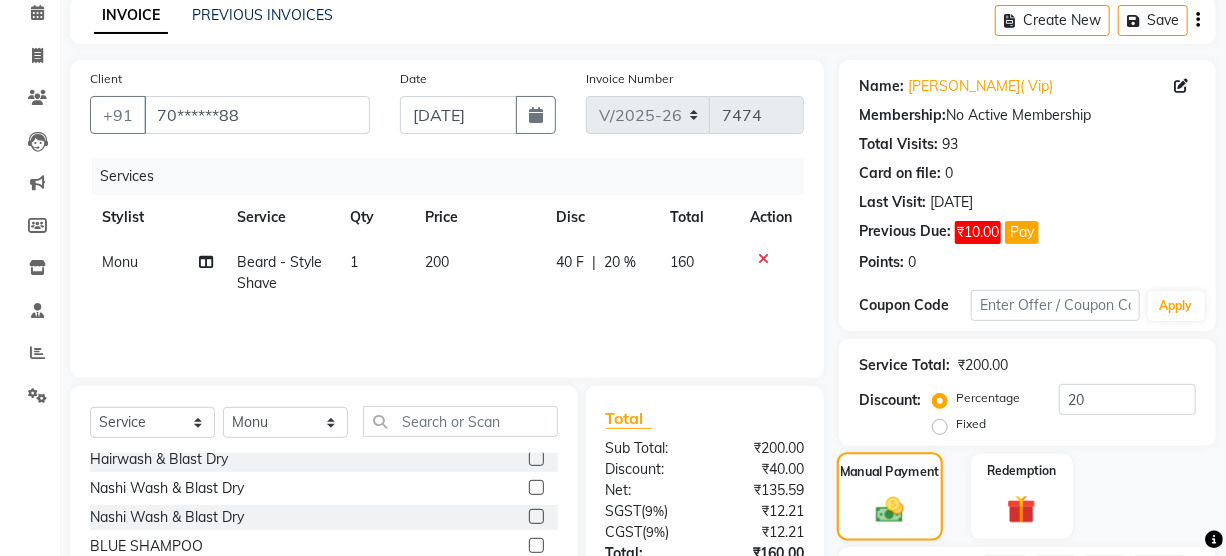 click on "Manual Payment" 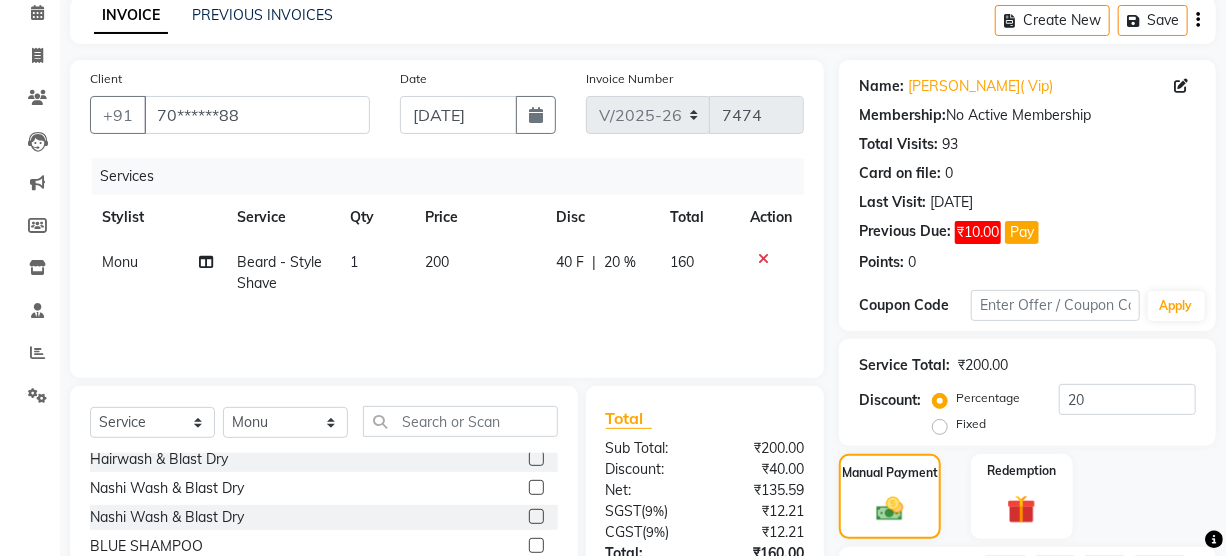 click on "PhonePe" 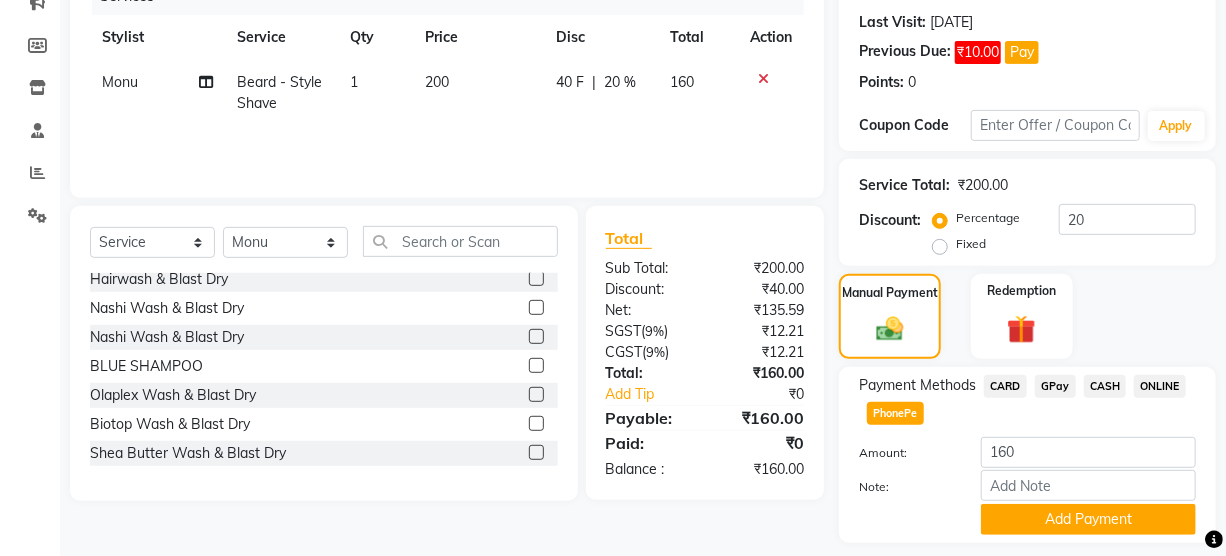 click on "CASH" 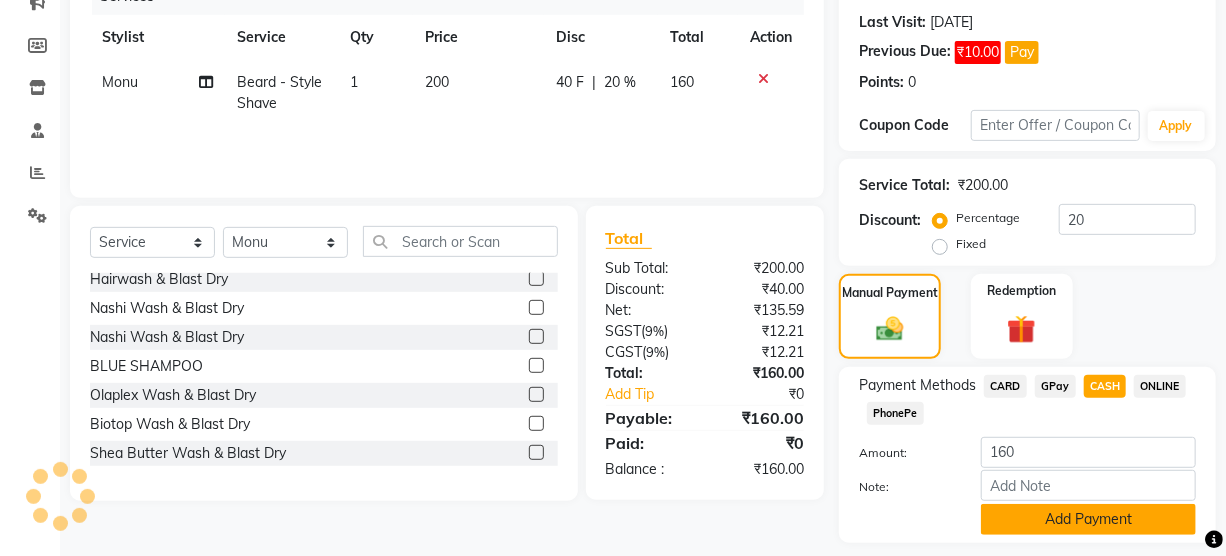 click on "Add Payment" 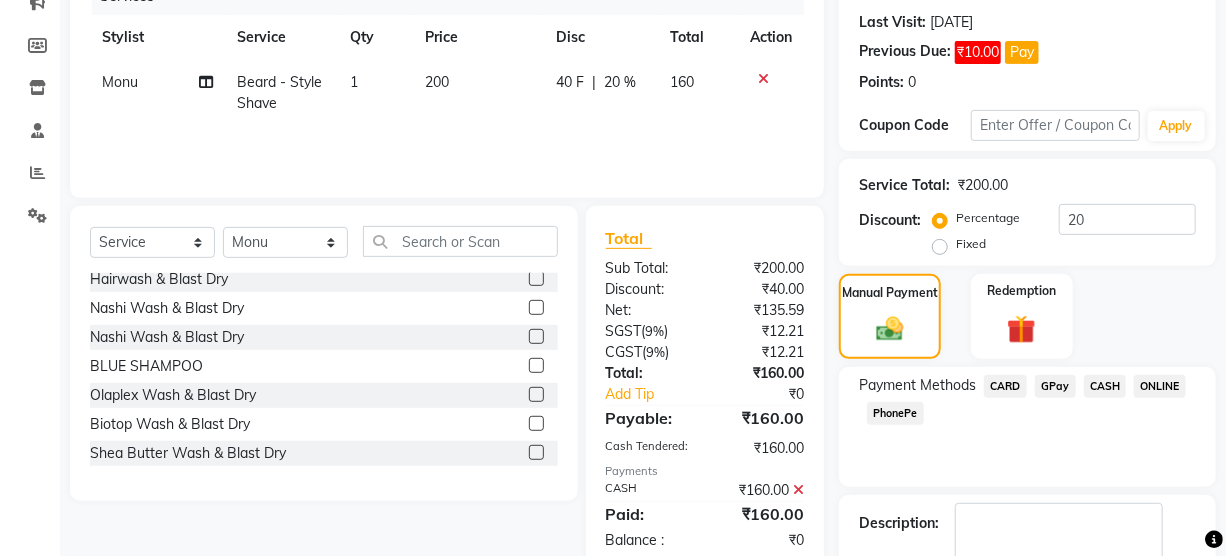 click on "Checkout" 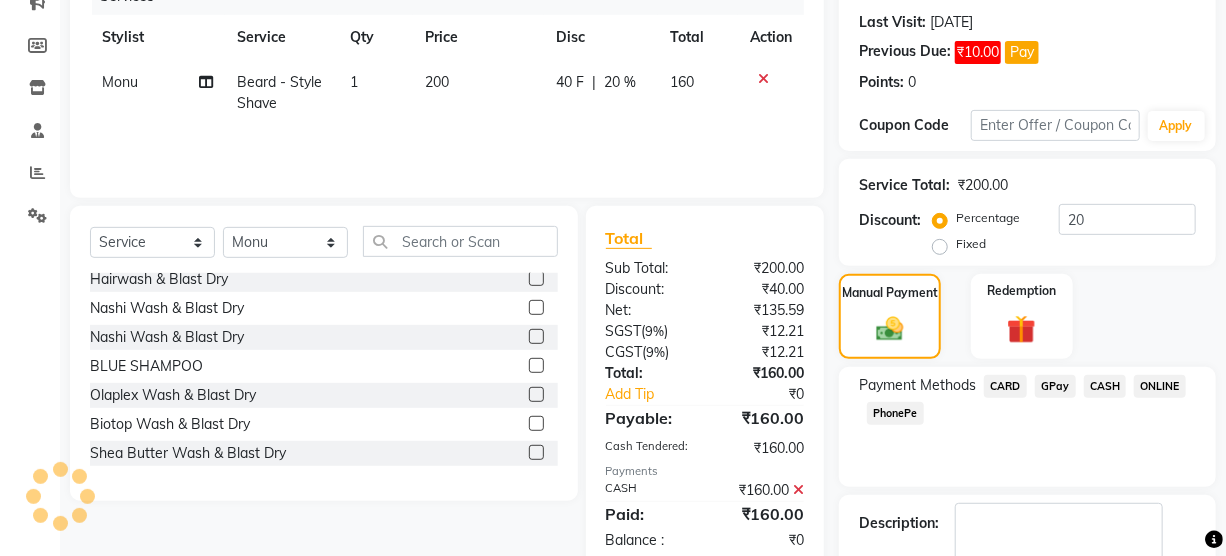 scroll, scrollTop: 383, scrollLeft: 0, axis: vertical 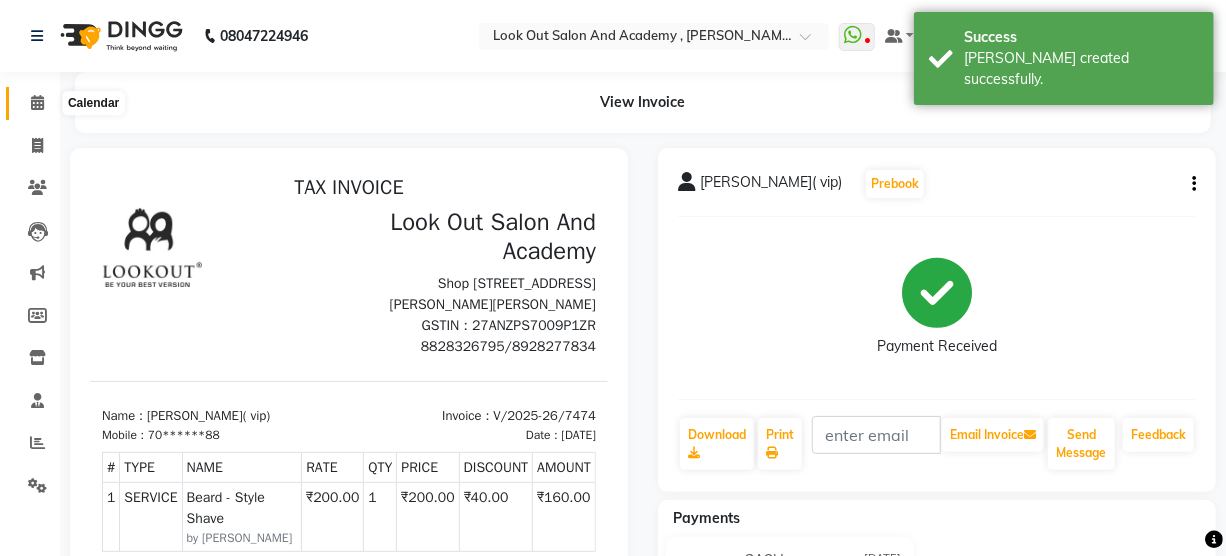 click 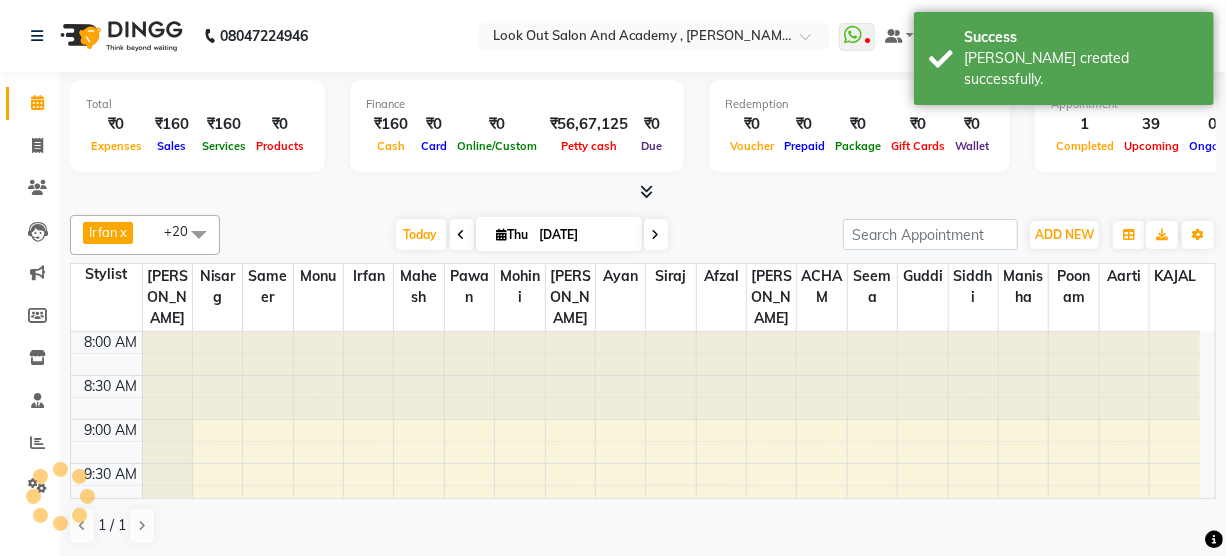 scroll, scrollTop: 0, scrollLeft: 0, axis: both 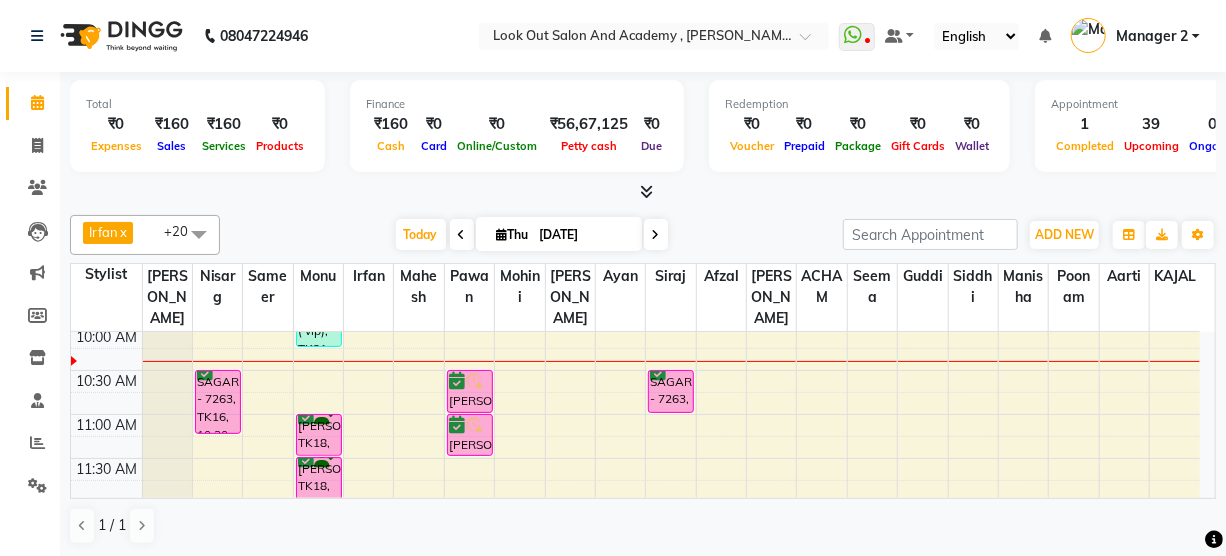 click on "Thu" at bounding box center [513, 234] 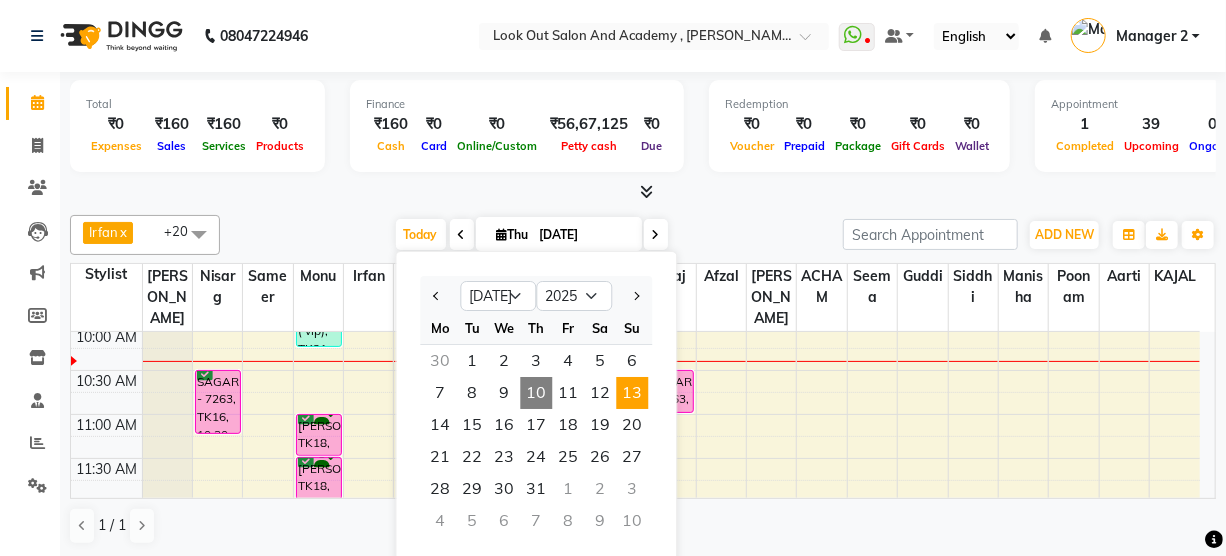 click on "13" at bounding box center [632, 393] 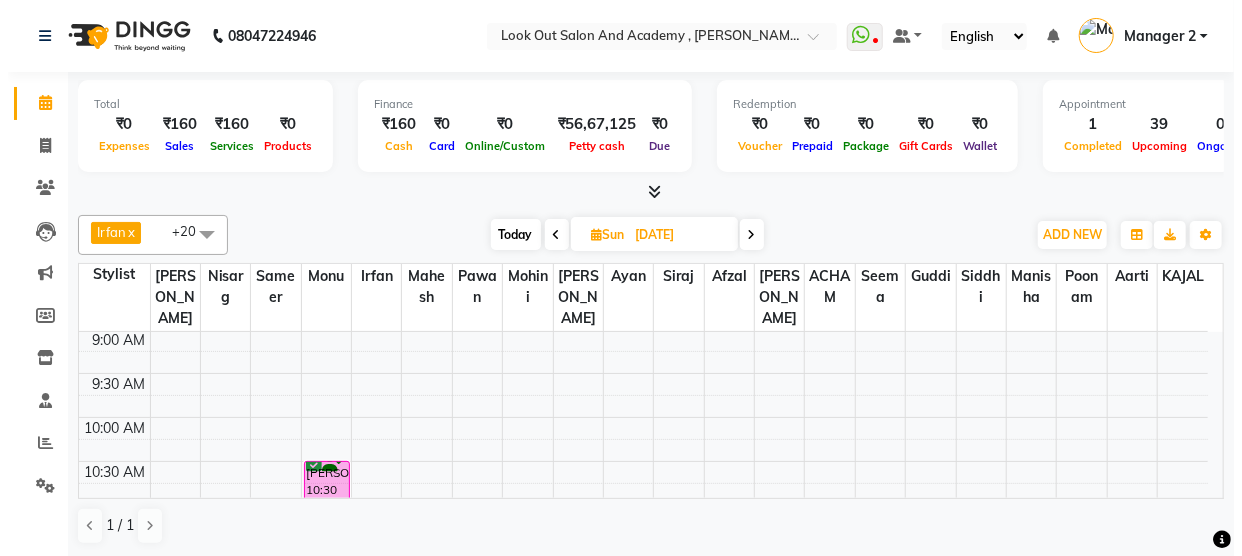 scroll, scrollTop: 272, scrollLeft: 0, axis: vertical 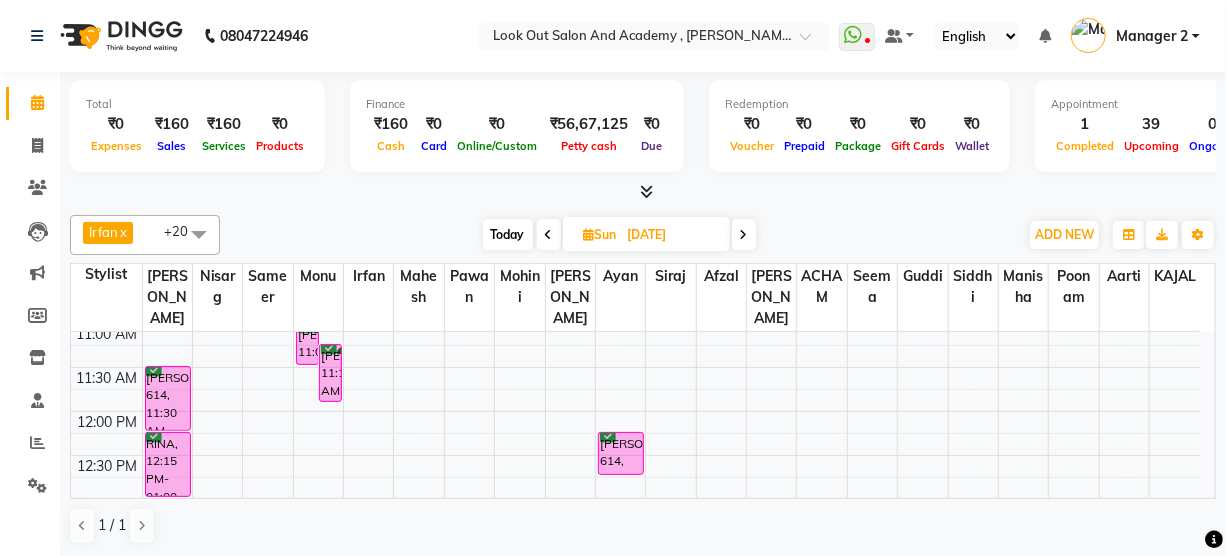 click on "8:00 AM 8:30 AM 9:00 AM 9:30 AM 10:00 AM 10:30 AM 11:00 AM 11:30 AM 12:00 PM 12:30 PM 1:00 PM 1:30 PM 2:00 PM 2:30 PM 3:00 PM 3:30 PM 4:00 PM 4:30 PM 5:00 PM 5:30 PM 6:00 PM 6:30 PM 7:00 PM 7:30 PM 8:00 PM 8:30 PM 9:00 PM 9:30 PM 10:00 PM 10:30 PM     RUCHIR SHAH 614, 11:30 AM-12:15 PM, Hair Cut (Male) - Haircut With Master Stylist     RINA, 12:15 PM-01:00 PM, Hair Cut (Male) - Haircut With Master Stylist     NIMESH MEHTA, 02:00 PM-02:30 PM, Hair Cut (Female) - Haircut With Master Stylist     NIMESH MEHTA, 02:30 PM-04:30 PM, Global Colour Women - Upto Waist     NIMESH MEHTA, 04:30 PM-06:30 PM, Highlights - Upto Waist     POOJA KHANDELWAL, 02:30 PM-07:10 PM, Botox      POOJA KHANDELWAL, 07:15 PM-08:15 PM, Root Touch Up (Inoa 1-inch)     Vinit, 11:00 AM-11:30 AM, Beard  - Style Shave     Vinit, 11:15 AM-11:55 AM, Head Massage - Head Massage (Male)     Vinit, 10:30 AM-11:00 AM, Hair Cut (Male) - Haircut With Senior Stylist     PINKY PANDIA, 02:00 PM-04:00 PM, Global Colour Women - Upto Waist" at bounding box center [635, 719] 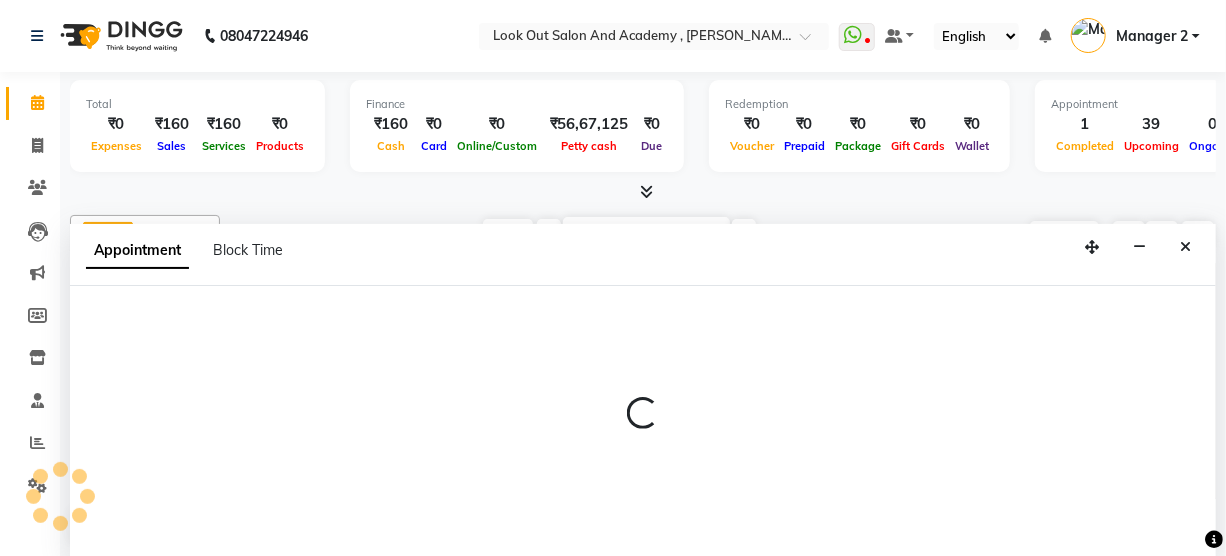 select on "28196" 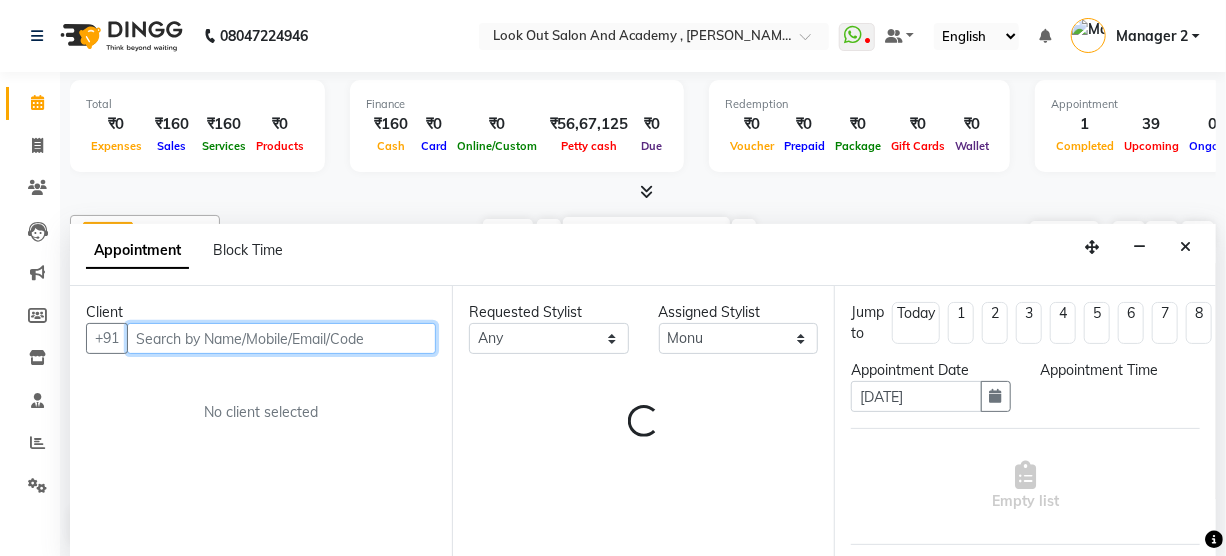 select on "720" 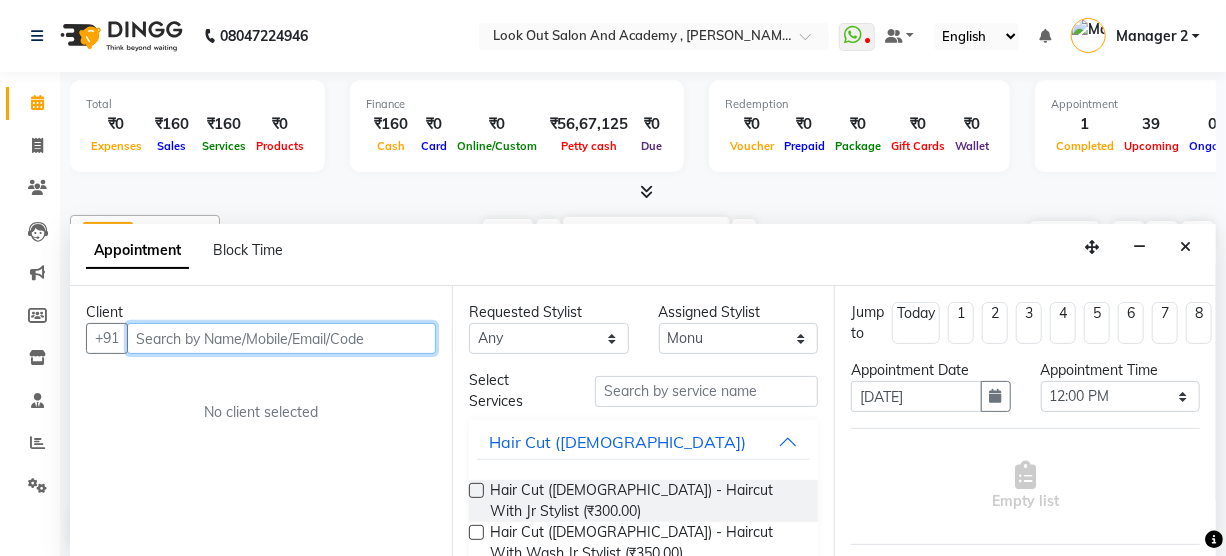 click at bounding box center [281, 338] 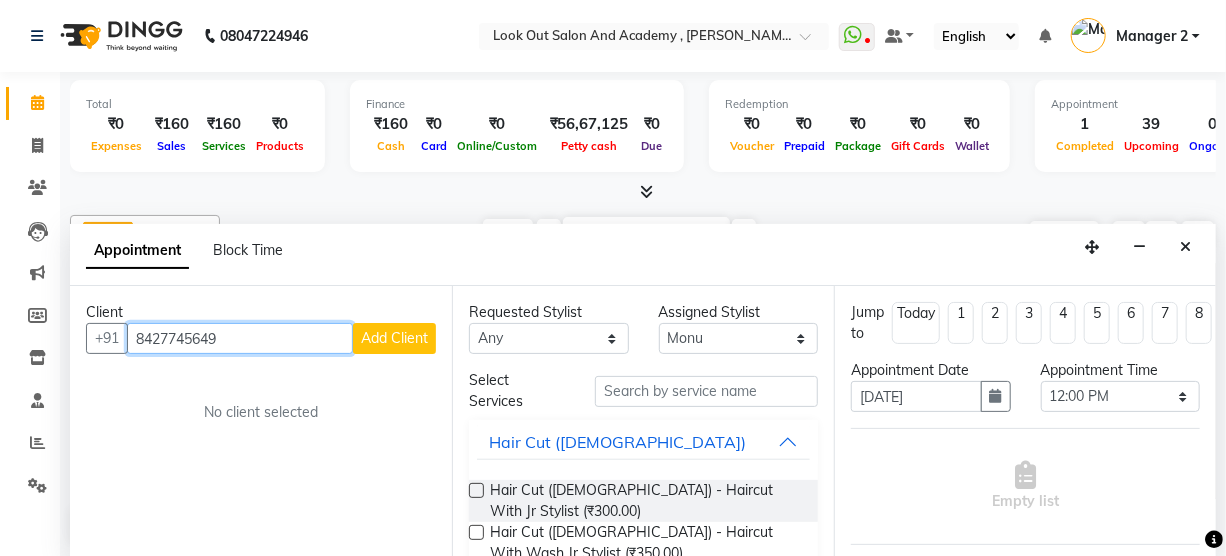 type on "8427745649" 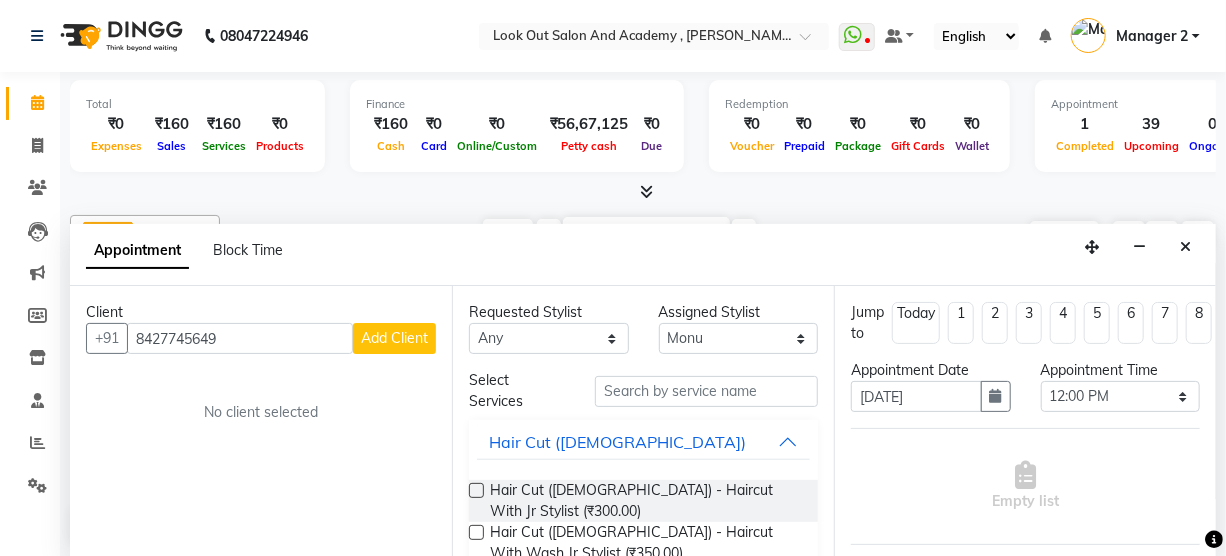 click on "Add Client" at bounding box center [394, 338] 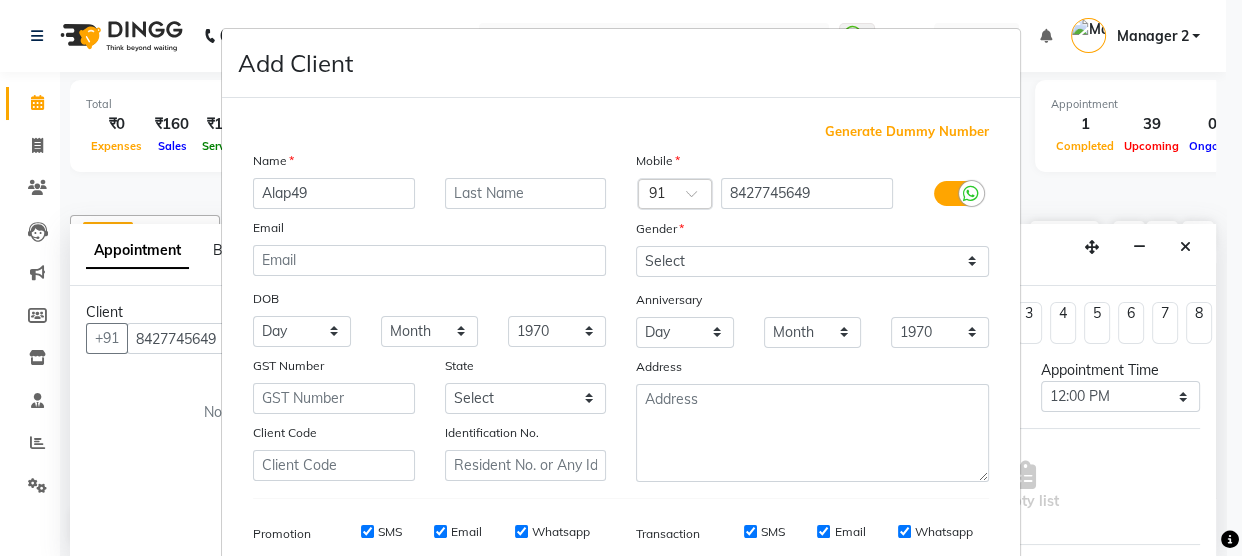 type on "Alap49" 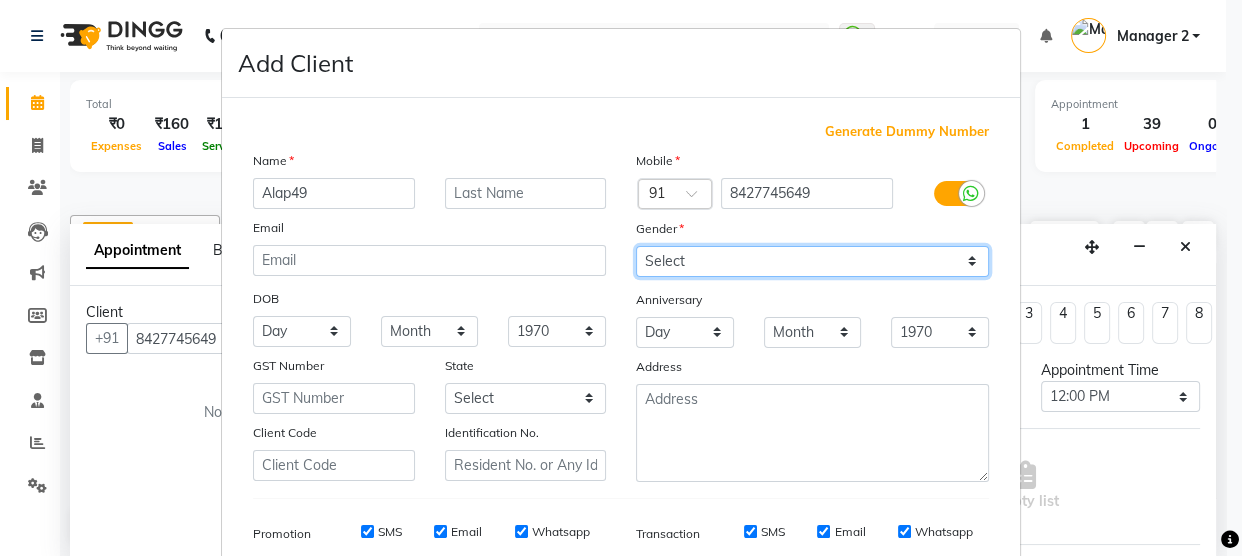 drag, startPoint x: 682, startPoint y: 256, endPoint x: 682, endPoint y: 276, distance: 20 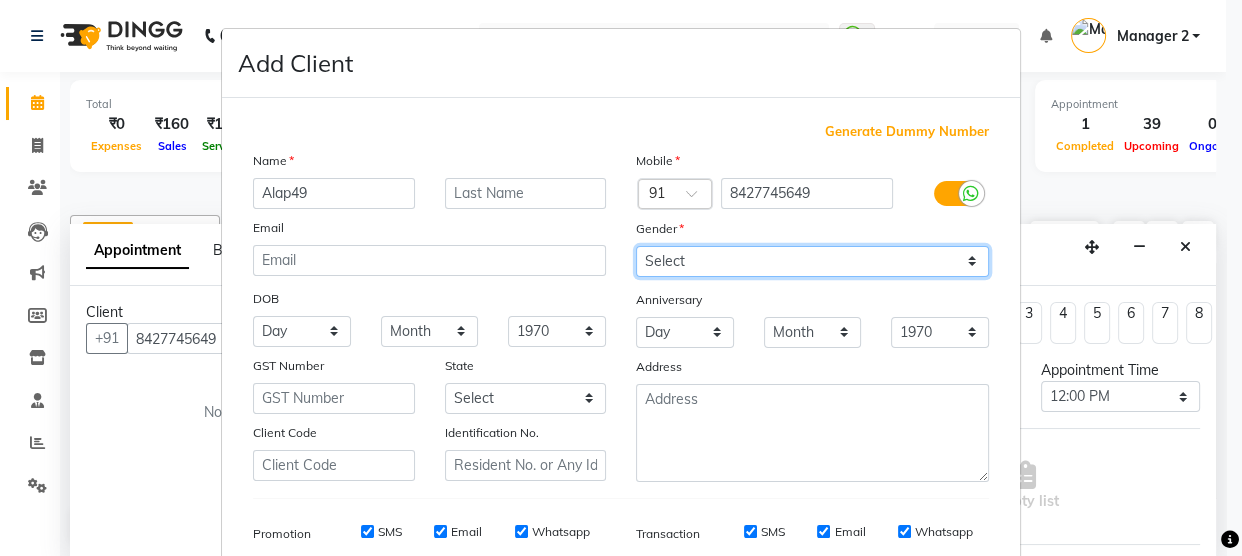 select on "[DEMOGRAPHIC_DATA]" 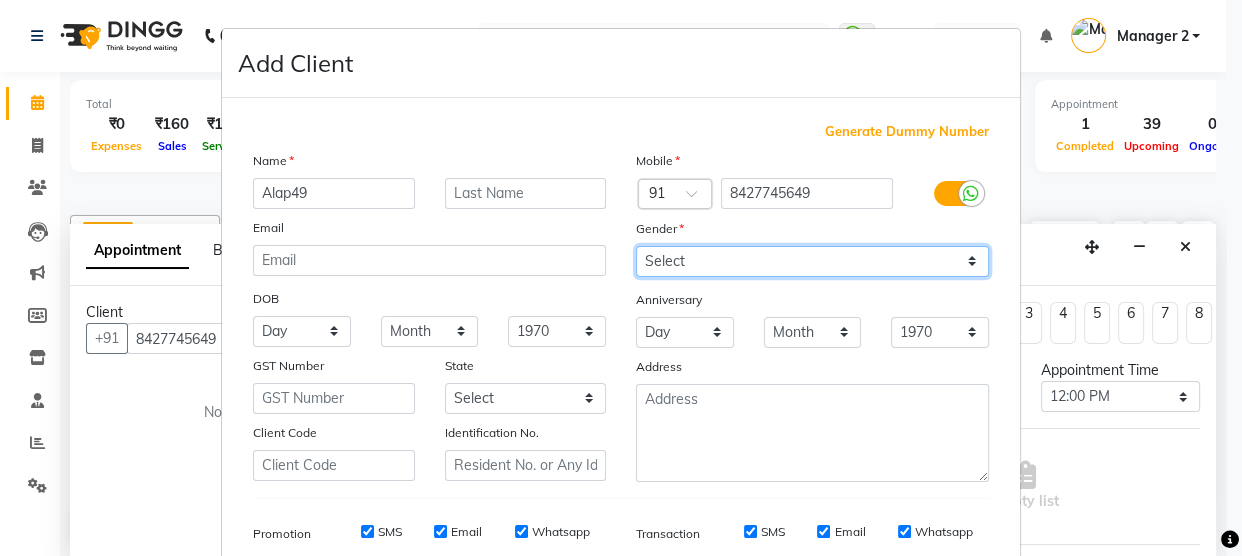 click on "Select Male Female Other Prefer Not To Say" at bounding box center (812, 261) 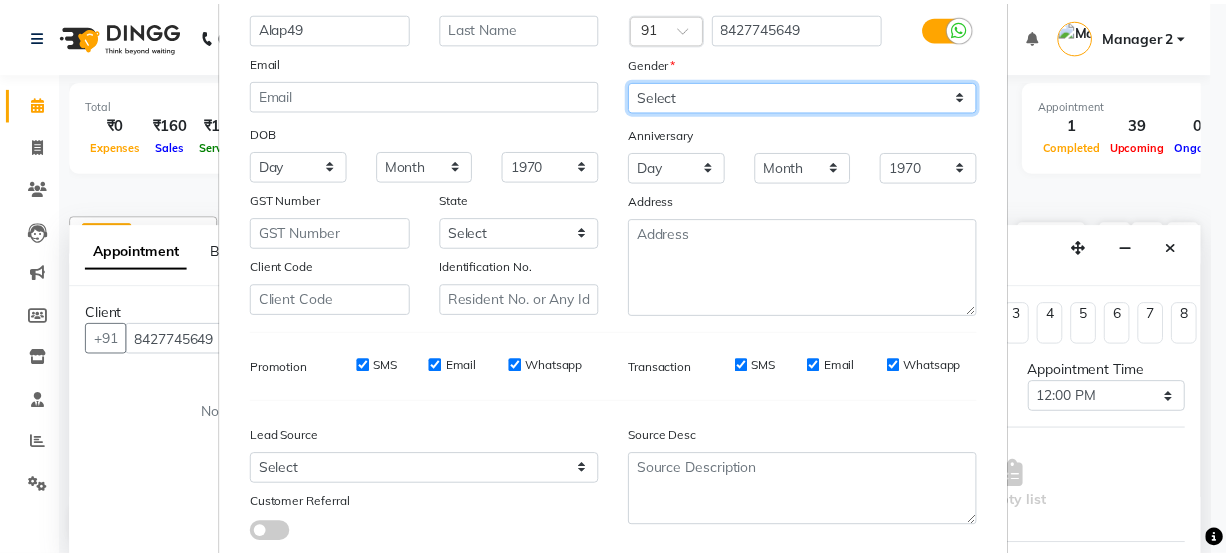 scroll, scrollTop: 297, scrollLeft: 0, axis: vertical 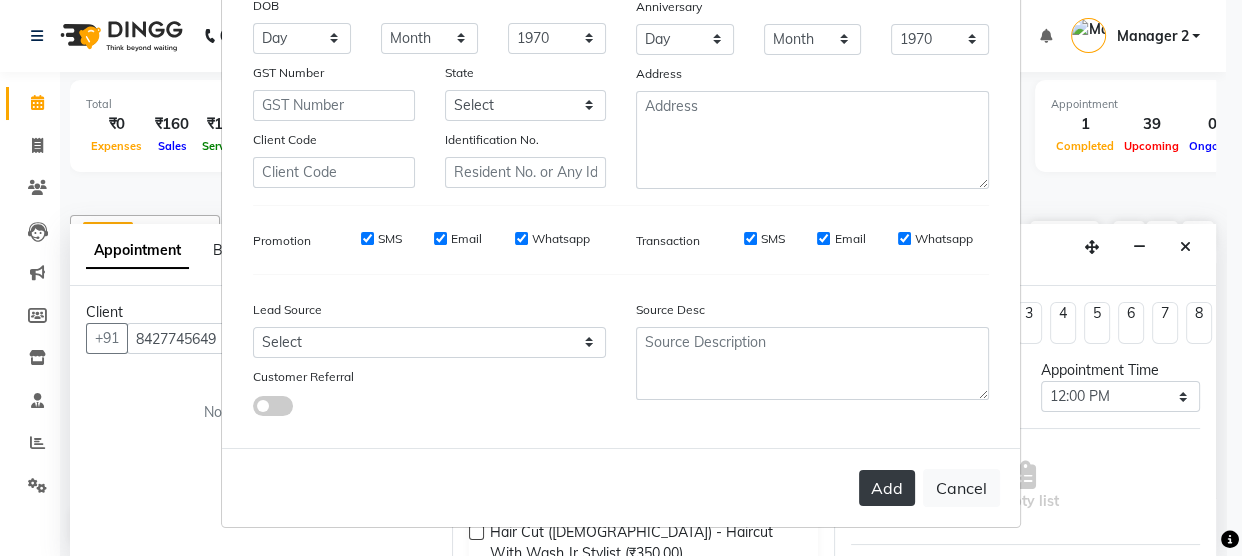 click on "Add" at bounding box center (887, 488) 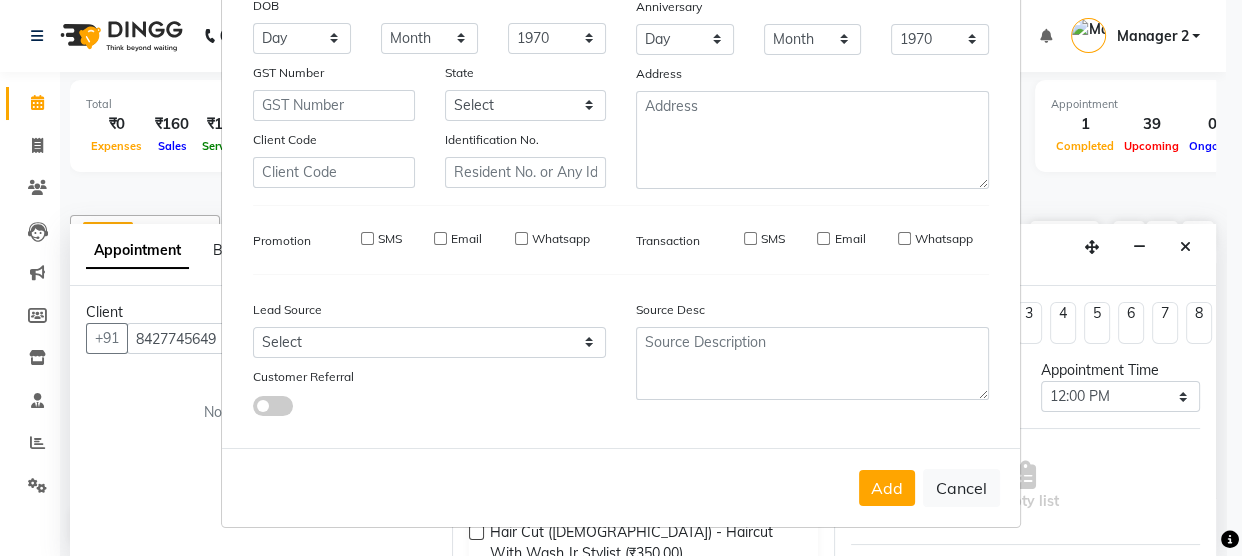 type on "84******49" 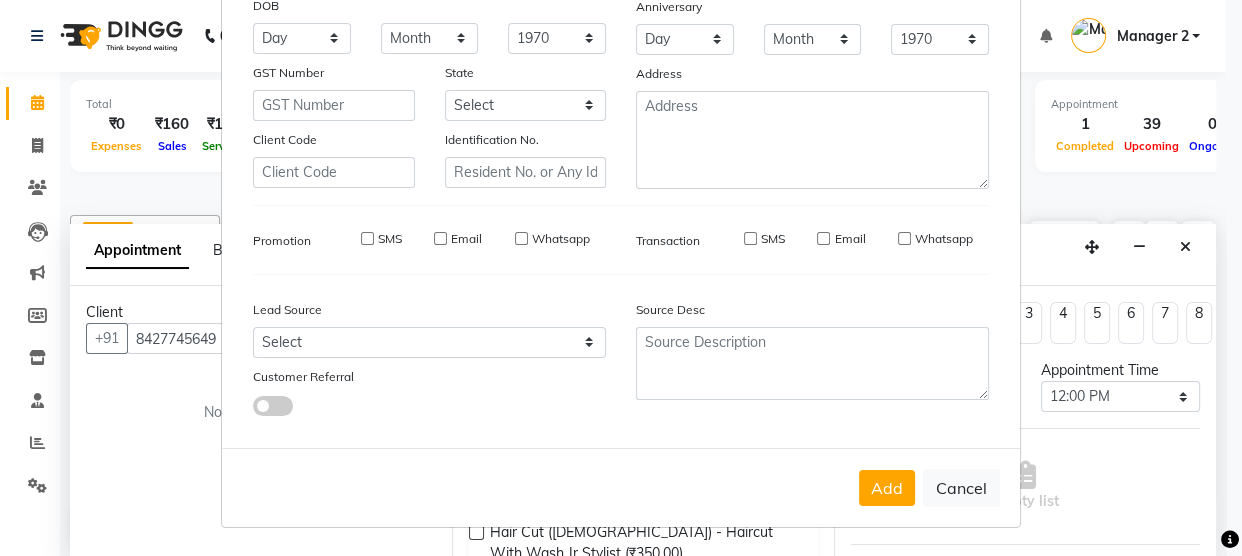 type 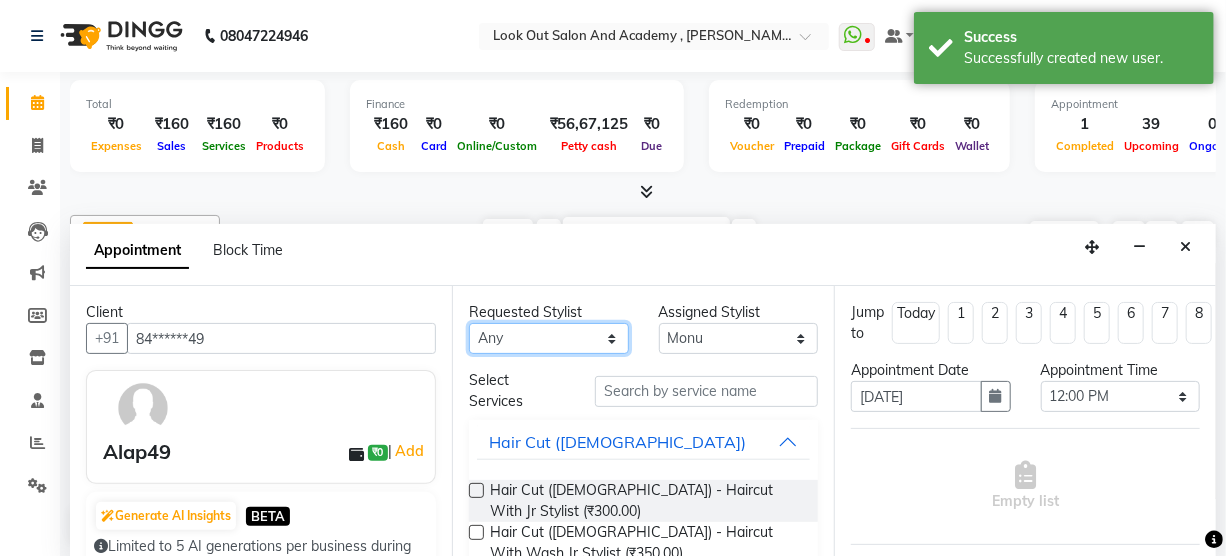 click on "Any Aarti ACHAM Aftab  Afzal Akthar Hussain  ARTI SAKPAL Ayan  DEEPALI Dhaval Solanki DISHA H KAMDAR Guddi Indrajeet Irfan KAJAL Mahesh Manisha  Mohini  Monu NABIL  Nisarg Pawan  Poonam RADHIKA SOLANKI Rajan Rajesh Ravi Rishika RRAHUL SADIK Sahil Salmani Sameer Seema Siddhi Siraj  TOHSIF UMAR" at bounding box center [549, 338] 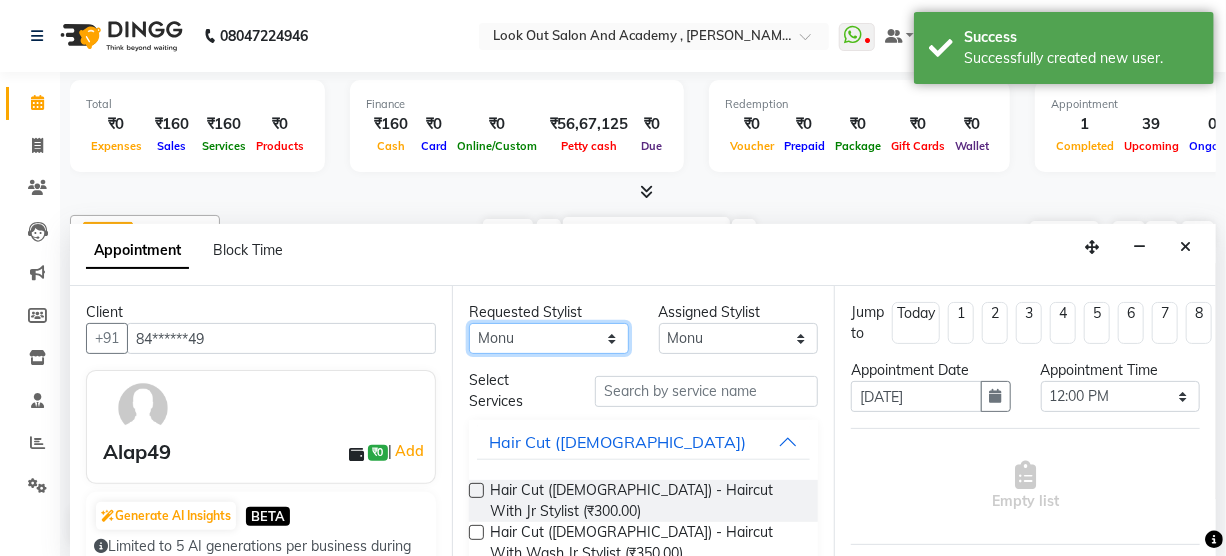 click on "Any Aarti ACHAM Aftab  Afzal Akthar Hussain  ARTI SAKPAL Ayan  DEEPALI Dhaval Solanki DISHA H KAMDAR Guddi Indrajeet Irfan KAJAL Mahesh Manisha  Mohini  Monu NABIL  Nisarg Pawan  Poonam RADHIKA SOLANKI Rajan Rajesh Ravi Rishika RRAHUL SADIK Sahil Salmani Sameer Seema Siddhi Siraj  TOHSIF UMAR" at bounding box center [549, 338] 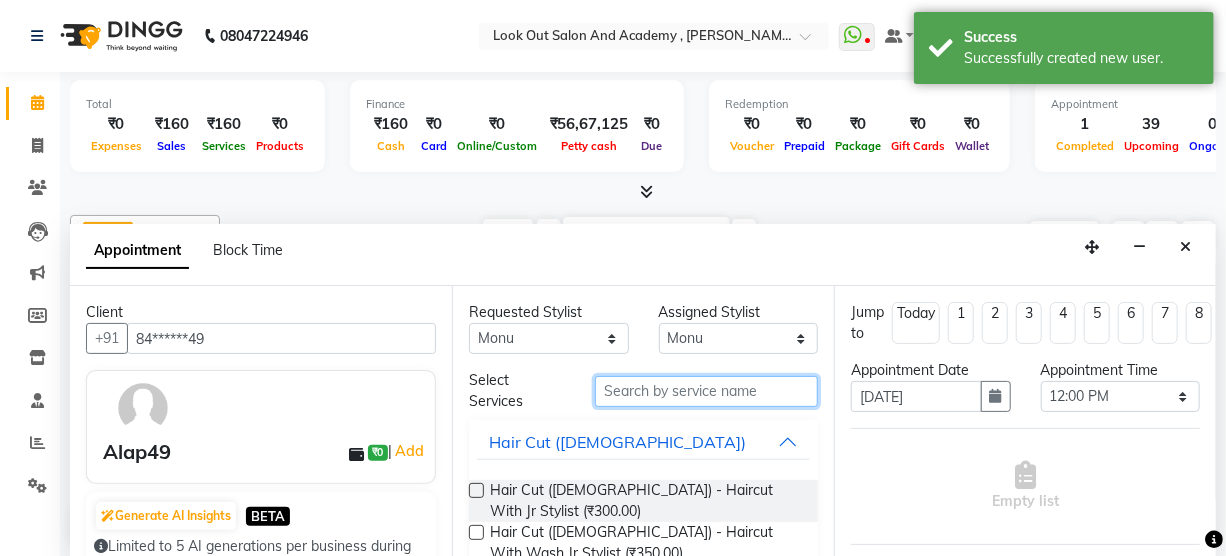 click at bounding box center (706, 391) 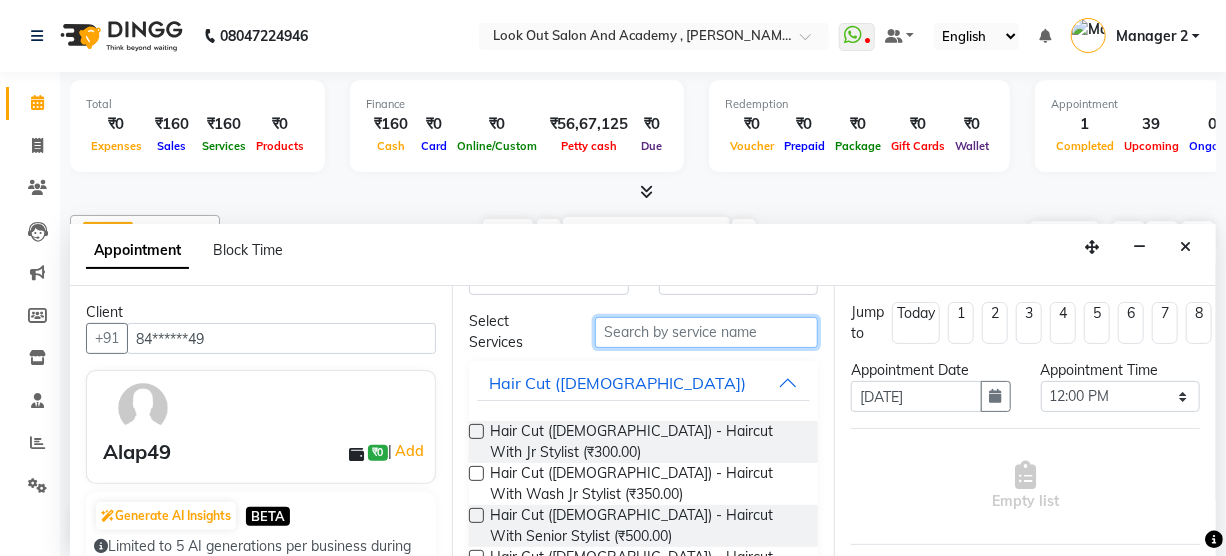 scroll, scrollTop: 90, scrollLeft: 0, axis: vertical 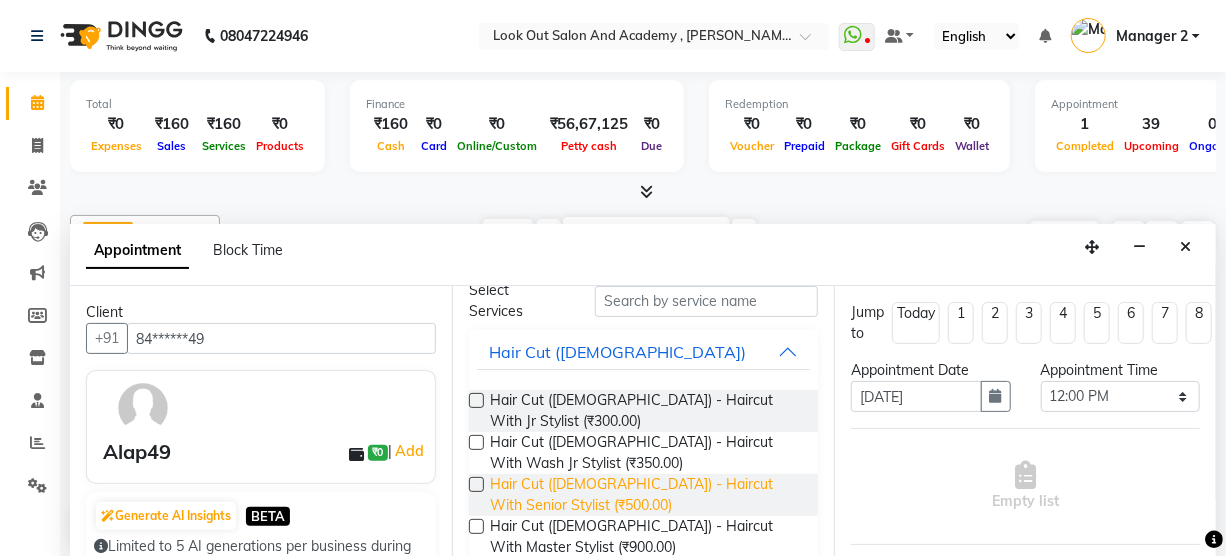 click on "Hair Cut ([DEMOGRAPHIC_DATA]) - Haircut With Senior Stylist (₹500.00)" at bounding box center [646, 495] 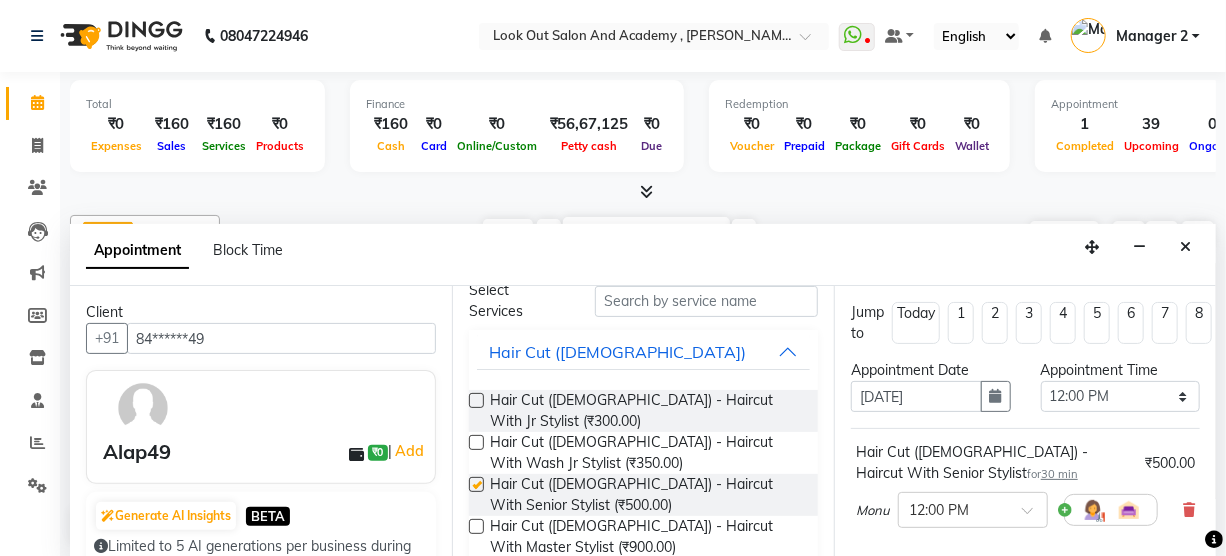 checkbox on "false" 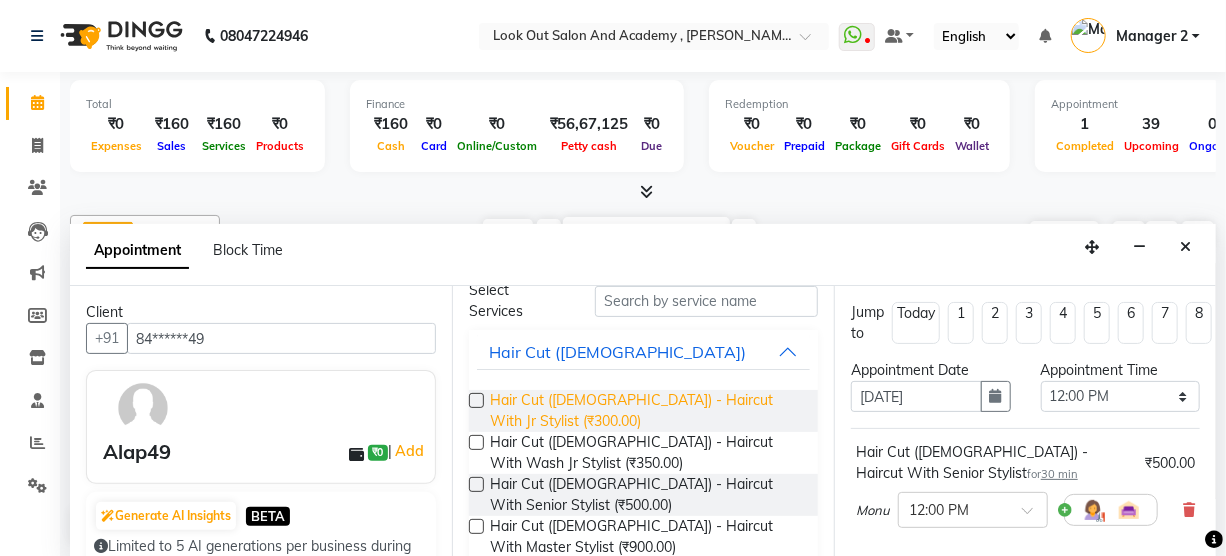 scroll, scrollTop: 363, scrollLeft: 0, axis: vertical 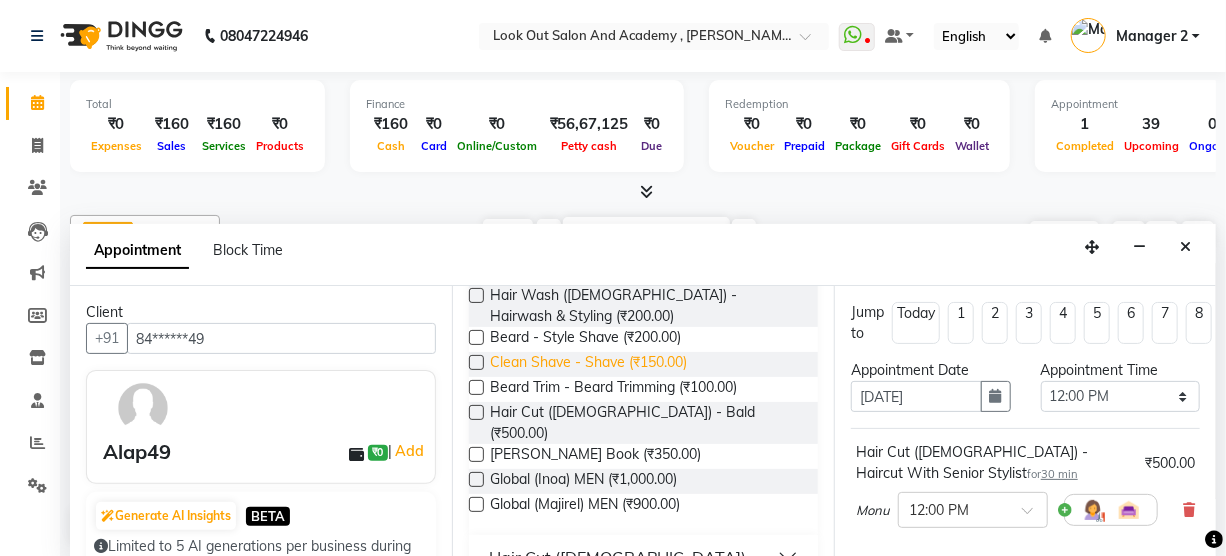 click on "Clean Shave - Shave (₹150.00)" at bounding box center (588, 364) 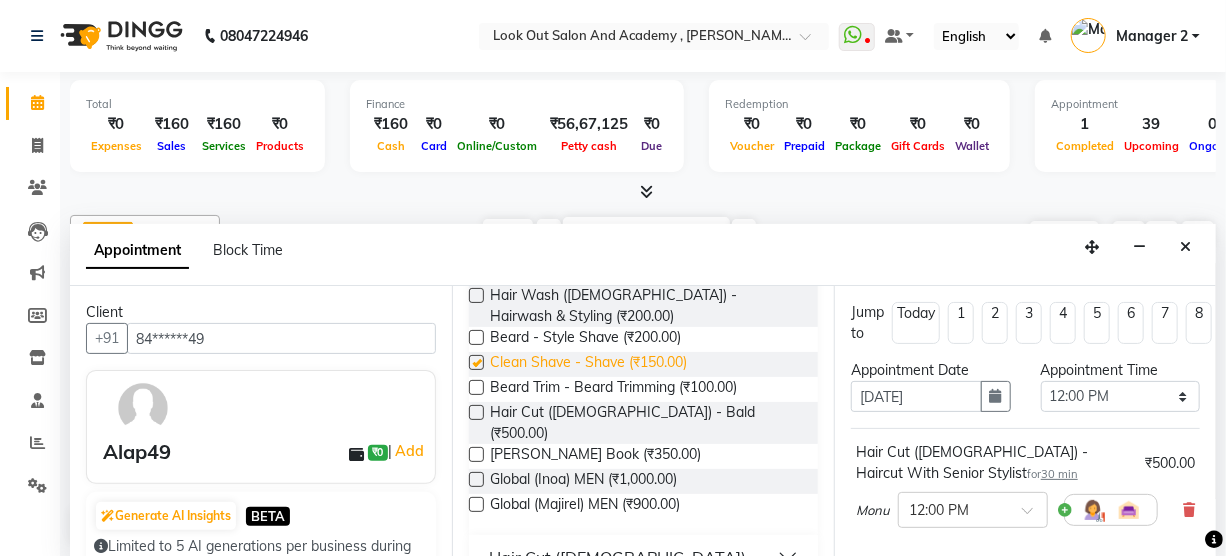 checkbox on "false" 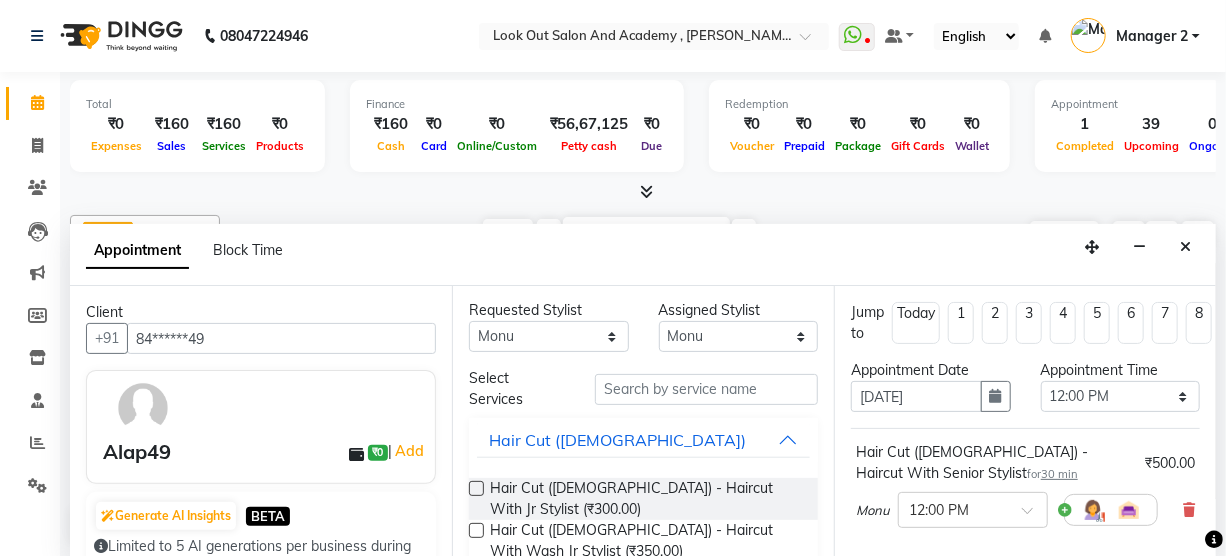scroll, scrollTop: 0, scrollLeft: 0, axis: both 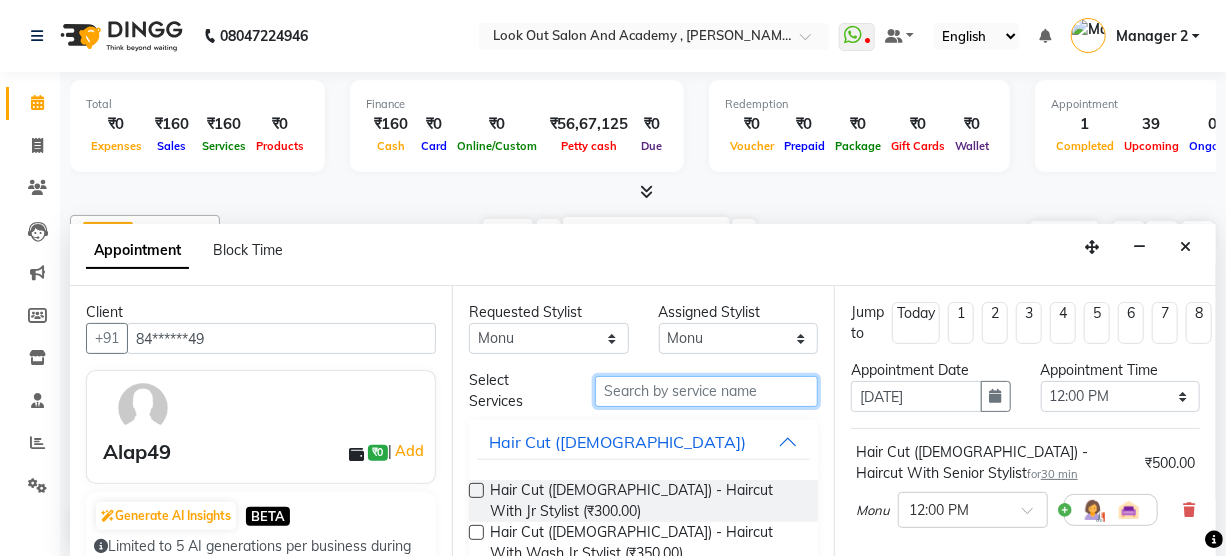 click at bounding box center (706, 391) 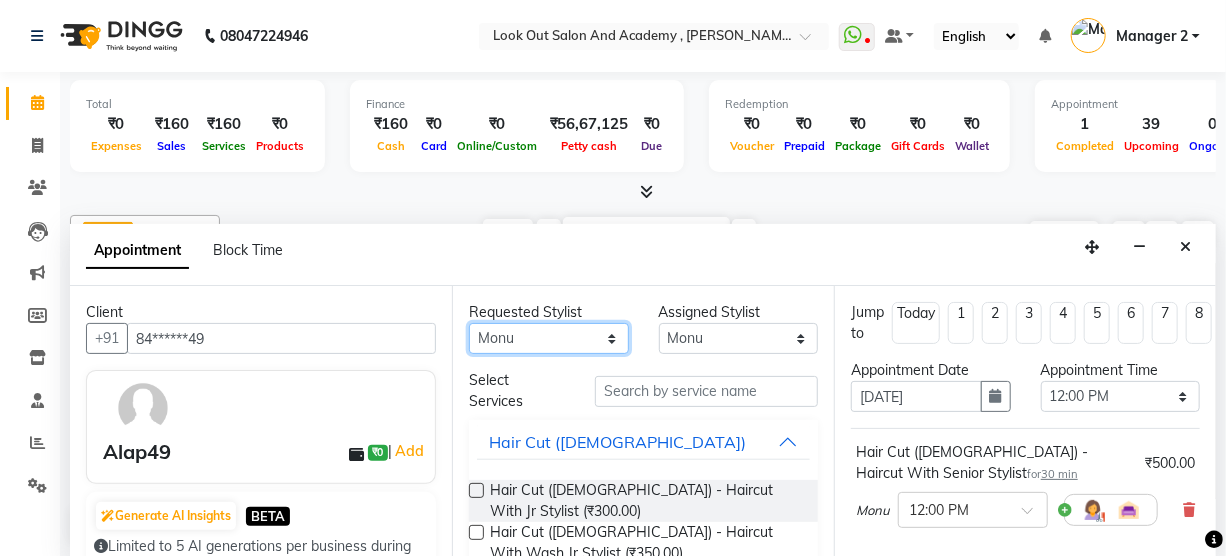 click on "Any Aarti ACHAM Aftab  Afzal Akthar Hussain  ARTI SAKPAL Ayan  DEEPALI Dhaval Solanki DISHA H KAMDAR Guddi Indrajeet Irfan KAJAL Mahesh Manisha  Mohini  Monu NABIL  Nisarg Pawan  Poonam RADHIKA SOLANKI Rajan Rajesh Ravi Rishika RRAHUL SADIK Sahil Salmani Sameer Seema Siddhi Siraj  TOHSIF UMAR" at bounding box center [549, 338] 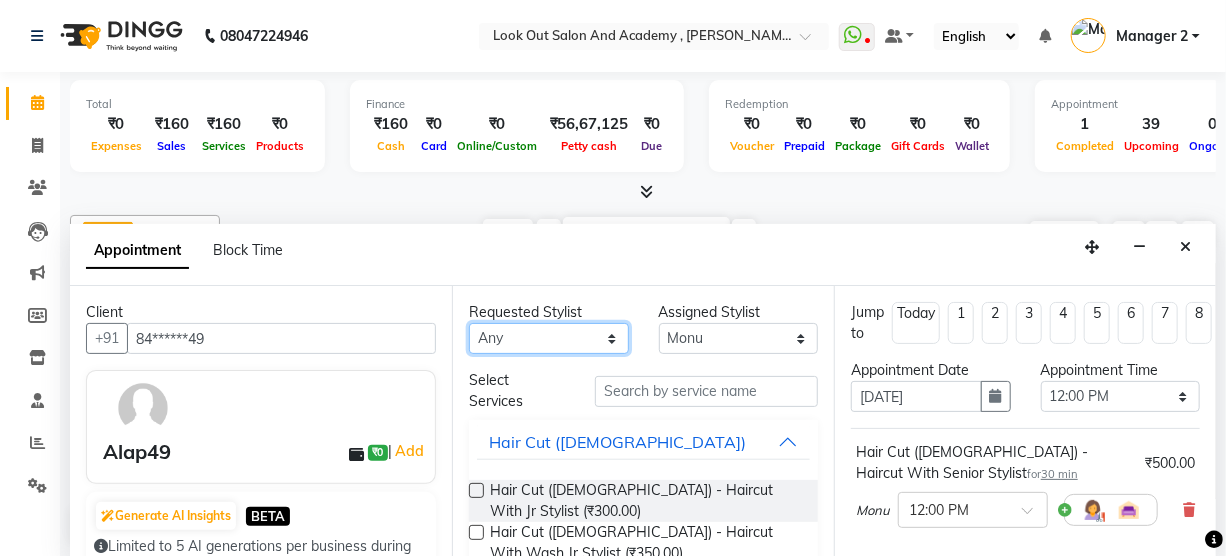 click on "Any Aarti ACHAM Aftab  Afzal Akthar Hussain  ARTI SAKPAL Ayan  DEEPALI Dhaval Solanki DISHA H KAMDAR Guddi Indrajeet Irfan KAJAL Mahesh Manisha  Mohini  Monu NABIL  Nisarg Pawan  Poonam RADHIKA SOLANKI Rajan Rajesh Ravi Rishika RRAHUL SADIK Sahil Salmani Sameer Seema Siddhi Siraj  TOHSIF UMAR" at bounding box center [549, 338] 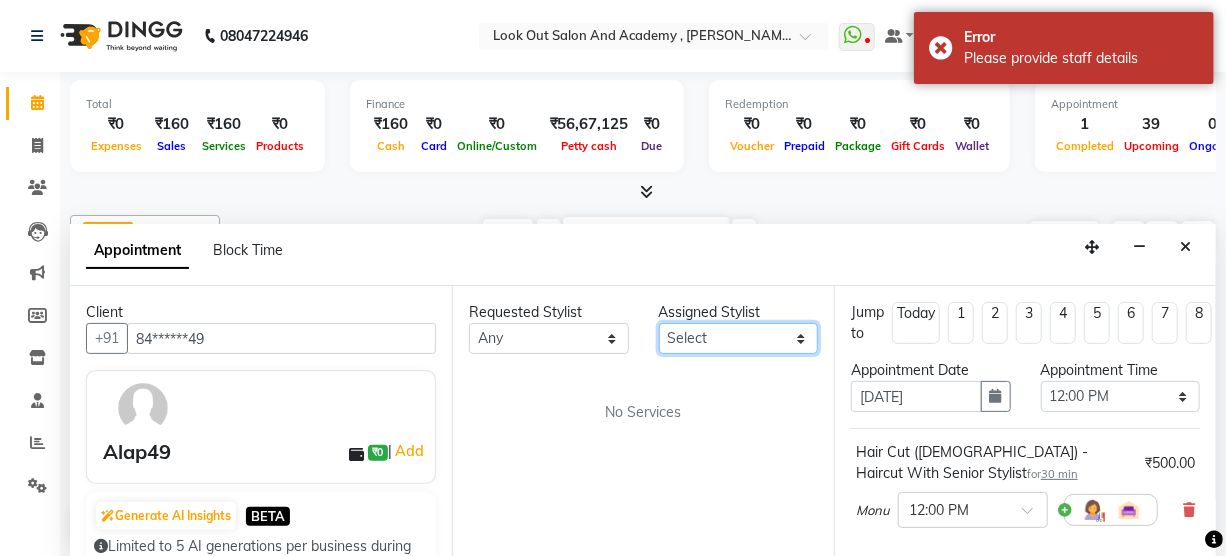 click on "Select Aarti ACHAM Aftab  Afzal Akthar Hussain  ARTI SAKPAL Ayan  DEEPALI Dhaval Solanki DISHA H KAMDAR Guddi Indrajeet Irfan KAJAL Mahesh Manisha  Mohini  Monu NABIL  Nisarg Pawan  Poonam RADHIKA SOLANKI Rajan Rajesh Ravi Rishika RRAHUL SADIK Sahil Salmani Sameer Seema Siddhi Siraj  TOHSIF UMAR" at bounding box center [739, 338] 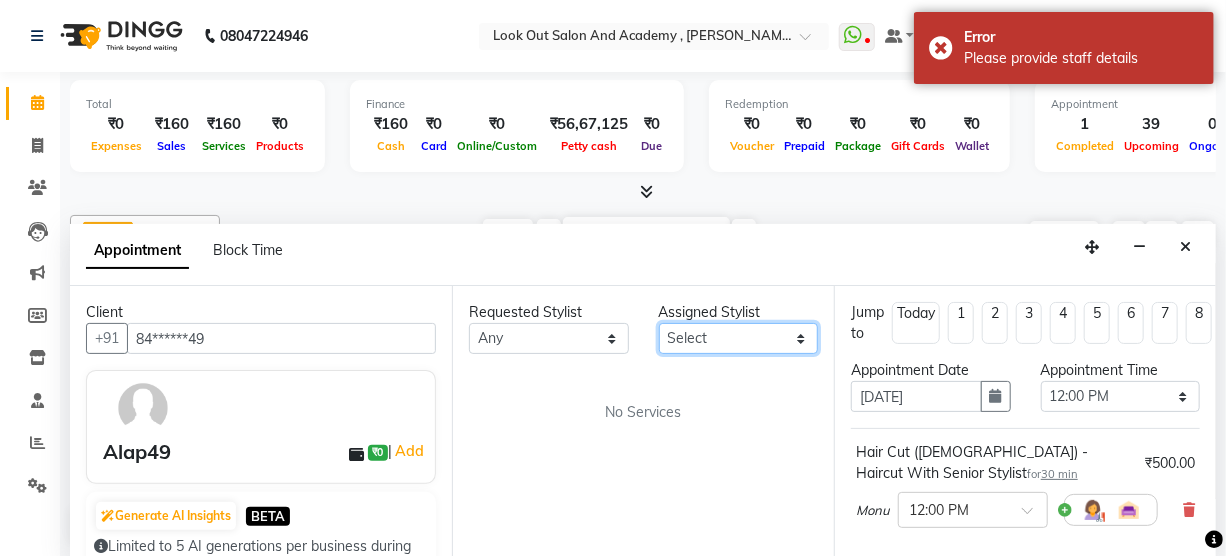 select on "28276" 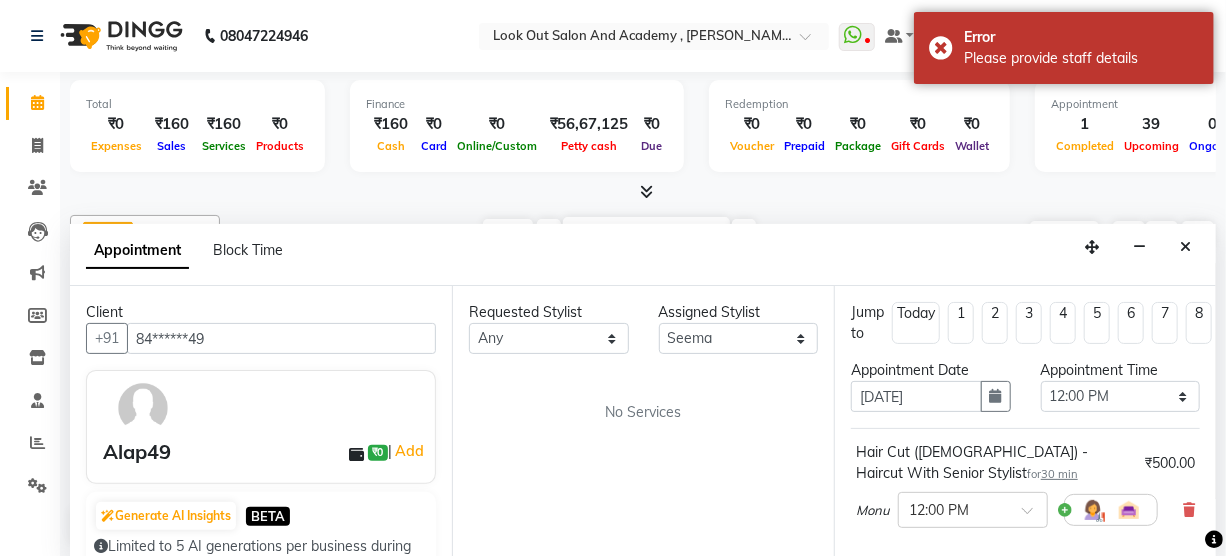 click on "Requested Stylist Any Aarti ACHAM Aftab  Afzal Akthar Hussain  ARTI SAKPAL Ayan  DEEPALI Dhaval Solanki DISHA H KAMDAR Guddi Indrajeet Irfan KAJAL Mahesh Manisha  Mohini  Monu NABIL  Nisarg Pawan  Poonam RADHIKA SOLANKI Rajan Rajesh Ravi Rishika RRAHUL SADIK Sahil Salmani Sameer Seema Siddhi Siraj  TOHSIF UMAR Assigned Stylist Select Aarti ACHAM Aftab  Afzal Akthar Hussain  ARTI SAKPAL Ayan  DEEPALI Dhaval Solanki DISHA H KAMDAR Guddi Indrajeet Irfan KAJAL Mahesh Manisha  Mohini  Monu NABIL  Nisarg Pawan  Poonam RADHIKA SOLANKI Rajan Rajesh Ravi Rishika RRAHUL SADIK Sahil Salmani Sameer Seema Siddhi Siraj  TOHSIF UMAR No Services" at bounding box center (643, 422) 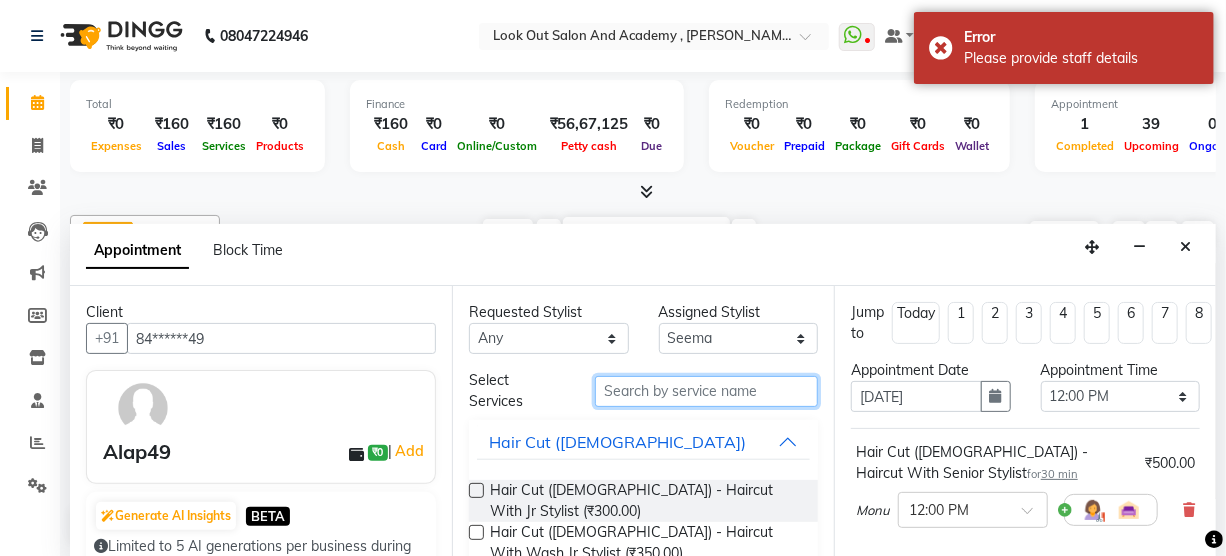 click at bounding box center [706, 391] 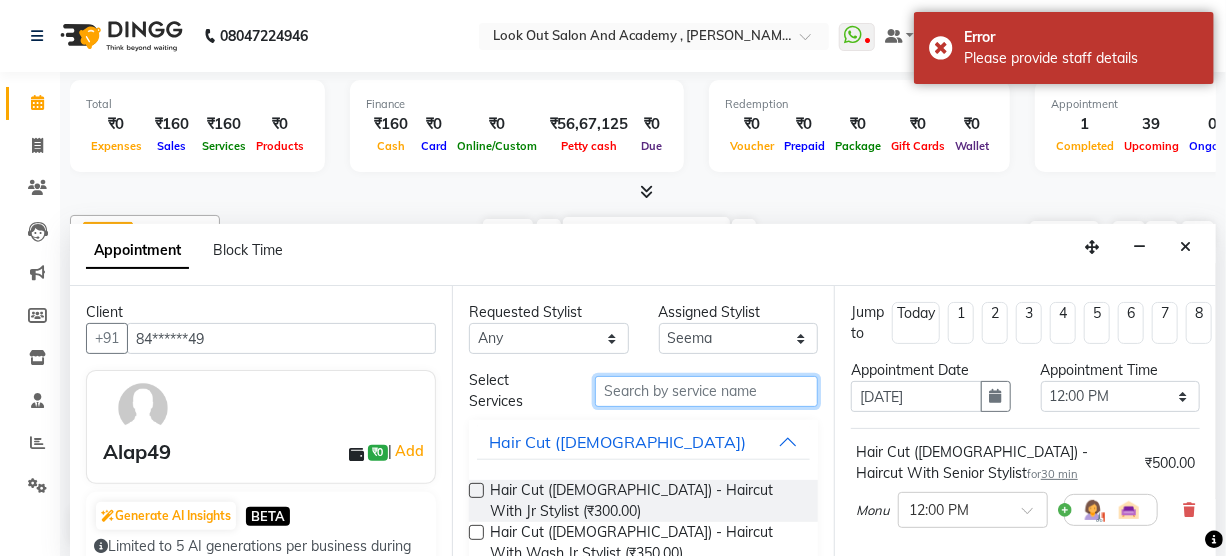 click at bounding box center [706, 391] 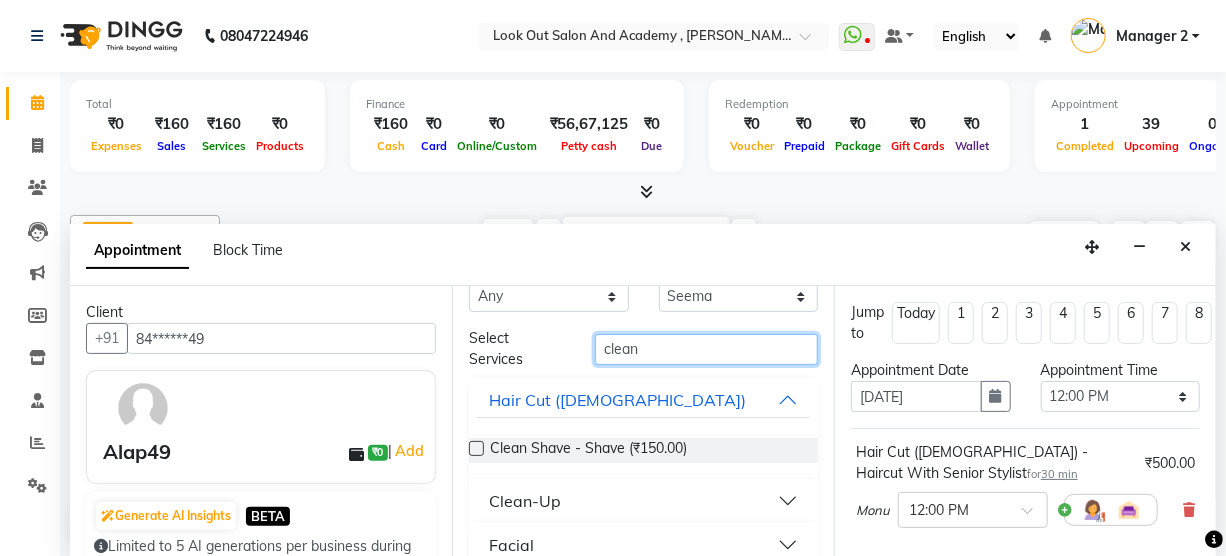 scroll, scrollTop: 66, scrollLeft: 0, axis: vertical 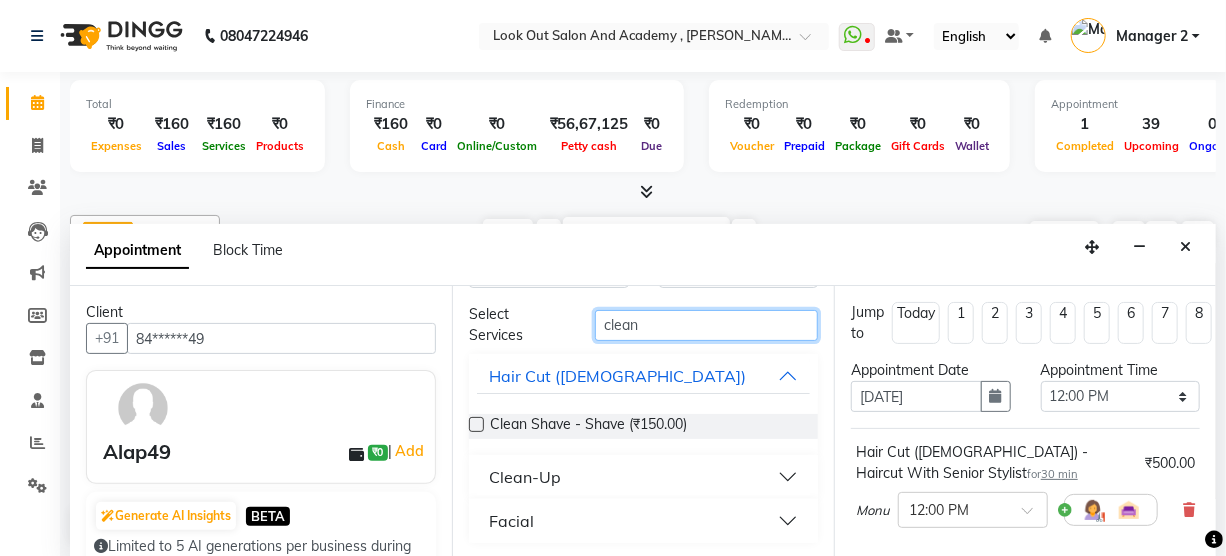 type on "clean" 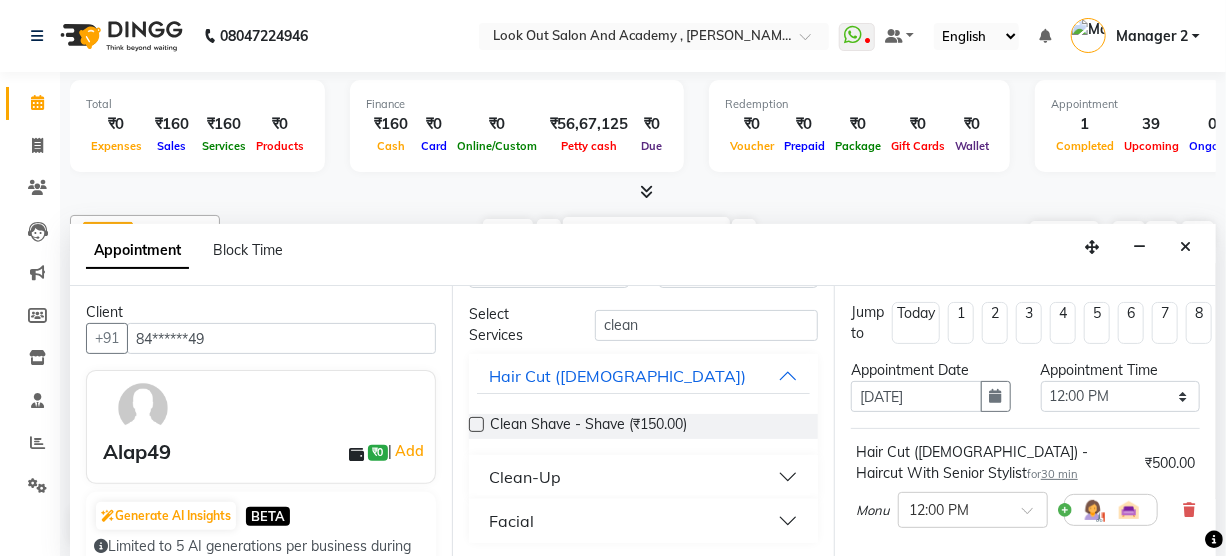 click on "Clean-Up" at bounding box center (643, 477) 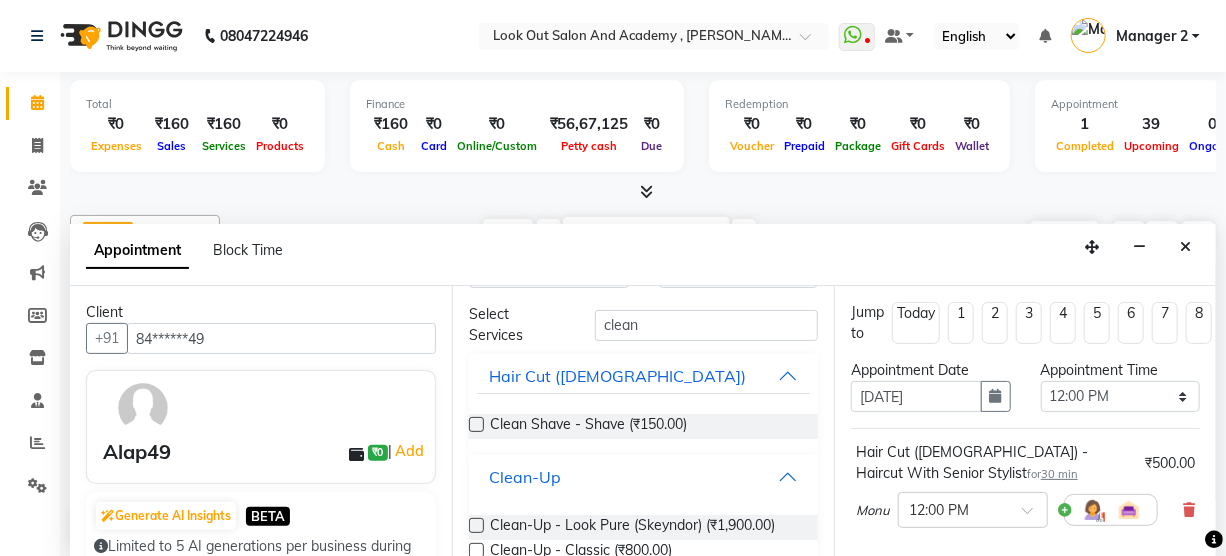 click on "Clean-Up" at bounding box center (525, 477) 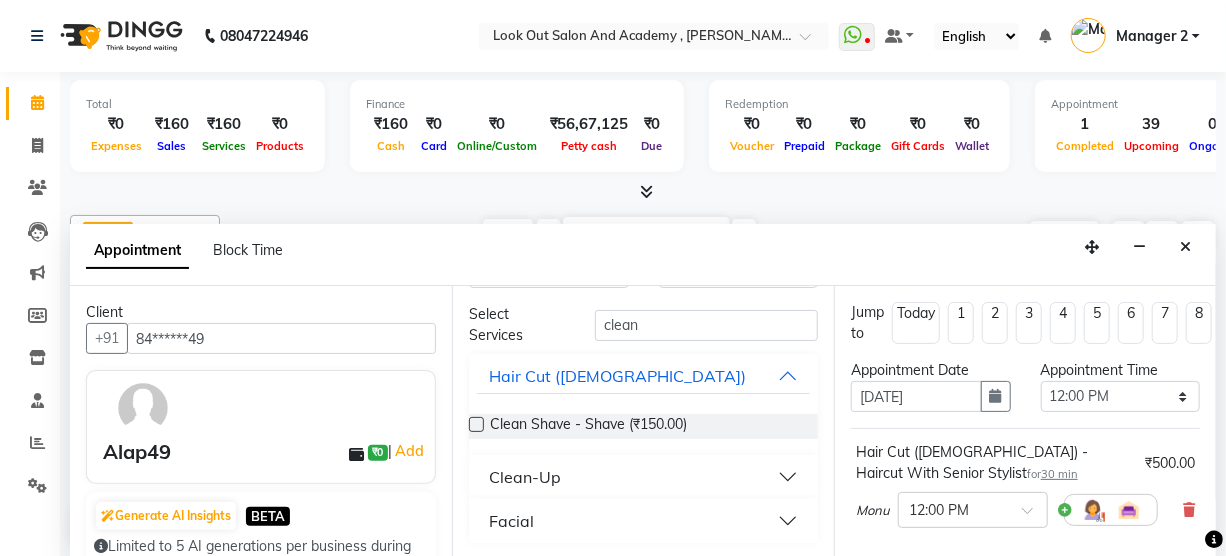 click on "Clean-Up" at bounding box center (525, 477) 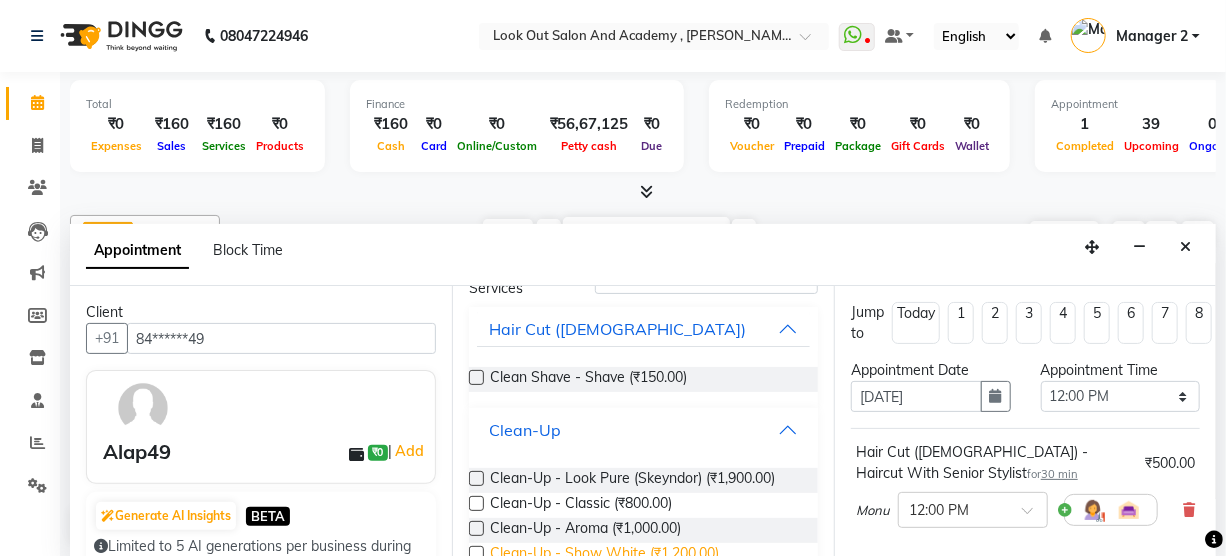 scroll, scrollTop: 157, scrollLeft: 0, axis: vertical 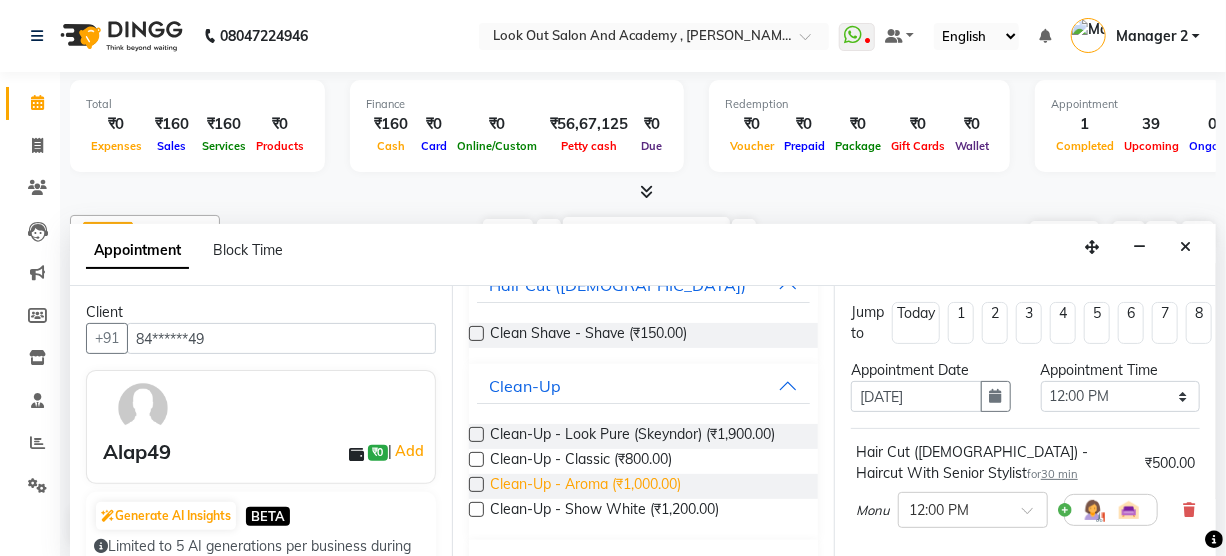 click on "Clean-Up - Aroma (₹1,000.00)" at bounding box center [585, 486] 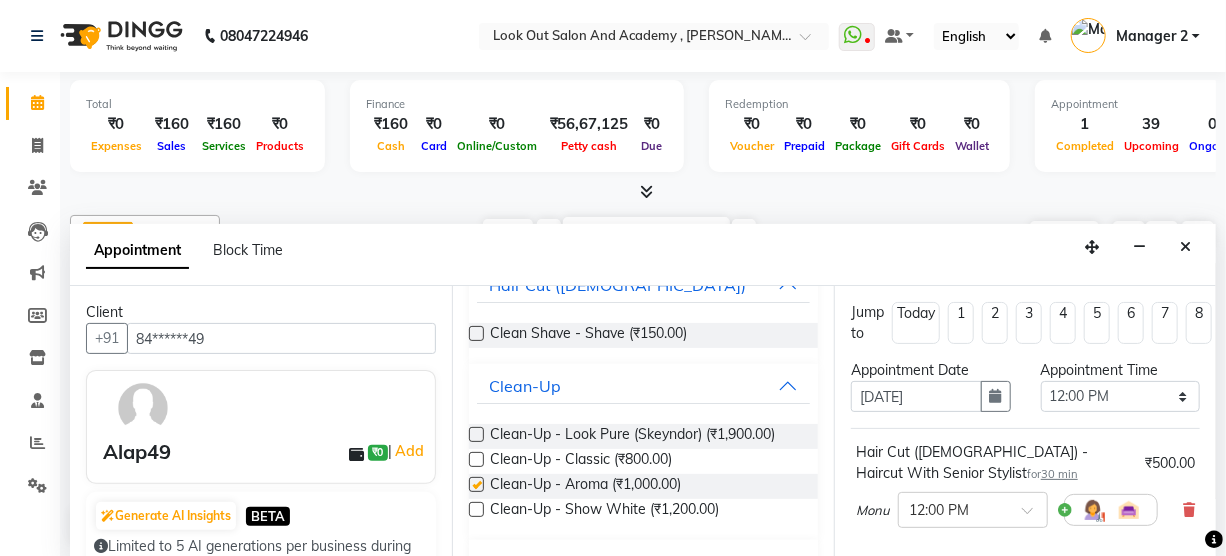 checkbox on "false" 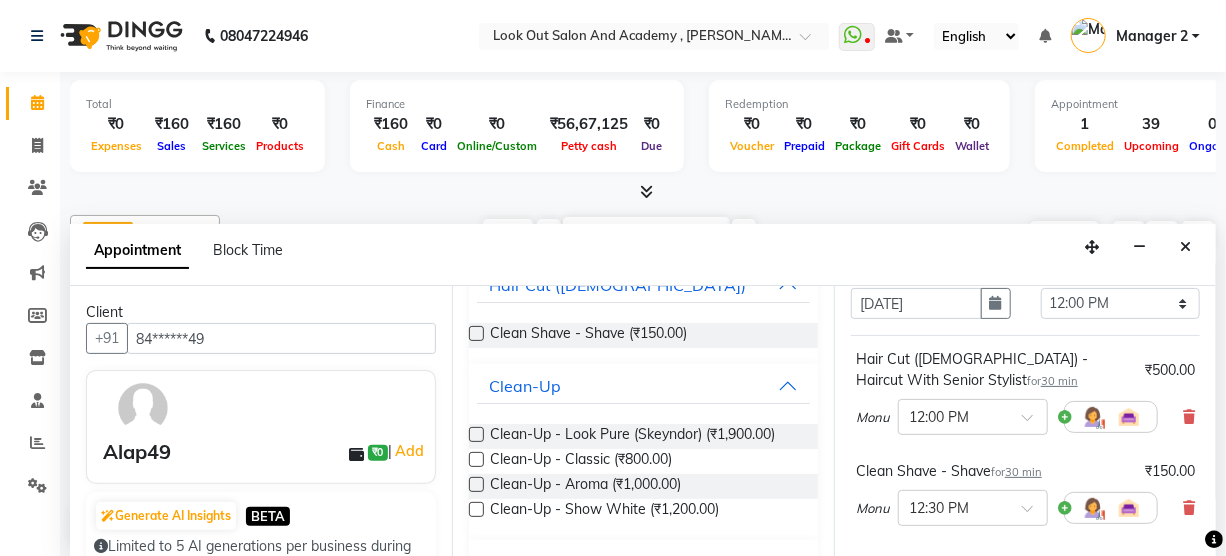 scroll, scrollTop: 272, scrollLeft: 0, axis: vertical 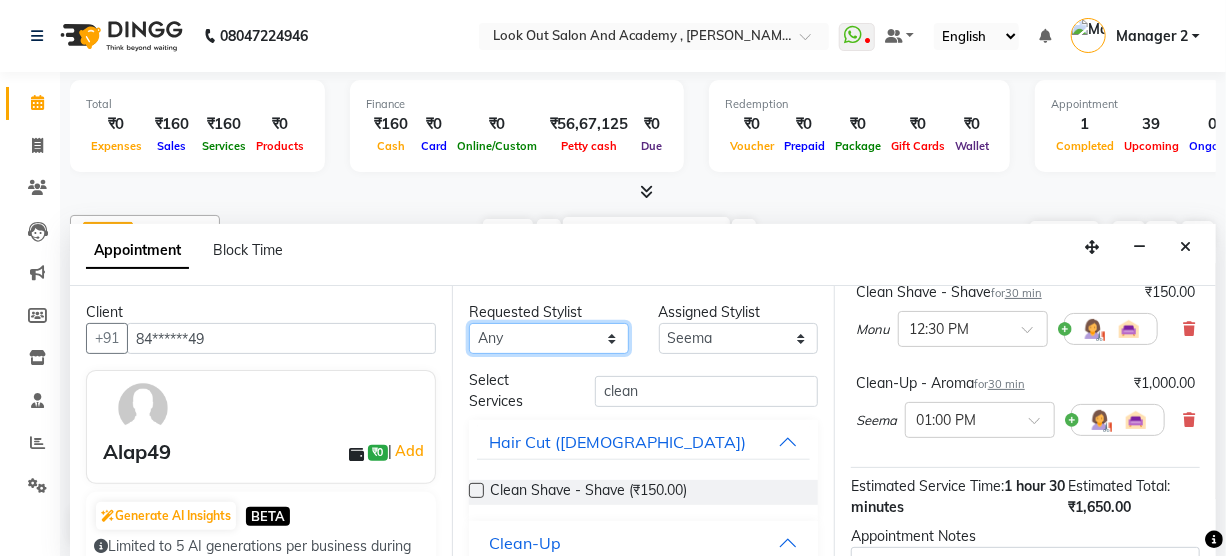 click on "Any Aarti ACHAM Aftab  Afzal Akthar Hussain  ARTI SAKPAL Ayan  DEEPALI Dhaval Solanki DISHA H KAMDAR Guddi Indrajeet Irfan KAJAL Mahesh Manisha  Mohini  Monu NABIL  Nisarg Pawan  Poonam RADHIKA SOLANKI Rajan Rajesh Ravi Rishika RRAHUL SADIK Sahil Salmani Sameer Seema Siddhi Siraj  TOHSIF UMAR" at bounding box center [549, 338] 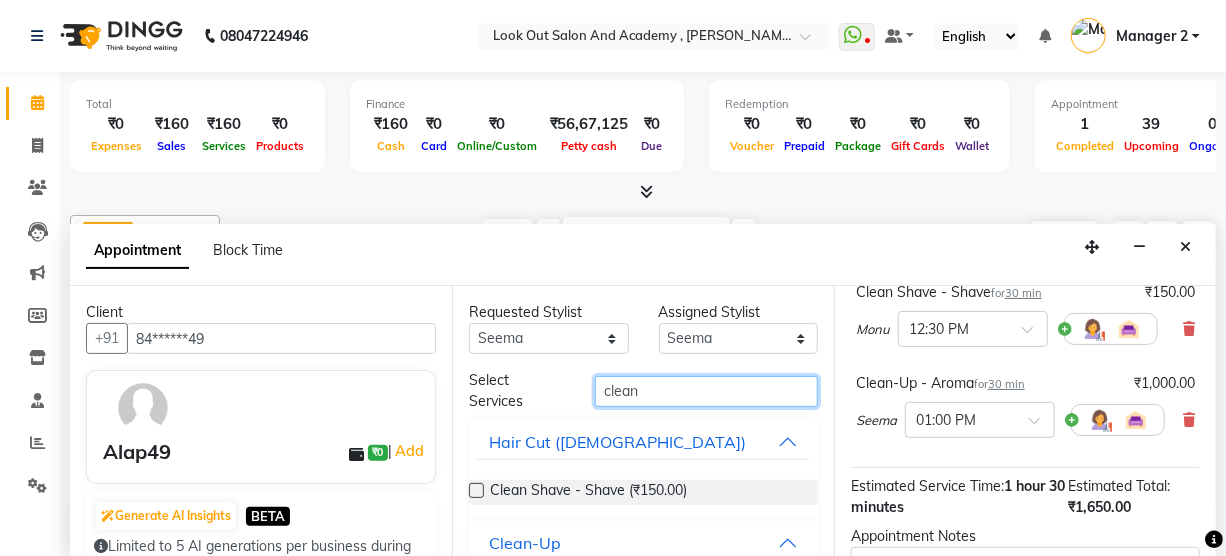 click on "clean" at bounding box center (706, 391) 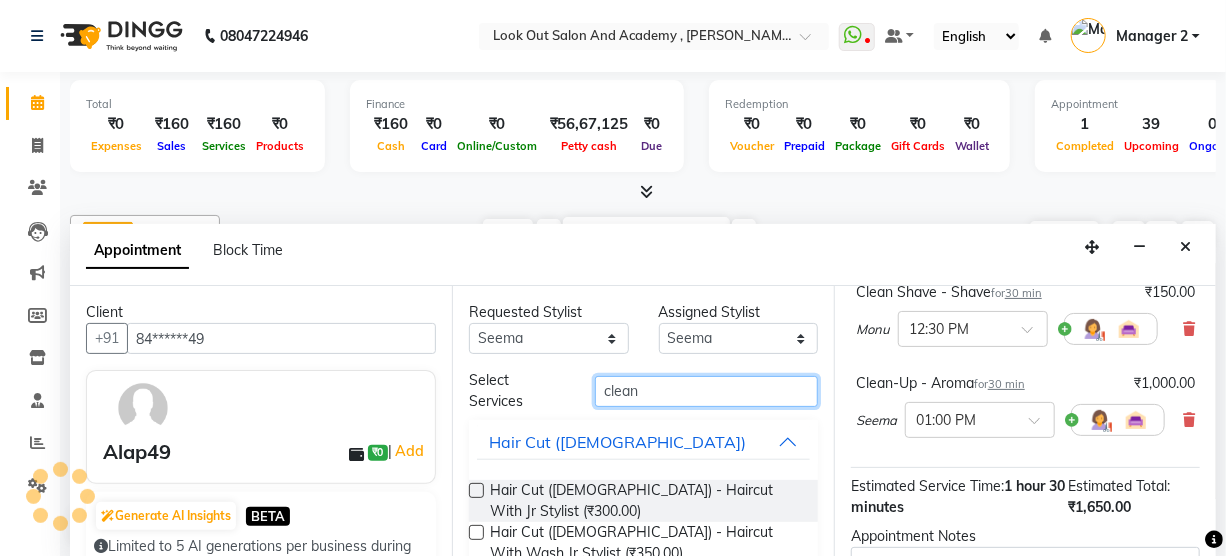 click on "clean" at bounding box center (706, 391) 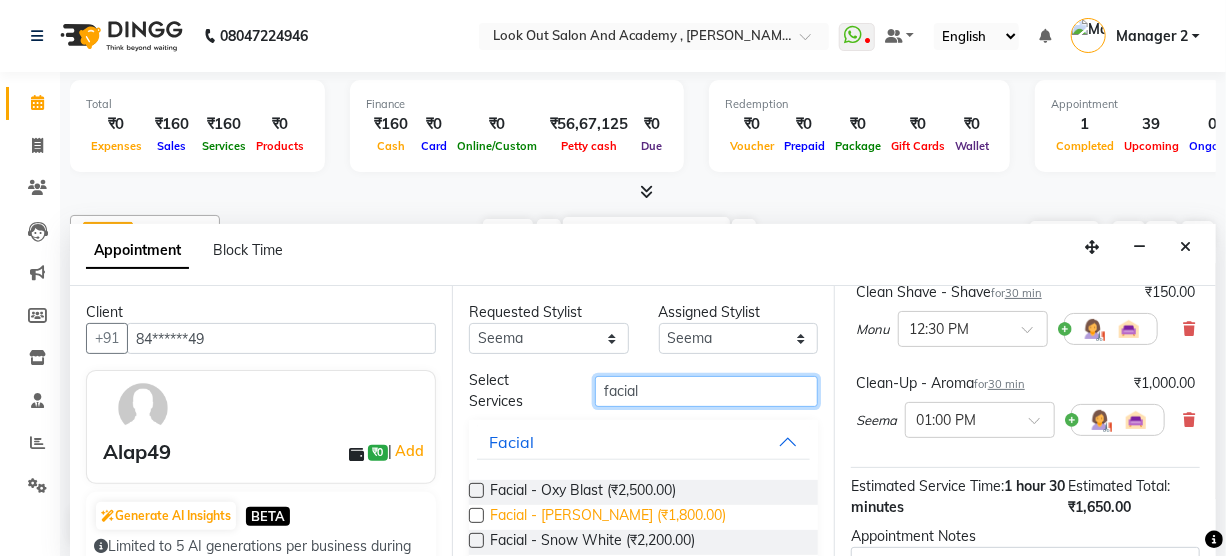 type on "facial" 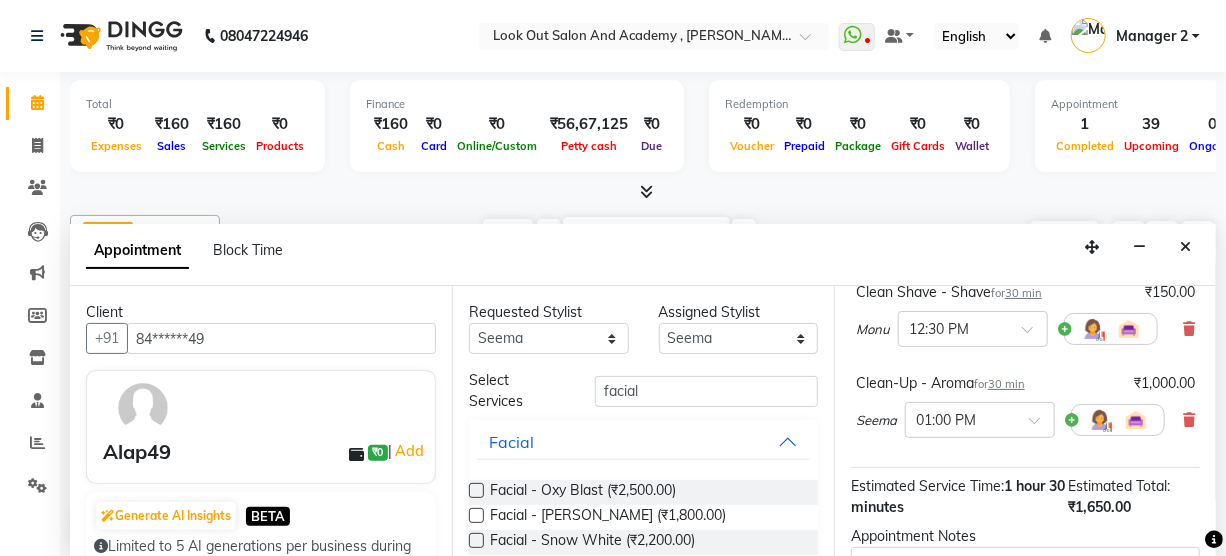 drag, startPoint x: 656, startPoint y: 514, endPoint x: 712, endPoint y: 529, distance: 57.974133 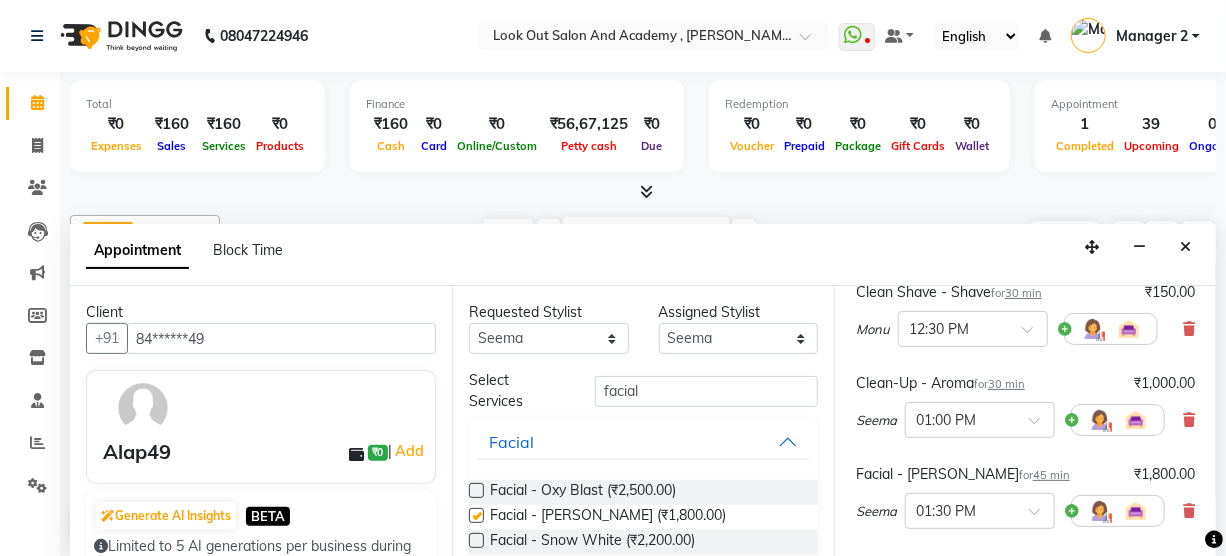 checkbox on "false" 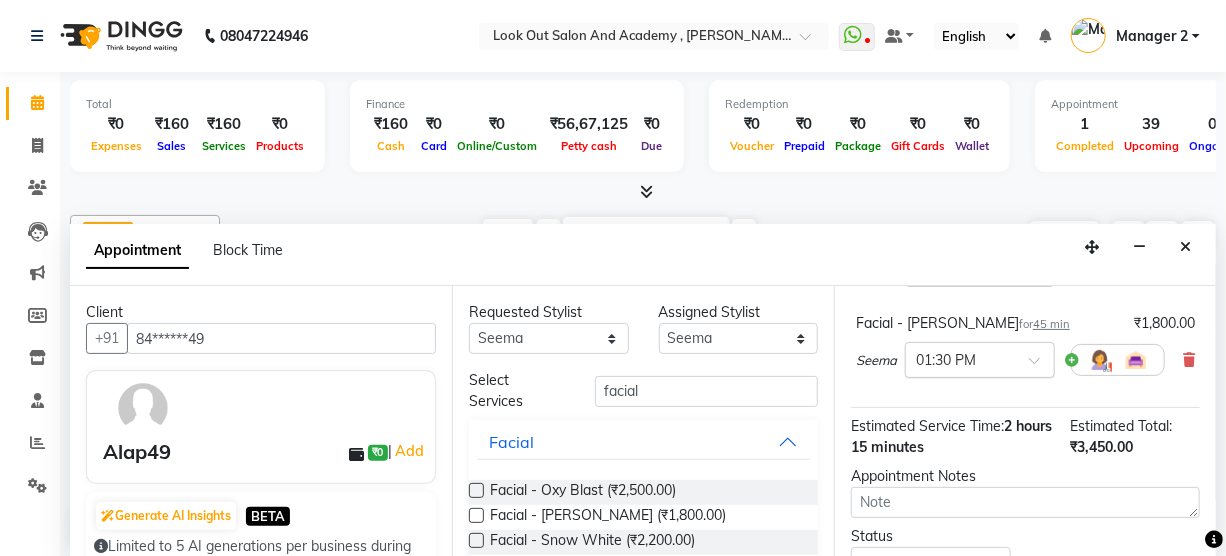 scroll, scrollTop: 545, scrollLeft: 0, axis: vertical 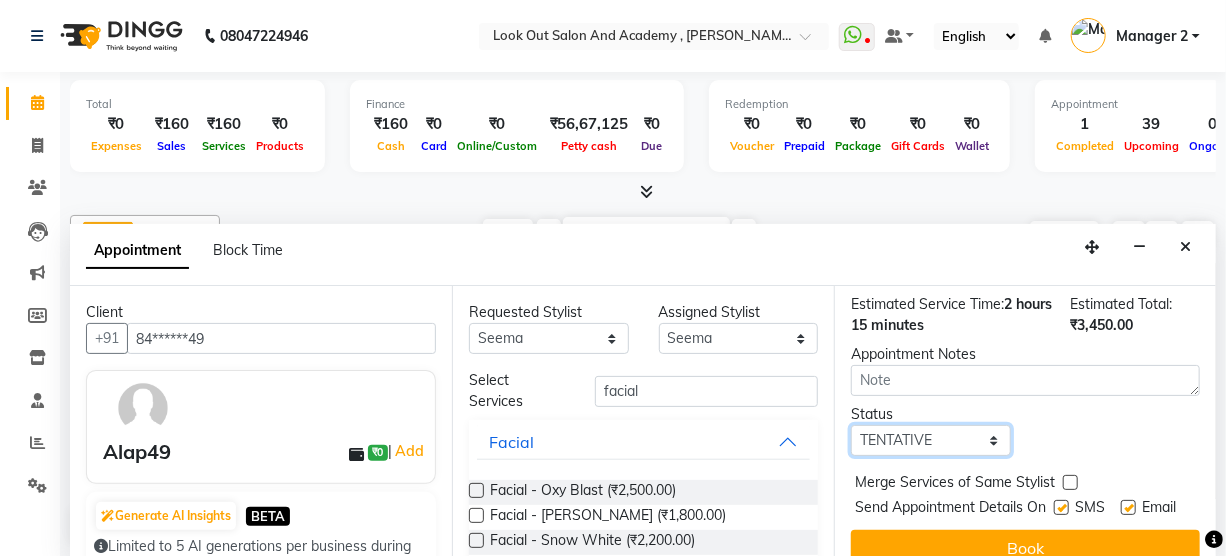 click on "Select TENTATIVE CONFIRM UPCOMING" at bounding box center [931, 440] 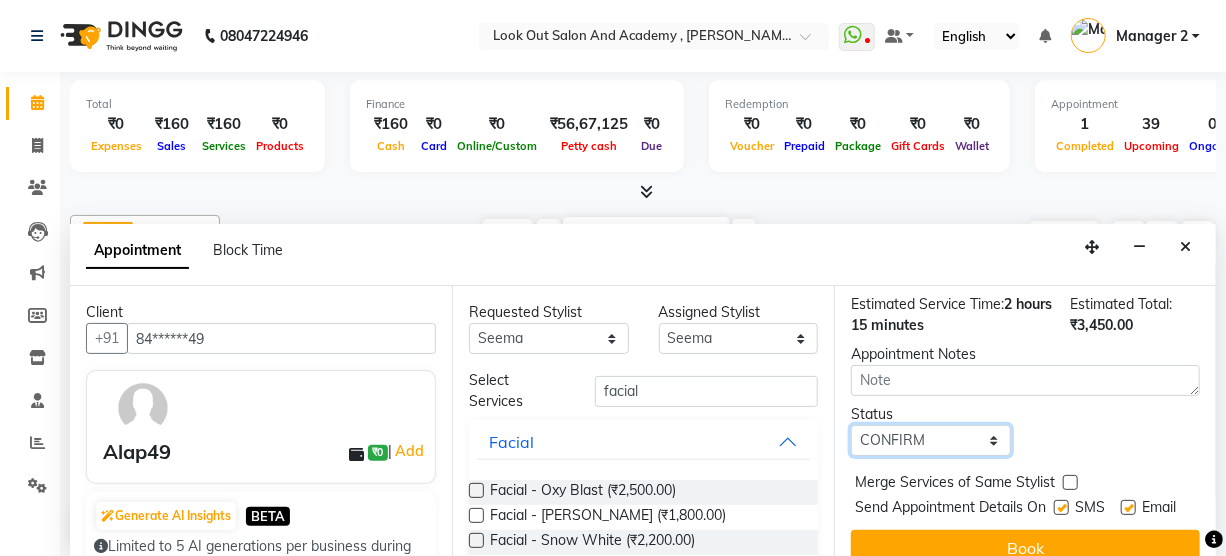 click on "Select TENTATIVE CONFIRM UPCOMING" at bounding box center [931, 440] 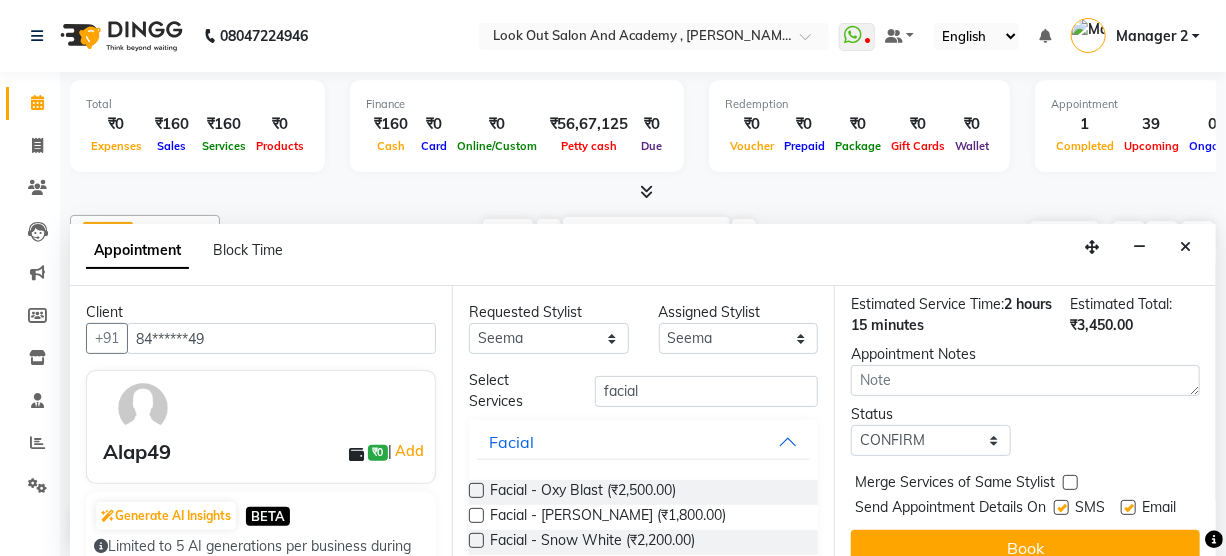 click at bounding box center (1061, 507) 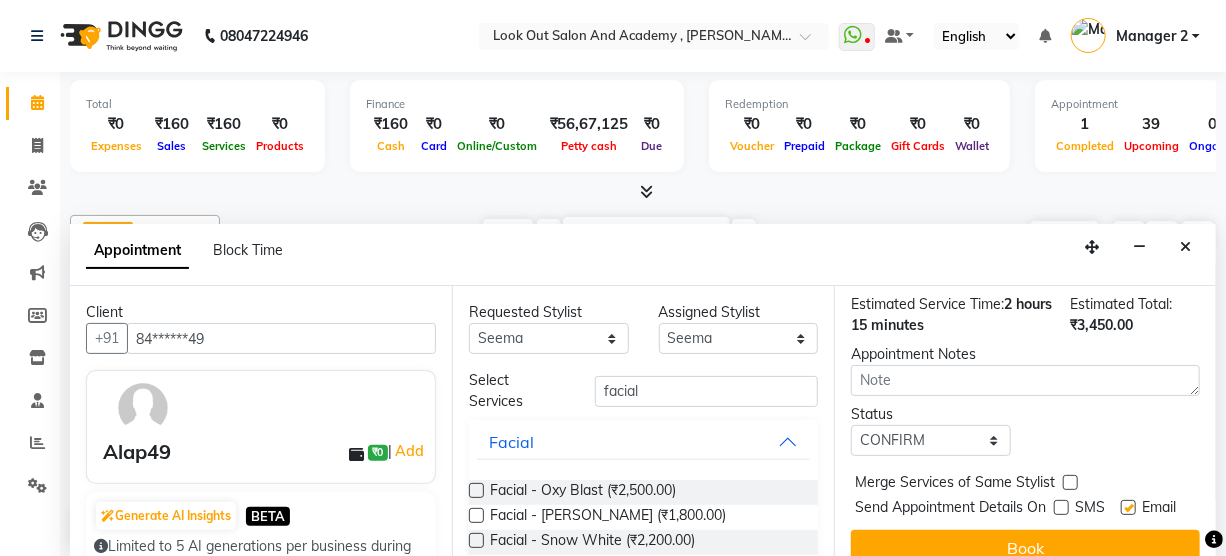 click at bounding box center (1128, 507) 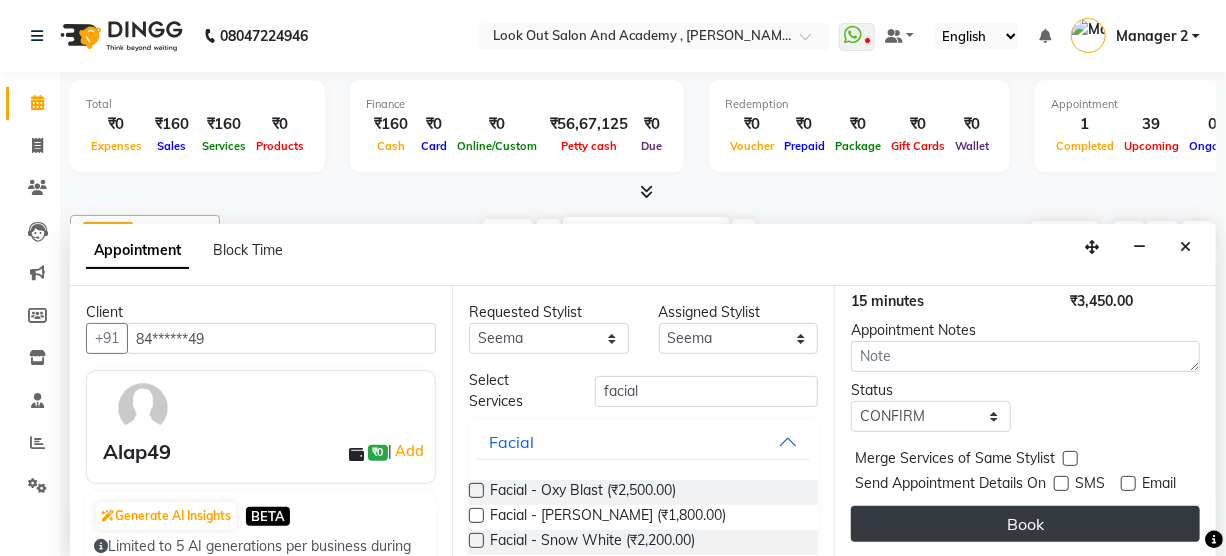 scroll, scrollTop: 600, scrollLeft: 0, axis: vertical 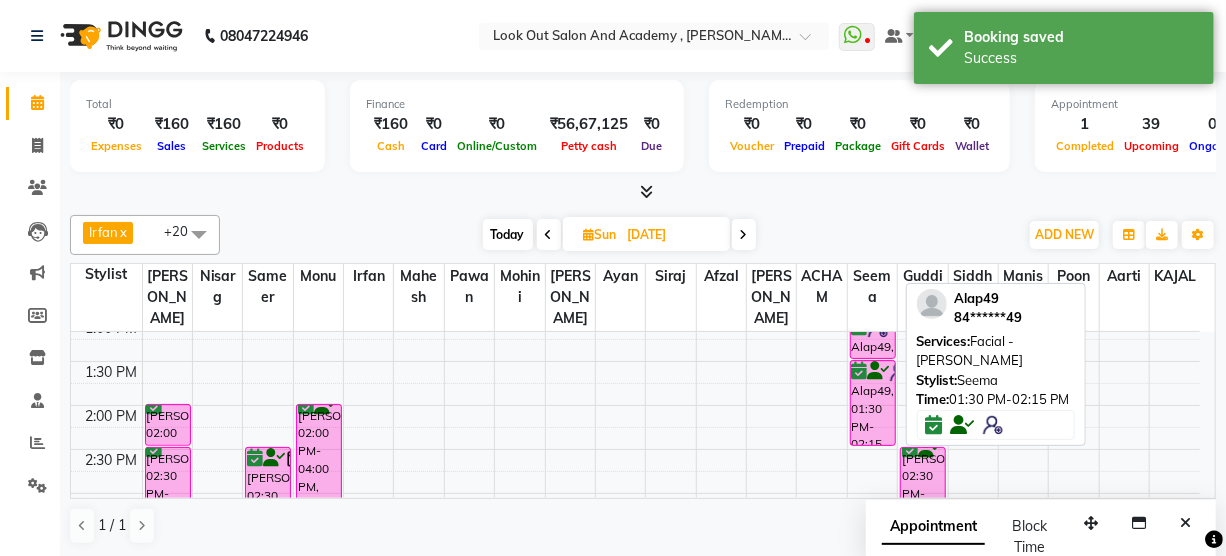 drag, startPoint x: 871, startPoint y: 439, endPoint x: 871, endPoint y: 453, distance: 14 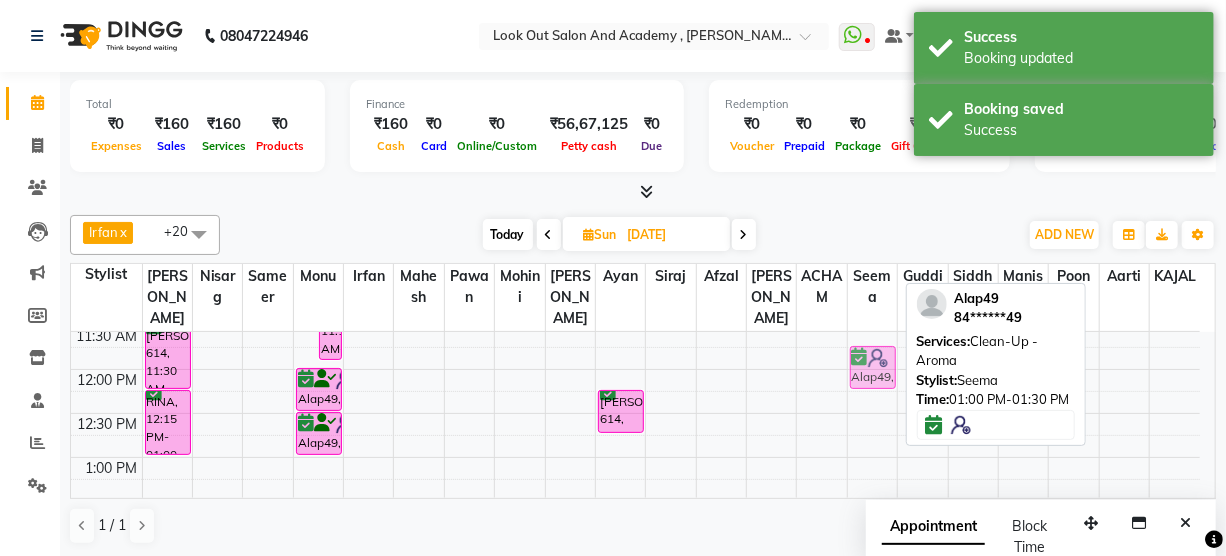scroll, scrollTop: 312, scrollLeft: 0, axis: vertical 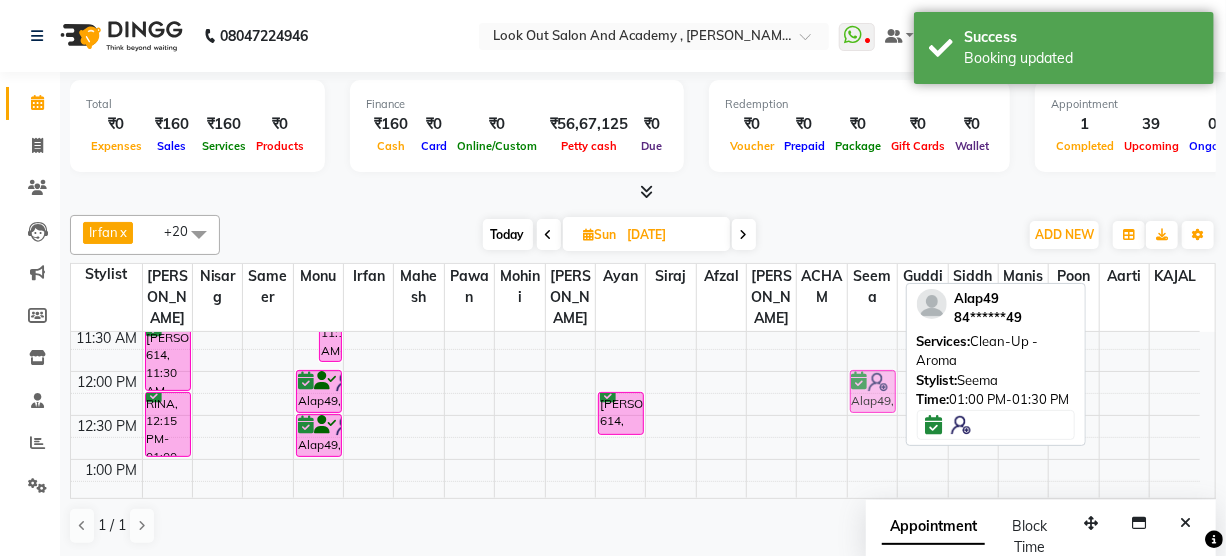 drag, startPoint x: 872, startPoint y: 442, endPoint x: 862, endPoint y: 410, distance: 33.526108 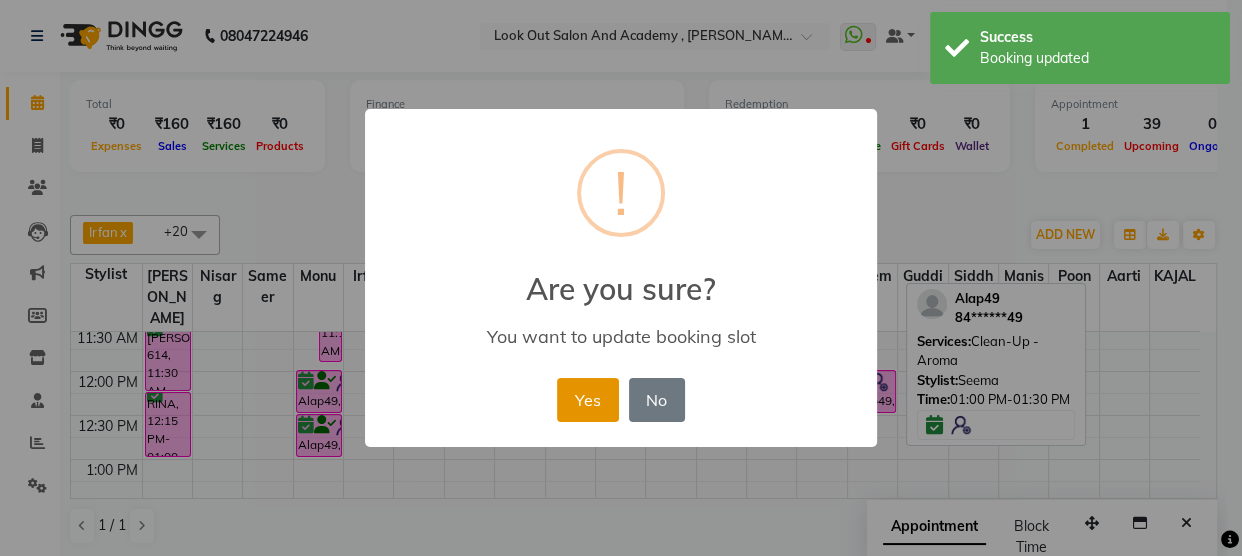 click on "Yes" at bounding box center [587, 400] 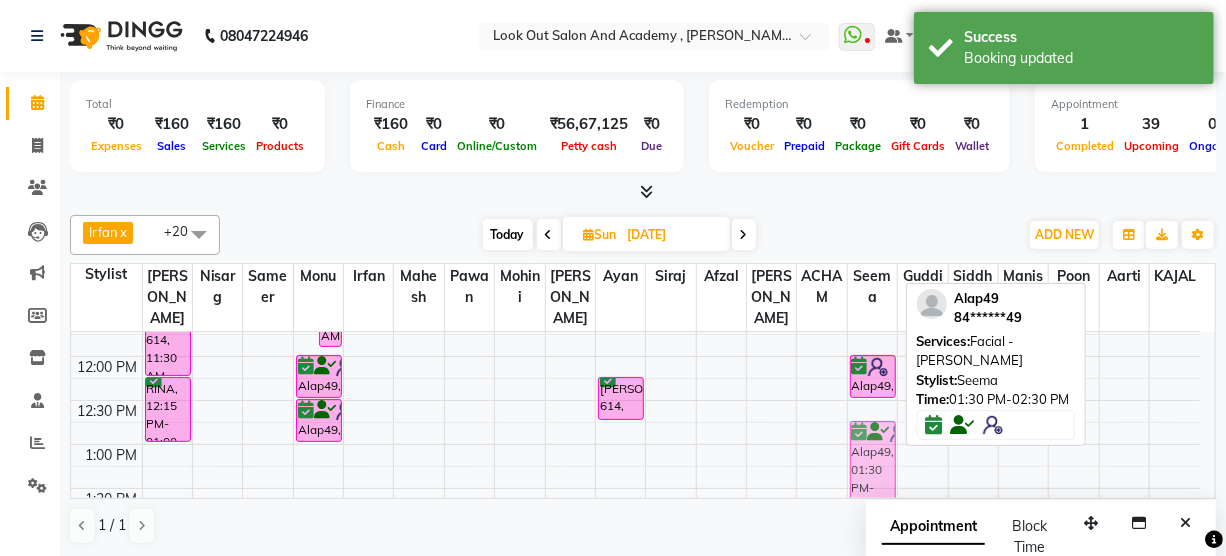 scroll, scrollTop: 333, scrollLeft: 0, axis: vertical 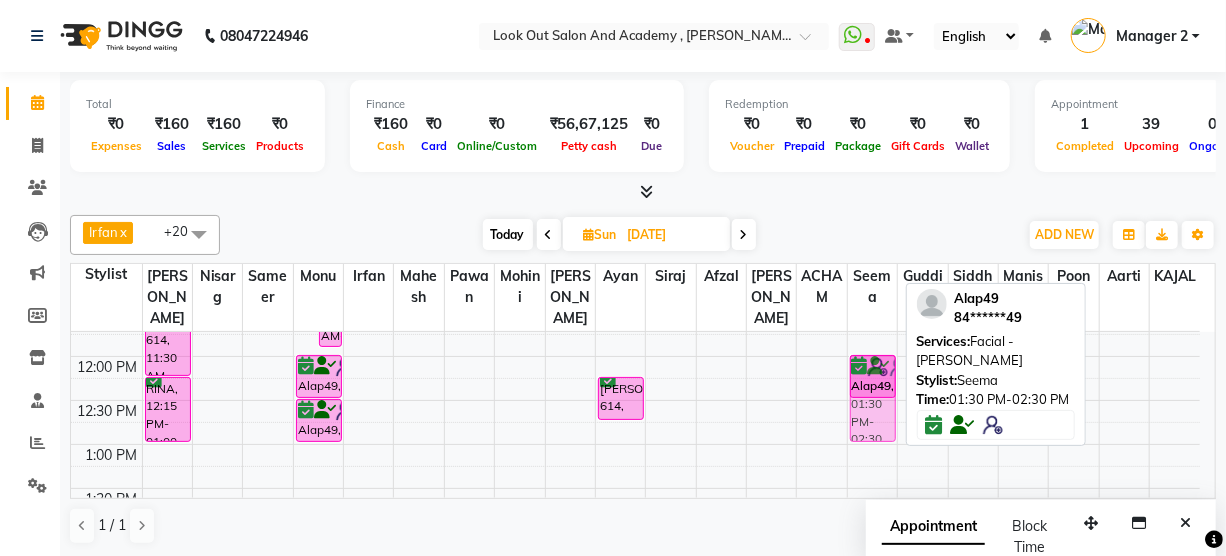 drag, startPoint x: 870, startPoint y: 442, endPoint x: 859, endPoint y: 389, distance: 54.129475 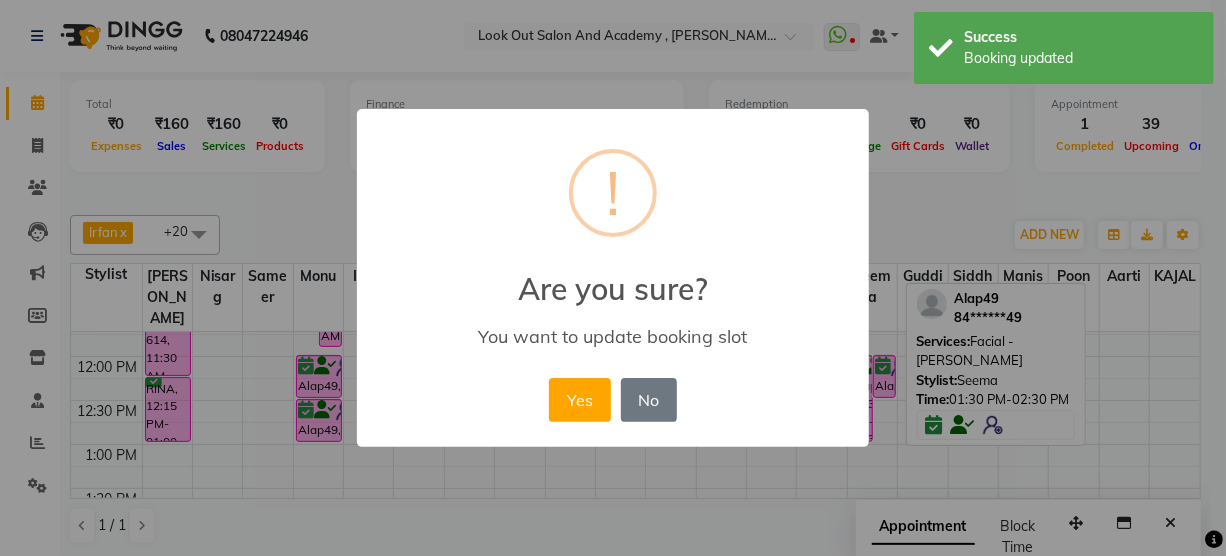 scroll, scrollTop: 325, scrollLeft: 0, axis: vertical 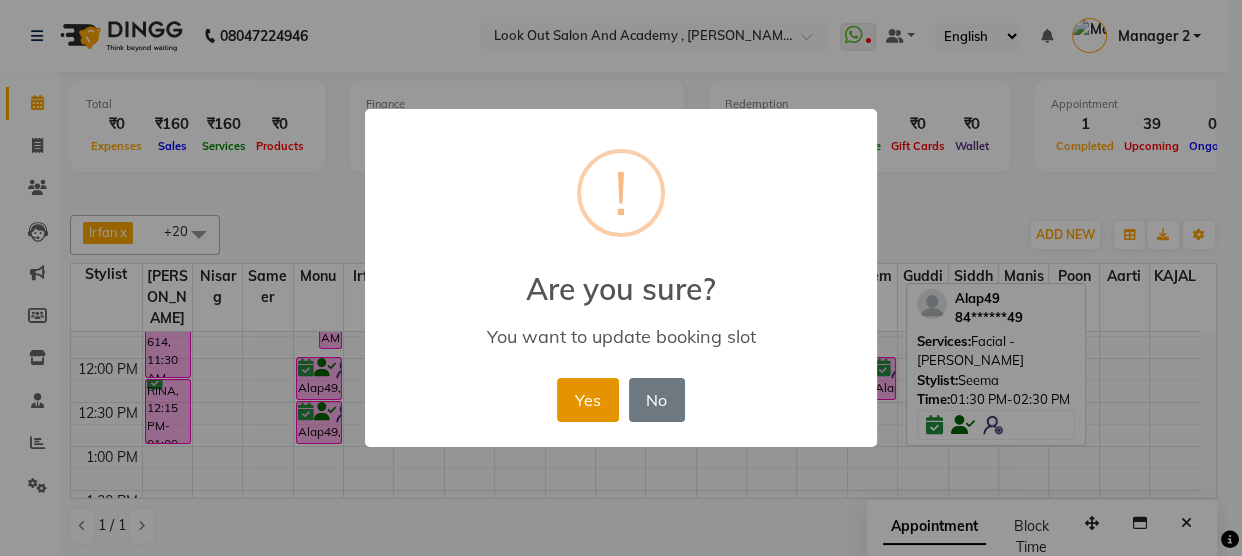 click on "Yes" at bounding box center (587, 400) 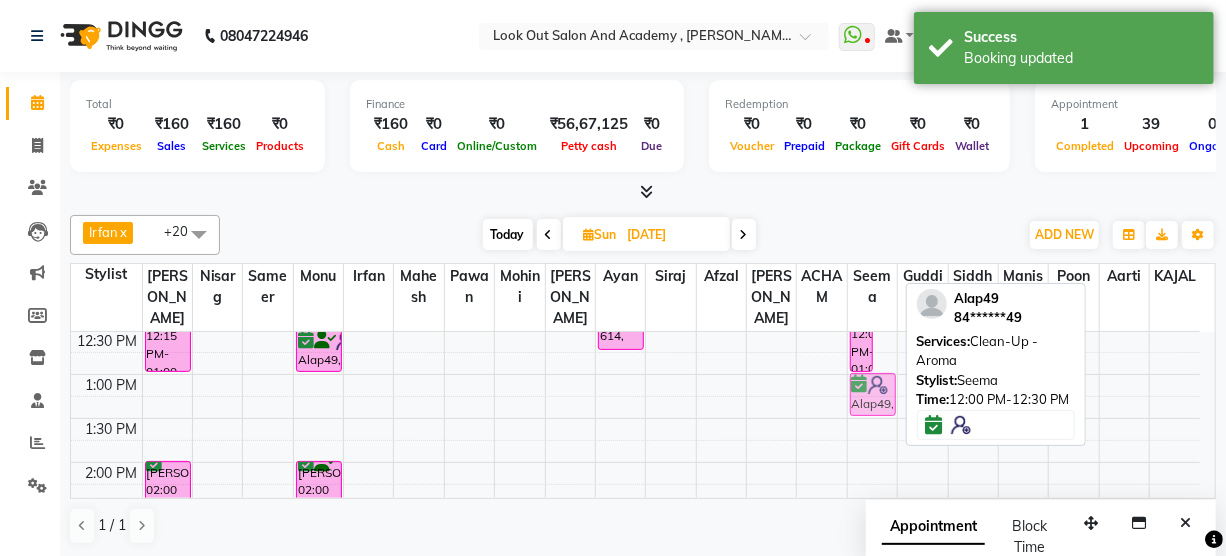 scroll, scrollTop: 405, scrollLeft: 0, axis: vertical 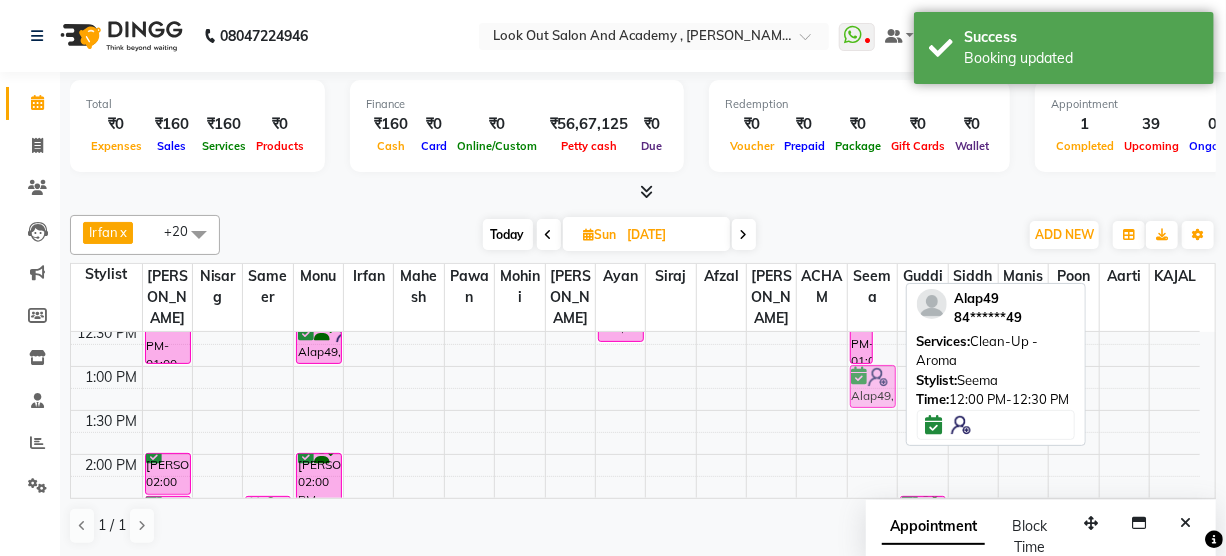 drag, startPoint x: 885, startPoint y: 407, endPoint x: 872, endPoint y: 420, distance: 18.384777 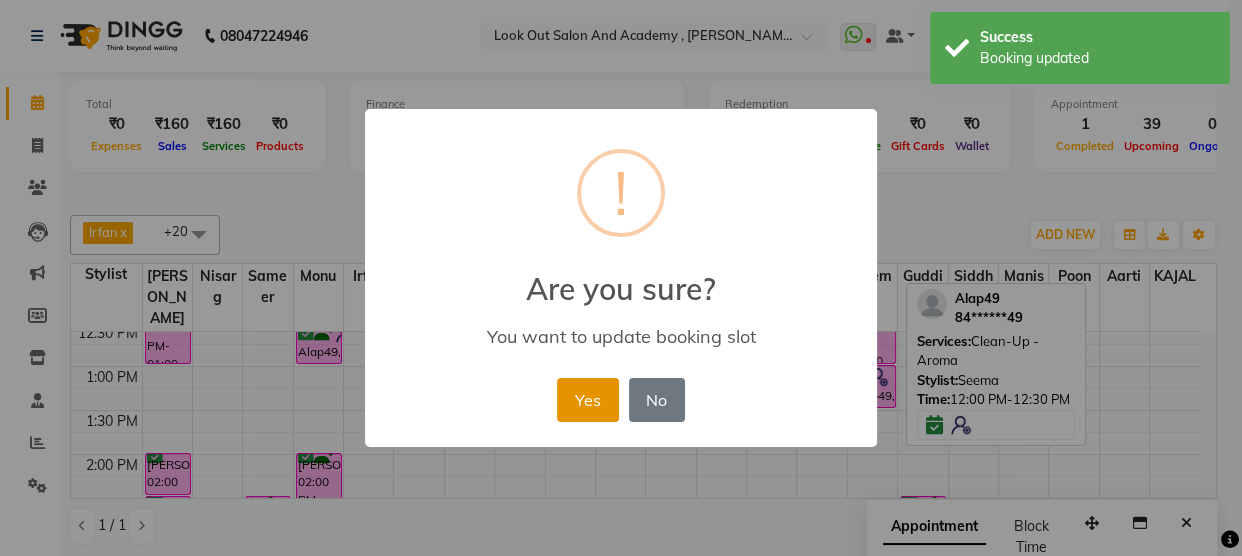 click on "Yes" at bounding box center (587, 400) 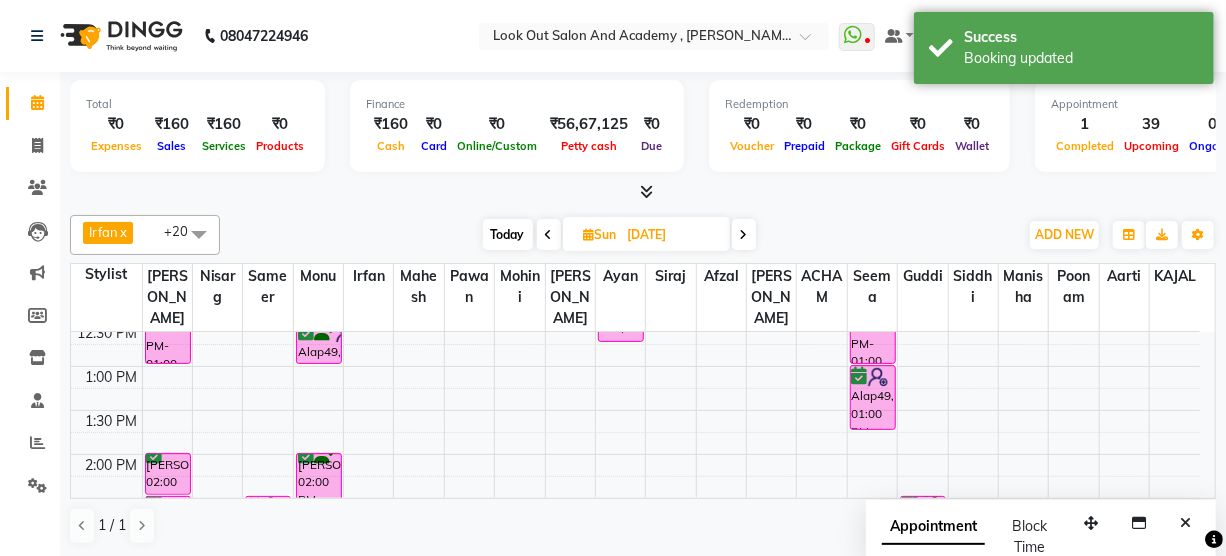drag, startPoint x: 870, startPoint y: 424, endPoint x: 869, endPoint y: 454, distance: 30.016663 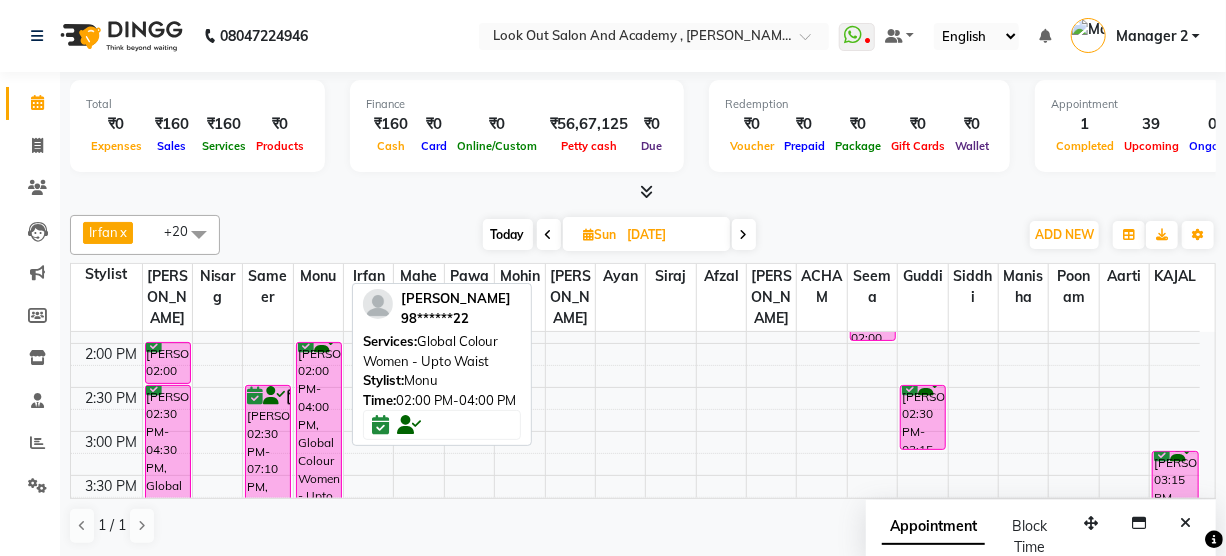 scroll, scrollTop: 406, scrollLeft: 0, axis: vertical 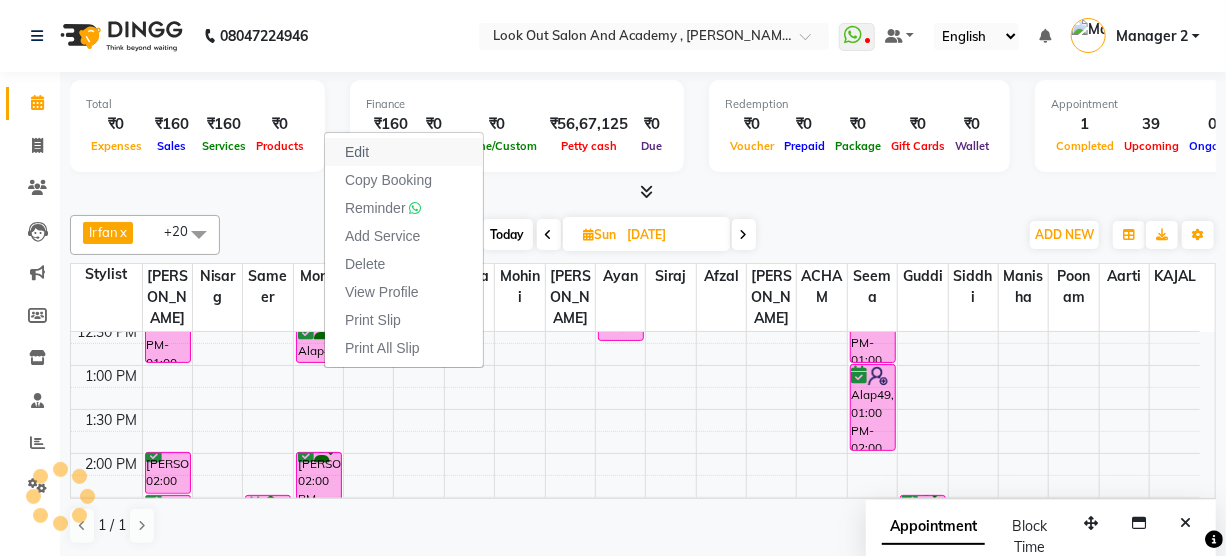 click on "Edit" at bounding box center (357, 152) 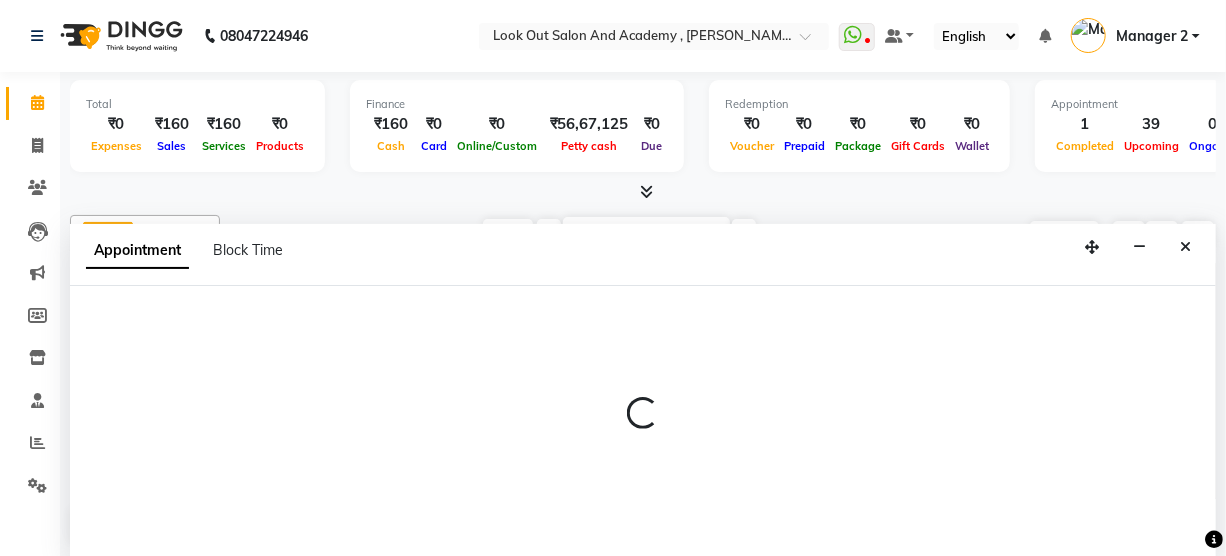 scroll, scrollTop: 0, scrollLeft: 0, axis: both 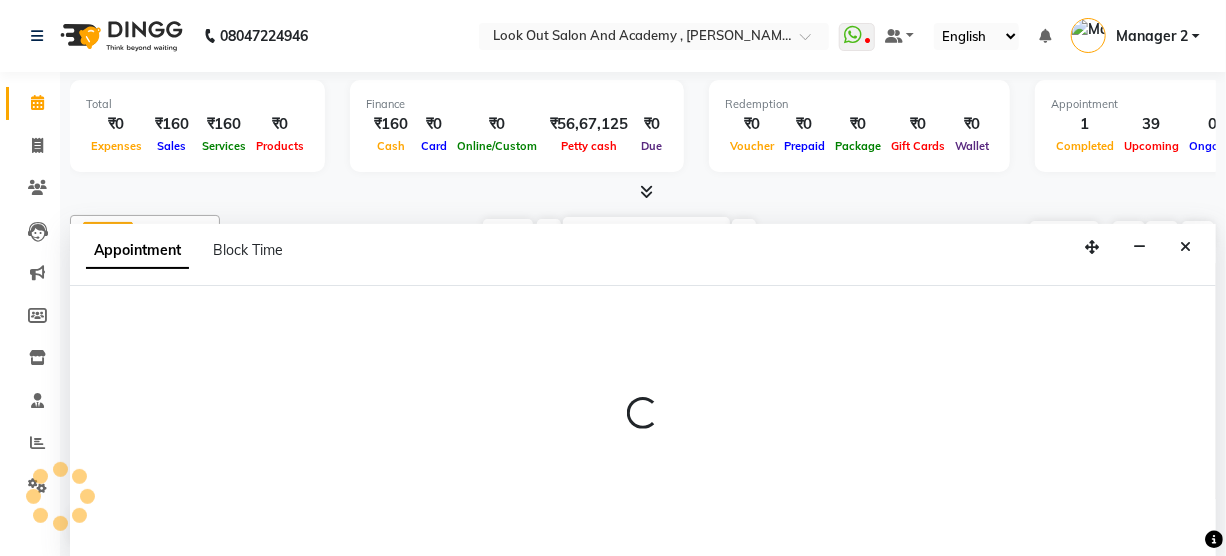 select on "confirm booking" 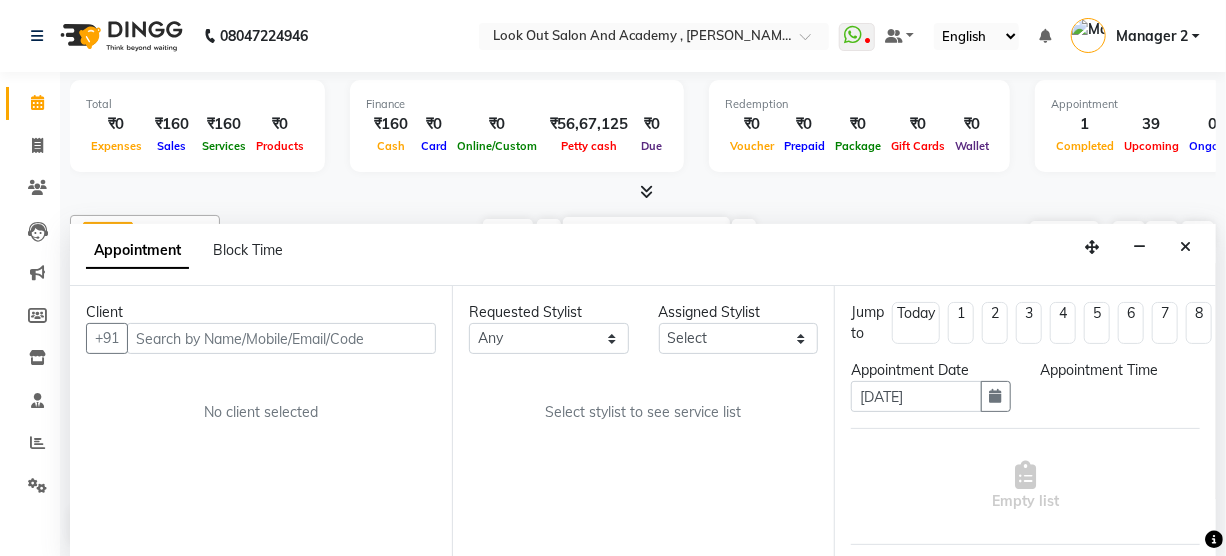 select on "720" 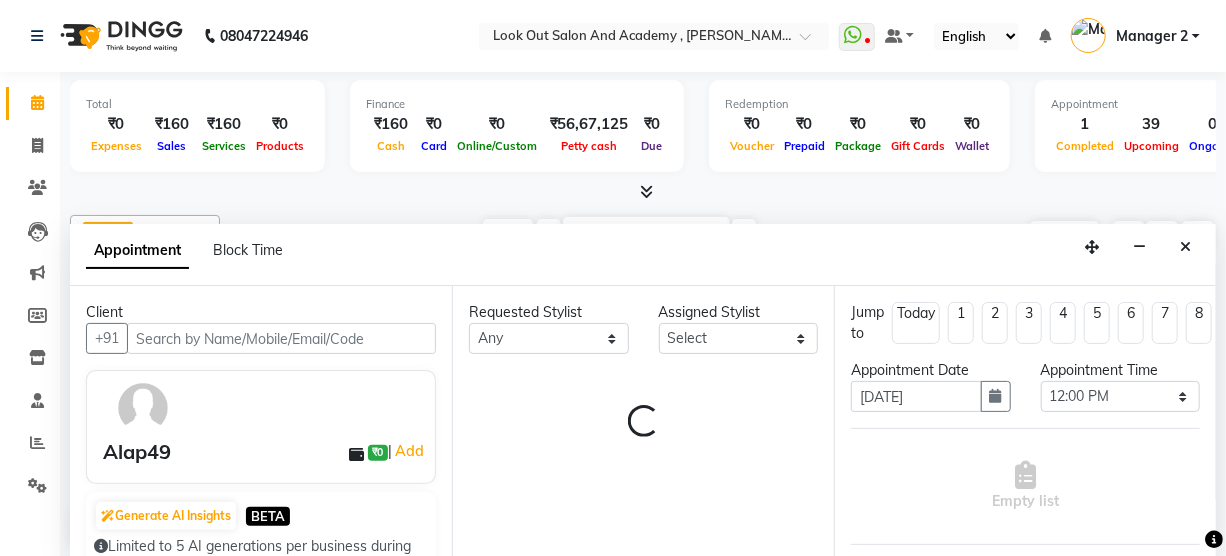 select on "28276" 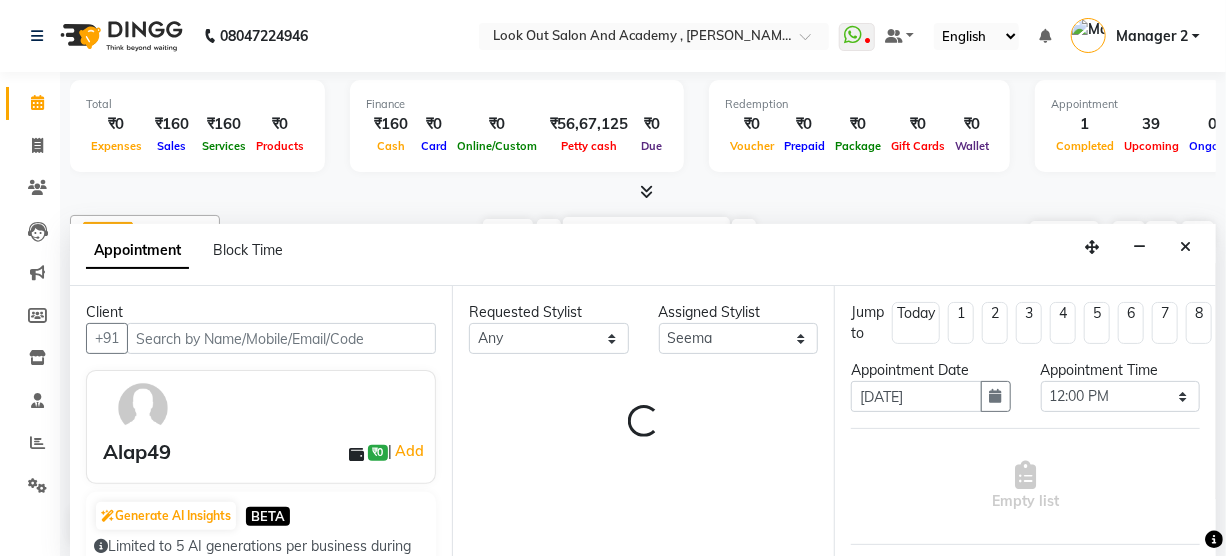 select on "2068" 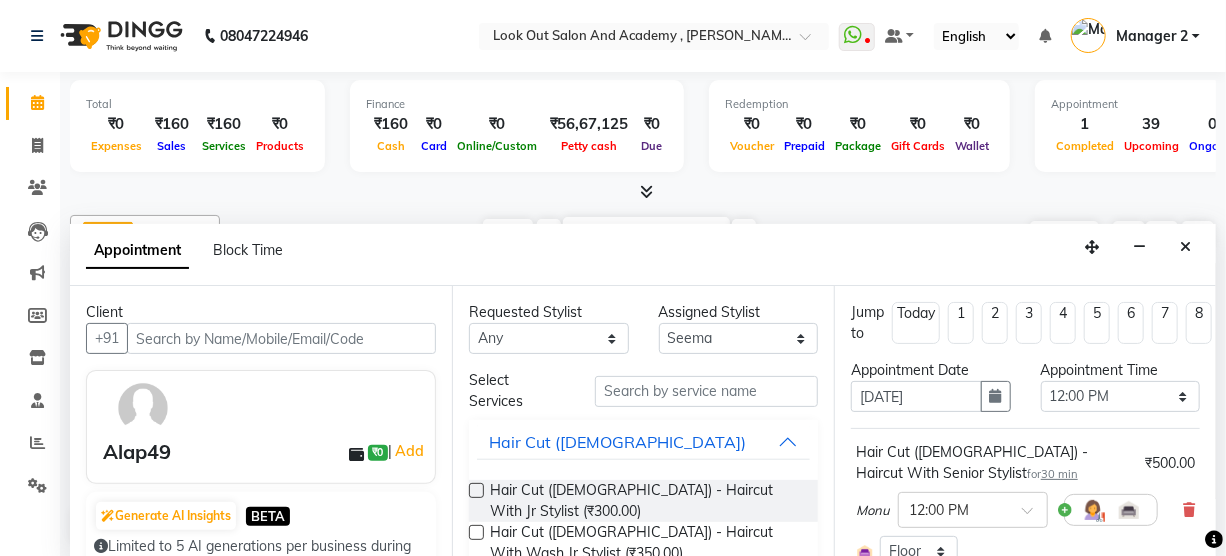 scroll, scrollTop: 175, scrollLeft: 0, axis: vertical 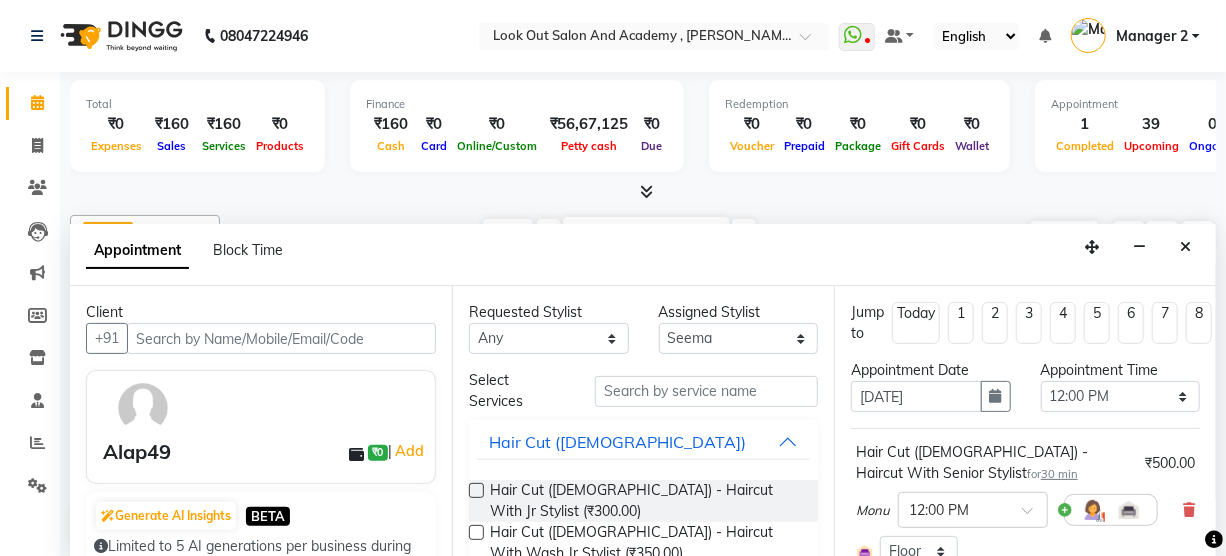select on "2068" 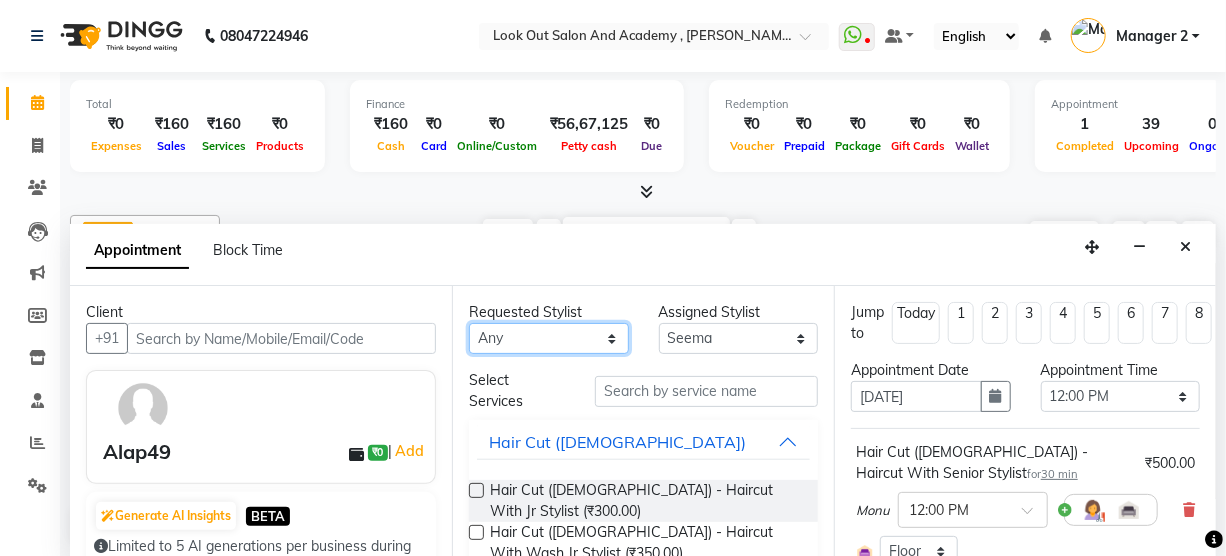 click on "Any Aarti ACHAM Aftab  Afzal Akthar Hussain  ARTI SAKPAL Ayan  DEEPALI Dhaval Solanki DISHA H KAMDAR Guddi Indrajeet Irfan KAJAL Mahesh Manisha  Mohini  Monu NABIL  Nisarg Pawan  Poonam RADHIKA SOLANKI Rajan Rajesh Ravi Rishika RRAHUL SADIK Sahil Salmani Sameer Seema Siddhi Siraj  TOHSIF UMAR" at bounding box center (549, 338) 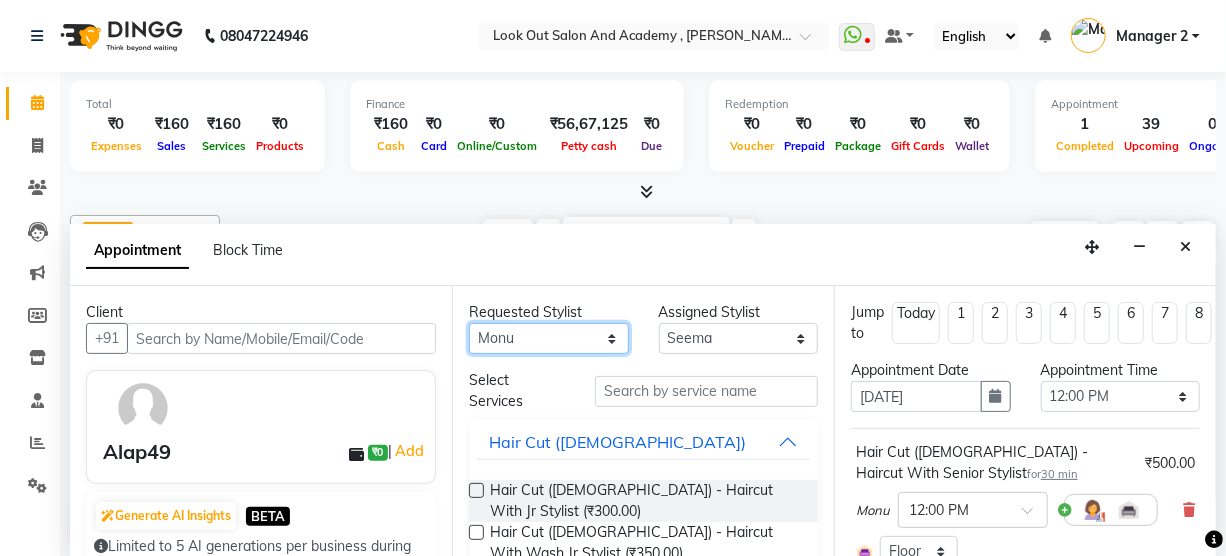 click on "Any Aarti ACHAM Aftab  Afzal Akthar Hussain  ARTI SAKPAL Ayan  DEEPALI Dhaval Solanki DISHA H KAMDAR Guddi Indrajeet Irfan KAJAL Mahesh Manisha  Mohini  Monu NABIL  Nisarg Pawan  Poonam RADHIKA SOLANKI Rajan Rajesh Ravi Rishika RRAHUL SADIK Sahil Salmani Sameer Seema Siddhi Siraj  TOHSIF UMAR" at bounding box center [549, 338] 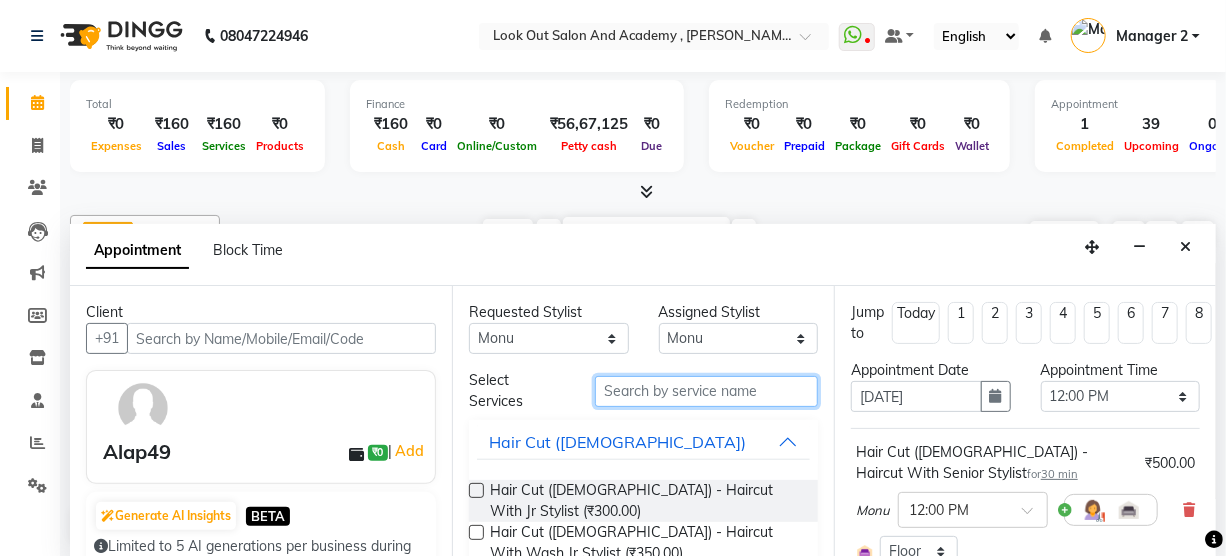 click at bounding box center (706, 391) 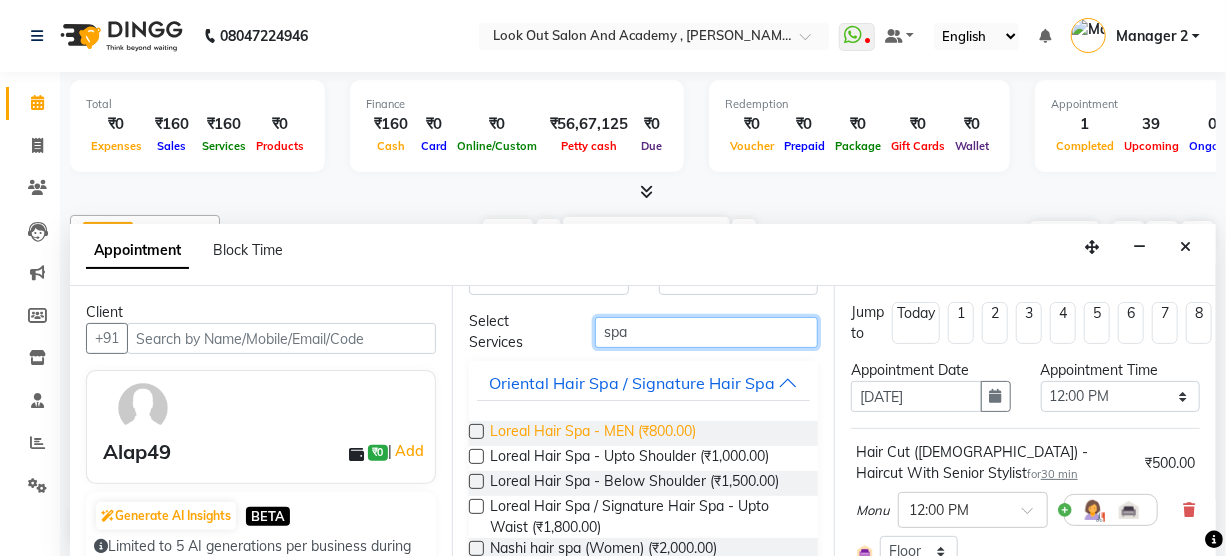 scroll, scrollTop: 90, scrollLeft: 0, axis: vertical 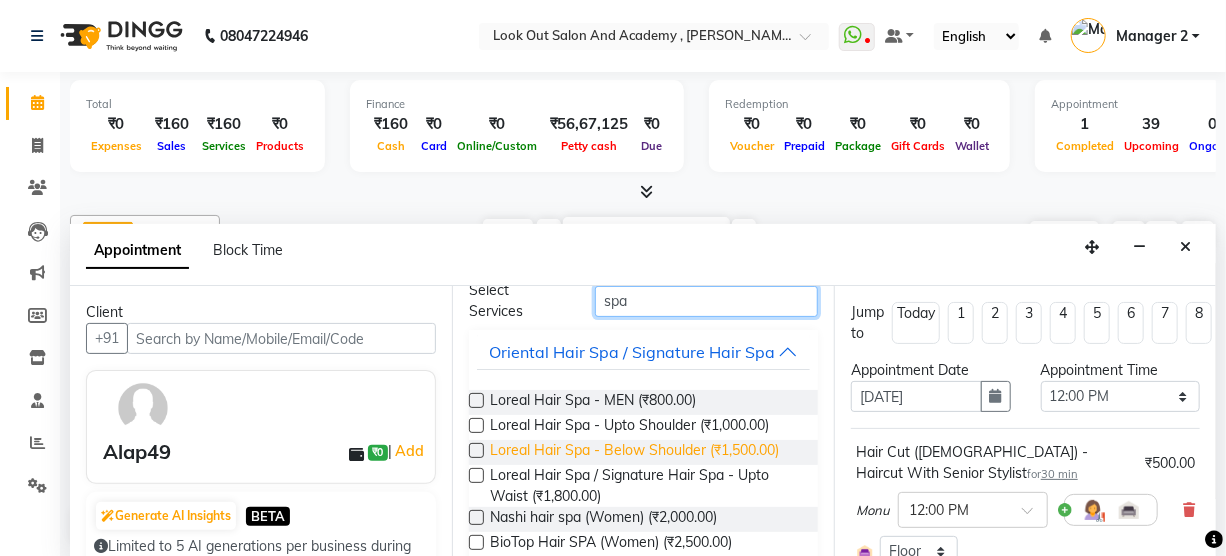 type on "spa" 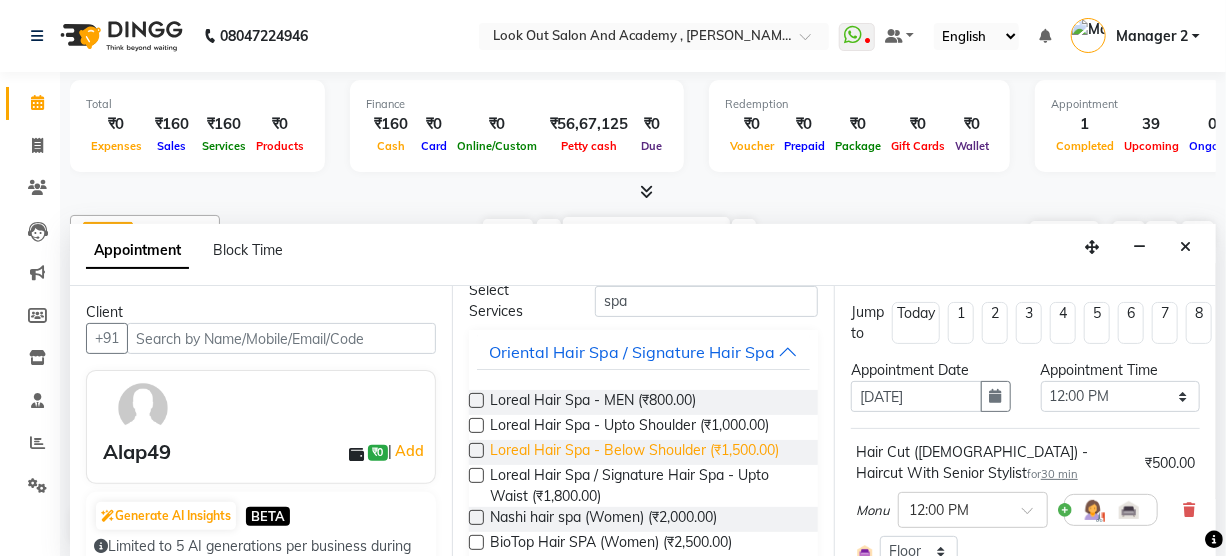 click on "Loreal Hair Spa - Below Shoulder (₹1,500.00)" at bounding box center [634, 452] 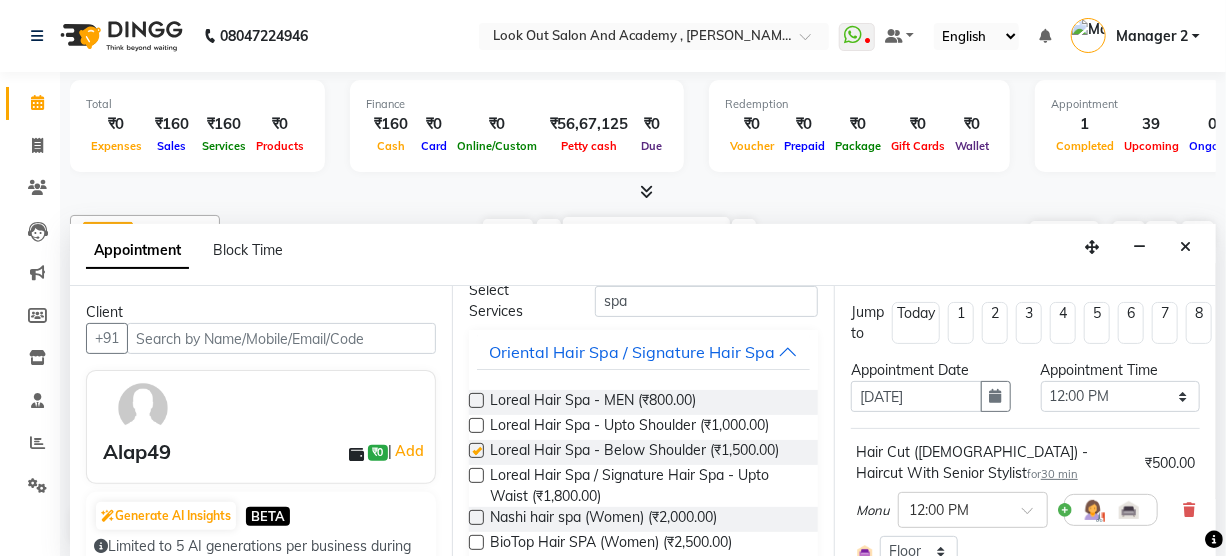 checkbox on "false" 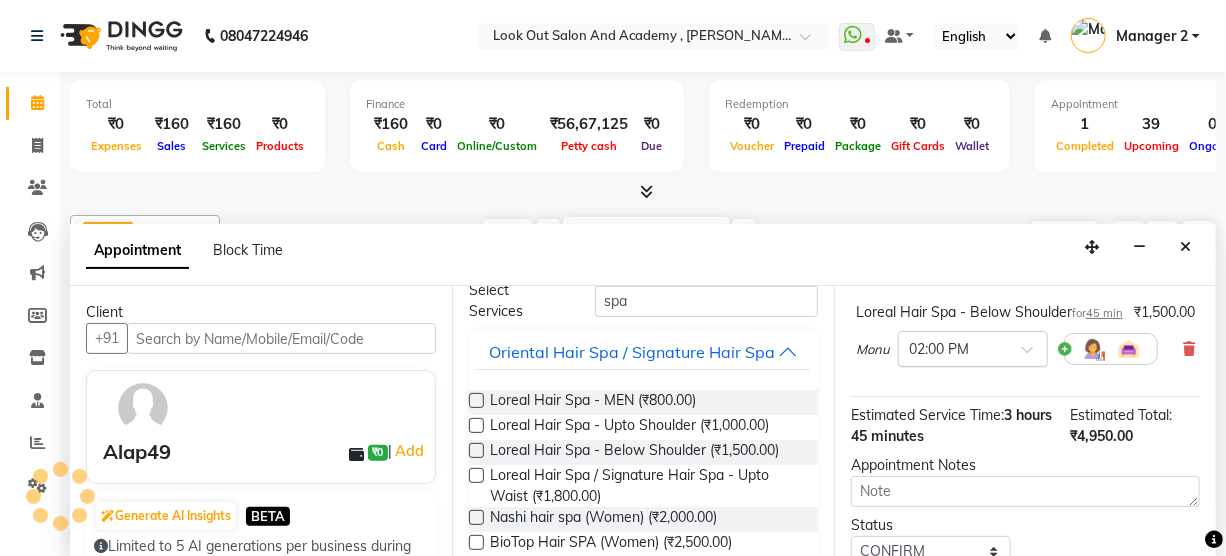 scroll, scrollTop: 727, scrollLeft: 0, axis: vertical 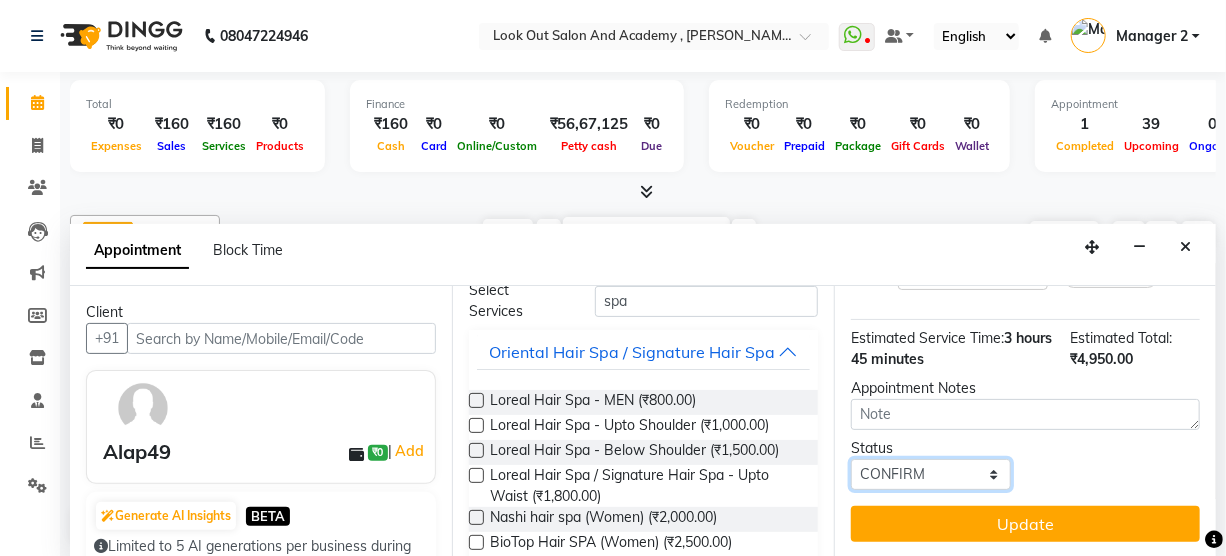 click on "Select TENTATIVE CONFIRM UPCOMING" at bounding box center [931, 474] 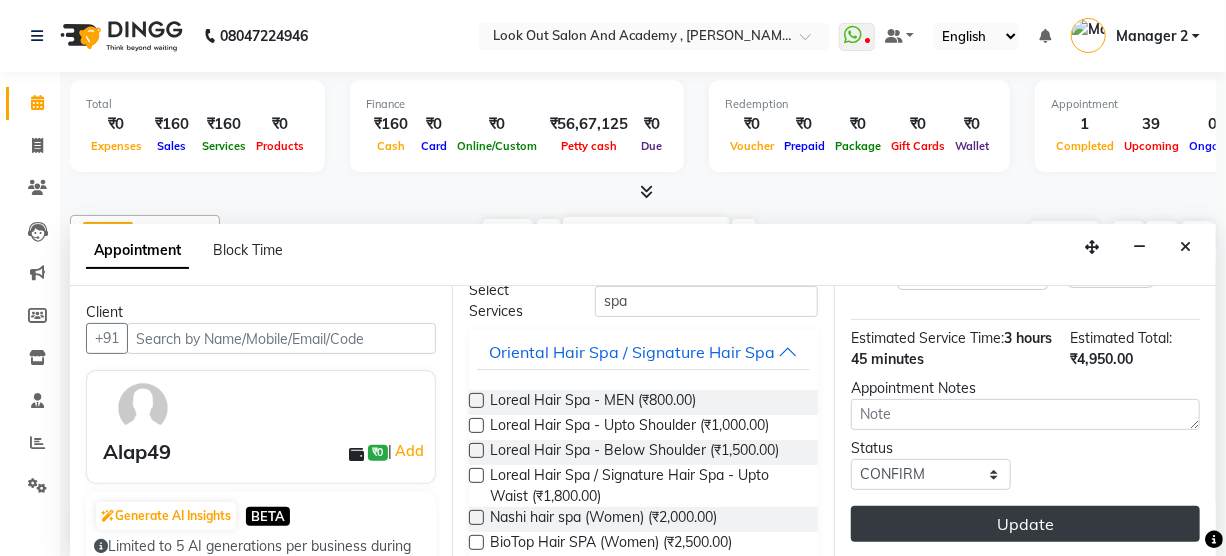 click on "Update" at bounding box center [1025, 524] 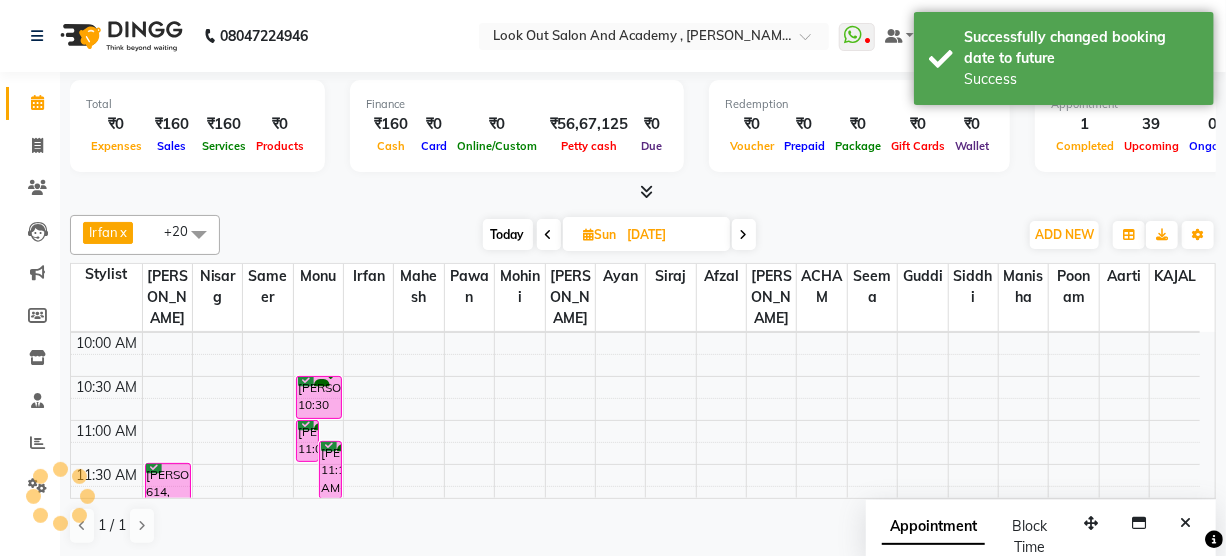 scroll, scrollTop: 0, scrollLeft: 0, axis: both 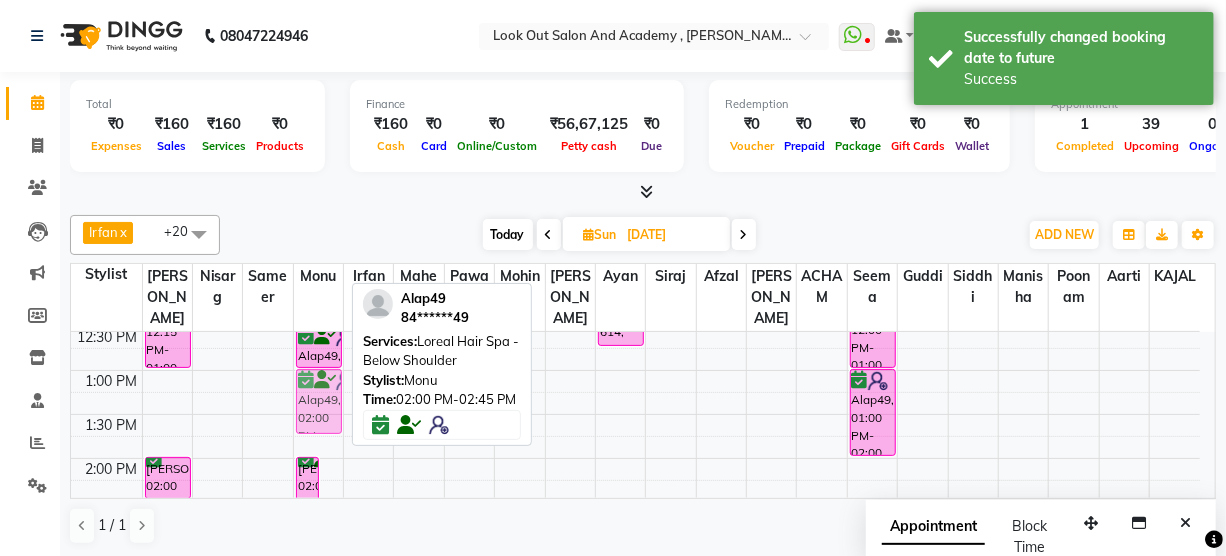 drag, startPoint x: 332, startPoint y: 456, endPoint x: 337, endPoint y: 420, distance: 36.345562 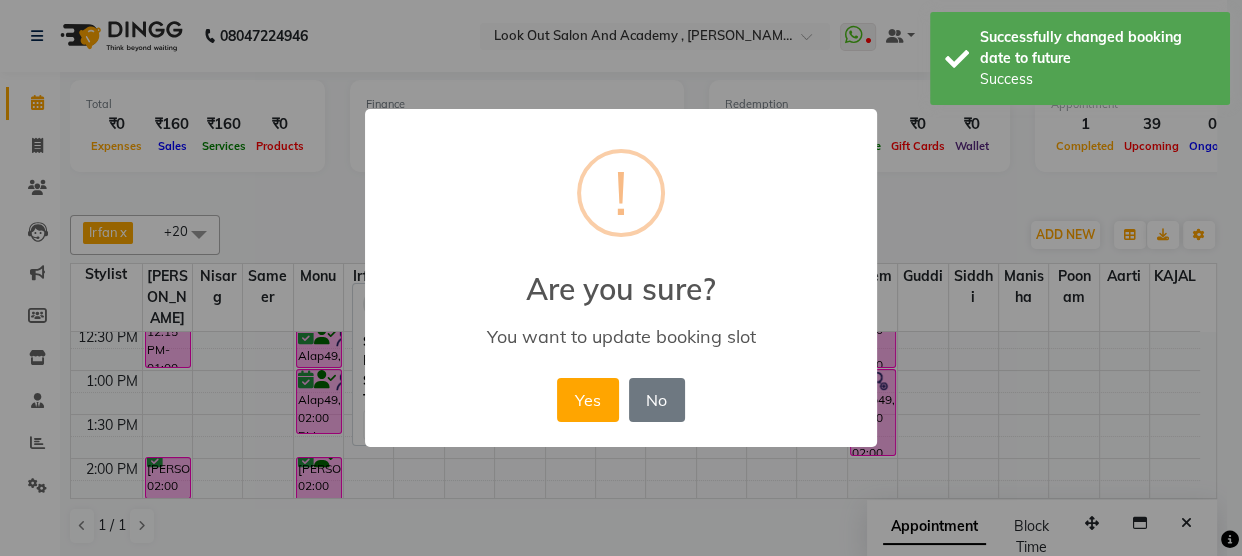click on "Yes No No" at bounding box center [620, 400] 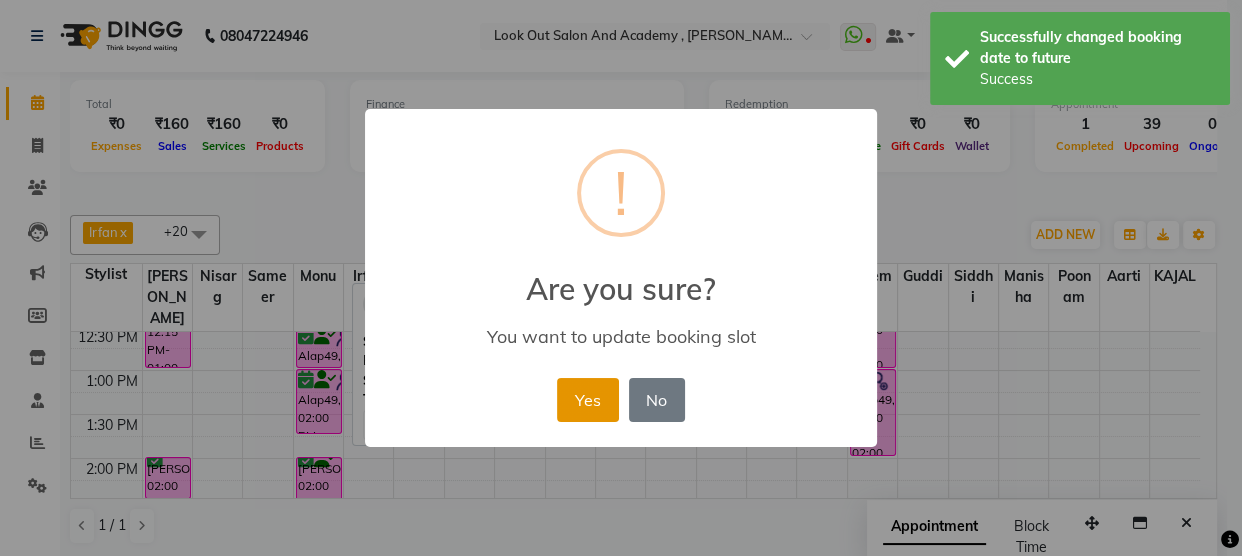 click on "Yes" at bounding box center (587, 400) 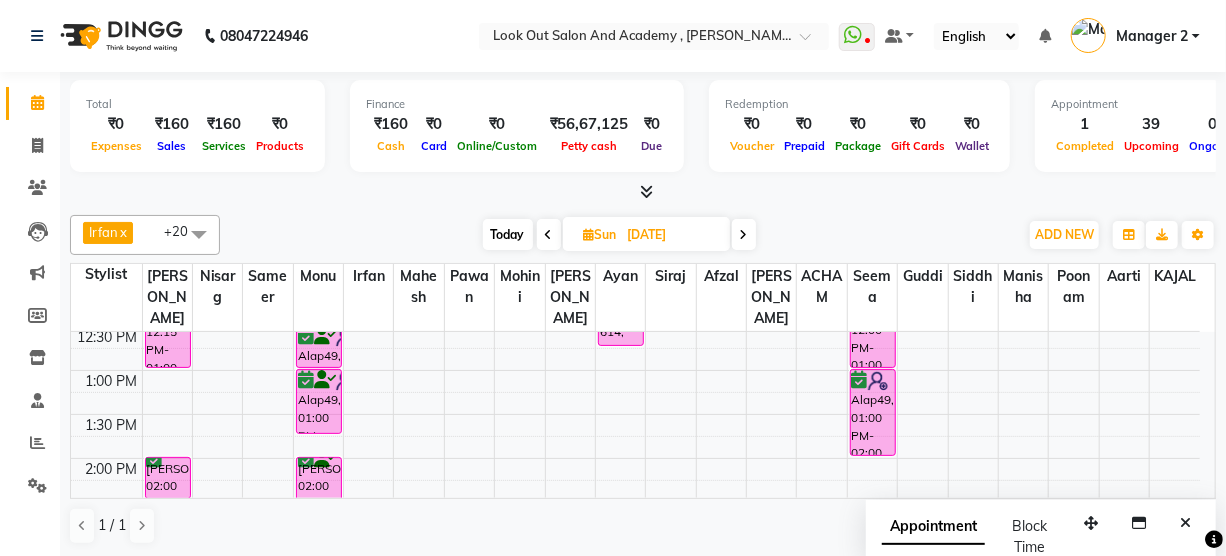 click on "Today" at bounding box center [508, 234] 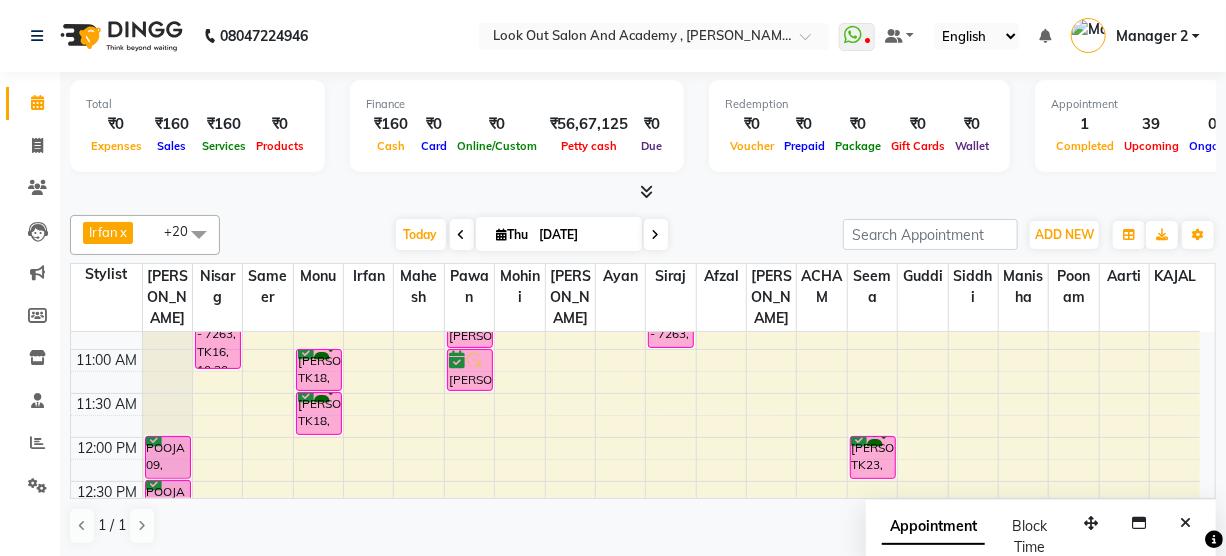 scroll, scrollTop: 266, scrollLeft: 0, axis: vertical 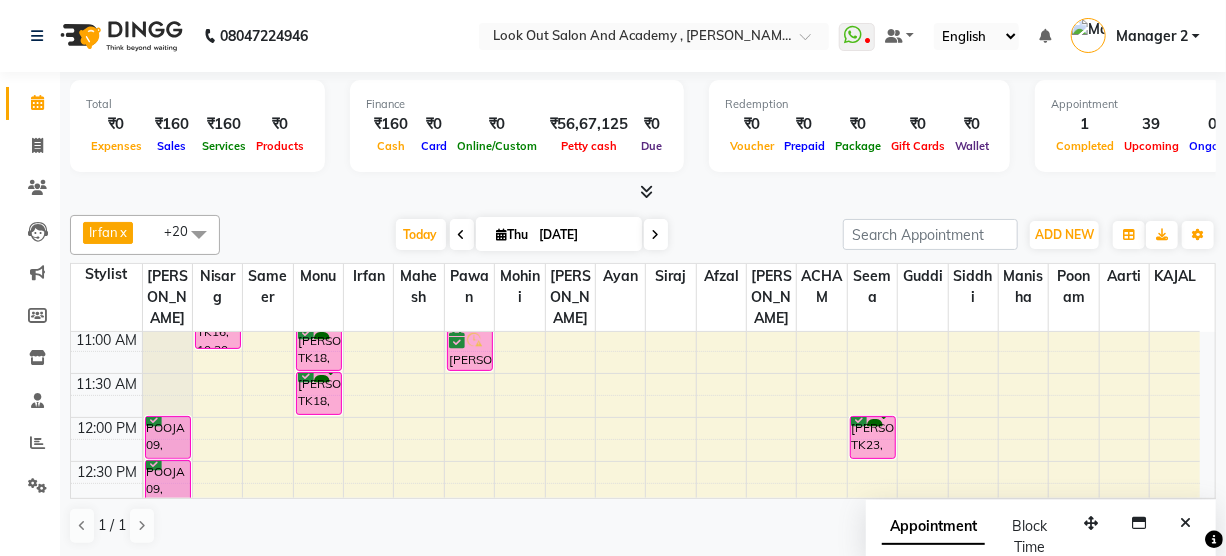 click on "[DATE]" at bounding box center [584, 235] 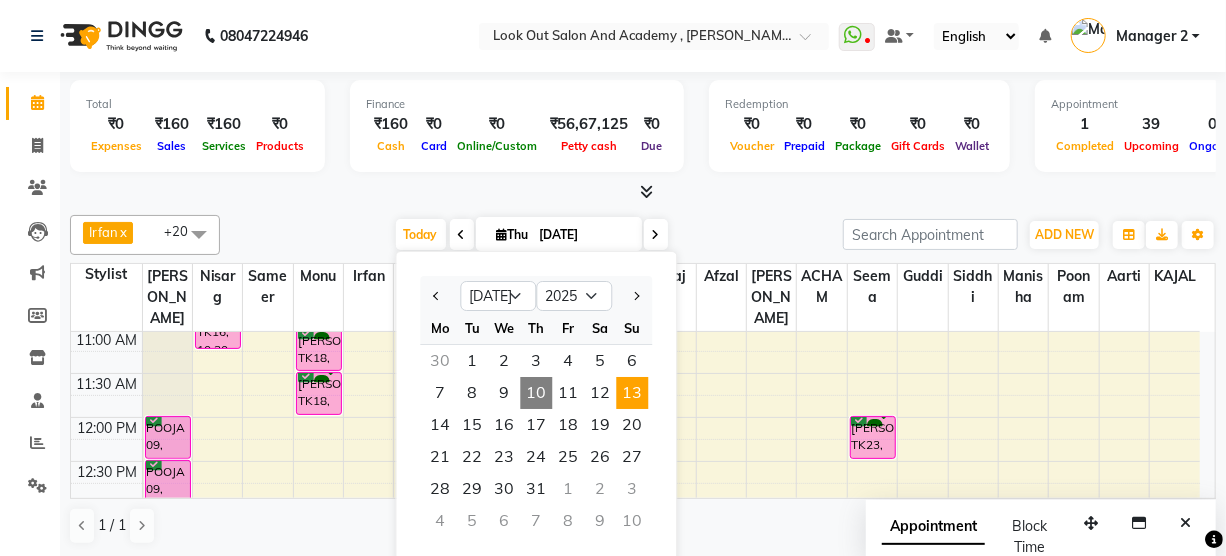click on "13" at bounding box center (632, 393) 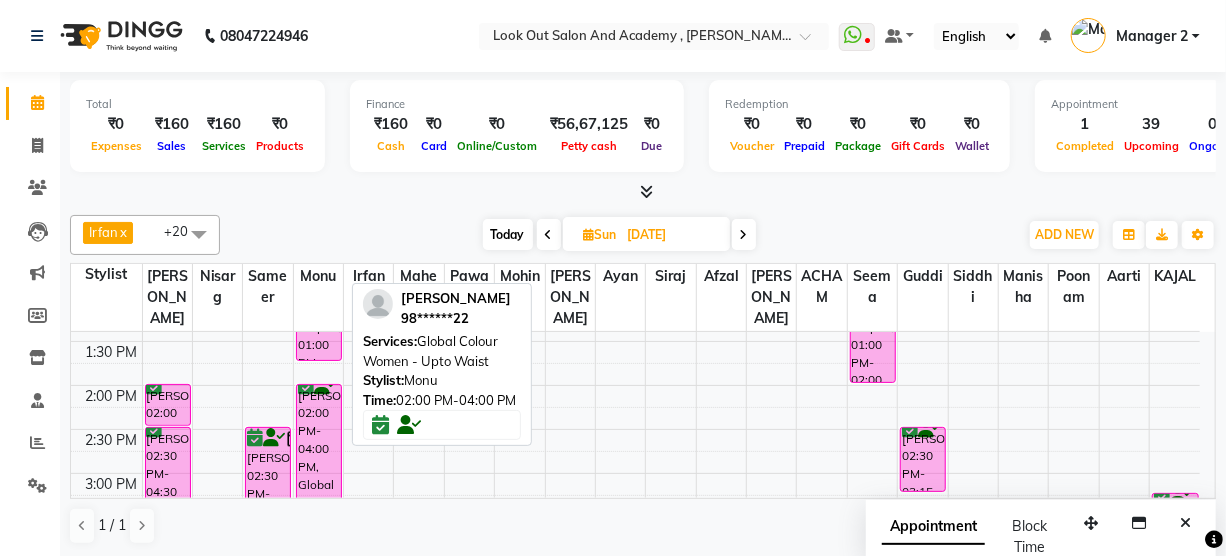 scroll, scrollTop: 454, scrollLeft: 0, axis: vertical 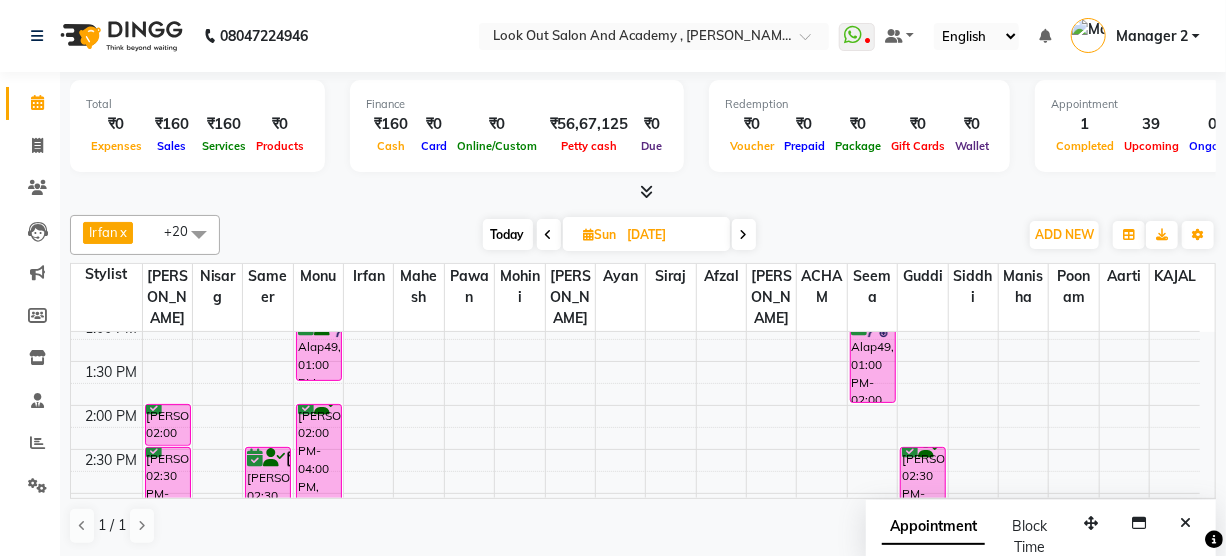 click at bounding box center (549, 234) 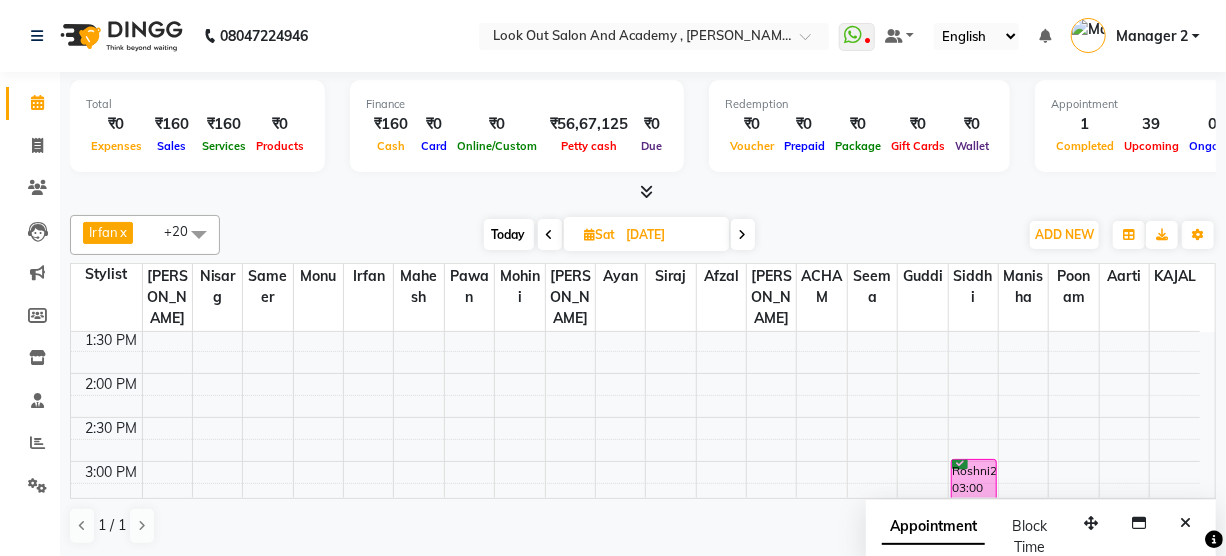 scroll, scrollTop: 454, scrollLeft: 0, axis: vertical 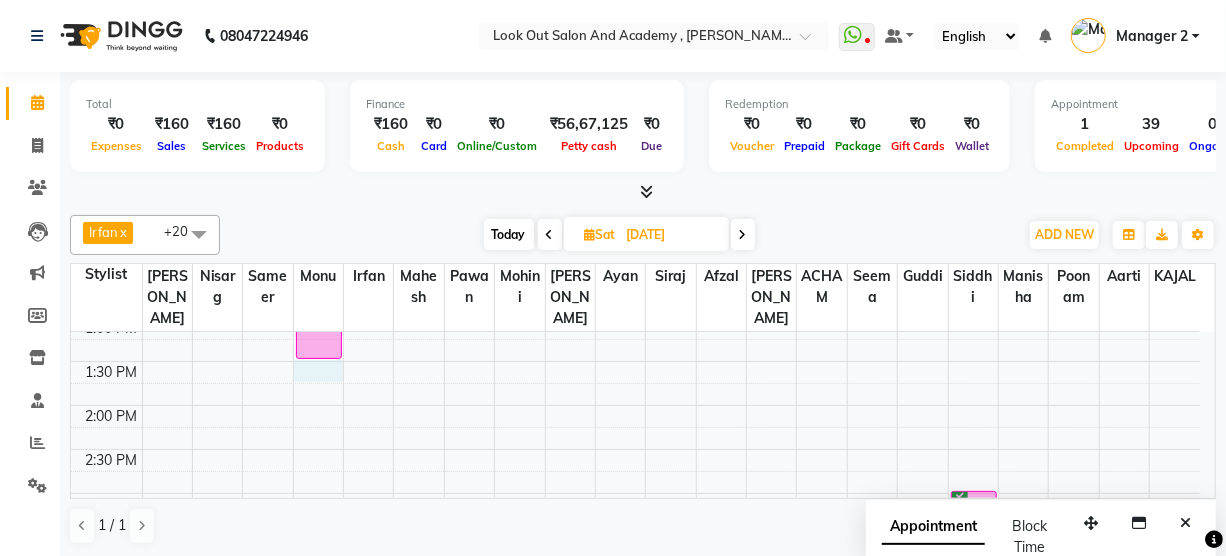 click on "8:00 AM 8:30 AM 9:00 AM 9:30 AM 10:00 AM 10:30 AM 11:00 AM 11:30 AM 12:00 PM 12:30 PM 1:00 PM 1:30 PM 2:00 PM 2:30 PM 3:00 PM 3:30 PM 4:00 PM 4:30 PM 5:00 PM 5:30 PM 6:00 PM 6:30 PM 7:00 PM 7:30 PM 8:00 PM 8:30 PM 9:00 PM 9:30 PM 10:00 PM 10:30 PM     Roshni254null, 04:30 PM-05:00 PM, Hair Cut (Female) - Haircut With Master Stylist     Dolly300, 09:30 AM-11:30 AM, Global Colour Women - Upto Waist     Dolly300, 11:30 AM-01:30 PM, Highlights - Upto Waist     SANDEEP SHETTY(VIP)1677, 03:30 PM-04:00 PM, Hair Cut (Male) - Haircut With Senior Stylist     SANDEEP SHETTY(VIP)1677, 04:00 PM-04:30 PM, Beard  - Style Shave     SANDEEP SHETTY(VIP)1677, 04:30 PM-05:15 PM, Global (Inoa) MEN     SANDEEP SHETTY(VIP)1677, 05:15 PM-05:45 PM, Beard Color Men     SANDEEP SHETTY(VIP)1677, 05:45 PM-06:15 PM, Nashi hair spa (Men)     DIKSHITA SETH, 12:00 PM-01:00 PM, Loreal Hair Spa - Below Shoulder     MITIKA, 04:00 PM-06:00 PM, Global Colour Women - Below Shoulder     MITIKA, 06:00 PM-08:00 PM, Highlights - Below Shoulder" at bounding box center [635, 537] 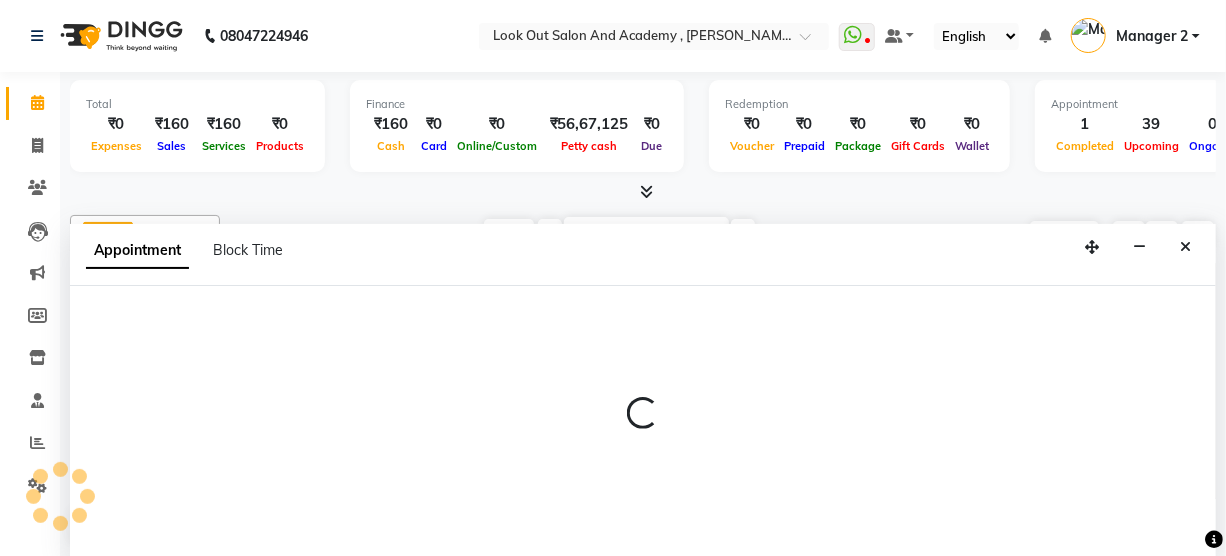 scroll, scrollTop: 0, scrollLeft: 0, axis: both 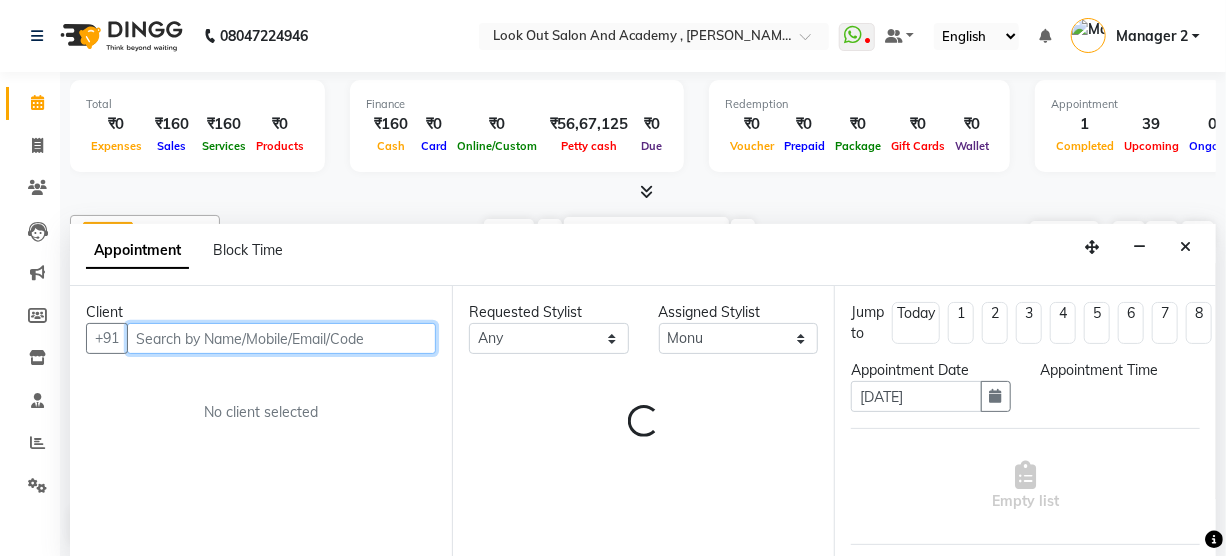select on "810" 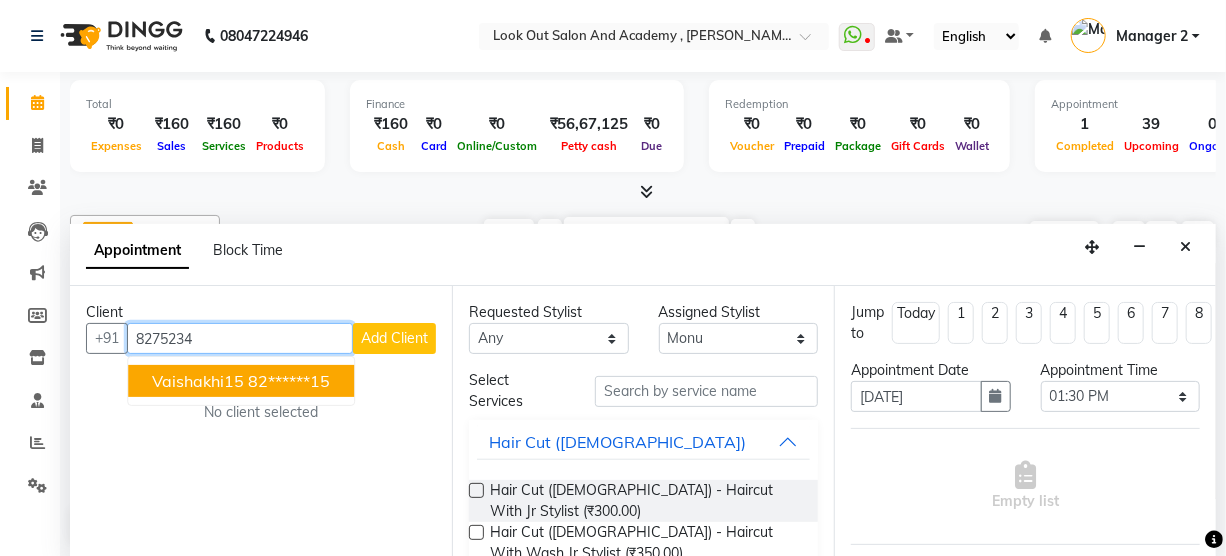 click on "vaishakhi15" at bounding box center (198, 381) 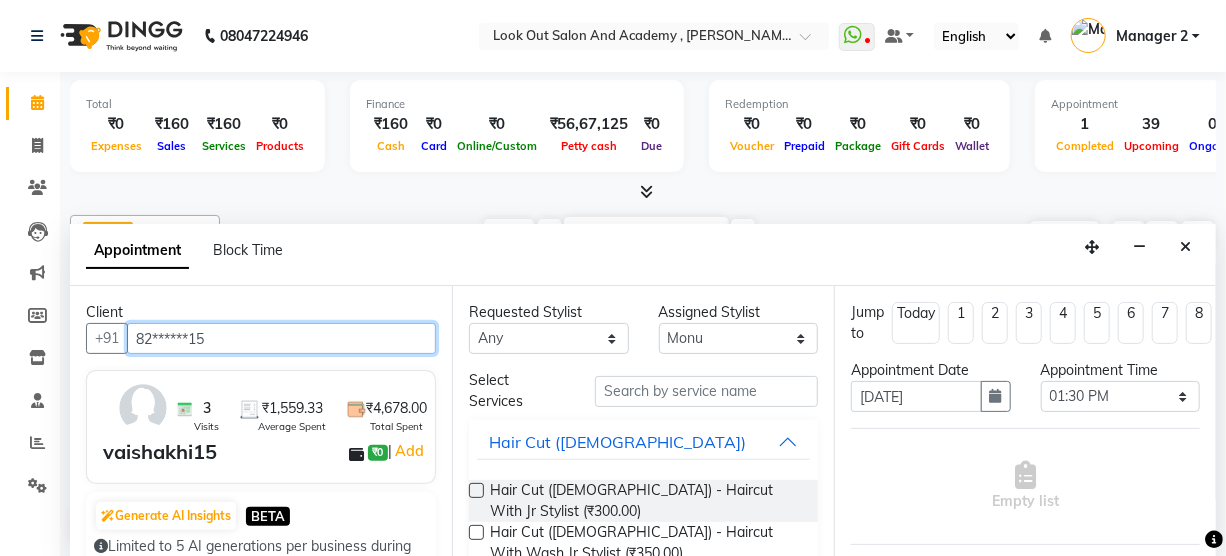 type on "82******15" 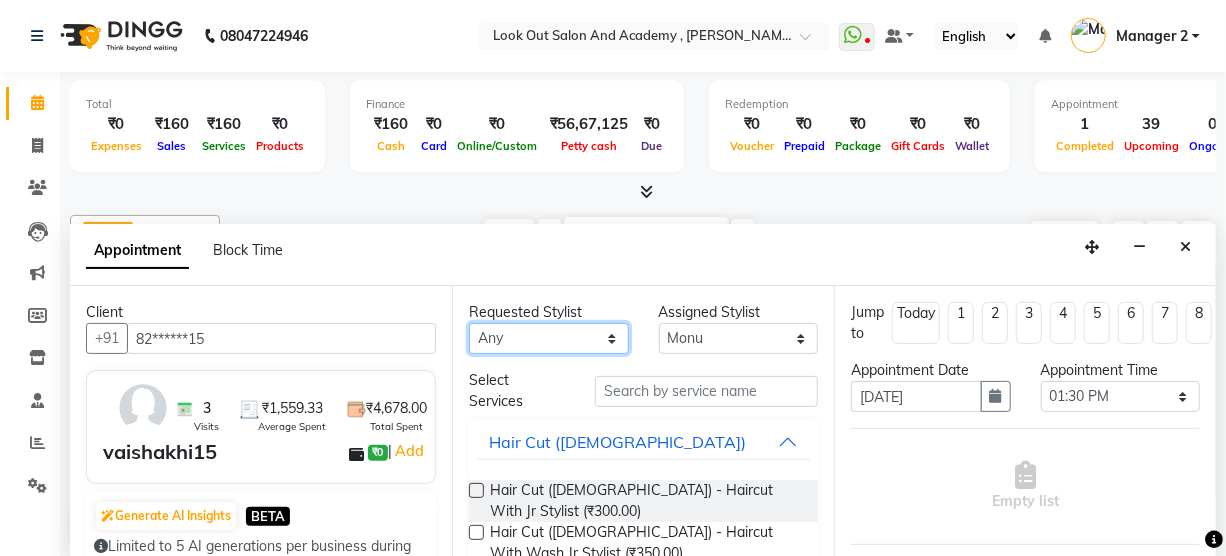 click on "Any Aarti ACHAM Aftab  Afzal Akthar Hussain  ARTI SAKPAL Ayan  DEEPALI Dhaval Solanki DISHA H KAMDAR Guddi Indrajeet Irfan KAJAL Mahesh Manisha  Mohini  Monu NABIL  Nisarg Pawan  Poonam RADHIKA SOLANKI Rajan Rajesh Ravi Rishika RRAHUL SADIK Sahil Salmani Sameer Seema Siddhi Siraj  TOHSIF UMAR" at bounding box center (549, 338) 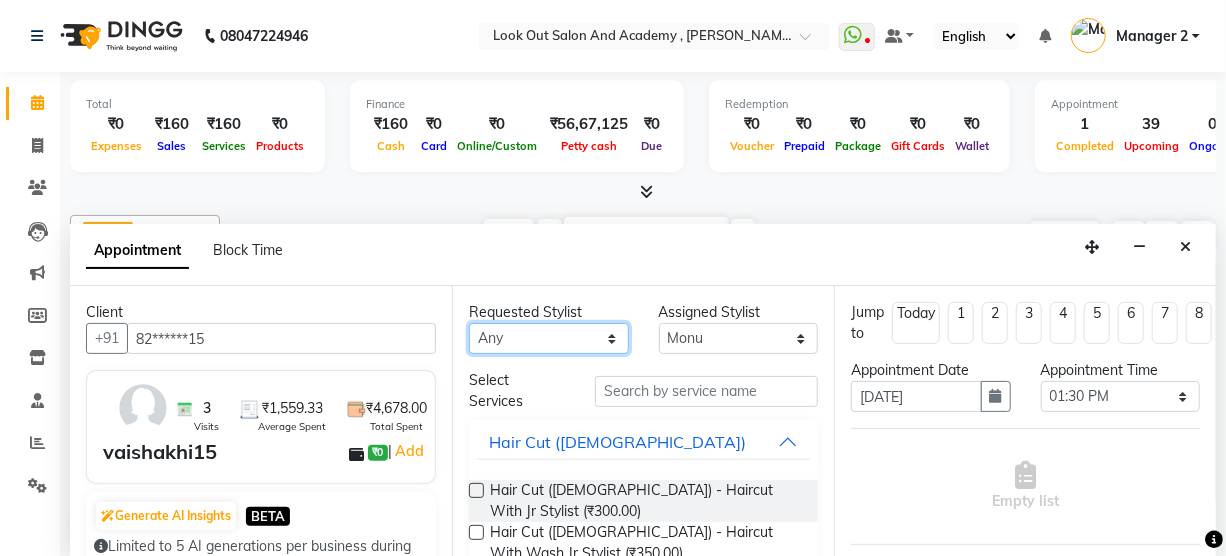 select on "68246" 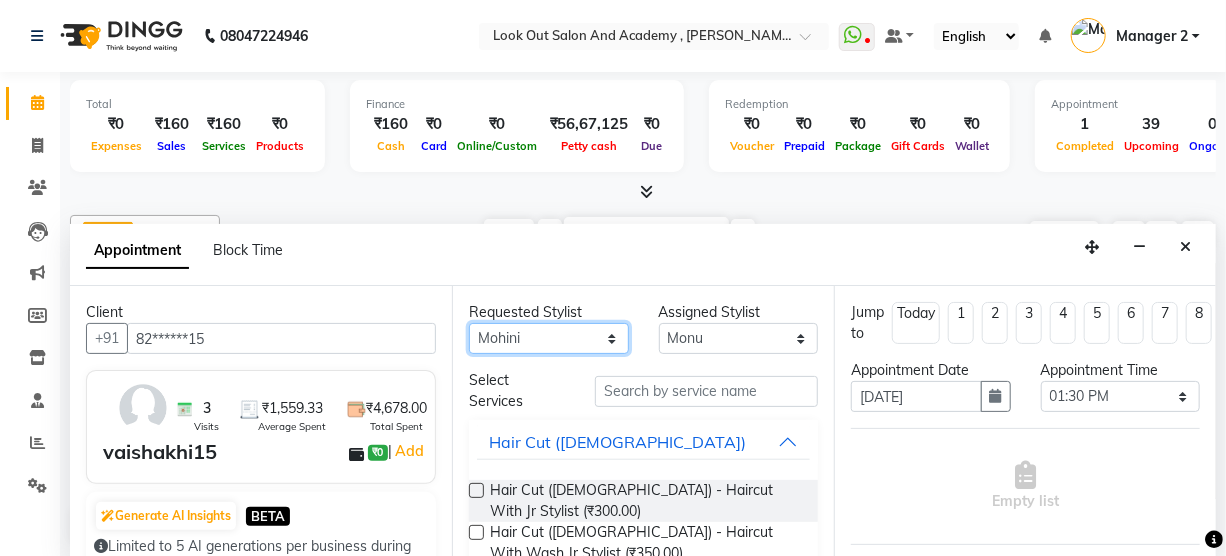 select on "68246" 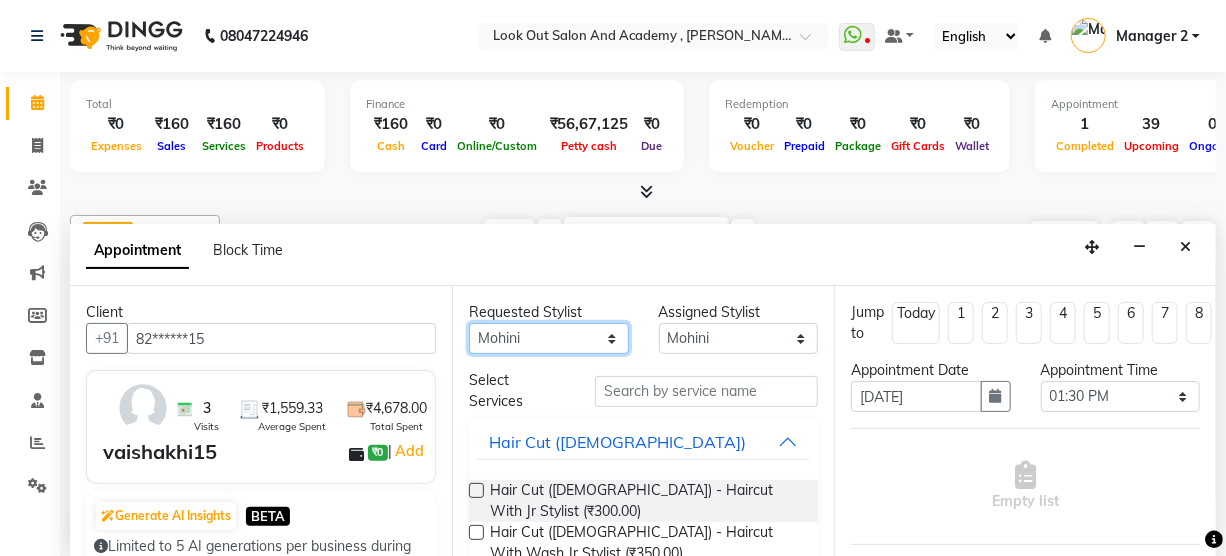 click on "Any Aarti ACHAM Aftab  Afzal Akthar Hussain  ARTI SAKPAL Ayan  DEEPALI Dhaval Solanki DISHA H KAMDAR Guddi Indrajeet Irfan KAJAL Mahesh Manisha  Mohini  Monu NABIL  Nisarg Pawan  Poonam RADHIKA SOLANKI Rajan Rajesh Ravi Rishika RRAHUL SADIK Sahil Salmani Sameer Seema Siddhi Siraj  TOHSIF UMAR" at bounding box center (549, 338) 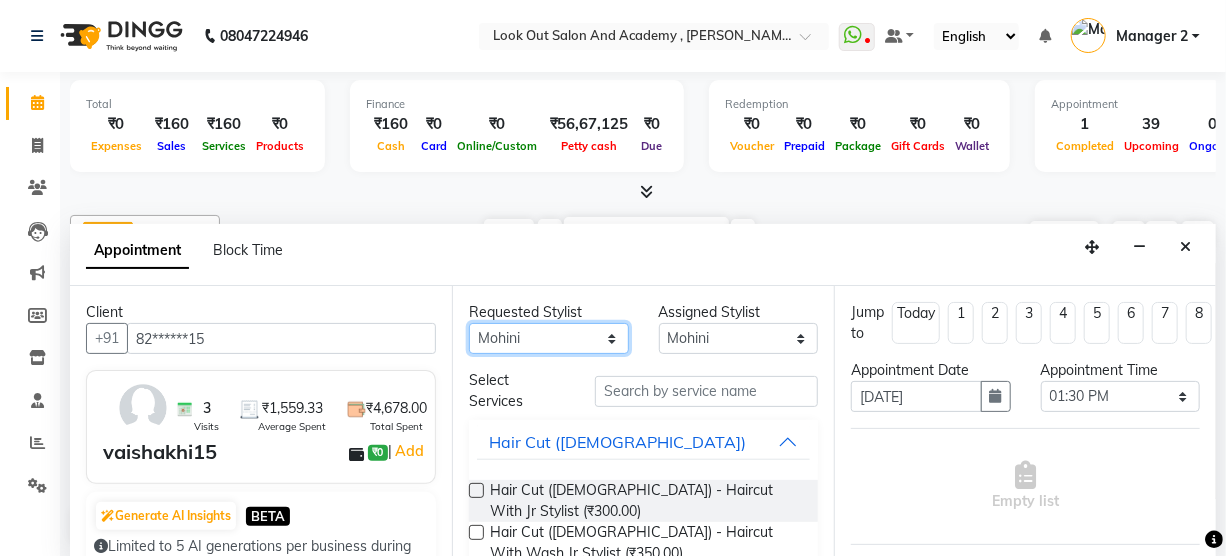 click on "Any Aarti ACHAM Aftab  Afzal Akthar Hussain  ARTI SAKPAL Ayan  DEEPALI Dhaval Solanki DISHA H KAMDAR Guddi Indrajeet Irfan KAJAL Mahesh Manisha  Mohini  Monu NABIL  Nisarg Pawan  Poonam RADHIKA SOLANKI Rajan Rajesh Ravi Rishika RRAHUL SADIK Sahil Salmani Sameer Seema Siddhi Siraj  TOHSIF UMAR" at bounding box center (549, 338) 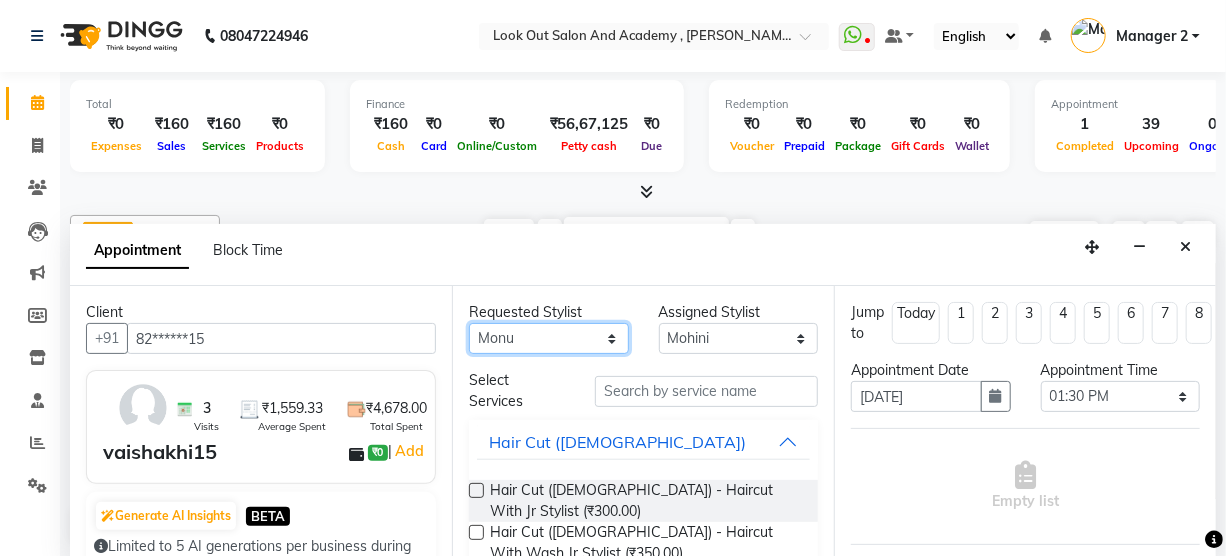 click on "Any Aarti ACHAM Aftab  Afzal Akthar Hussain  ARTI SAKPAL Ayan  DEEPALI Dhaval Solanki DISHA H KAMDAR Guddi Indrajeet Irfan KAJAL Mahesh Manisha  Mohini  Monu NABIL  Nisarg Pawan  Poonam RADHIKA SOLANKI Rajan Rajesh Ravi Rishika RRAHUL SADIK Sahil Salmani Sameer Seema Siddhi Siraj  TOHSIF UMAR" at bounding box center [549, 338] 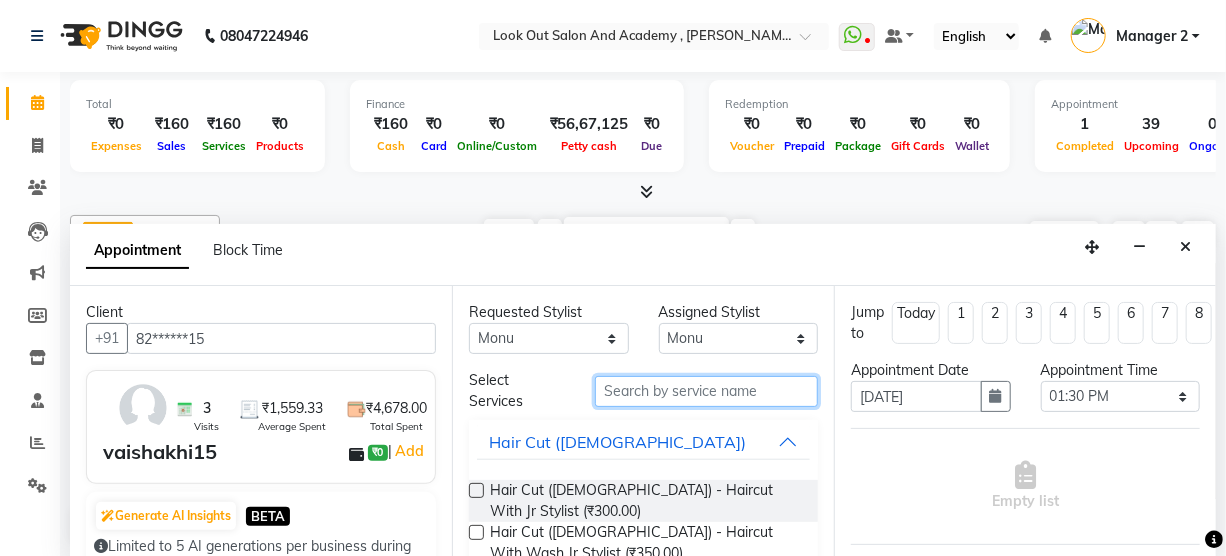 click at bounding box center [706, 391] 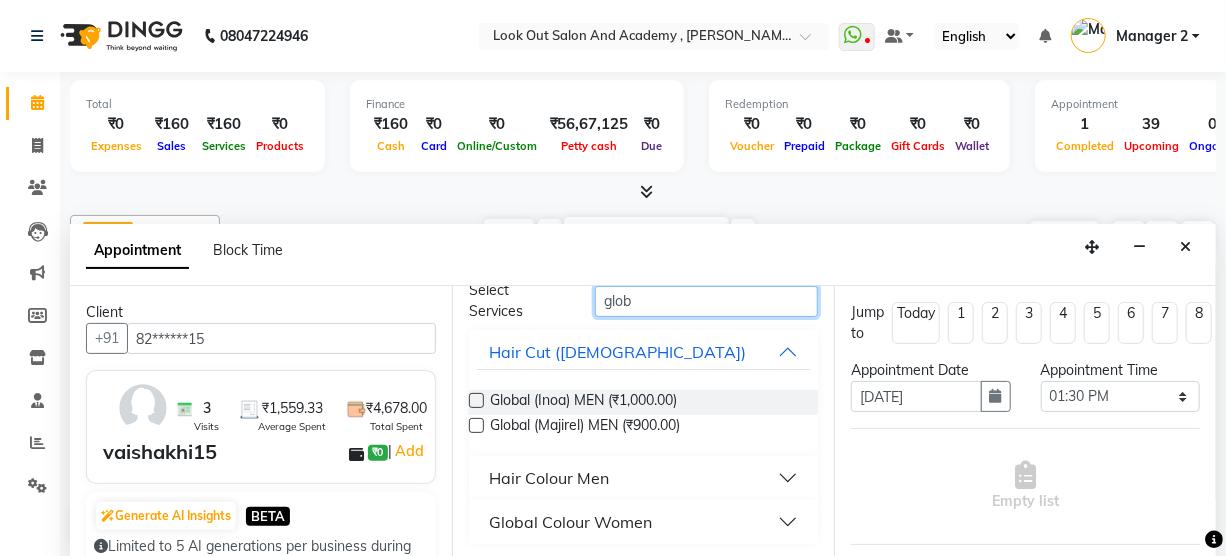 scroll, scrollTop: 91, scrollLeft: 0, axis: vertical 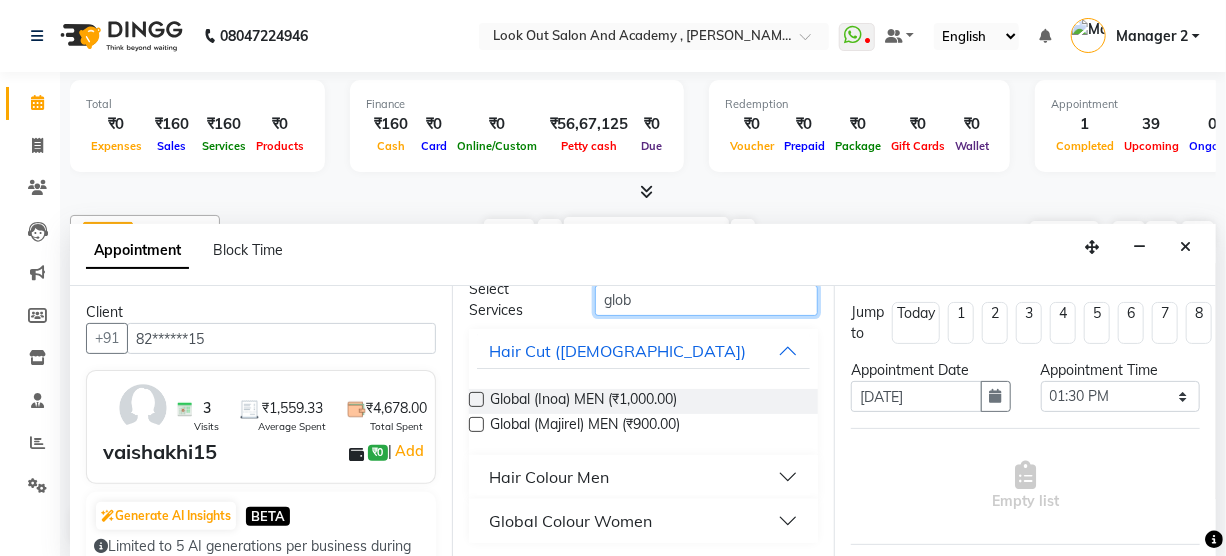 type on "glob" 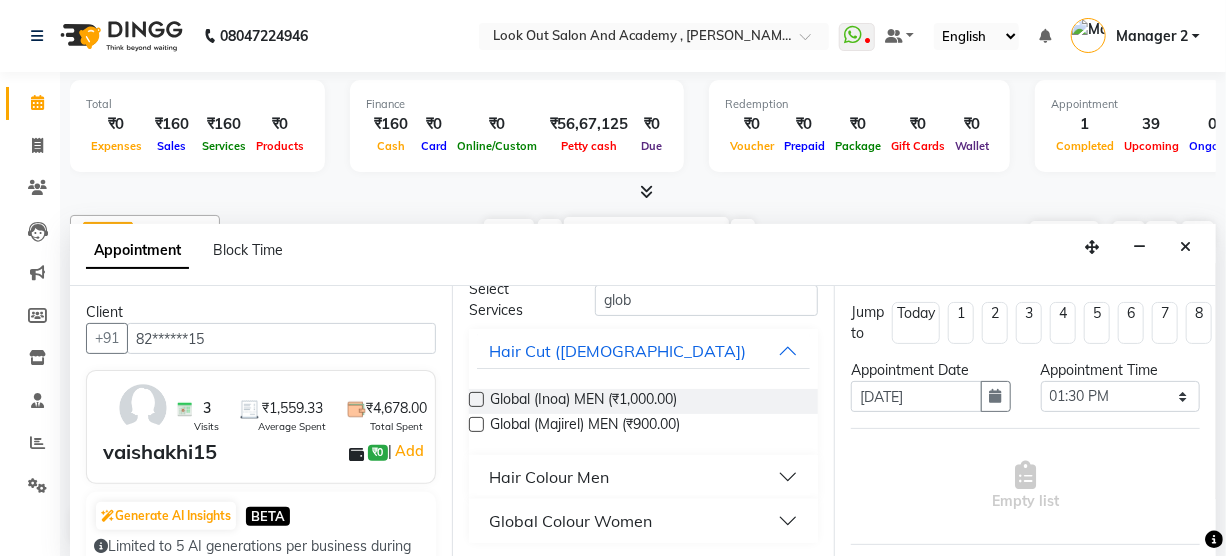 click on "Global Colour Women" at bounding box center (570, 521) 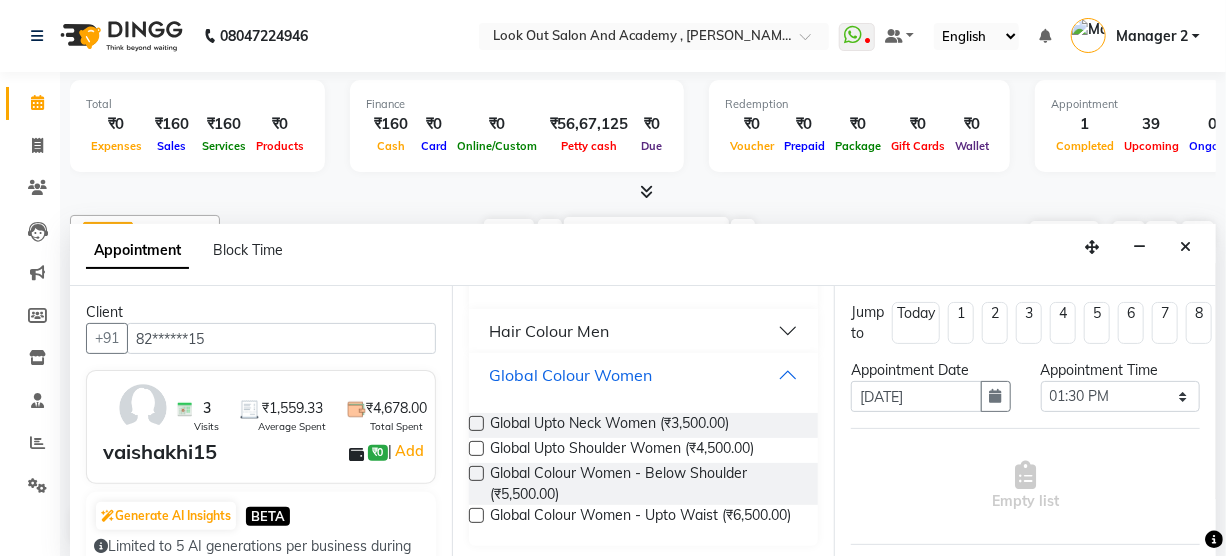 scroll, scrollTop: 257, scrollLeft: 0, axis: vertical 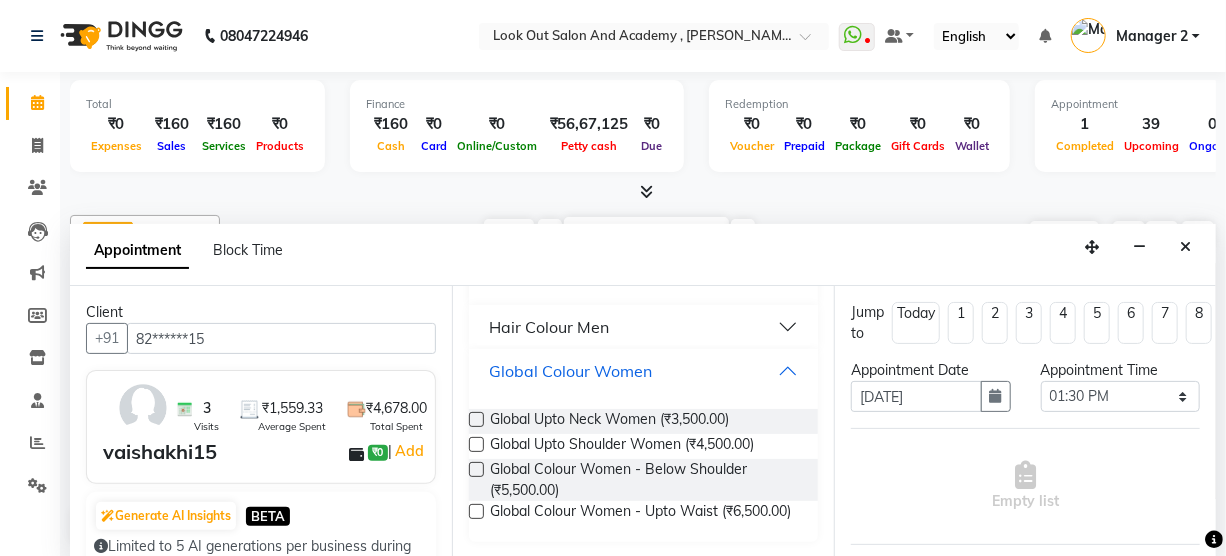 click on "Global Colour Women" at bounding box center [570, 371] 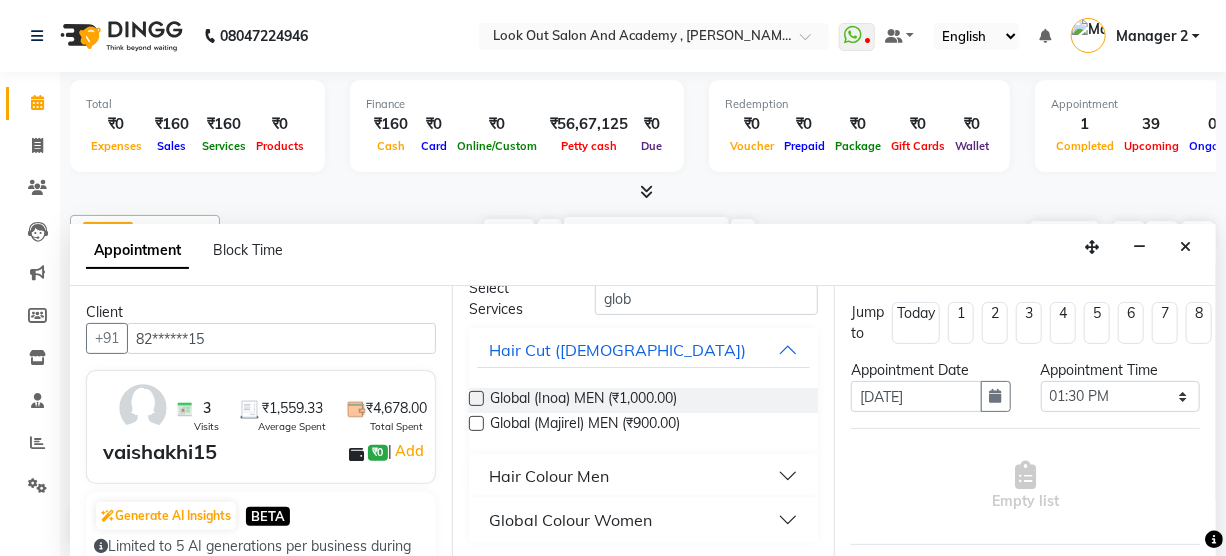 scroll, scrollTop: 91, scrollLeft: 0, axis: vertical 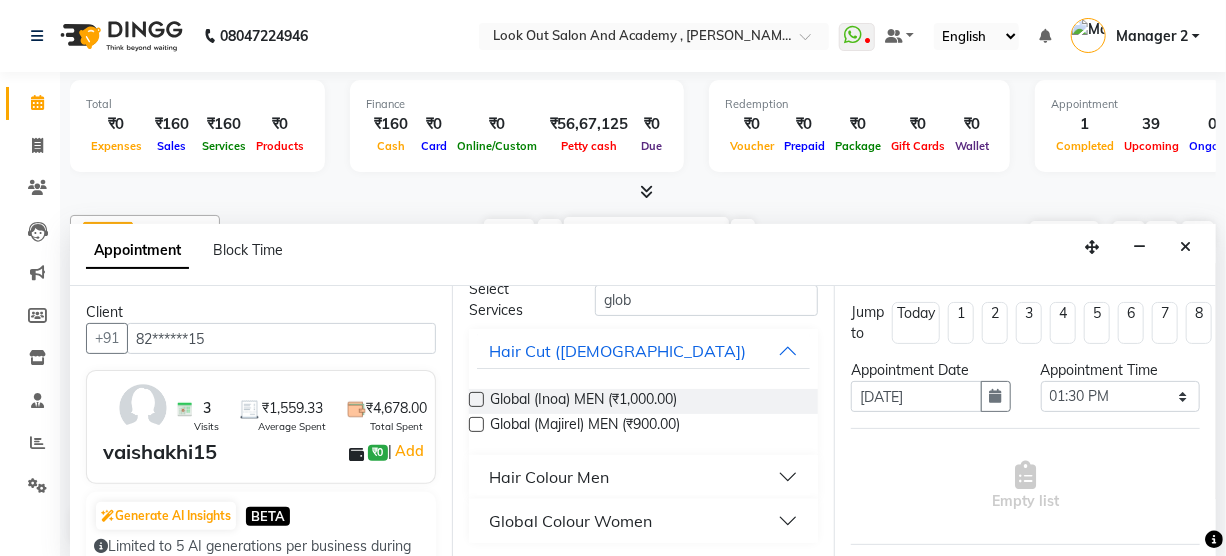 click on "Global Colour Women" at bounding box center (570, 521) 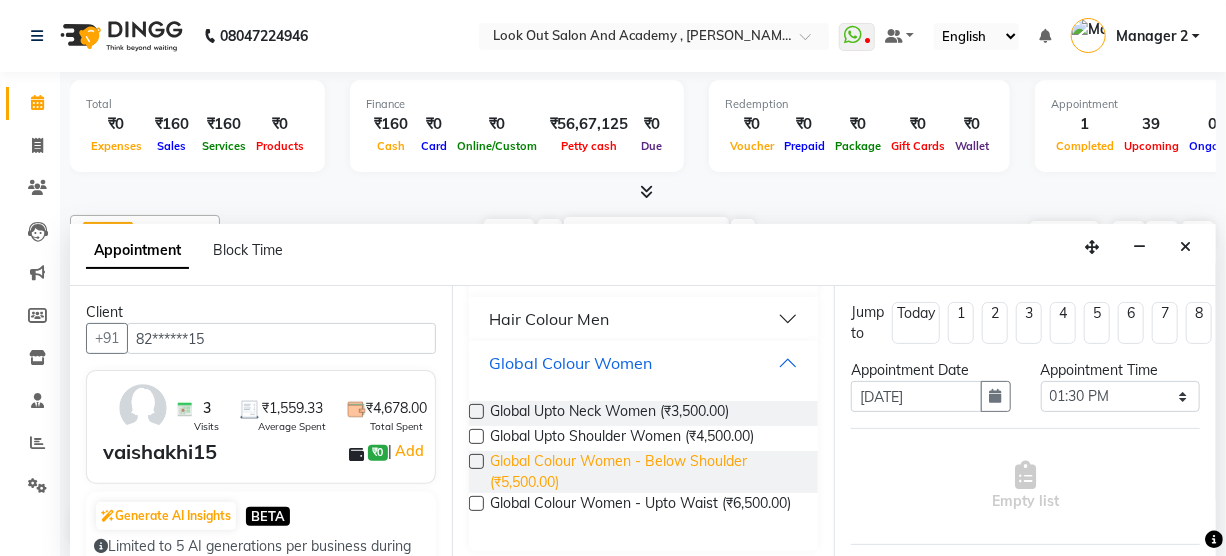 scroll, scrollTop: 257, scrollLeft: 0, axis: vertical 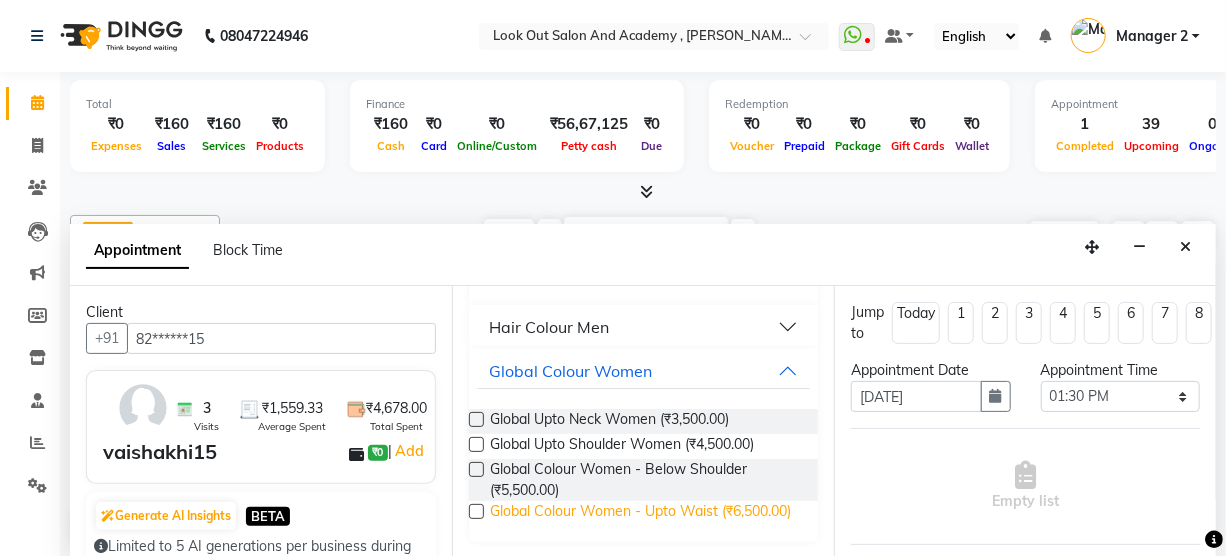 click on "Global Colour Women - Upto Waist (₹6,500.00)" at bounding box center (640, 513) 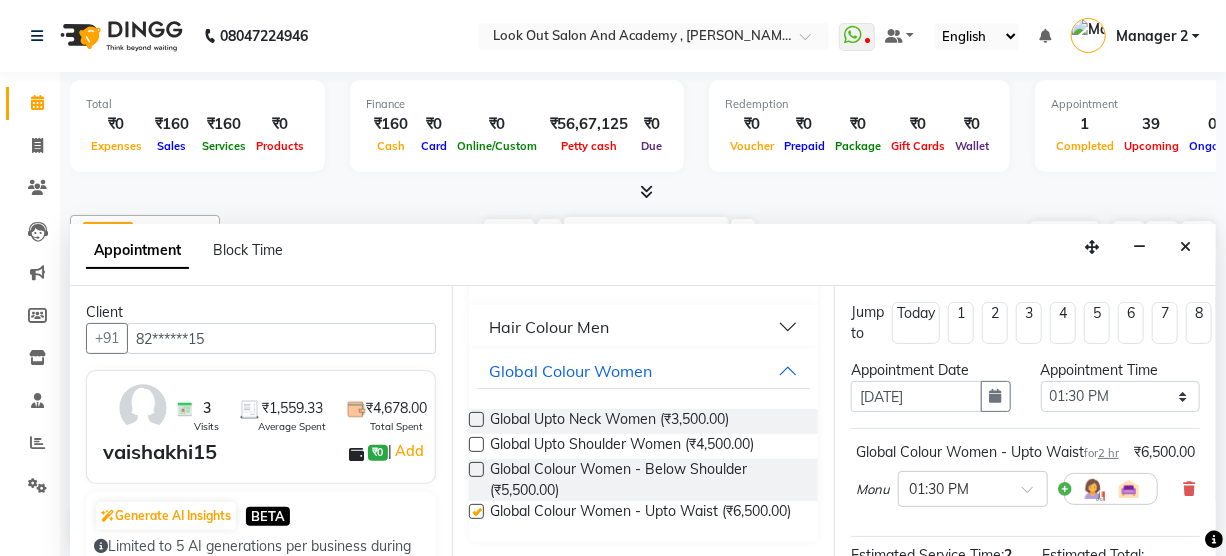 checkbox on "false" 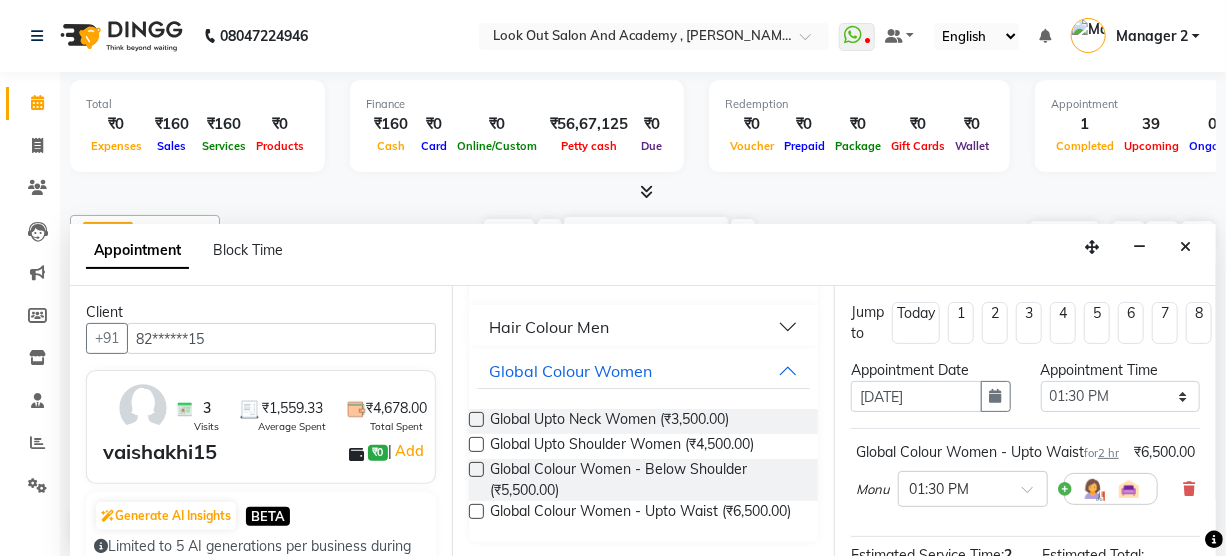 scroll, scrollTop: 272, scrollLeft: 0, axis: vertical 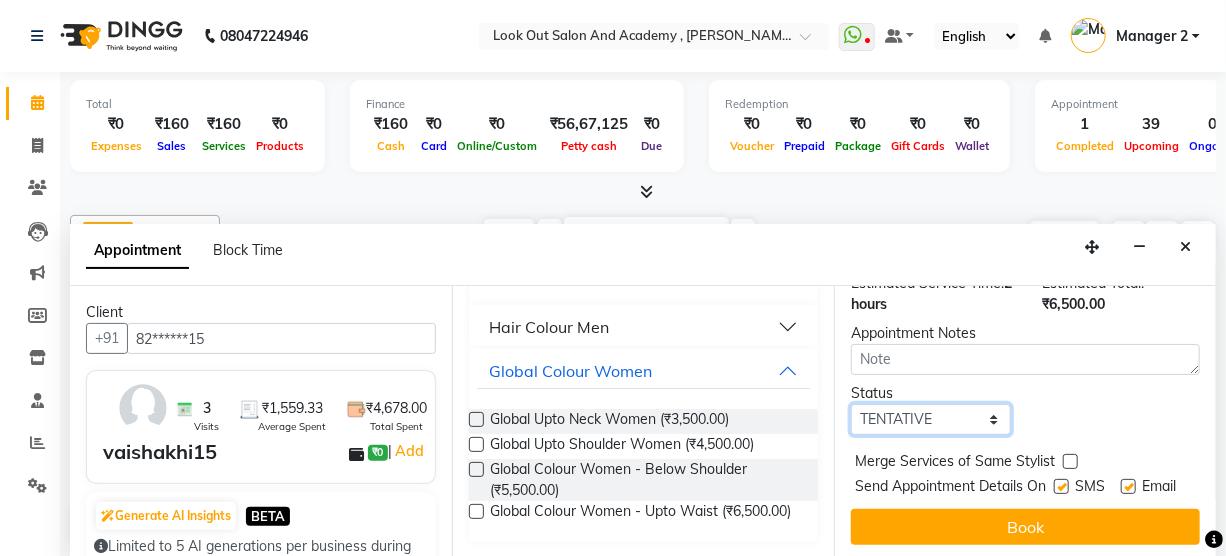 click on "Select TENTATIVE CONFIRM UPCOMING" at bounding box center [931, 419] 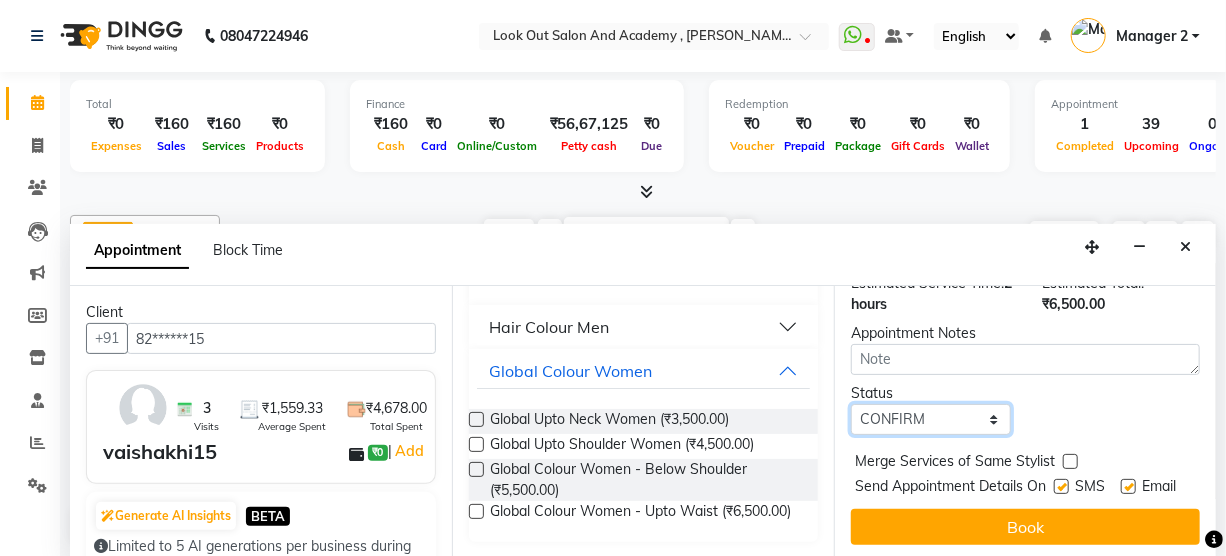 click on "Select TENTATIVE CONFIRM UPCOMING" at bounding box center (931, 419) 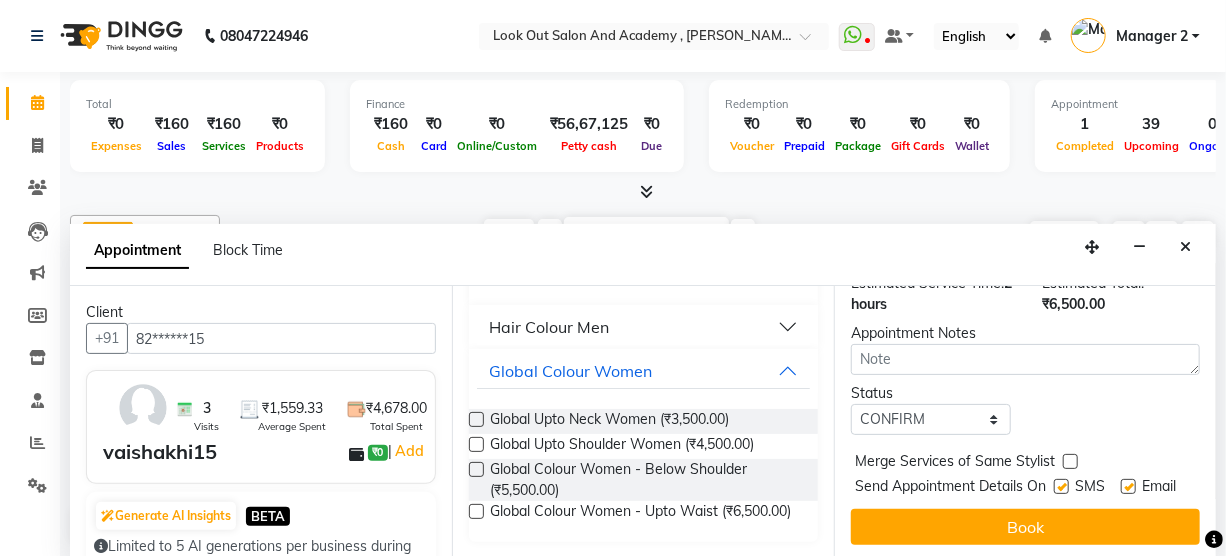 drag, startPoint x: 1045, startPoint y: 503, endPoint x: 1060, endPoint y: 500, distance: 15.297058 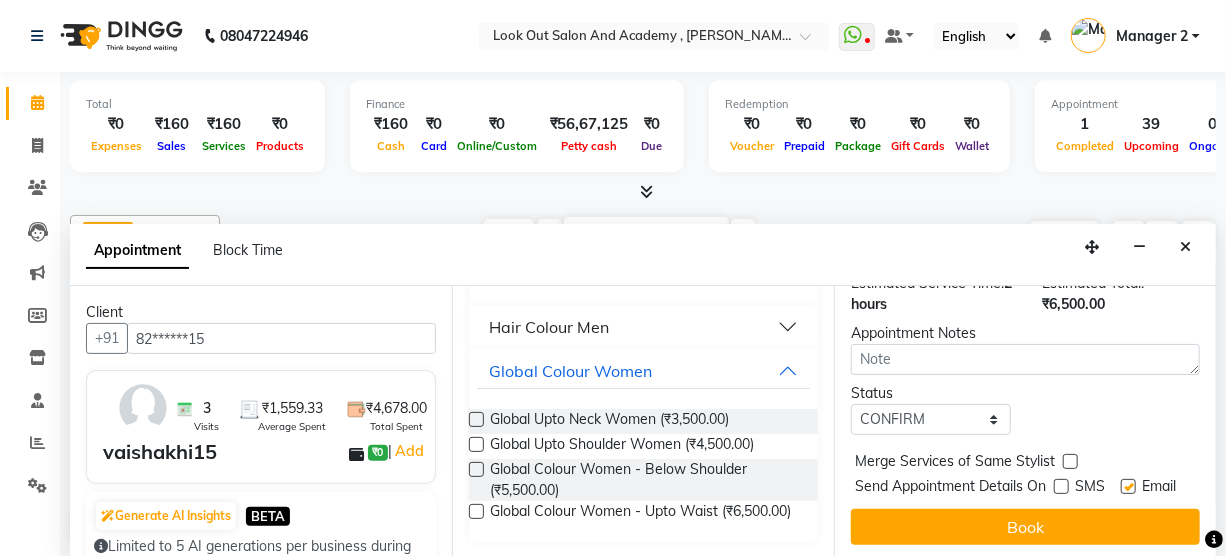 click at bounding box center [1128, 486] 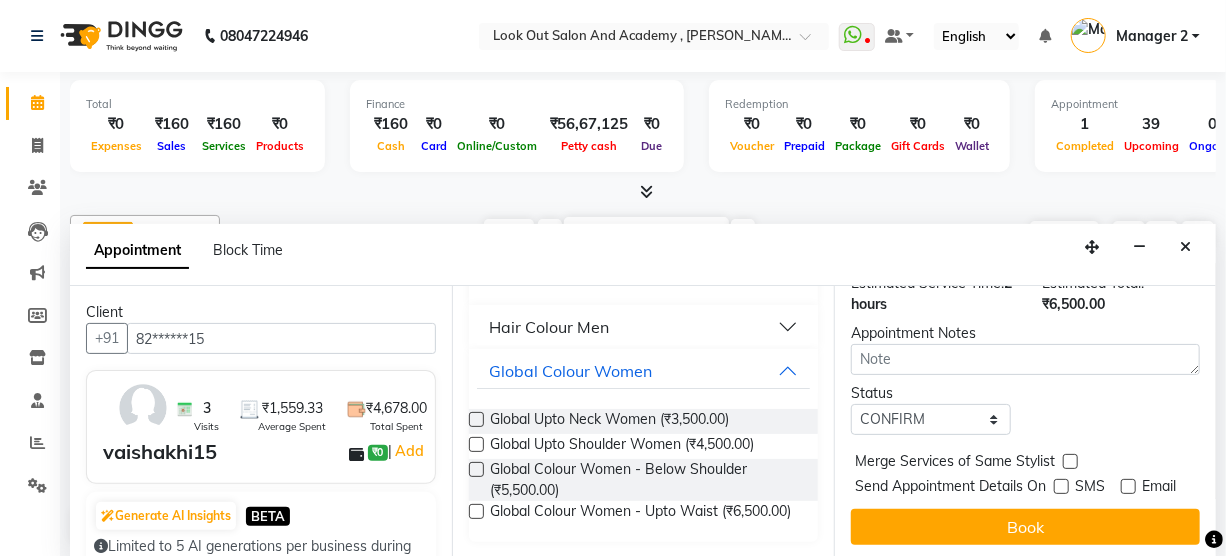 scroll, scrollTop: 328, scrollLeft: 0, axis: vertical 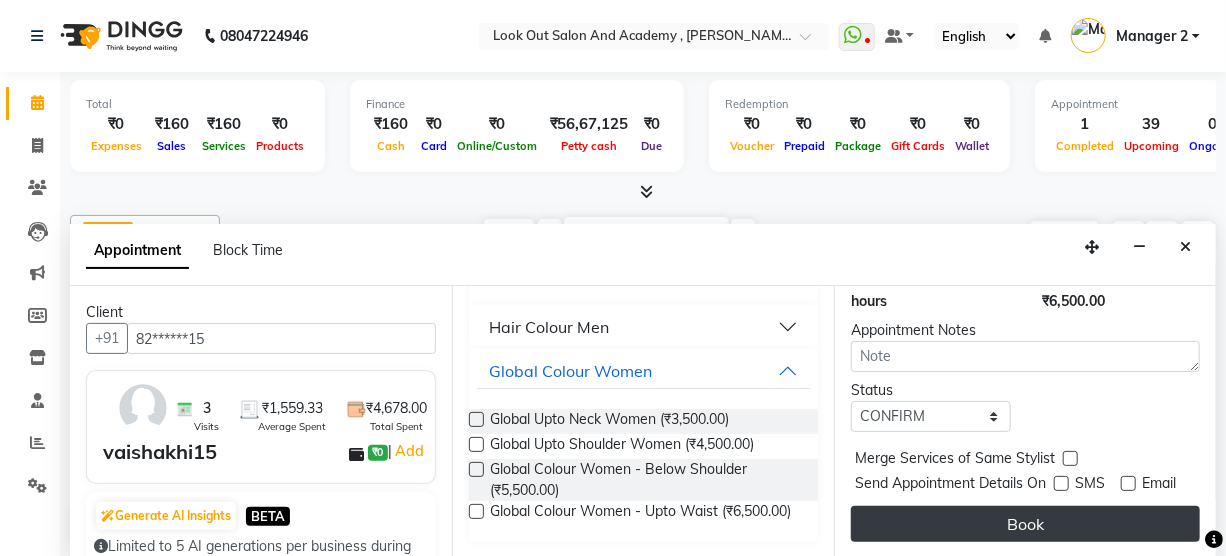 click on "Book" at bounding box center (1025, 524) 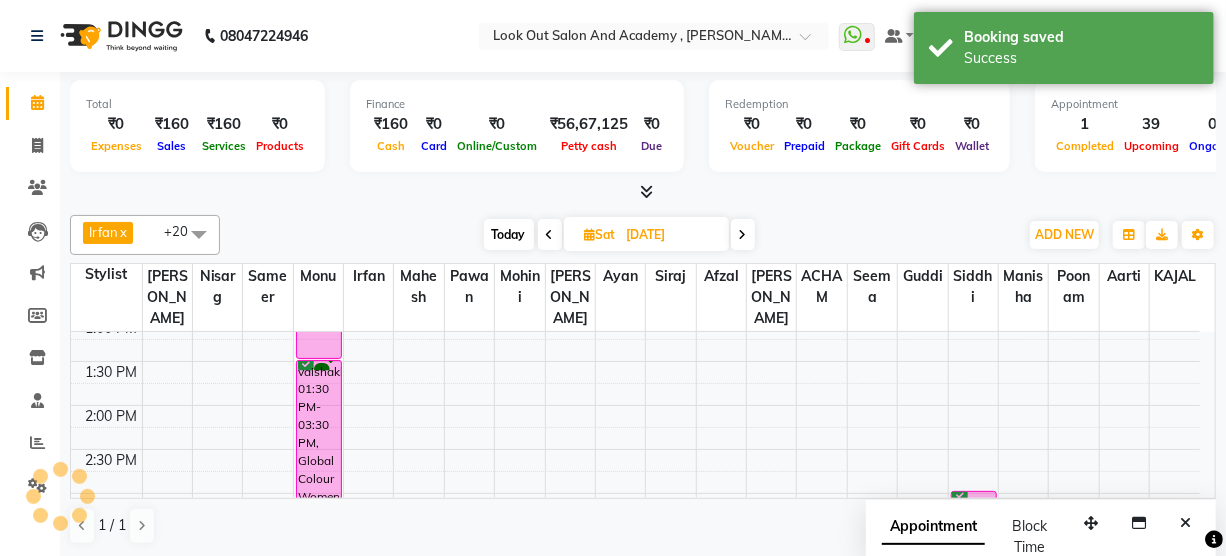 scroll, scrollTop: 0, scrollLeft: 0, axis: both 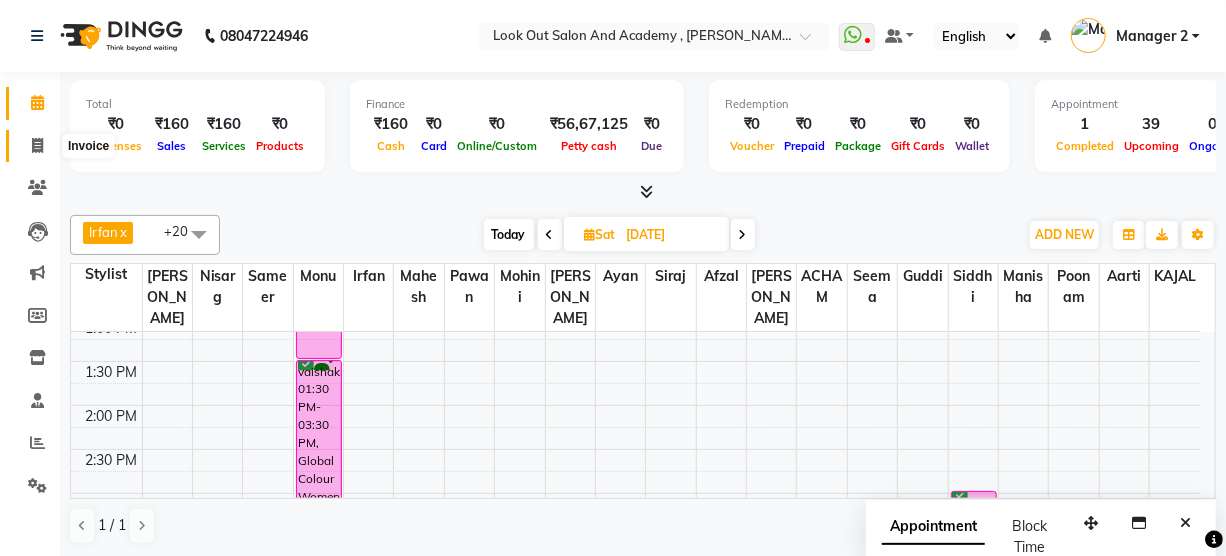 click 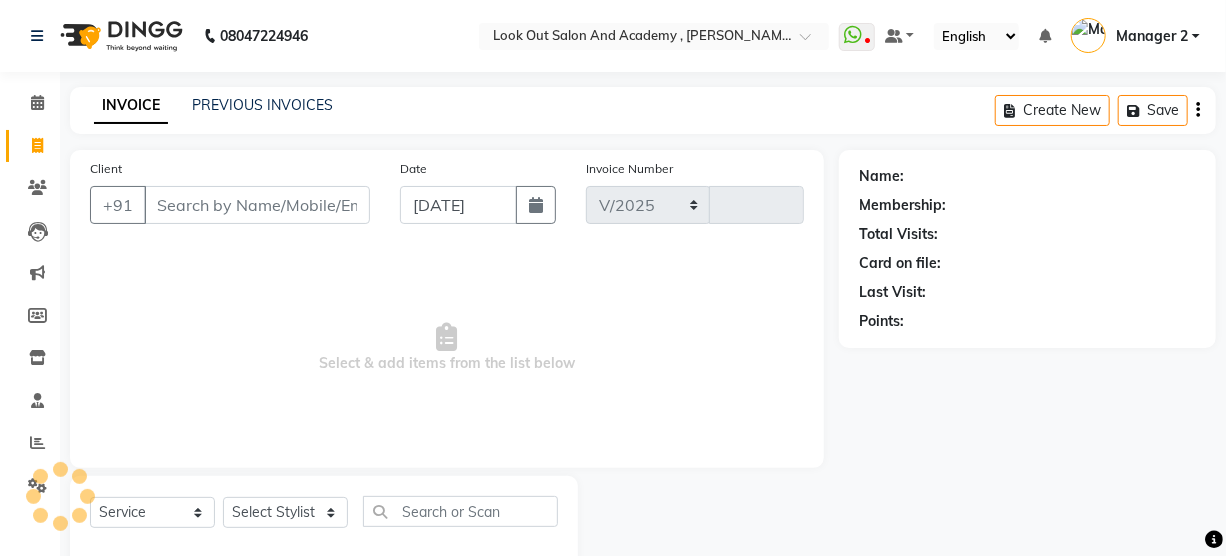 select on "4708" 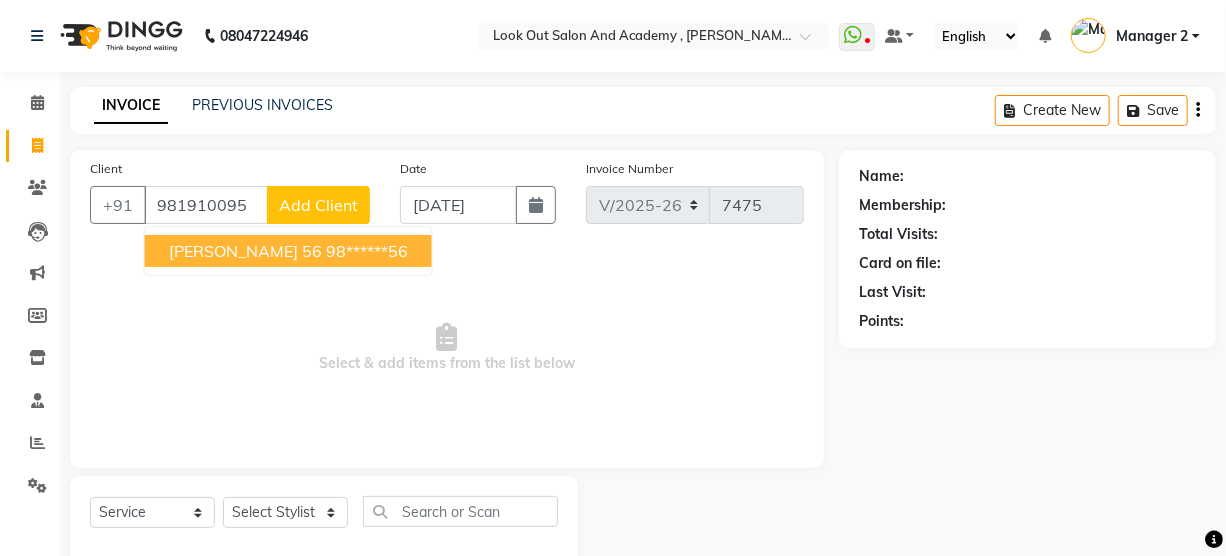 click on "VAISHALI 56  98******56" at bounding box center (288, 251) 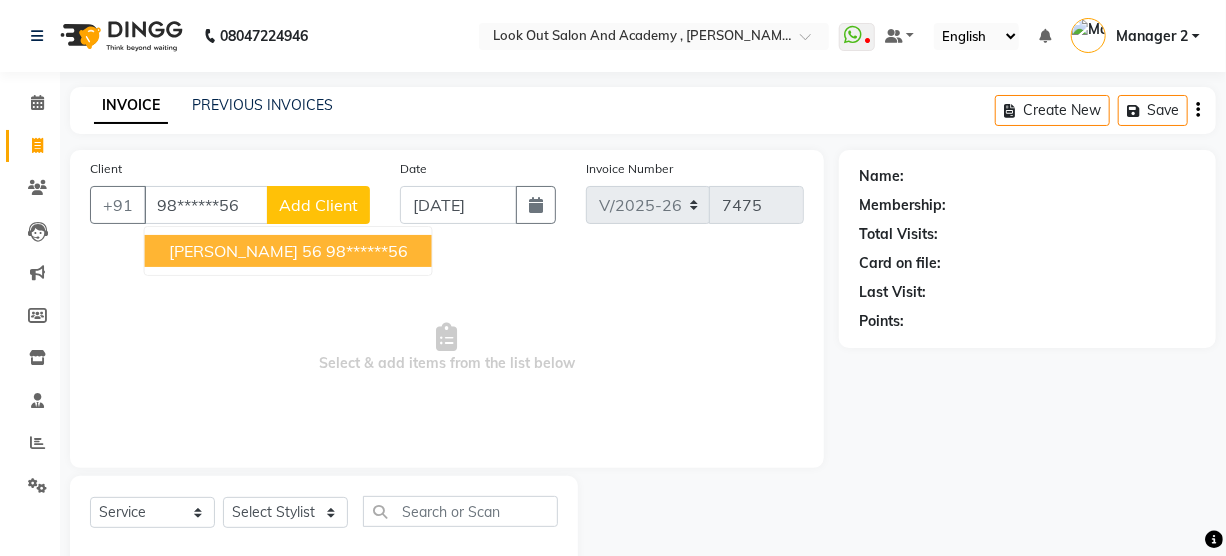 type on "98******56" 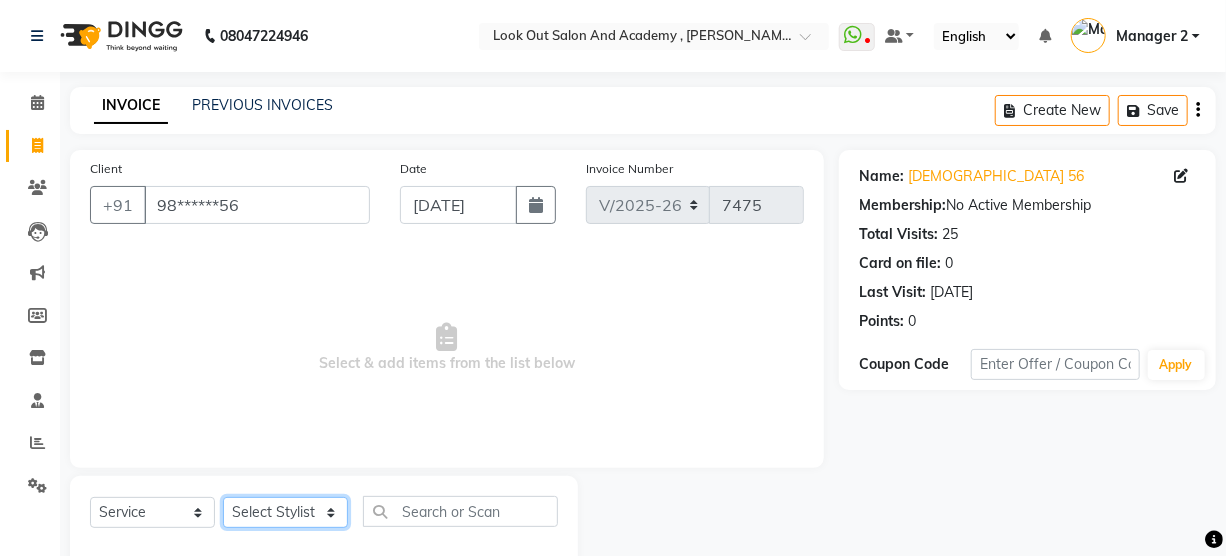click on "Select Stylist Aarti Aatish ACHAM Aftab  Afzal AKSHADA ITWARI Akthar Hussain  Almas ARTI SAKPAL ATUL RATHOD Ayan  DEEPALI Dhaval Solanki DISHA H KAMDAR Guddi Huzaifa Indrajeet Irfan KAJAL karishma kapur Mahesh Manager 1 Manager 2 Manisha  Manoj Mayuri Mohini  Monu NABIL Nikita  Nisarg Pawan  Poonam PRABHA SAHAI PRAKASH JADHAV RADHIKA SOLANKI Rajan Rajesh Ravi Rishika RRAHUL SADIK Sahil Salmani Sameer Seema SHIVAM Siddhi Siraj  SUJIT Suresh TEJAL TOHSIF UMAR Vighnesh Jagkar" 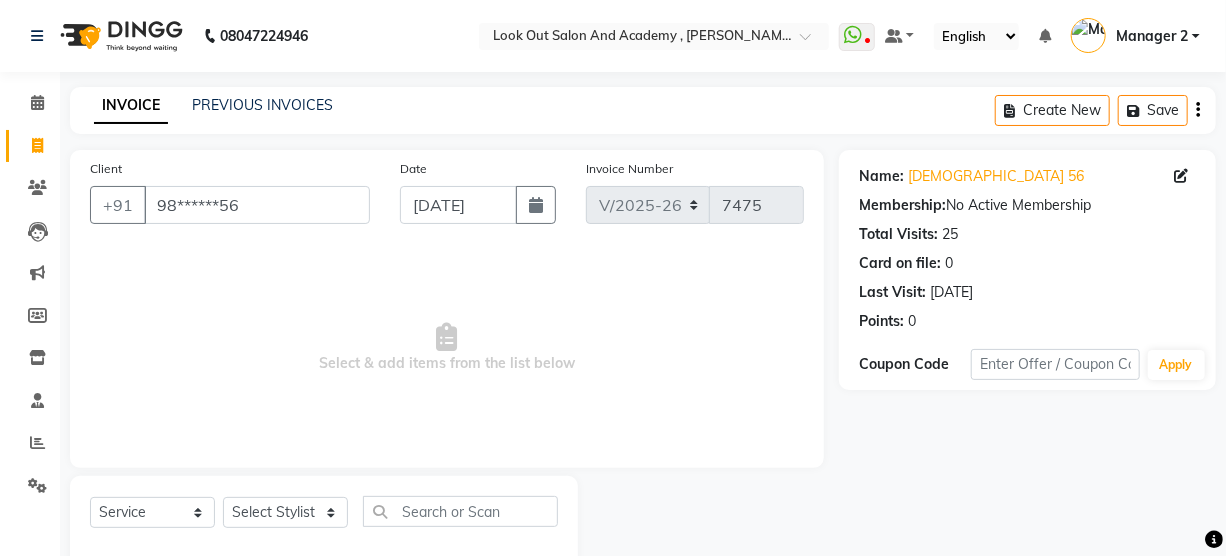click on "Select & add items from the list below" at bounding box center (447, 348) 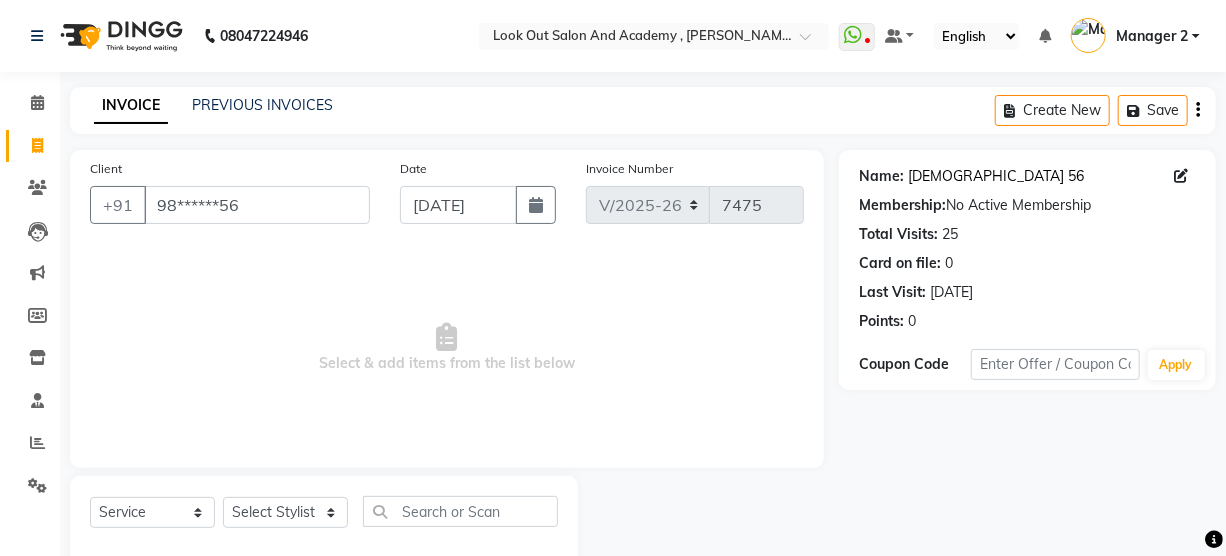 click on "Vaishali 56" 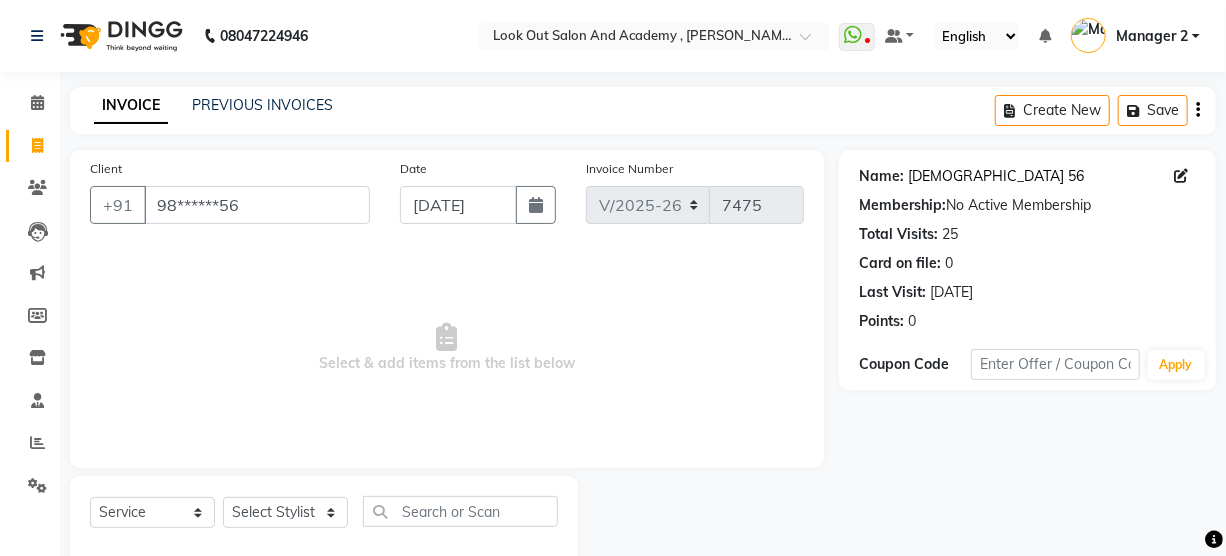 click on "Vaishali 56" 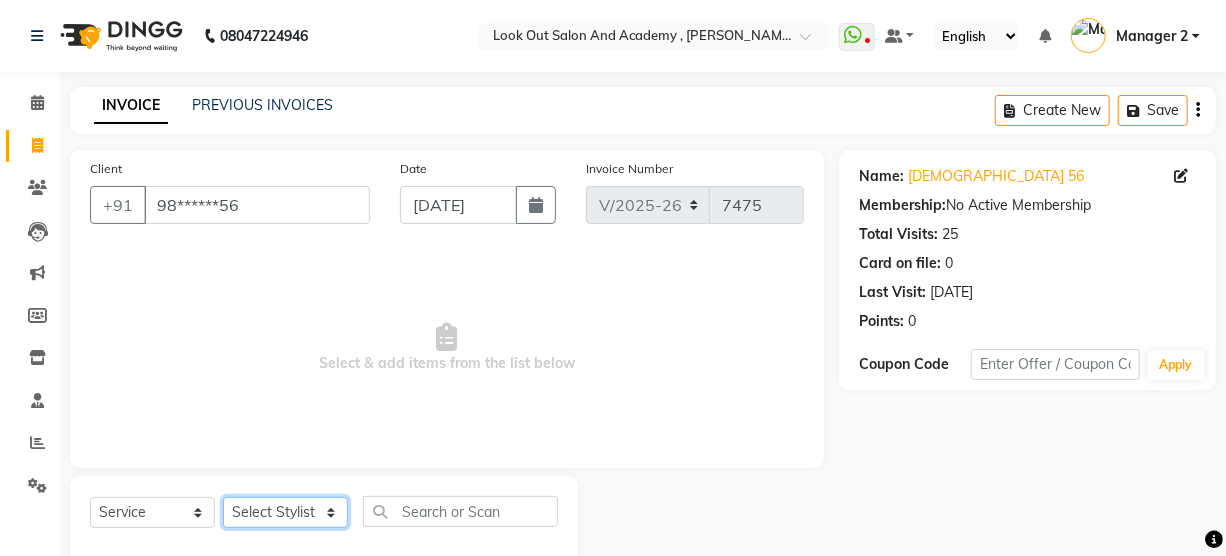 click on "Select Stylist Aarti Aatish ACHAM Aftab  Afzal AKSHADA ITWARI Akthar Hussain  Almas ARTI SAKPAL ATUL RATHOD Ayan  DEEPALI Dhaval Solanki DISHA H KAMDAR Guddi Huzaifa Indrajeet Irfan KAJAL karishma kapur Mahesh Manager 1 Manager 2 Manisha  Manoj Mayuri Mohini  Monu NABIL Nikita  Nisarg Pawan  Poonam PRABHA SAHAI PRAKASH JADHAV RADHIKA SOLANKI Rajan Rajesh Ravi Rishika RRAHUL SADIK Sahil Salmani Sameer Seema SHIVAM Siddhi Siraj  SUJIT Suresh TEJAL TOHSIF UMAR Vighnesh Jagkar" 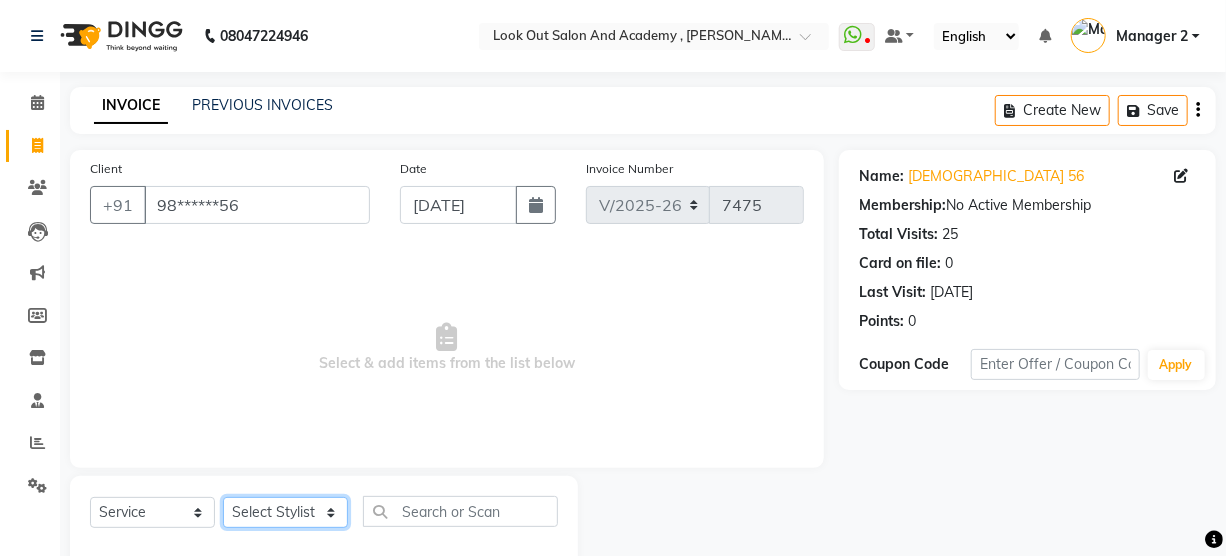 select on "28202" 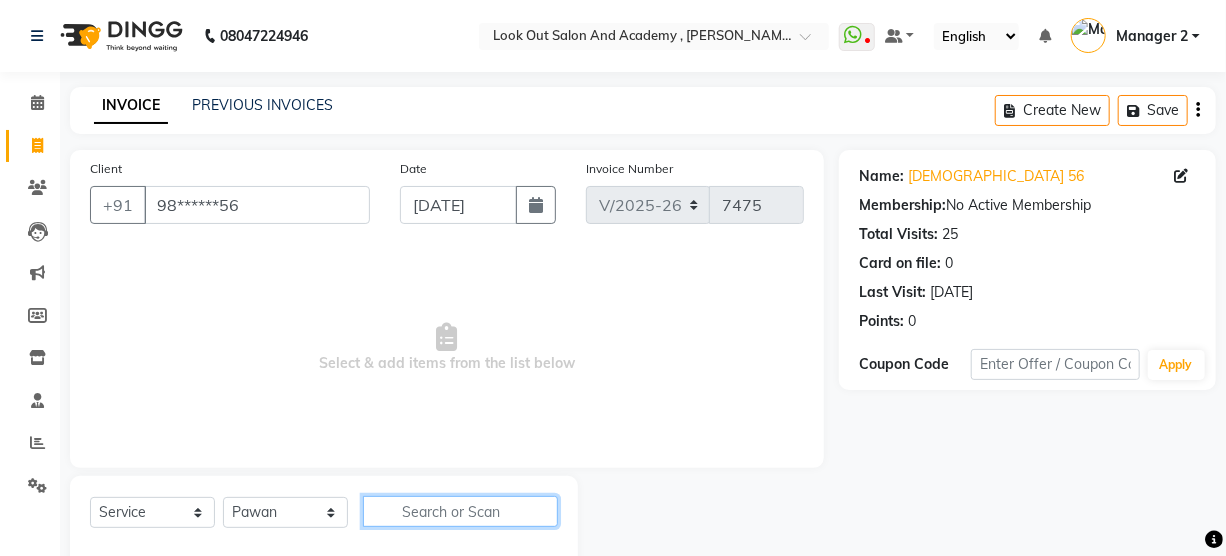 click 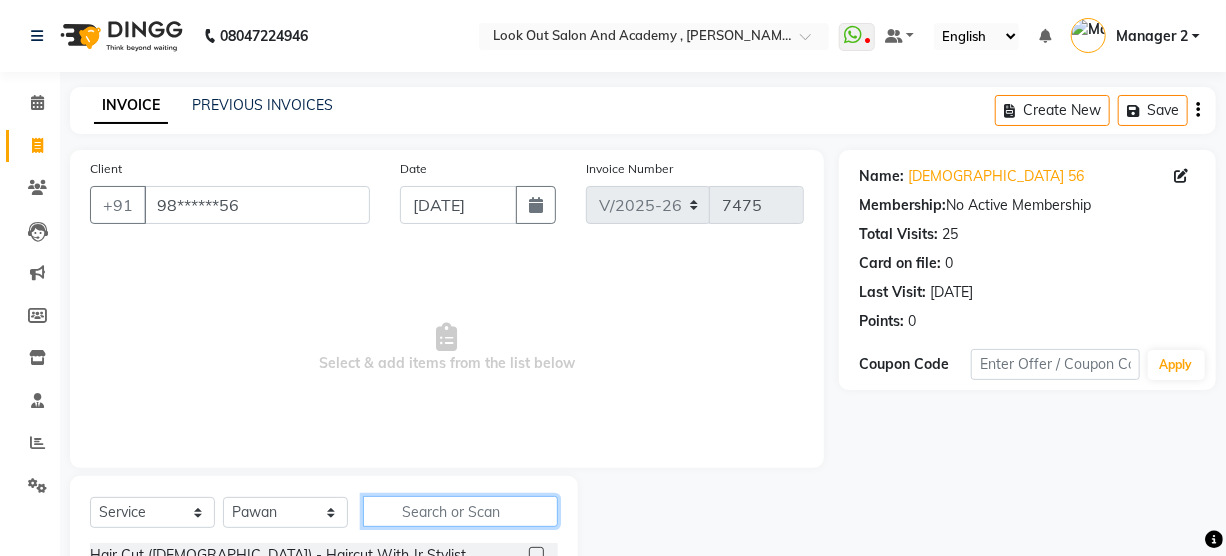 click 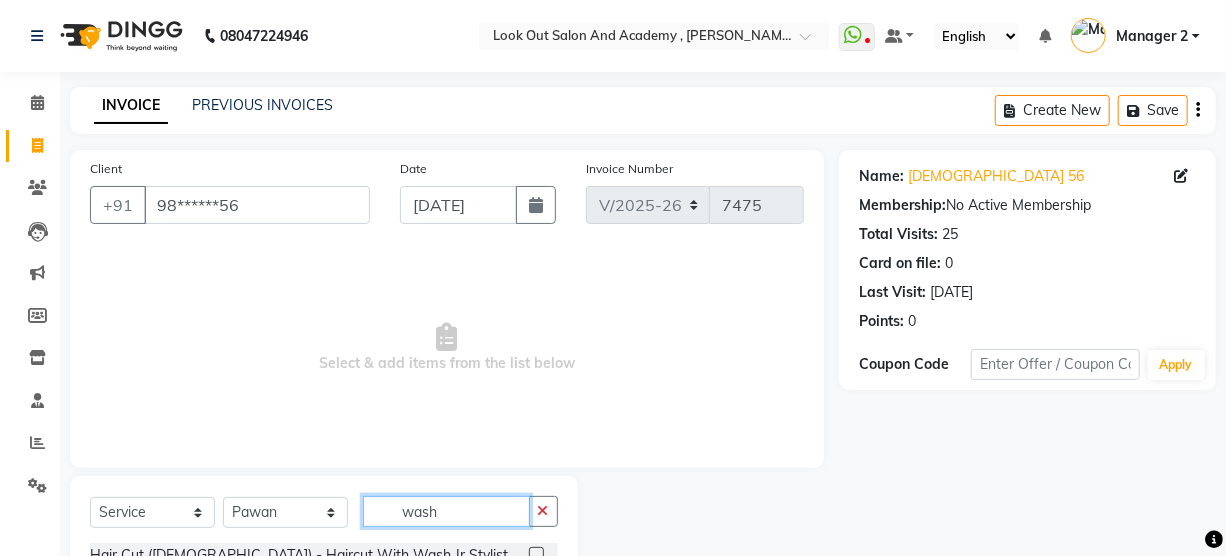 type on "wash" 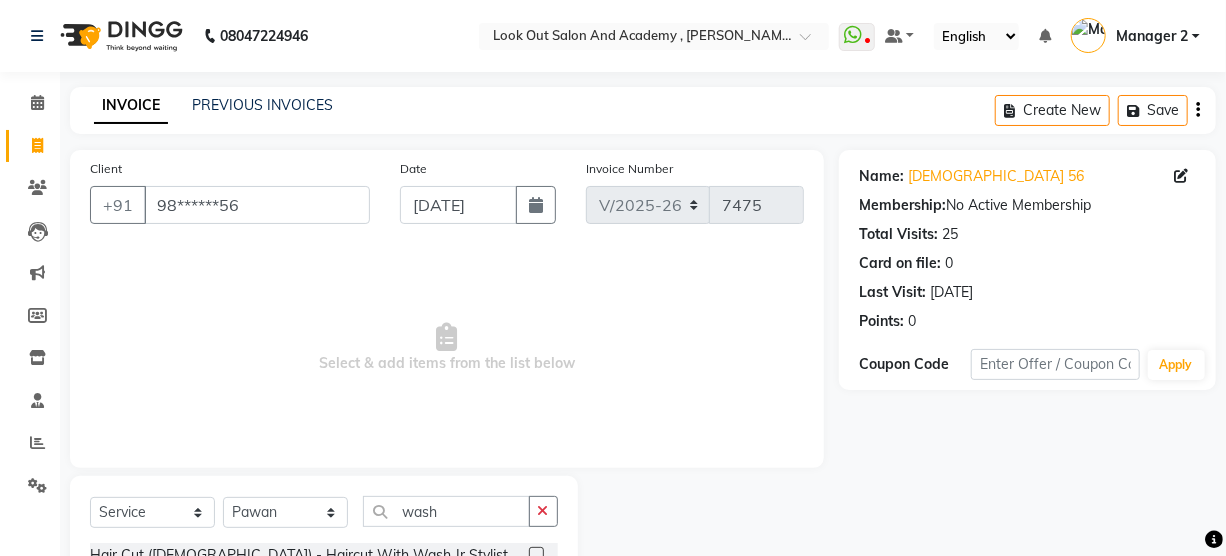 click on "Hairwash & Blast Dry" 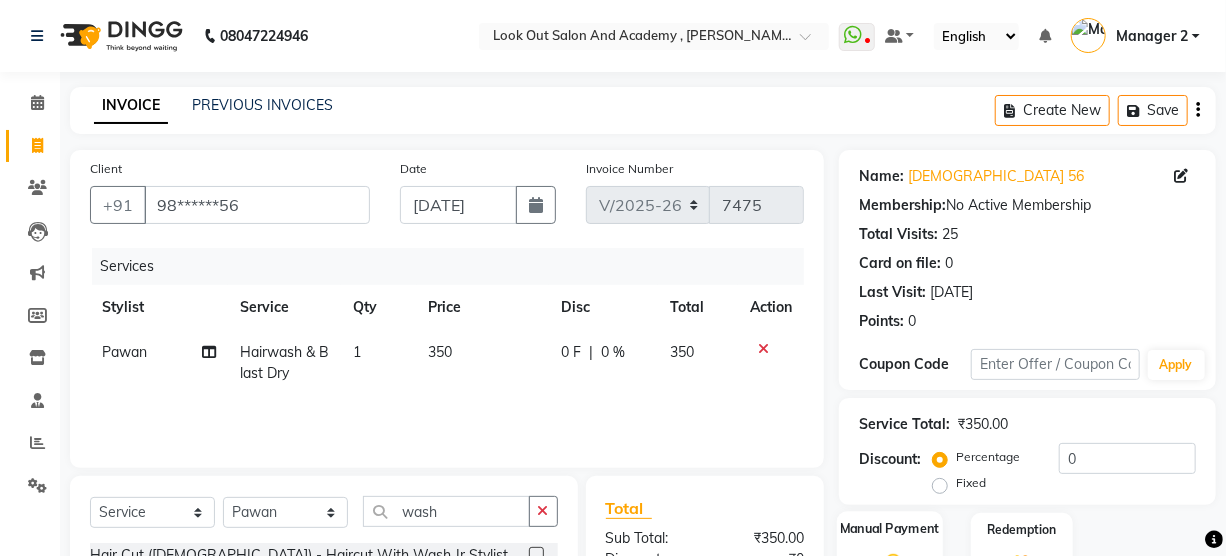 checkbox on "false" 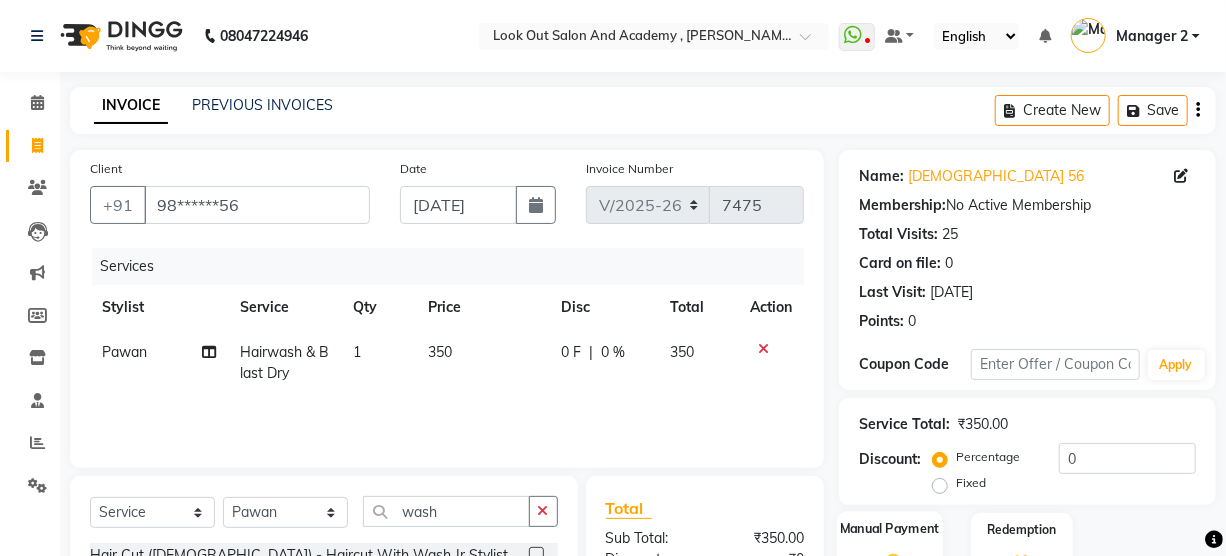 scroll, scrollTop: 245, scrollLeft: 0, axis: vertical 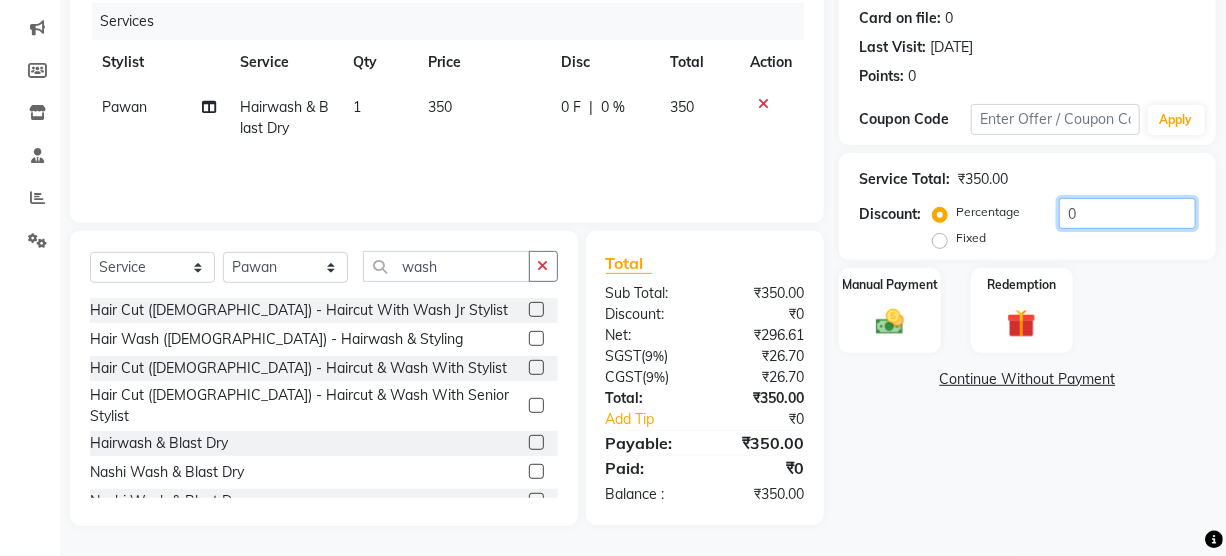 drag, startPoint x: 1077, startPoint y: 218, endPoint x: 859, endPoint y: 188, distance: 220.05453 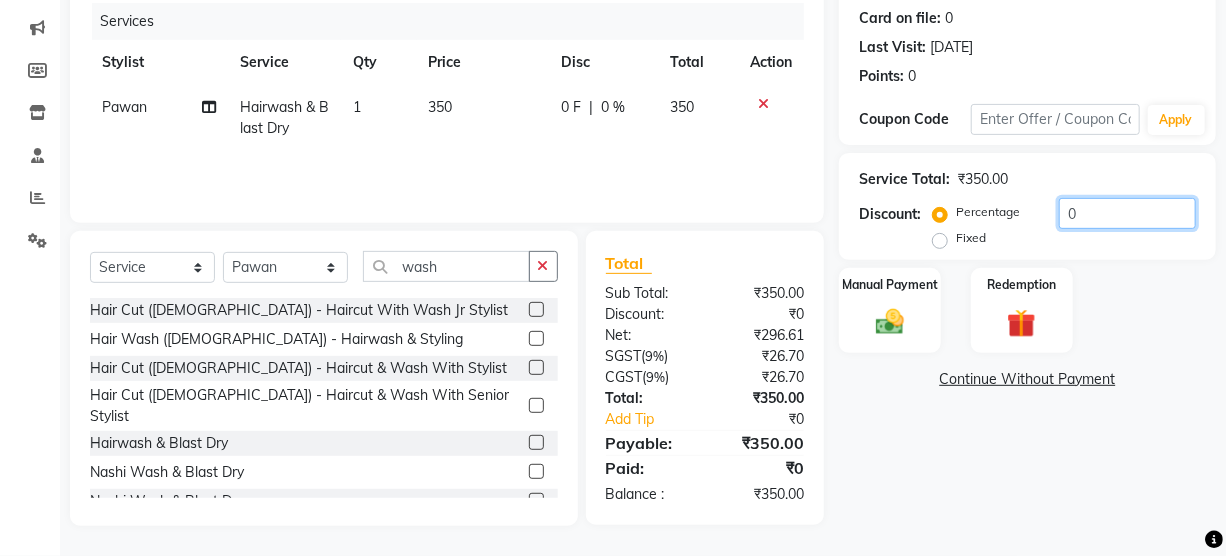 click on "Service Total:  ₹350.00  Discount:  Percentage   Fixed  0" 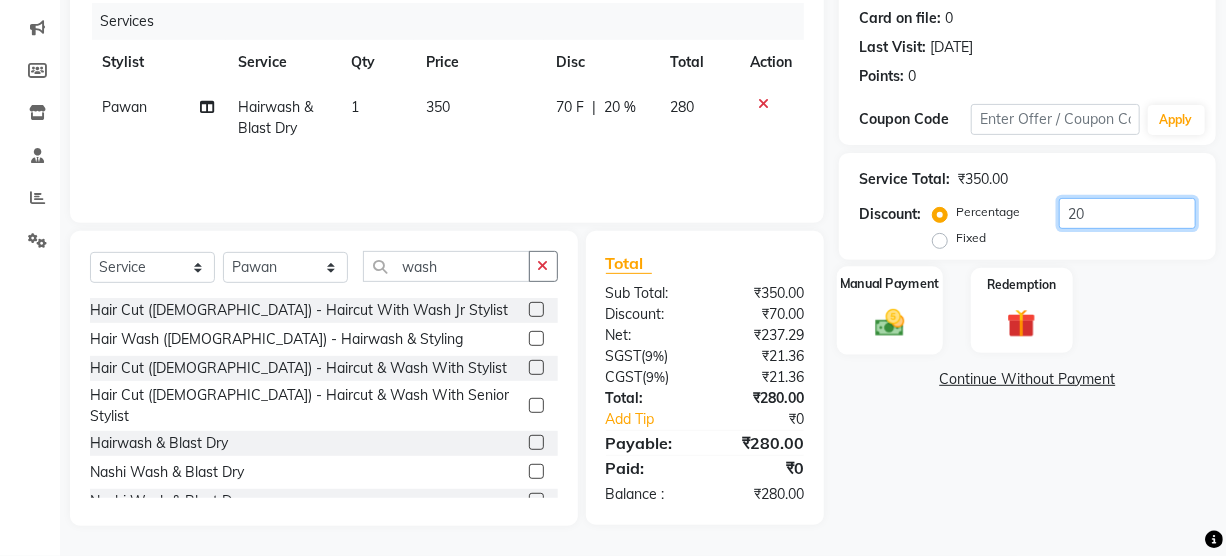 type on "20" 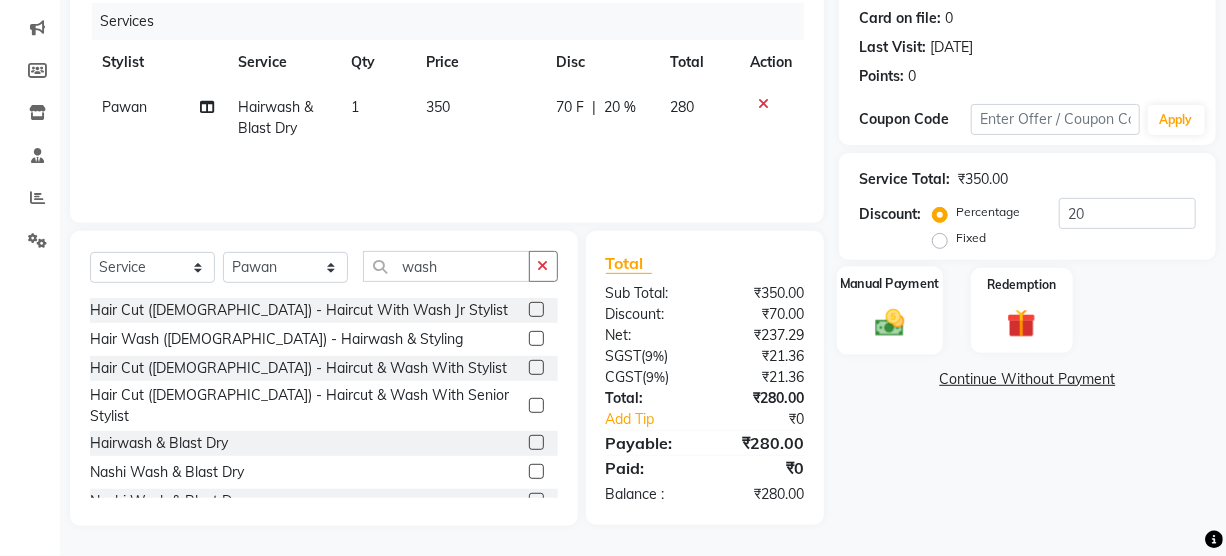 click 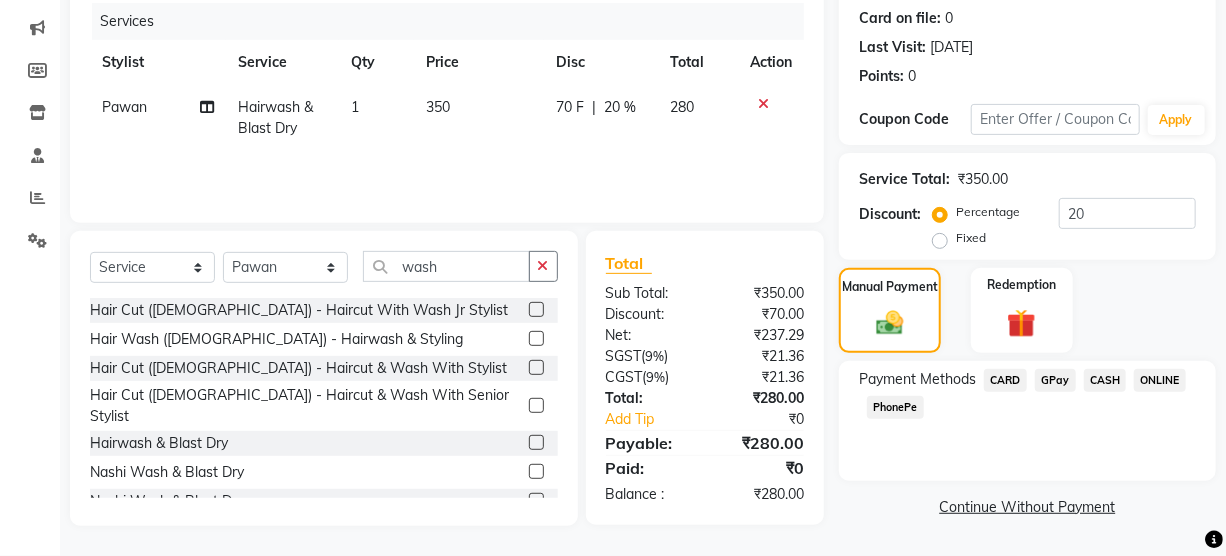 click on "GPay" 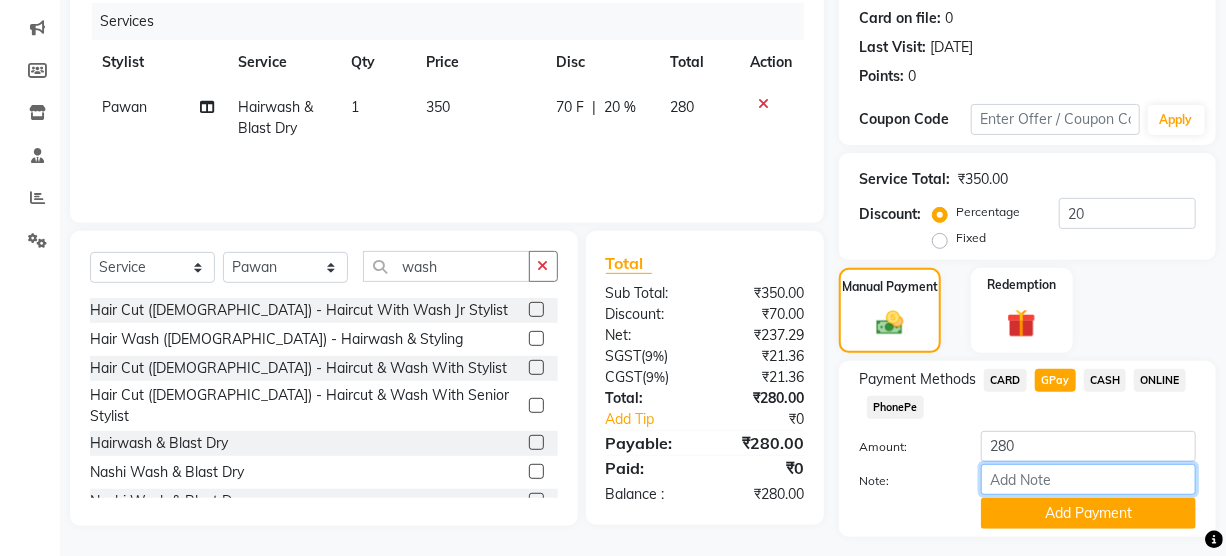 click on "Note:" at bounding box center [1088, 479] 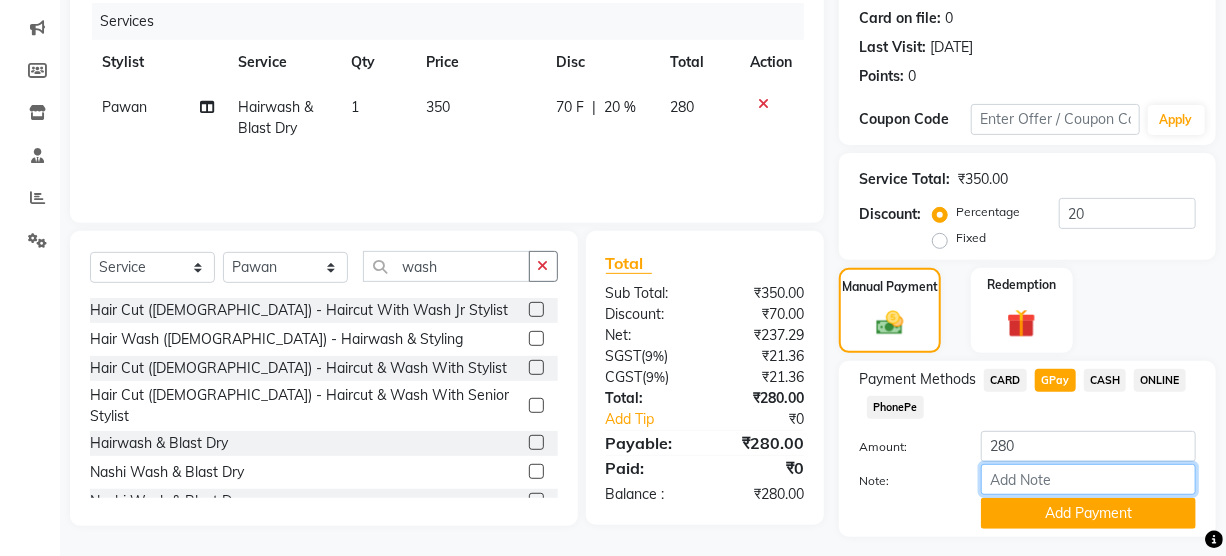 type on "Nisarg  mom" 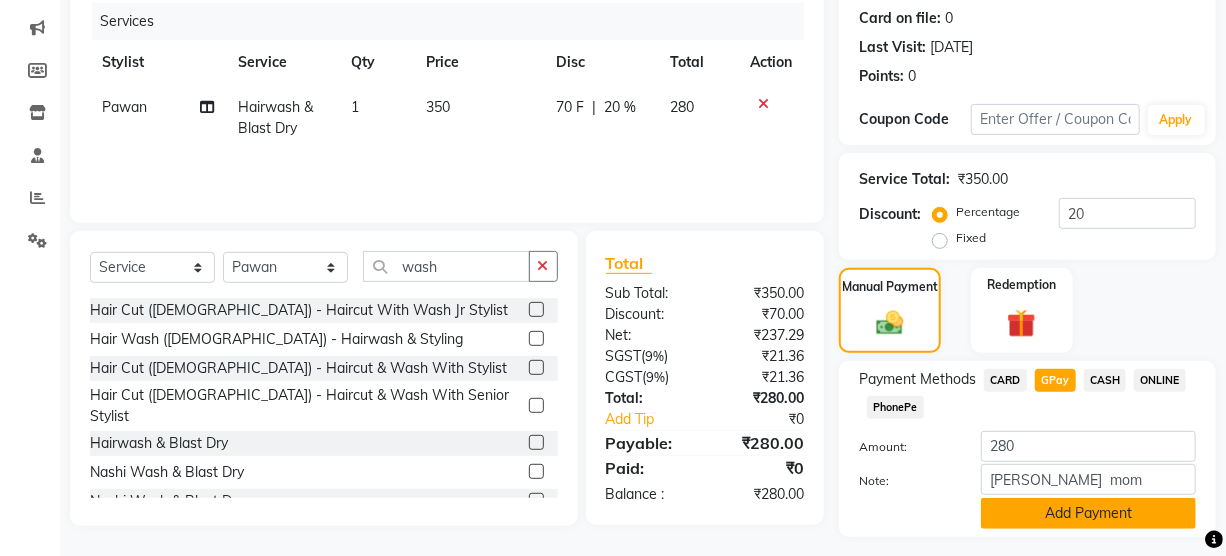 click on "Add Payment" 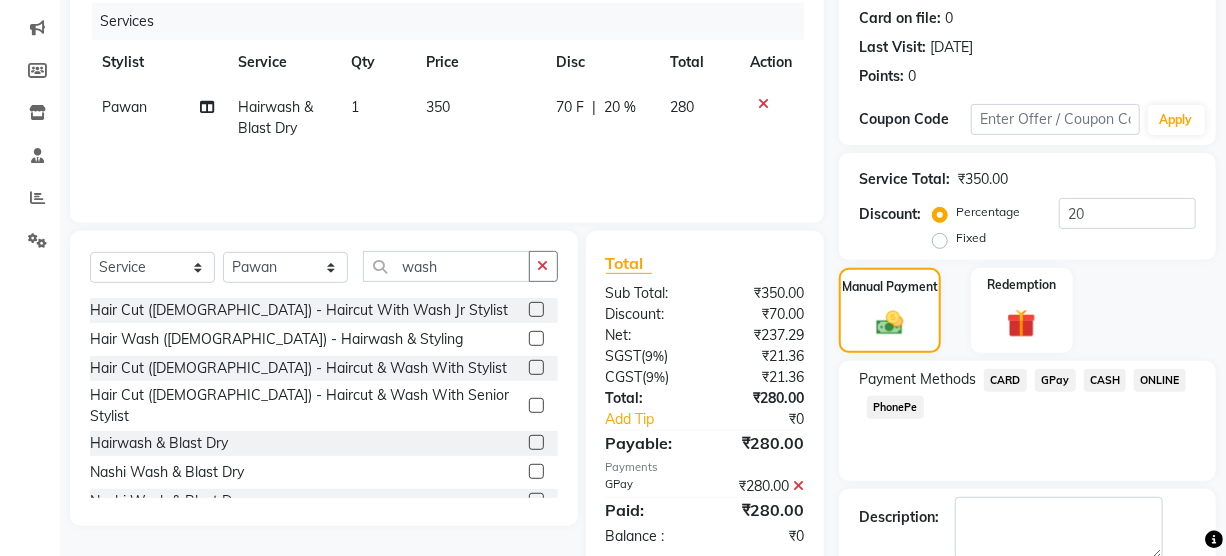 click 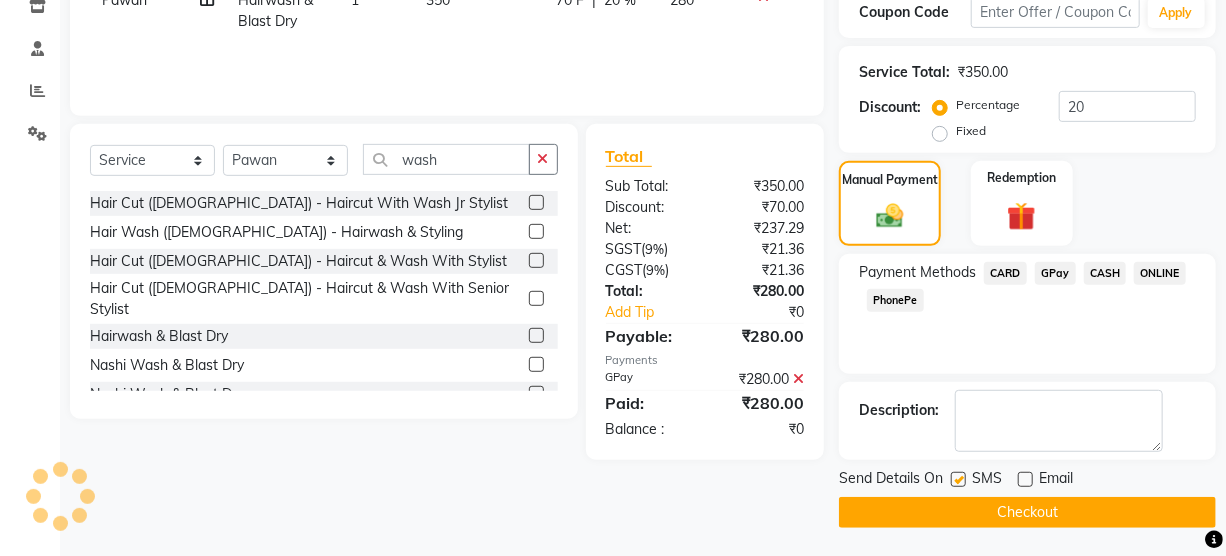 click 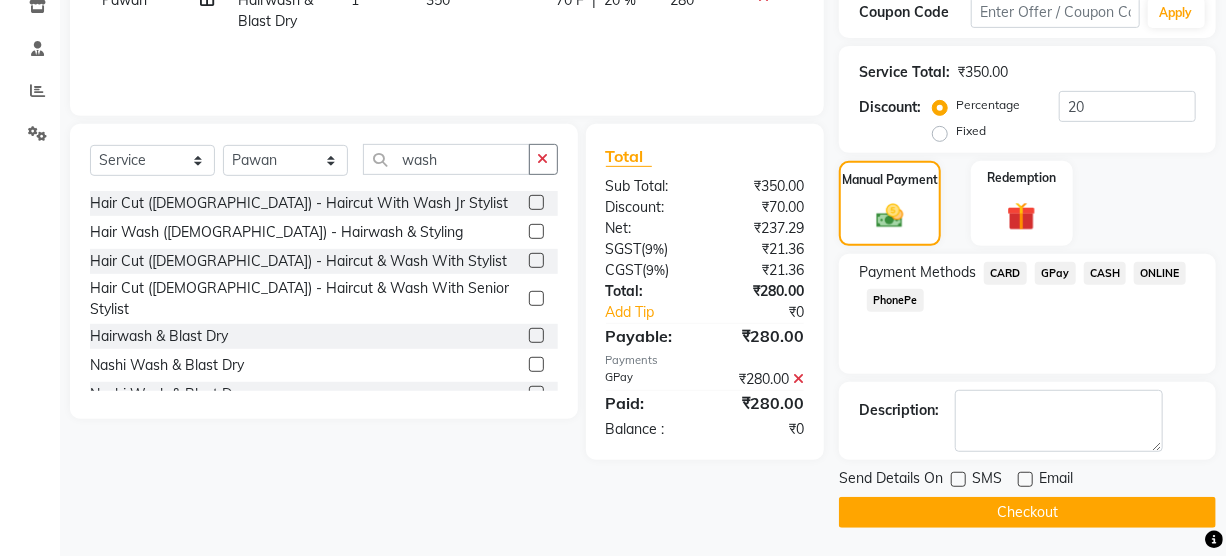 click 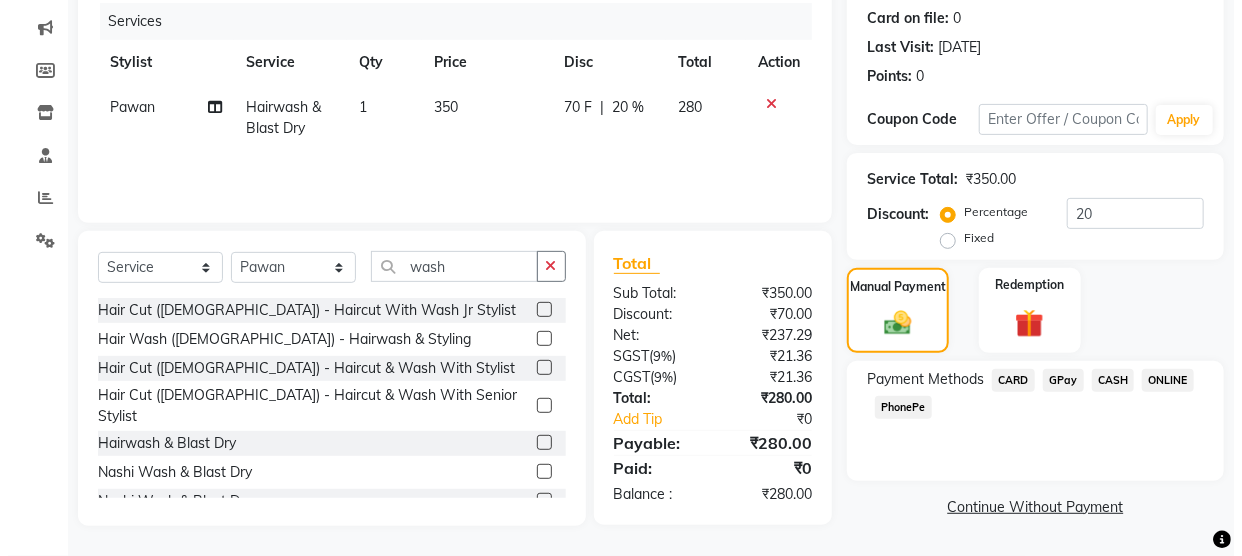 scroll, scrollTop: 245, scrollLeft: 0, axis: vertical 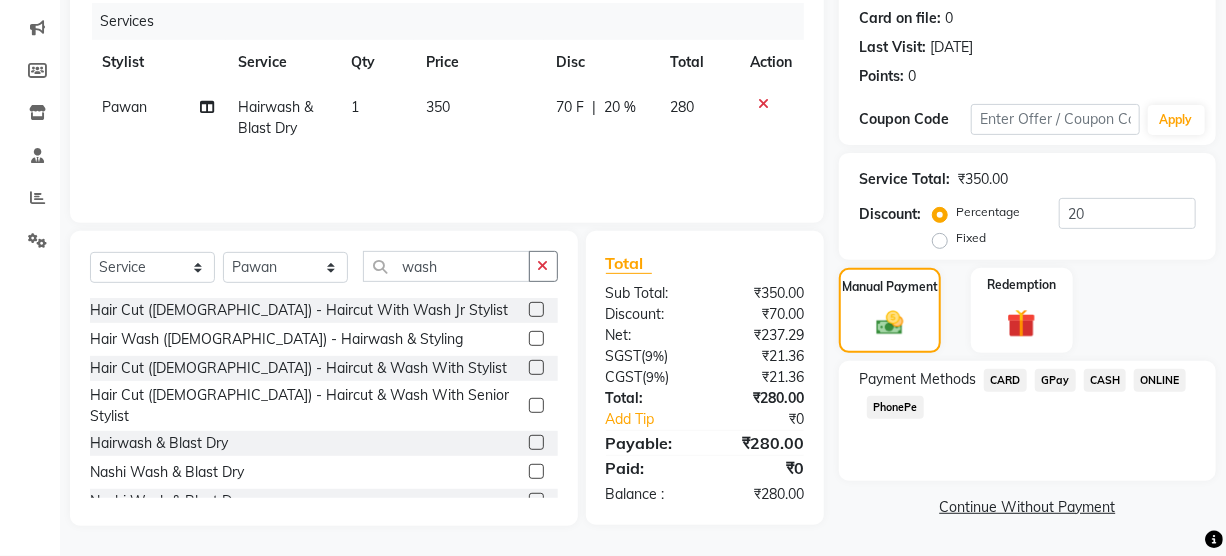 click on "Continue Without Payment" 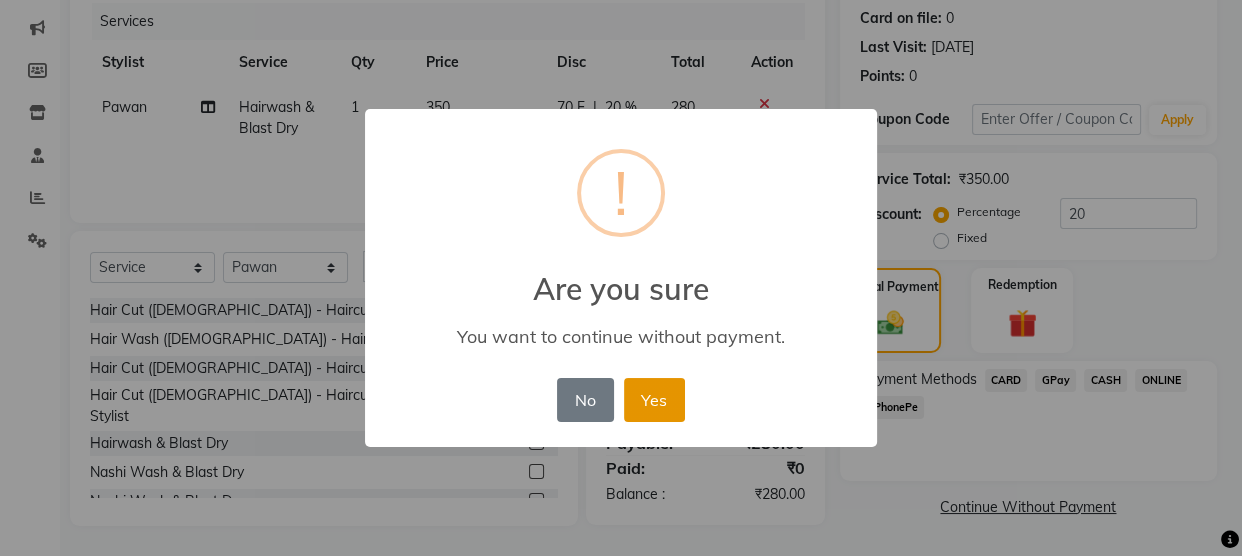 click on "Yes" at bounding box center (654, 400) 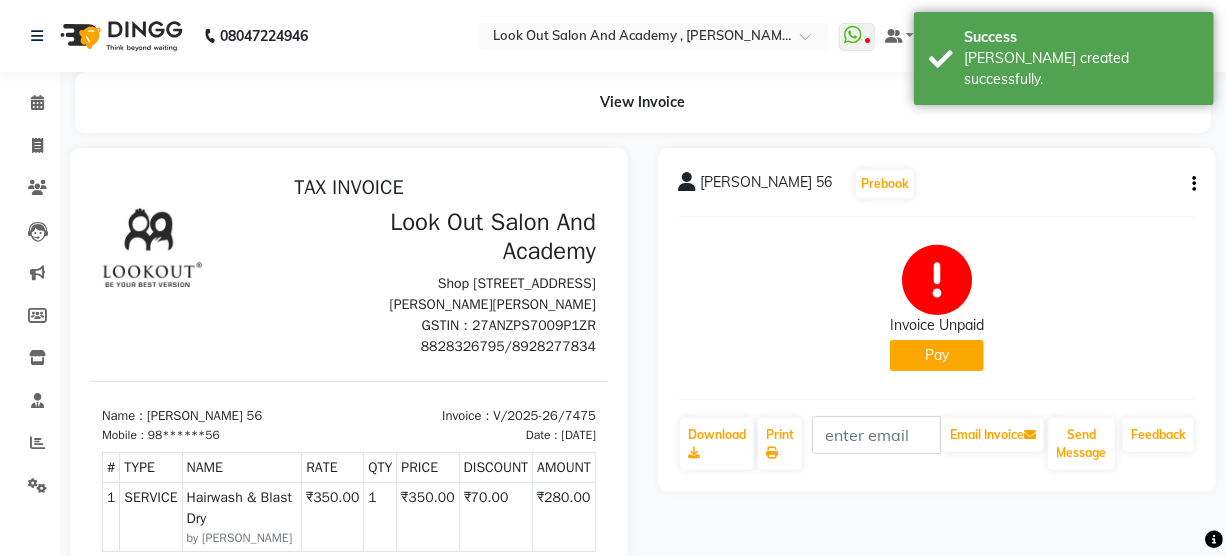 scroll, scrollTop: 0, scrollLeft: 0, axis: both 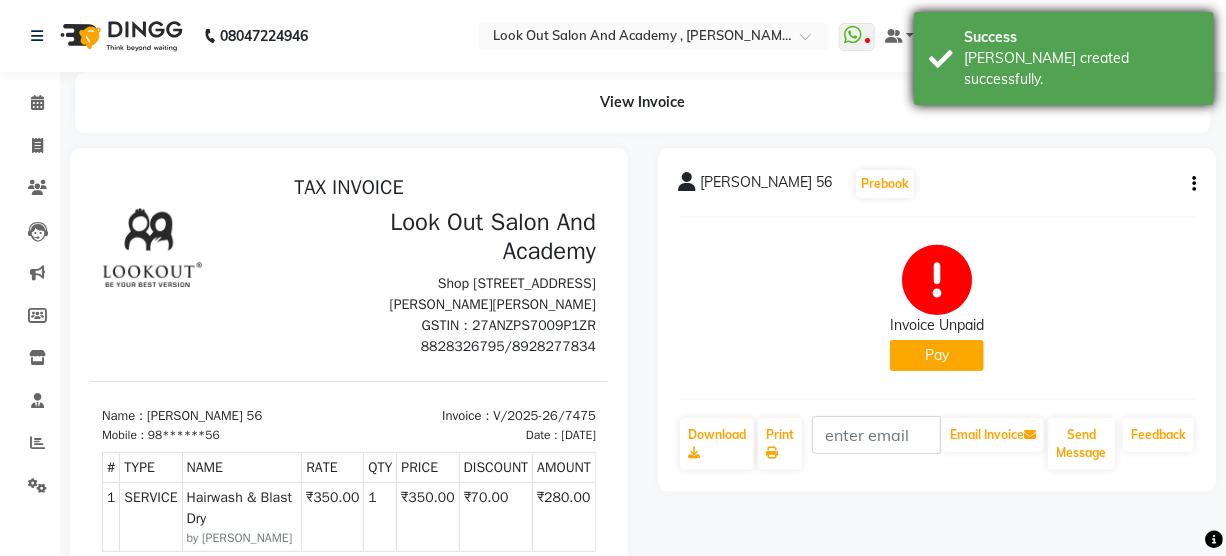 click on "Success   Bill created successfully." at bounding box center [1064, 58] 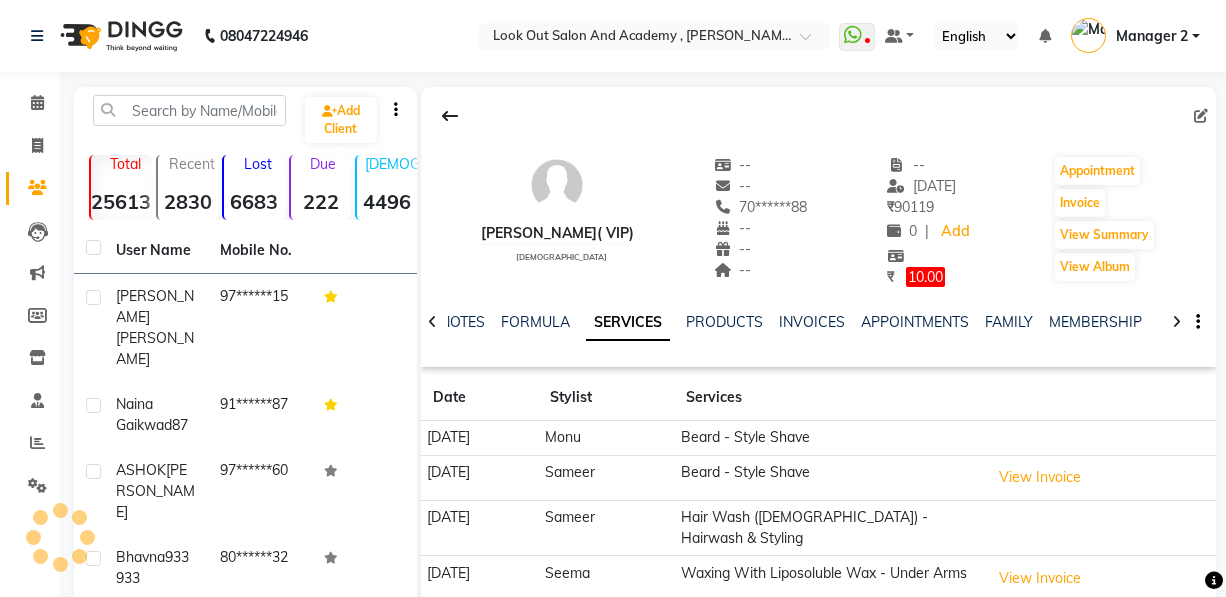 scroll, scrollTop: 0, scrollLeft: 0, axis: both 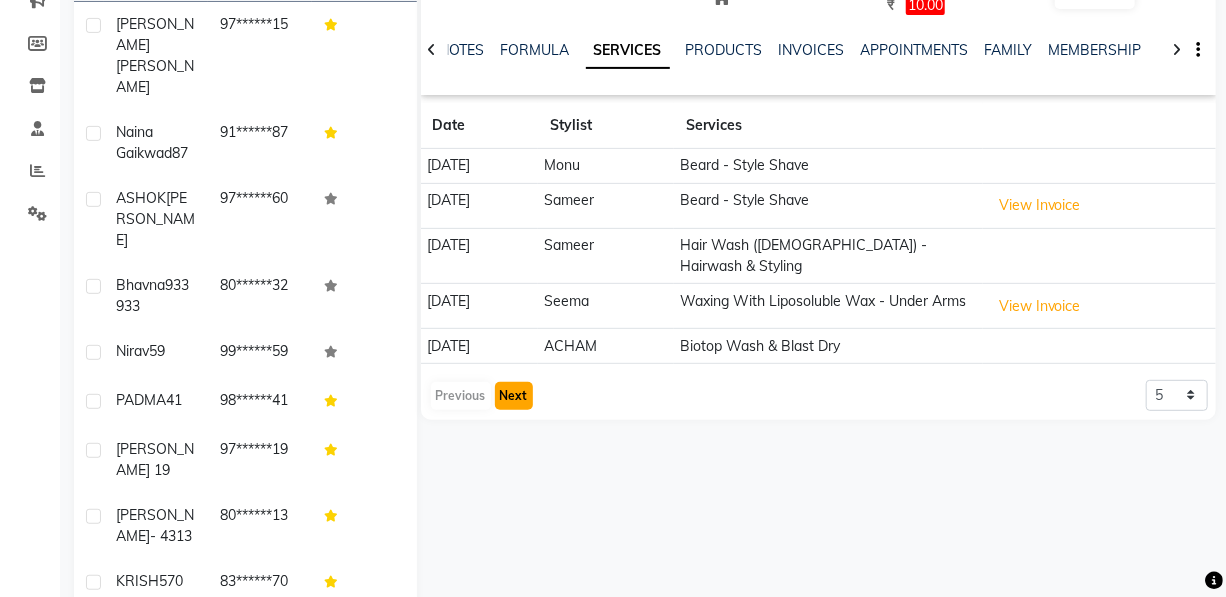 click on "Next" 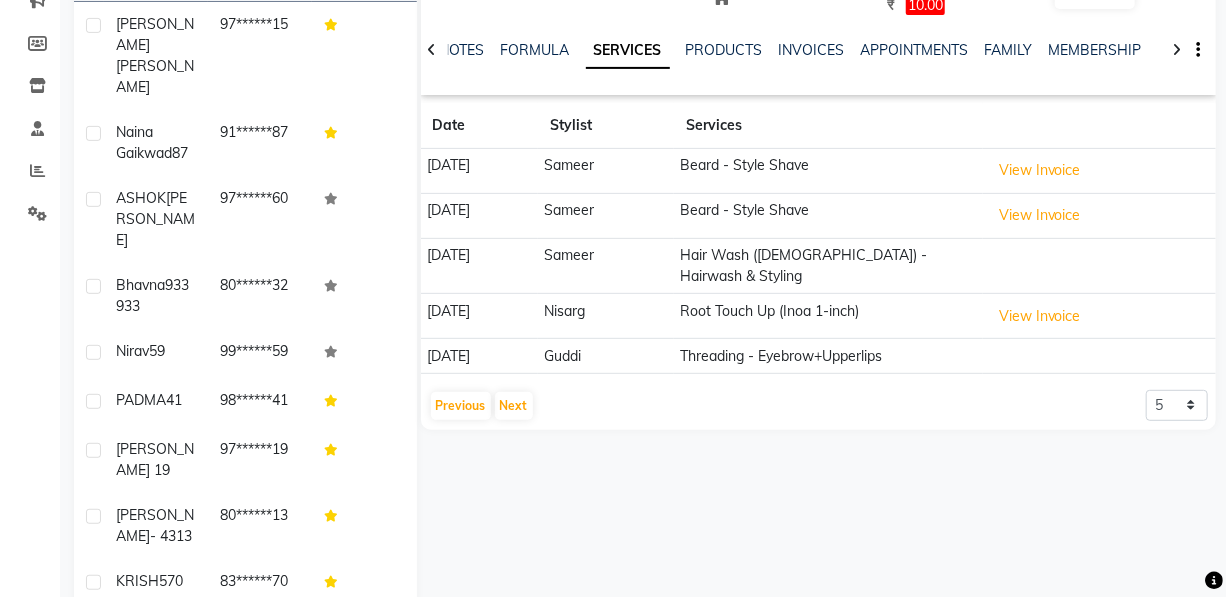click on "Hair Wash ([DEMOGRAPHIC_DATA]) - Hairwash & Styling" 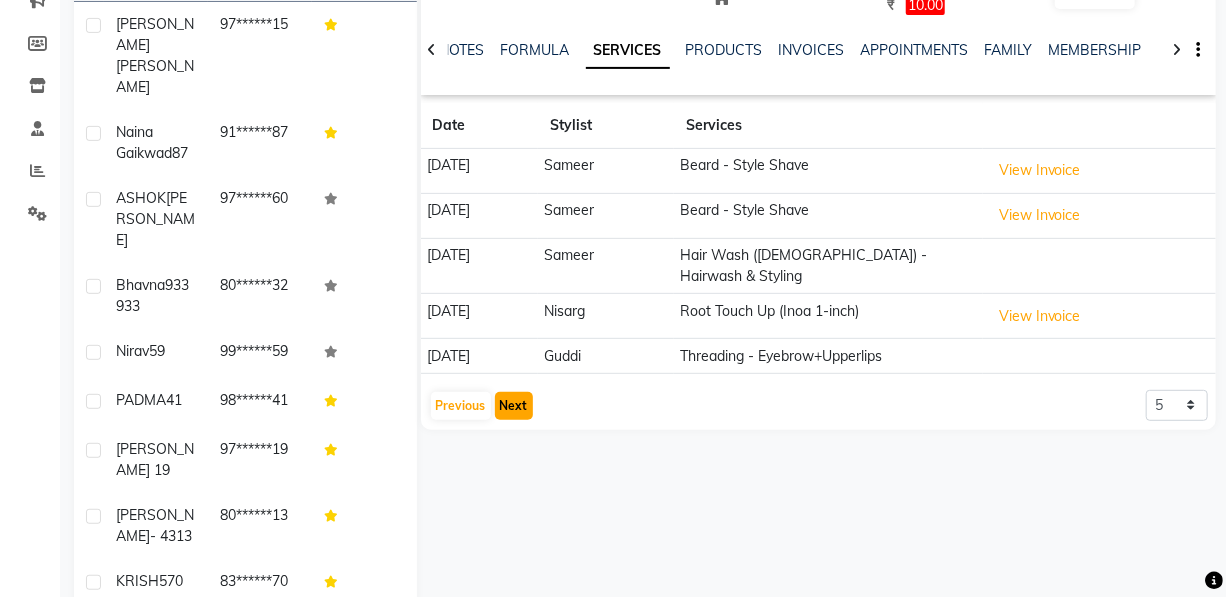 click on "Next" 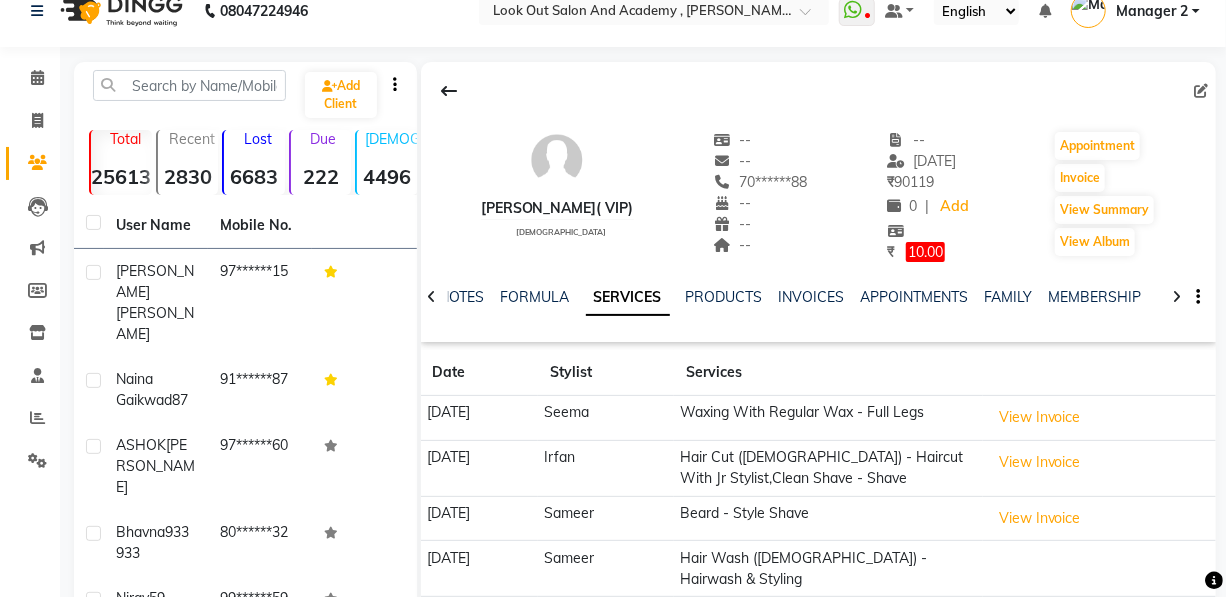 scroll, scrollTop: 0, scrollLeft: 0, axis: both 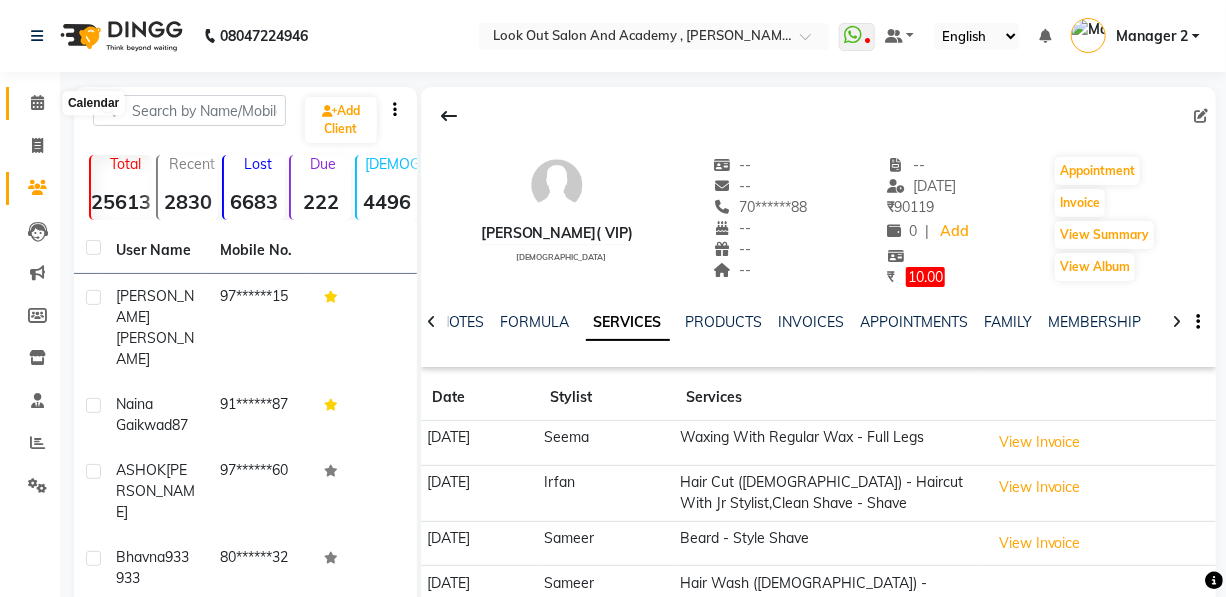 click 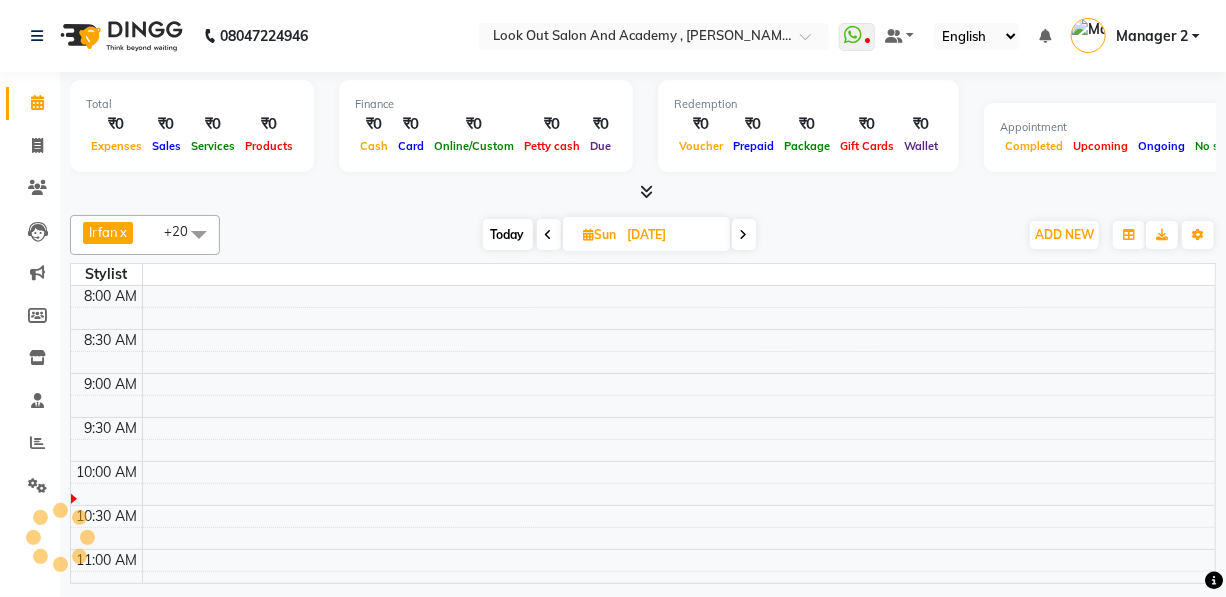 scroll, scrollTop: 0, scrollLeft: 0, axis: both 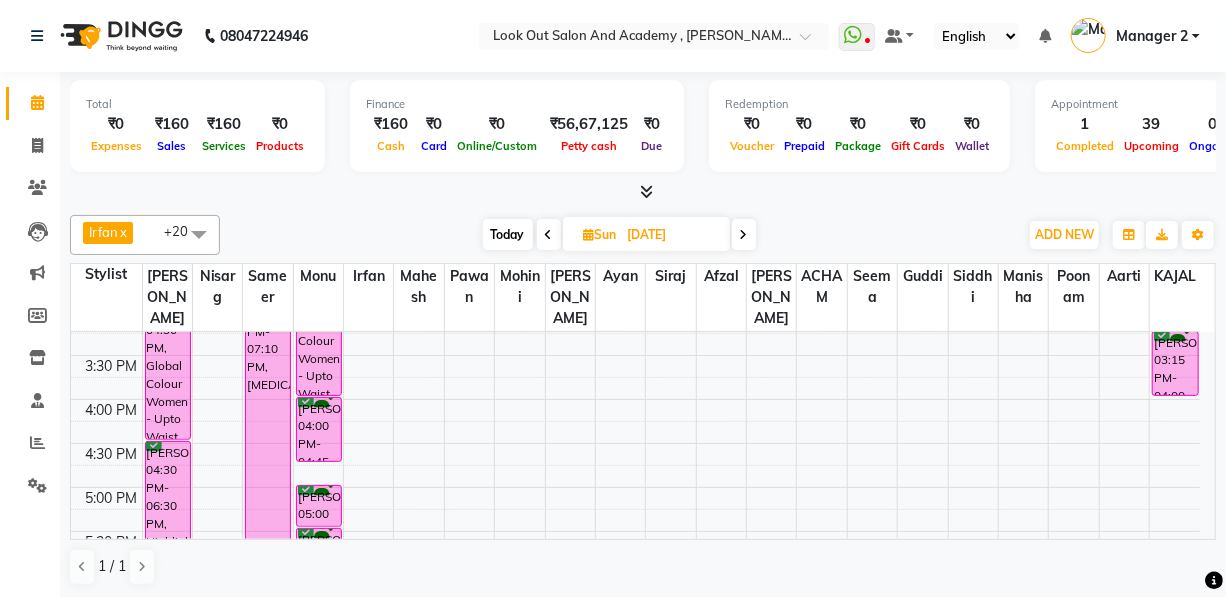 click on "Today" at bounding box center [508, 234] 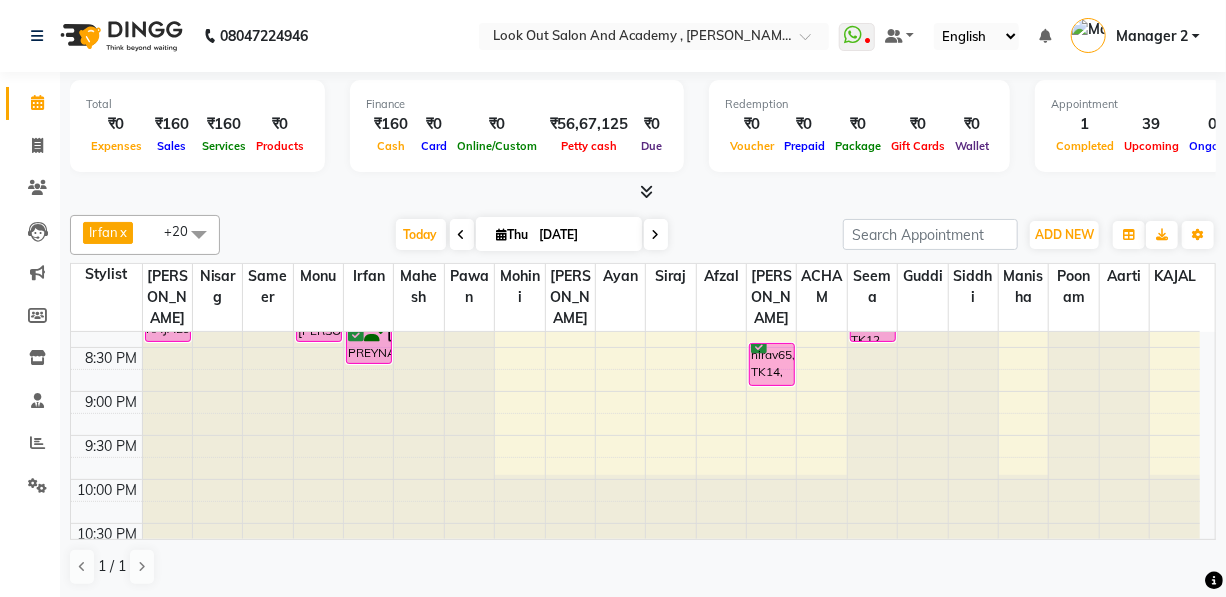 scroll, scrollTop: 993, scrollLeft: 0, axis: vertical 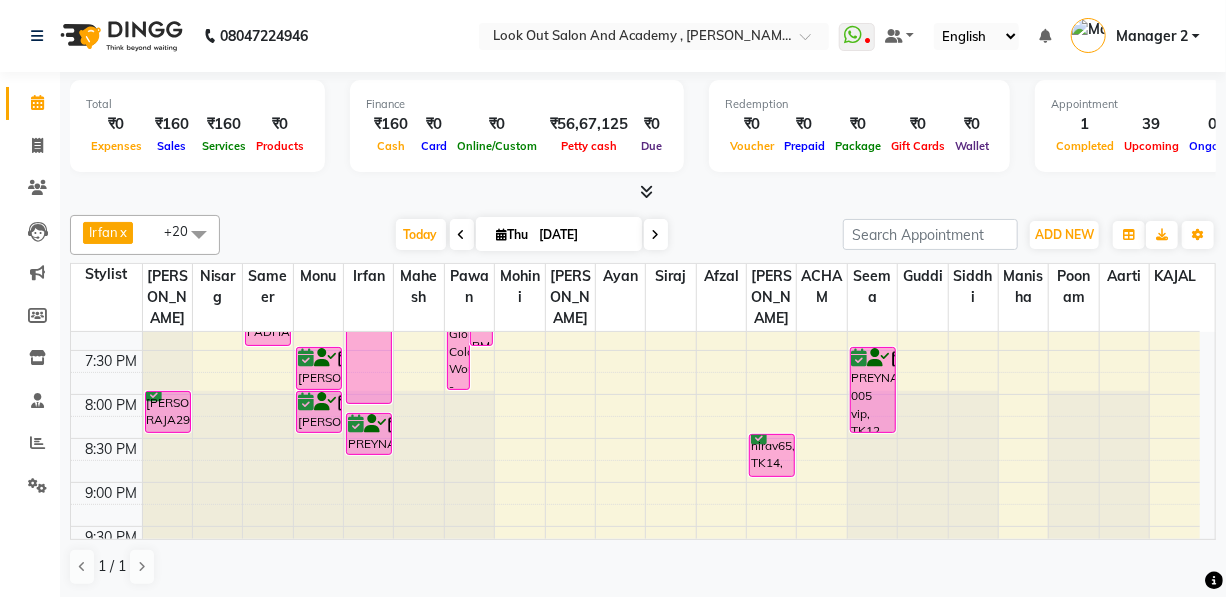 click at bounding box center [418, -661] 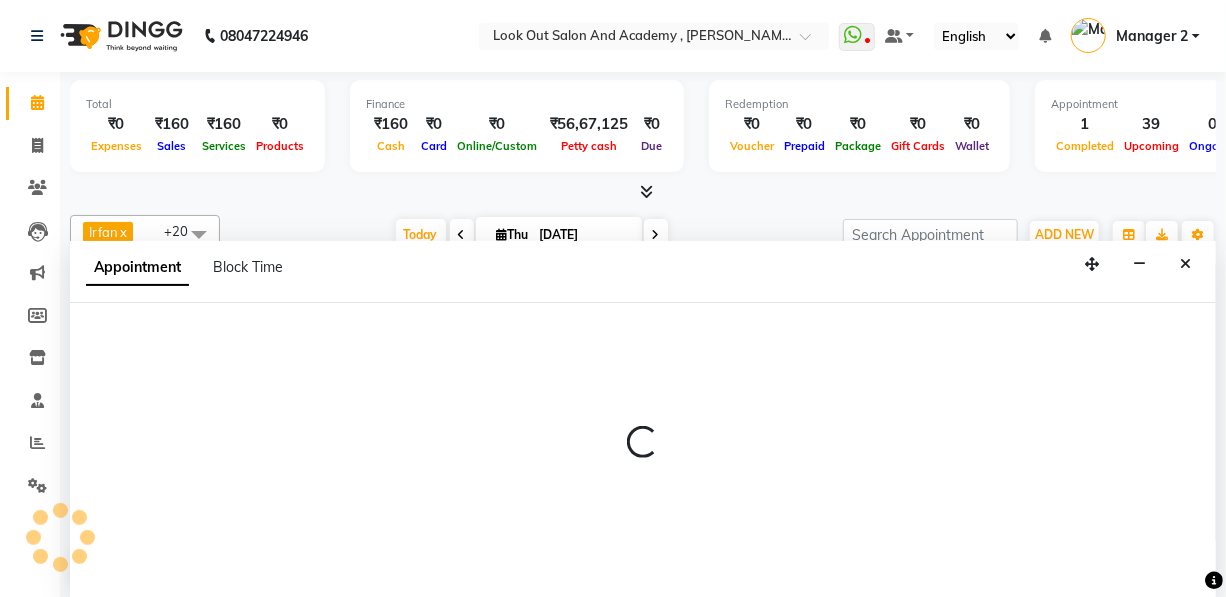 select on "28201" 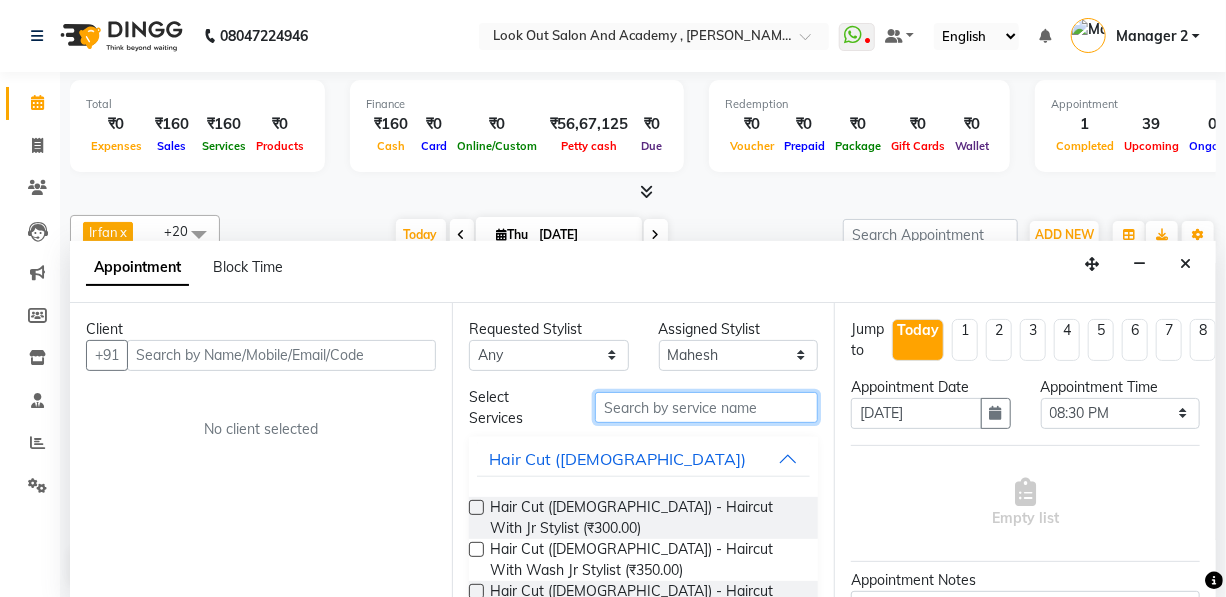 click at bounding box center (706, 407) 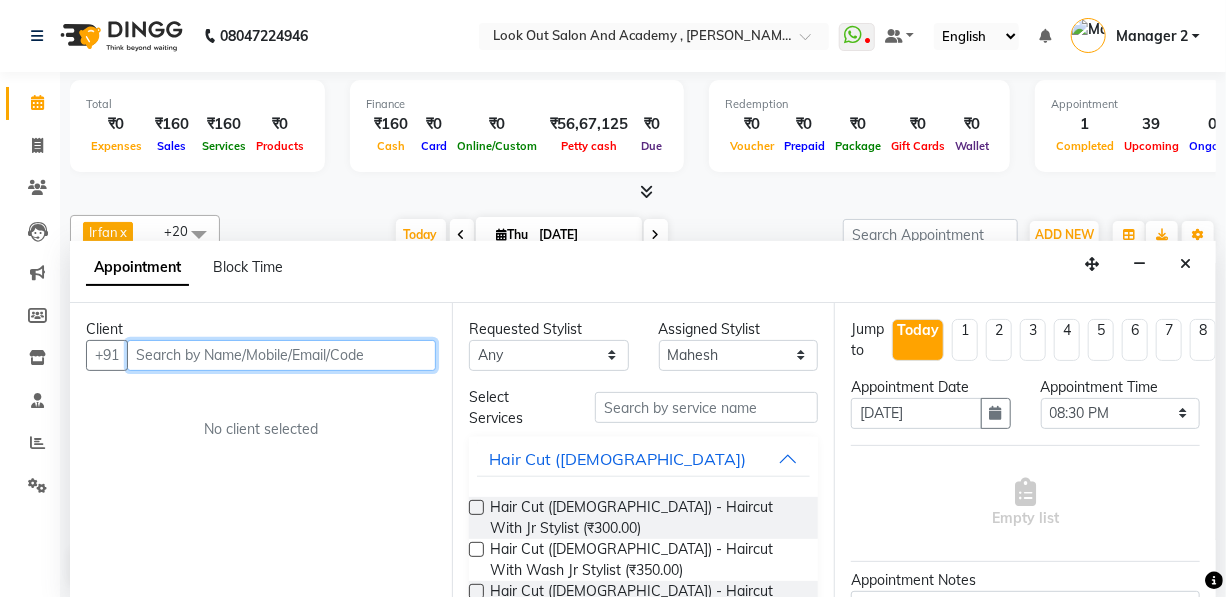 click at bounding box center [281, 355] 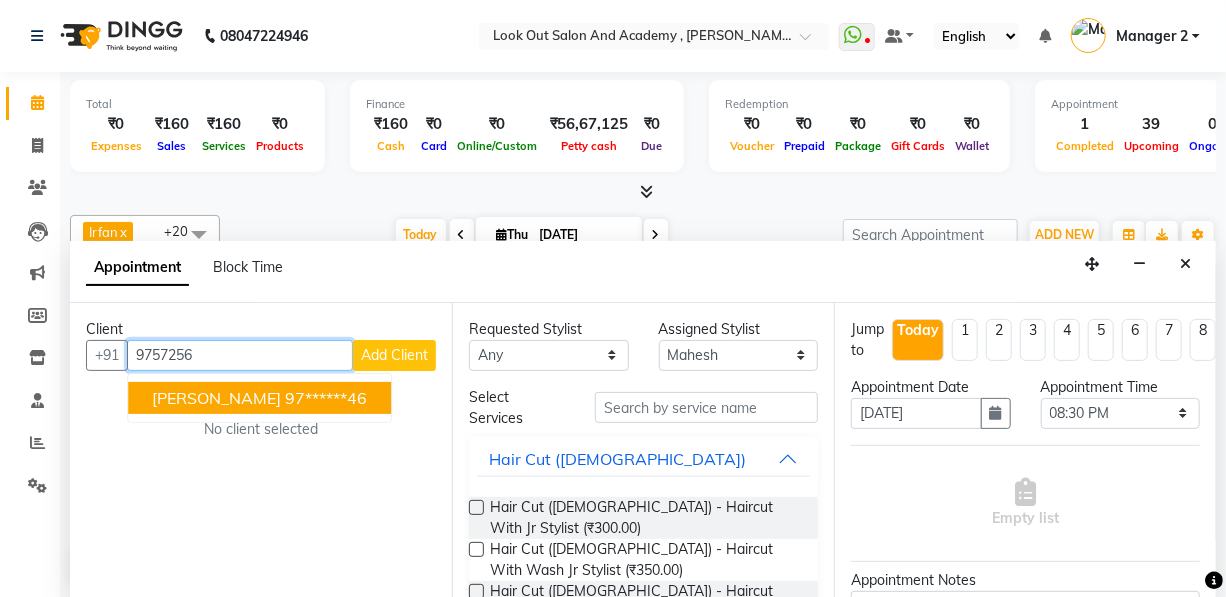 click on "97******46" at bounding box center (326, 398) 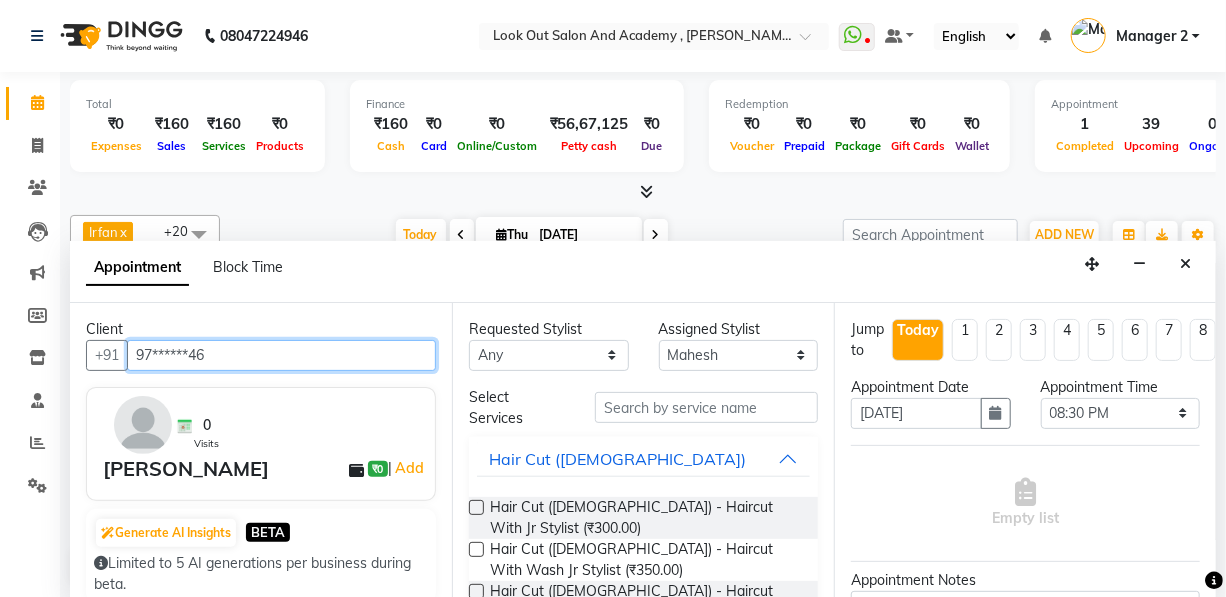 type on "97******46" 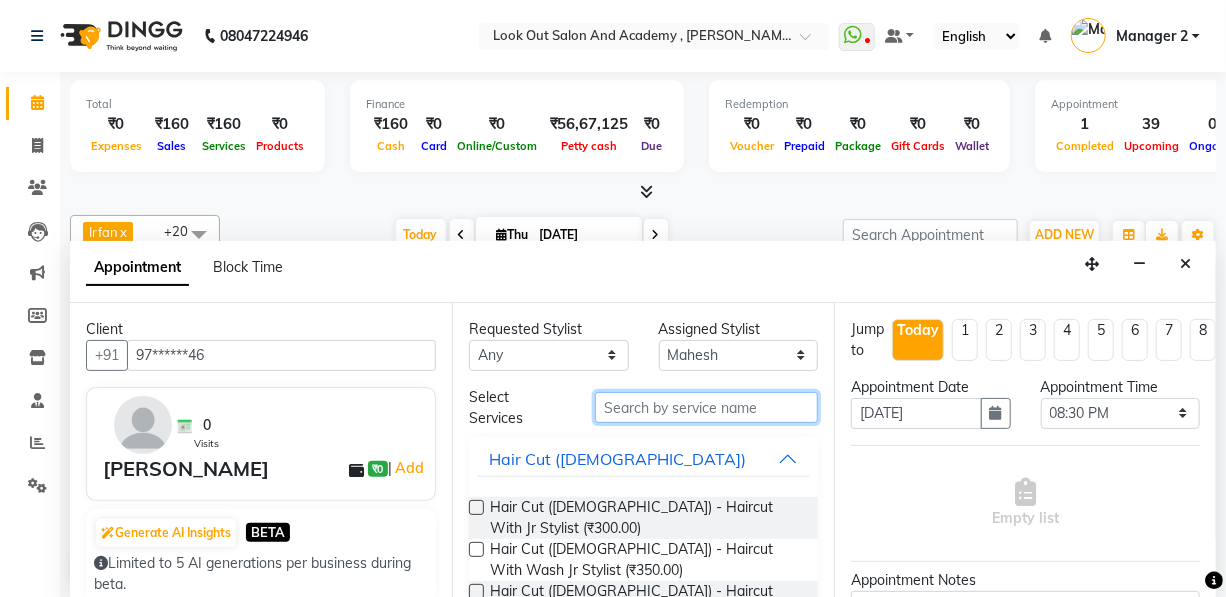 click at bounding box center (706, 407) 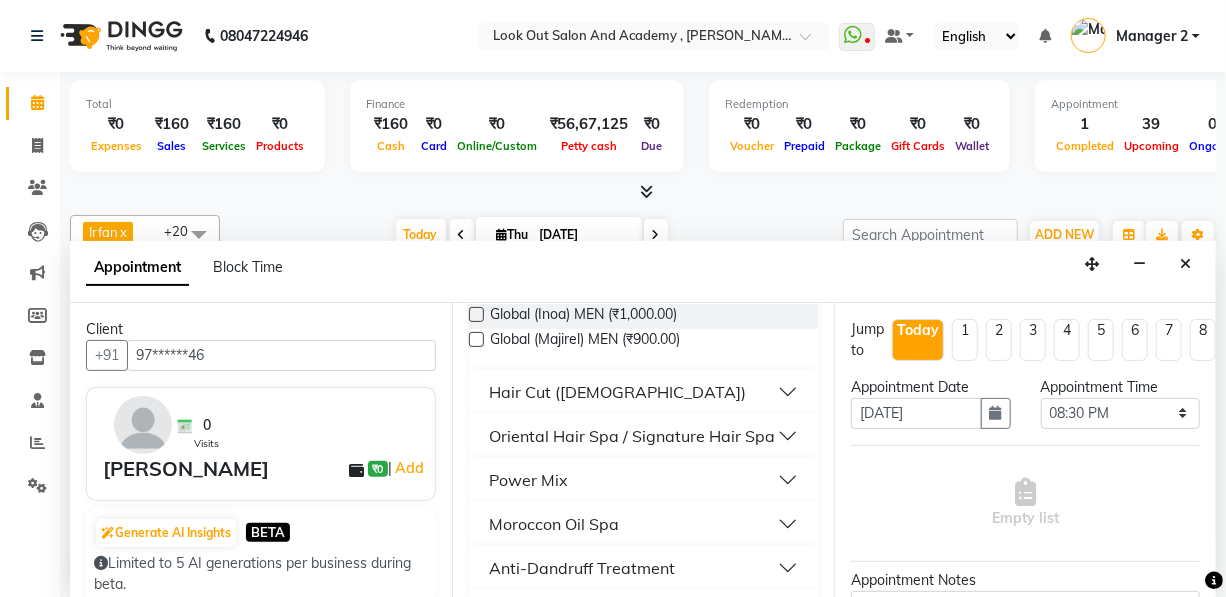 click on "Hair Cut ([DEMOGRAPHIC_DATA])" at bounding box center [617, 392] 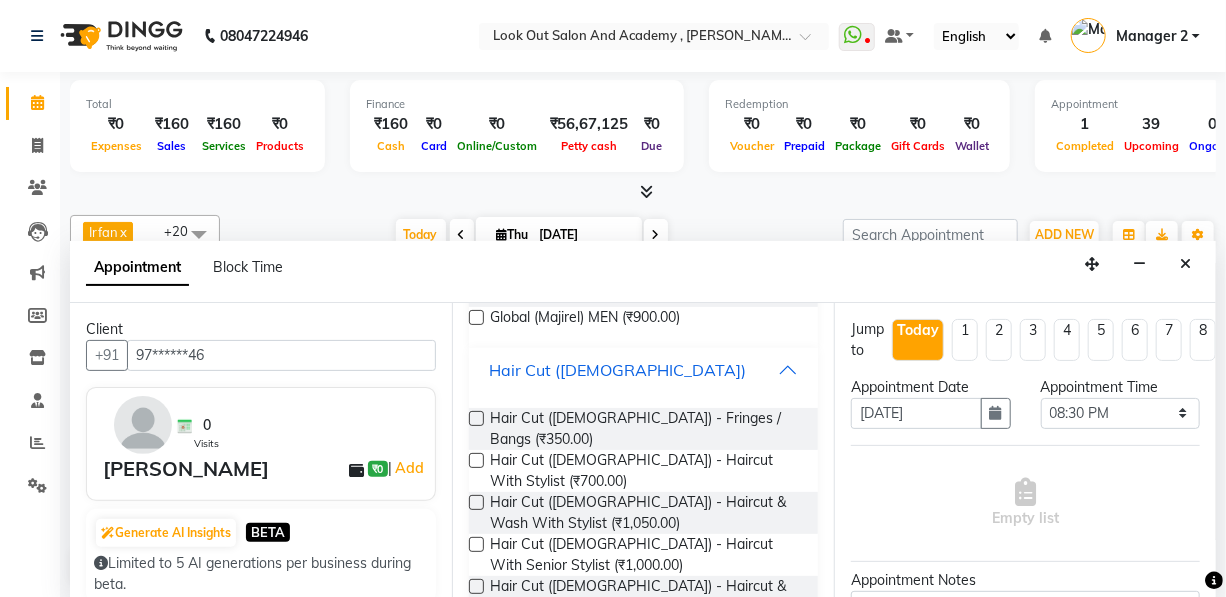 scroll, scrollTop: 545, scrollLeft: 0, axis: vertical 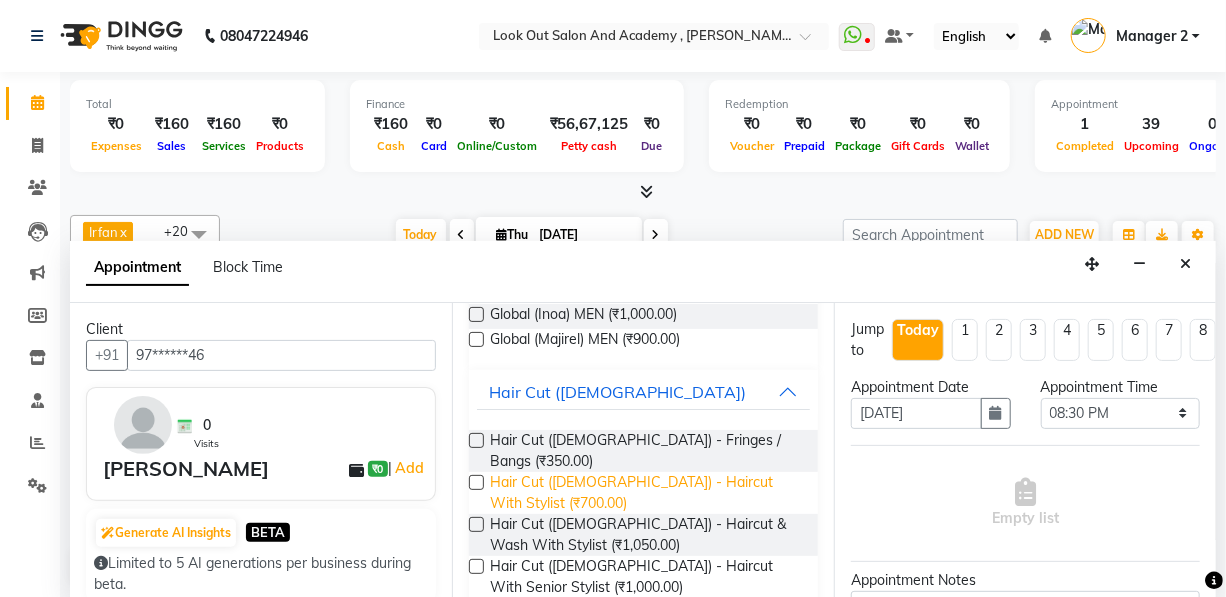 click on "Hair Cut ([DEMOGRAPHIC_DATA]) - Haircut With Stylist (₹700.00)" at bounding box center (646, 493) 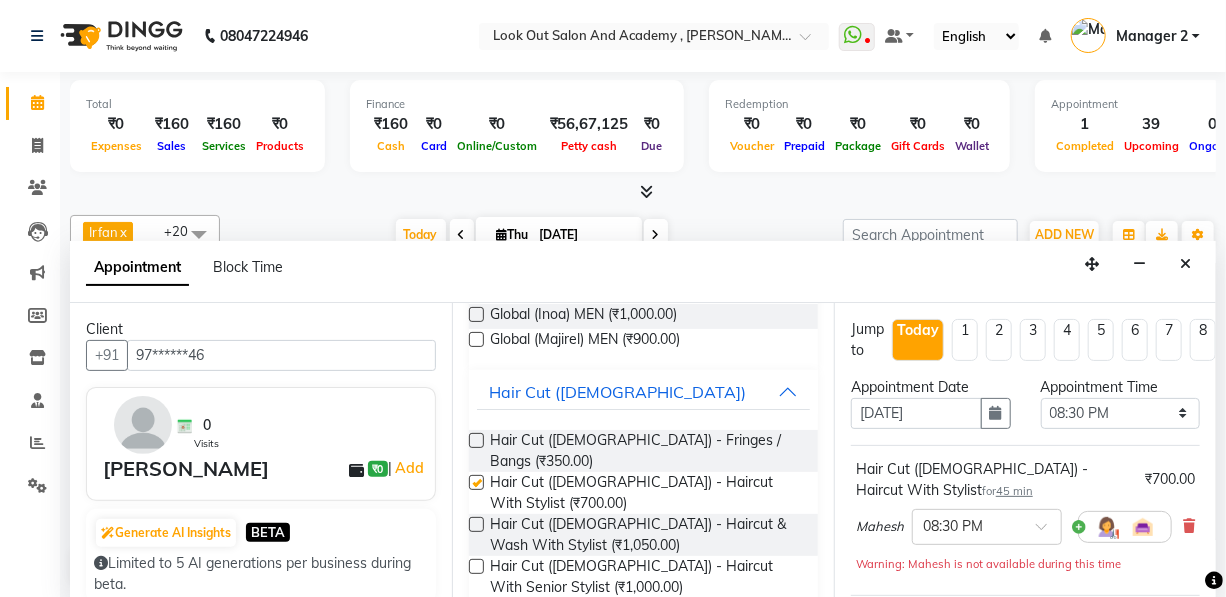 checkbox on "false" 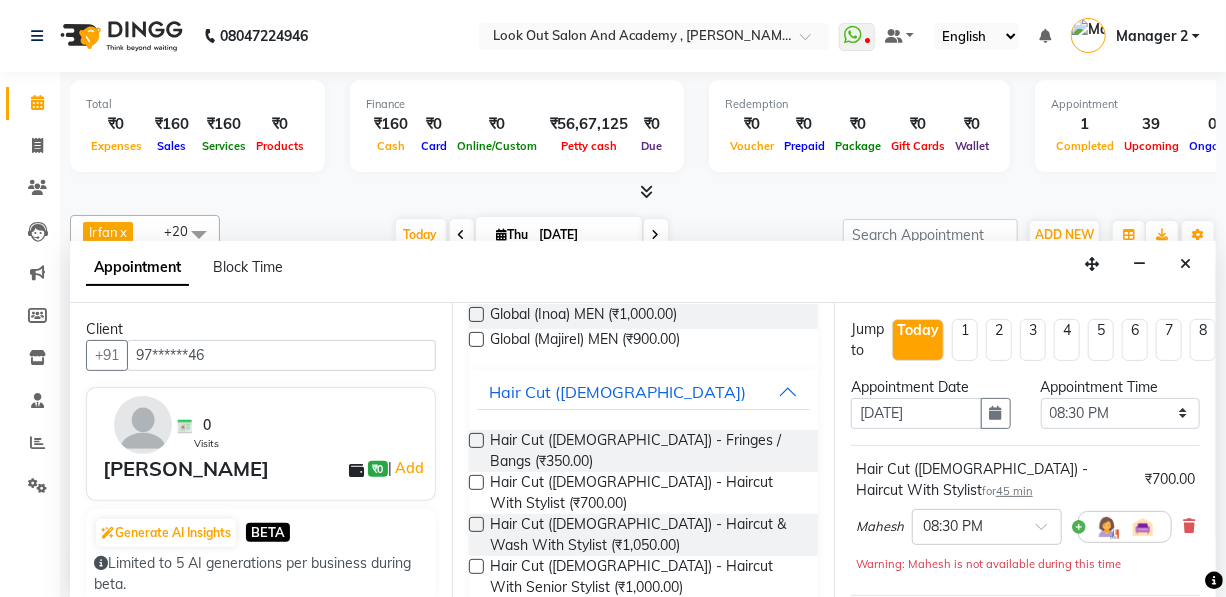 scroll, scrollTop: 324, scrollLeft: 0, axis: vertical 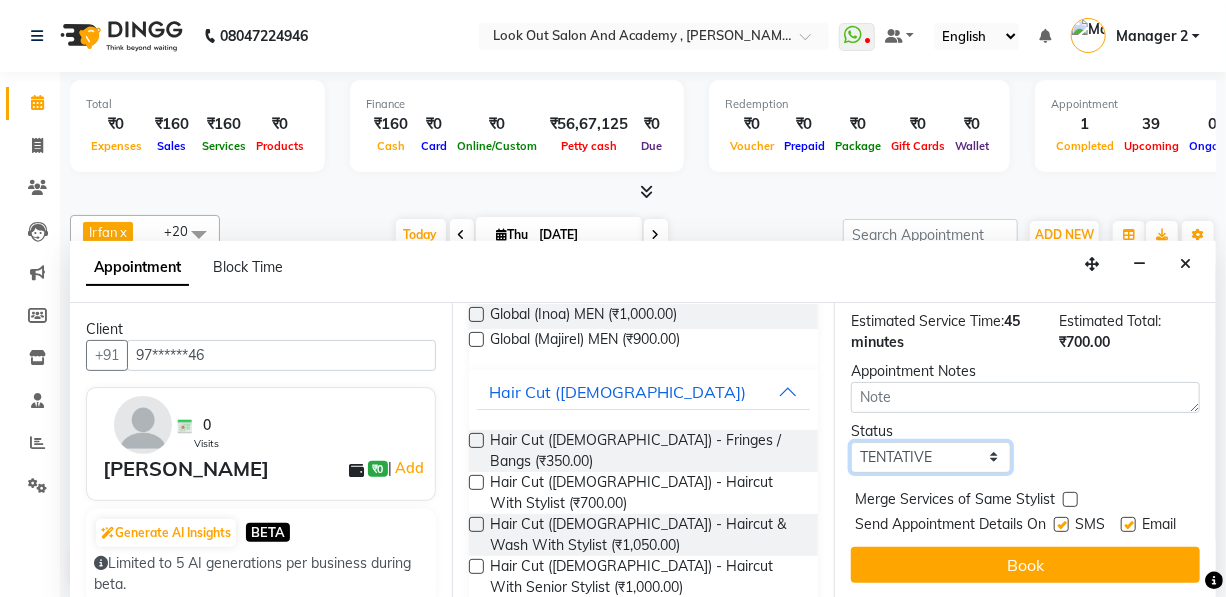 click on "Select TENTATIVE CONFIRM CHECK-IN UPCOMING" at bounding box center [931, 457] 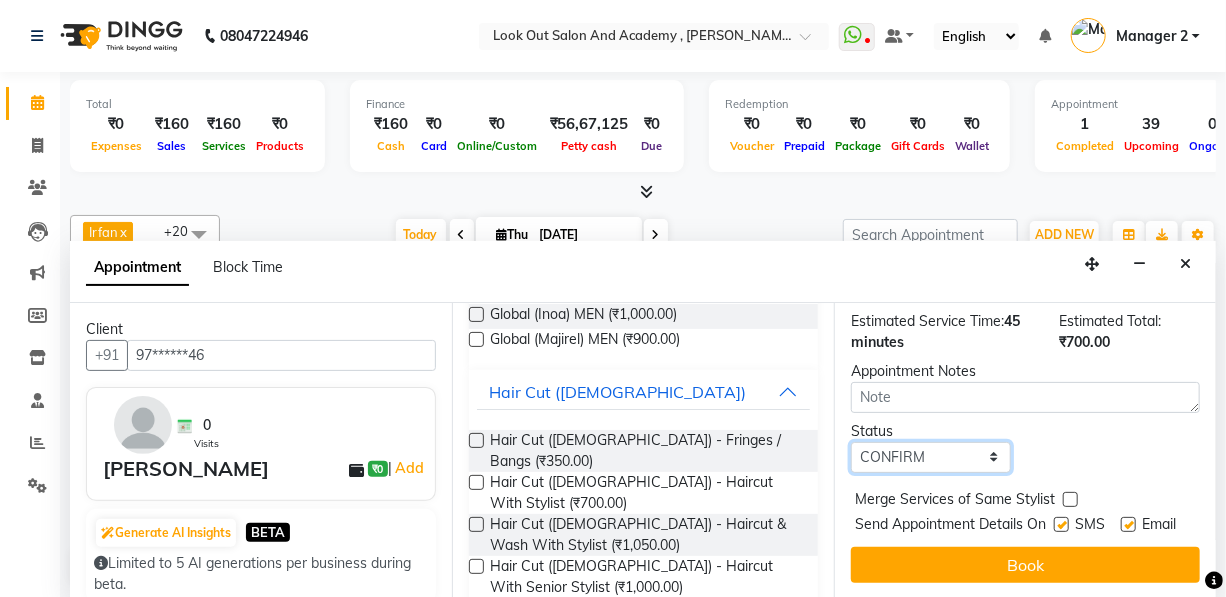 click on "Select TENTATIVE CONFIRM CHECK-IN UPCOMING" at bounding box center (931, 457) 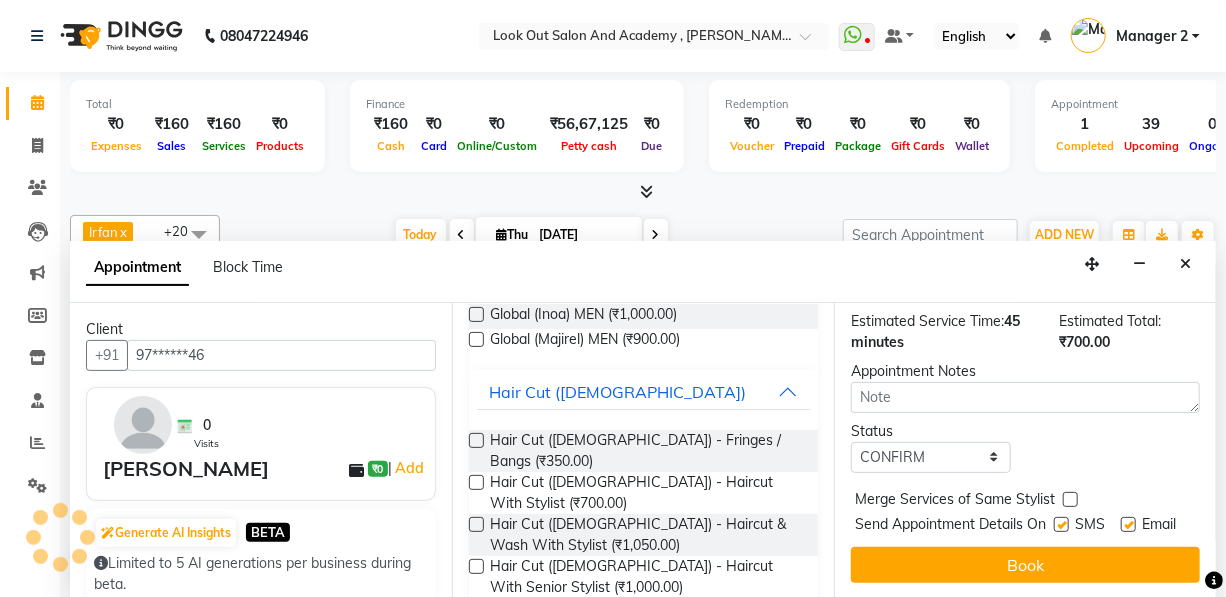 drag, startPoint x: 1053, startPoint y: 491, endPoint x: 1087, endPoint y: 496, distance: 34.36568 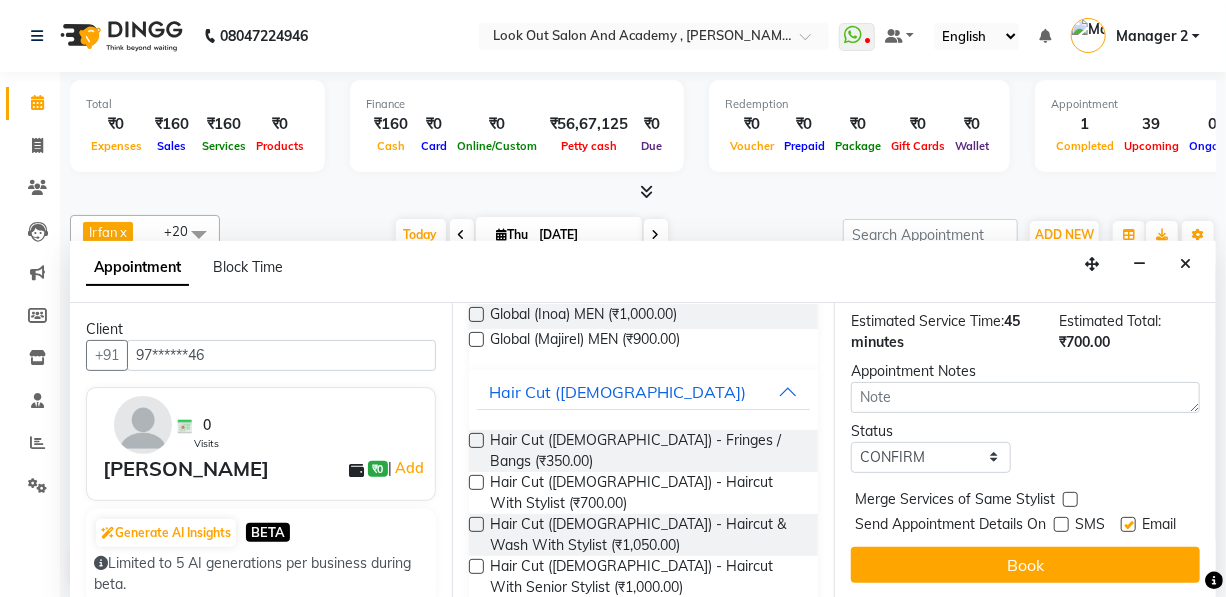 drag, startPoint x: 1118, startPoint y: 492, endPoint x: 1124, endPoint y: 503, distance: 12.529964 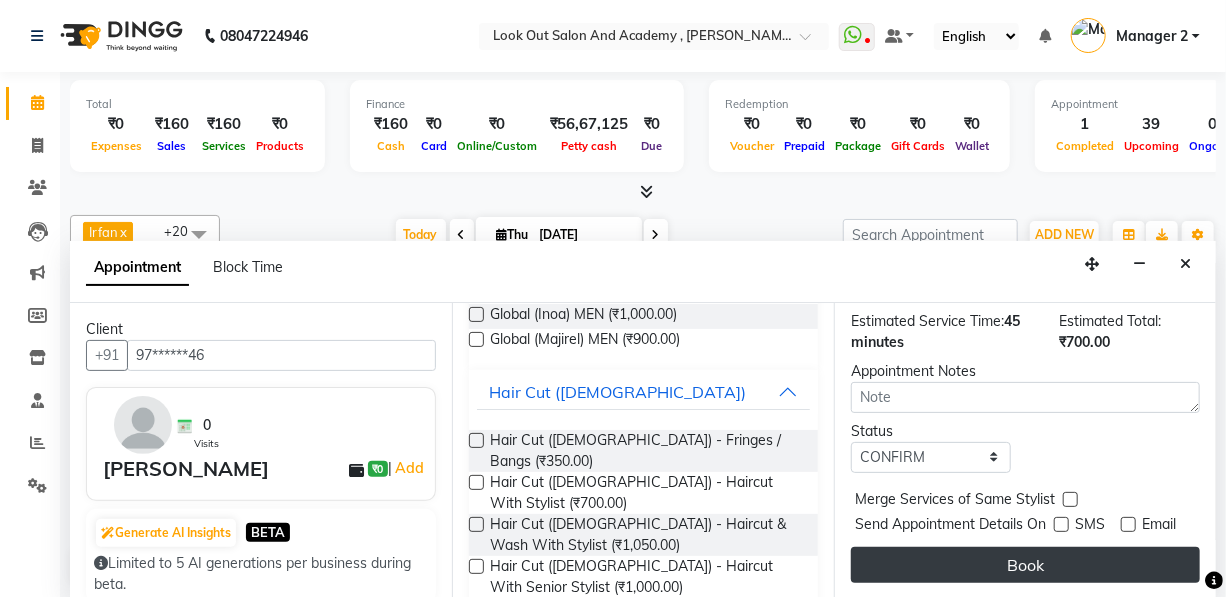 click on "Book" at bounding box center [1025, 565] 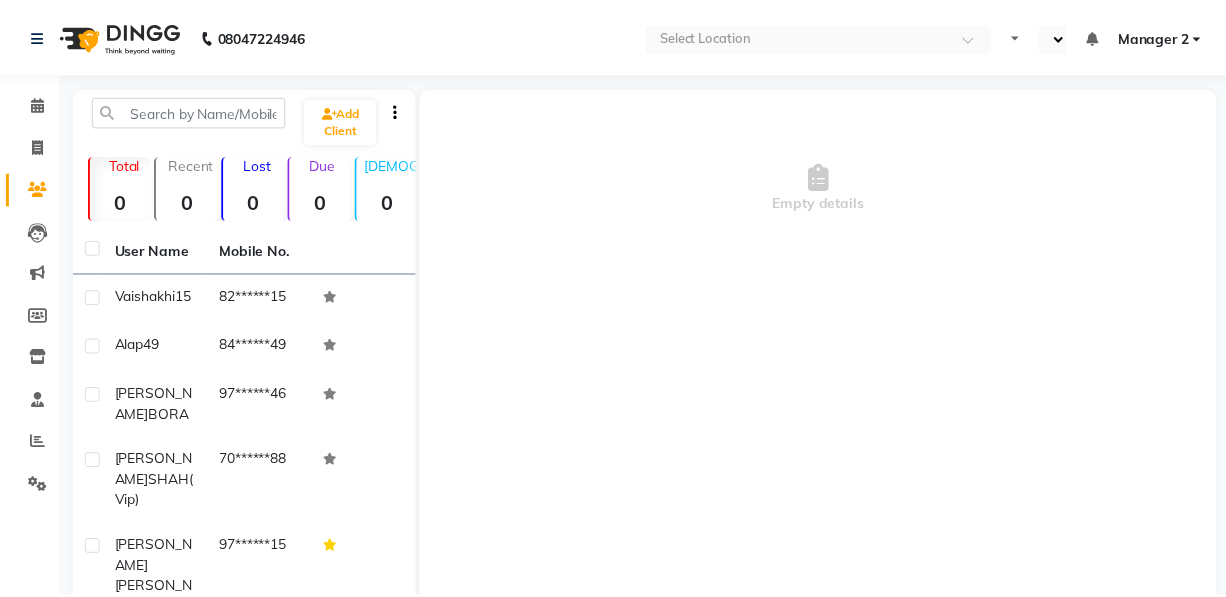 scroll, scrollTop: 0, scrollLeft: 0, axis: both 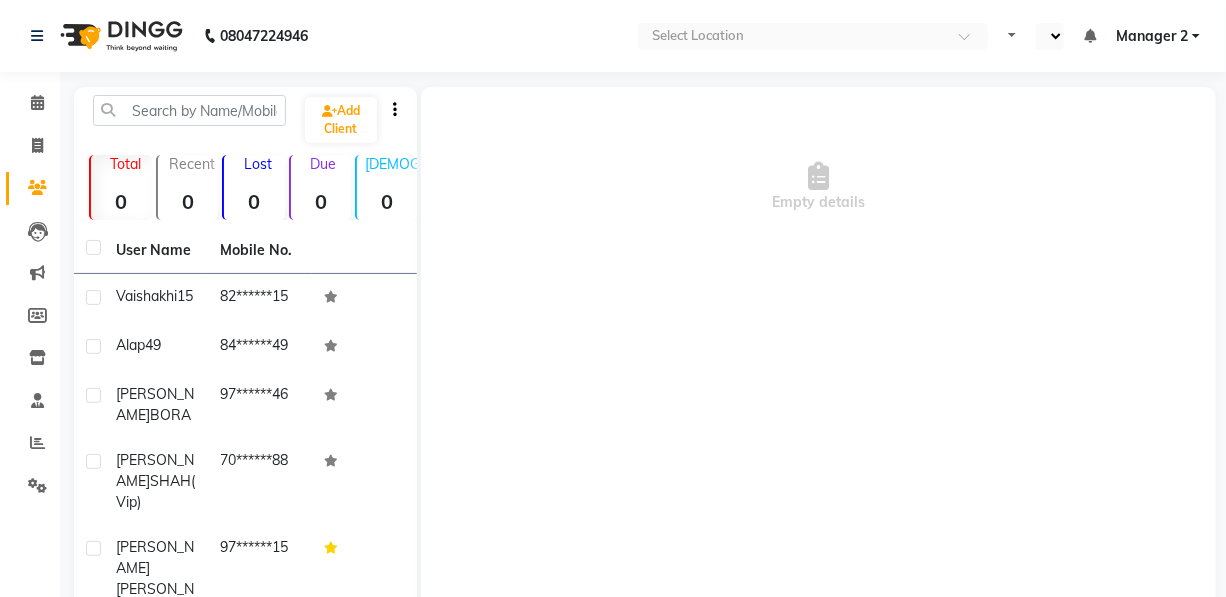 select on "en" 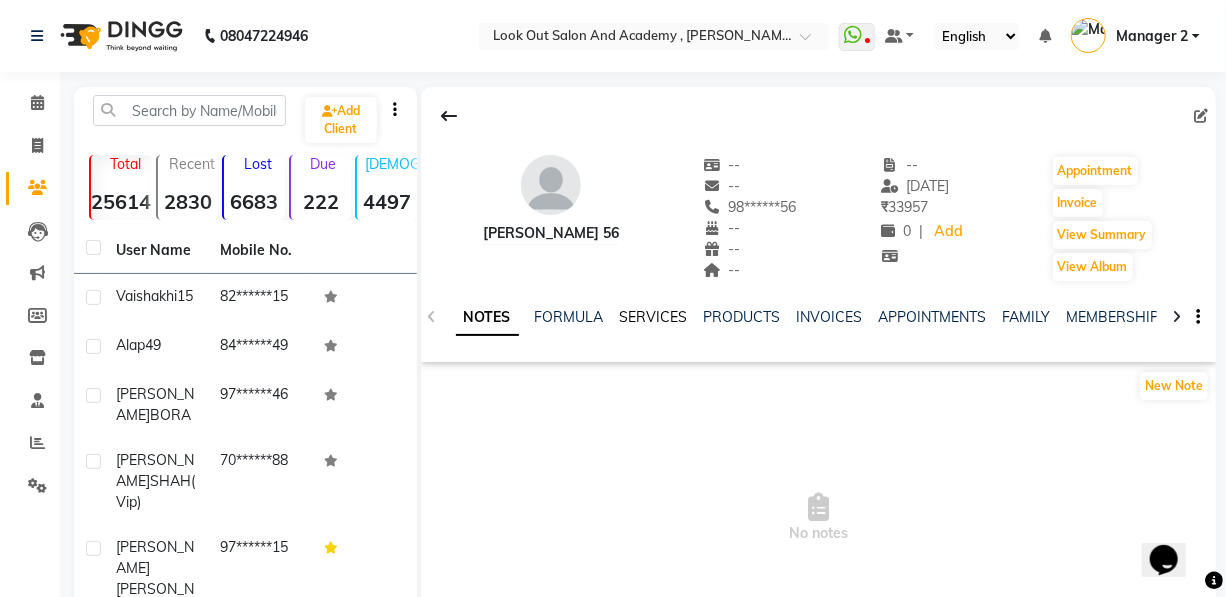scroll, scrollTop: 0, scrollLeft: 0, axis: both 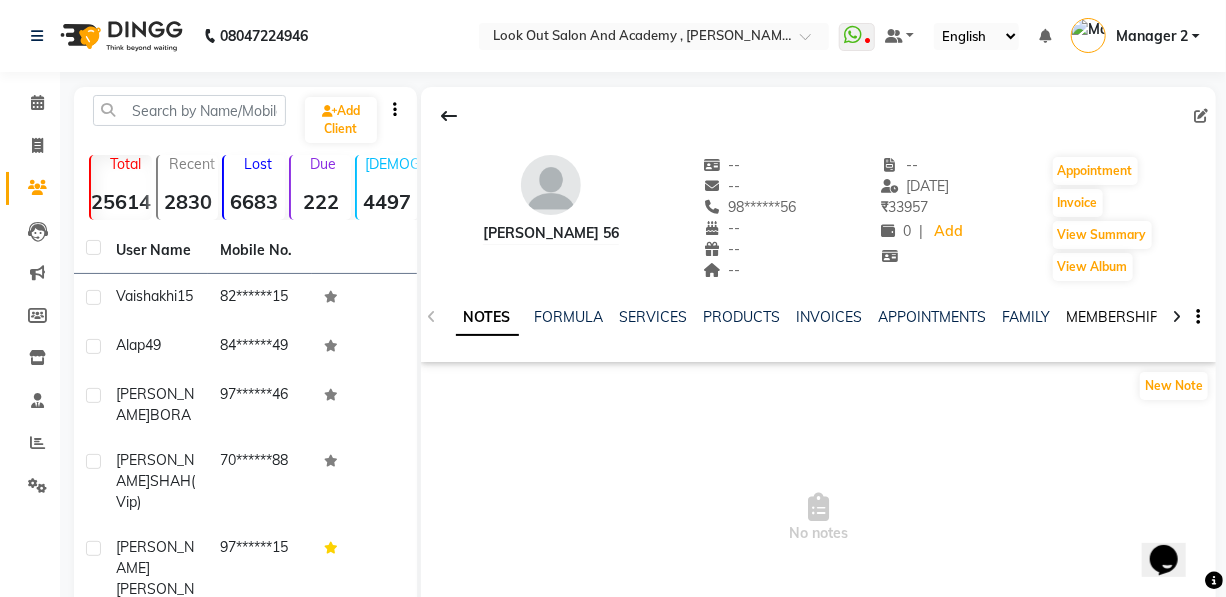 click on "MEMBERSHIP" 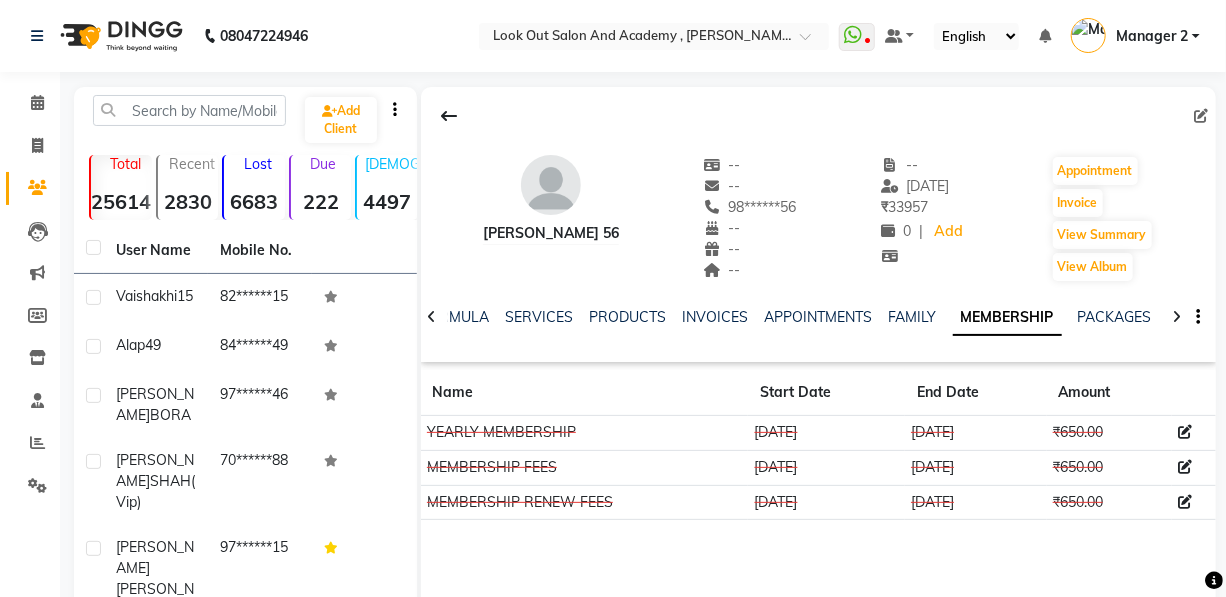 scroll, scrollTop: 90, scrollLeft: 0, axis: vertical 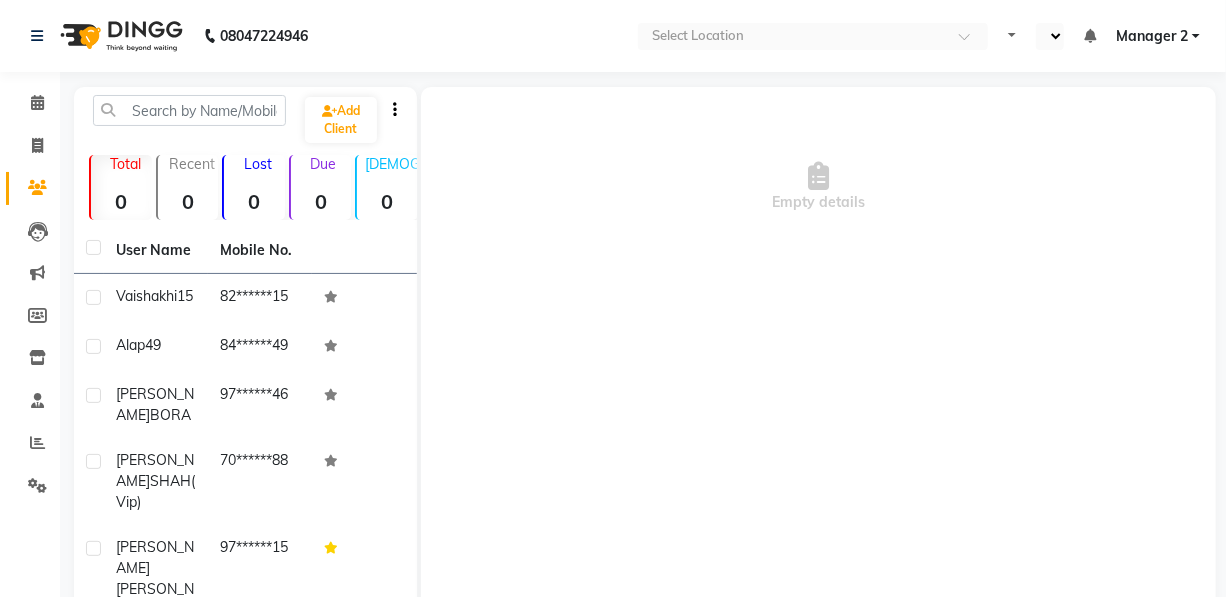 select on "en" 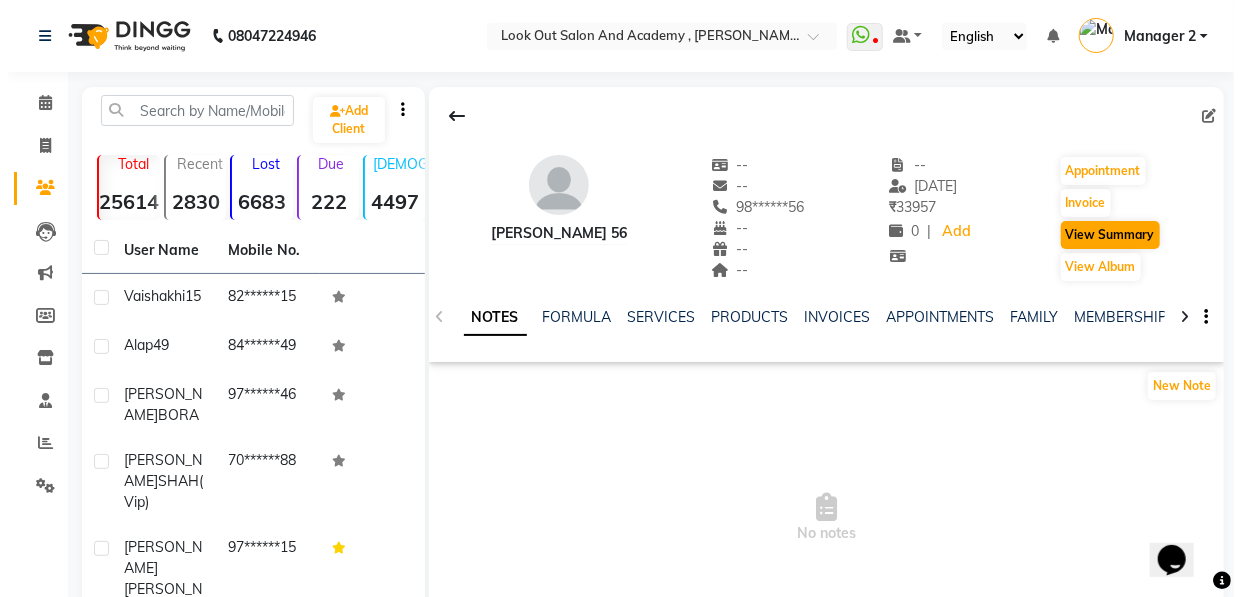 scroll, scrollTop: 0, scrollLeft: 0, axis: both 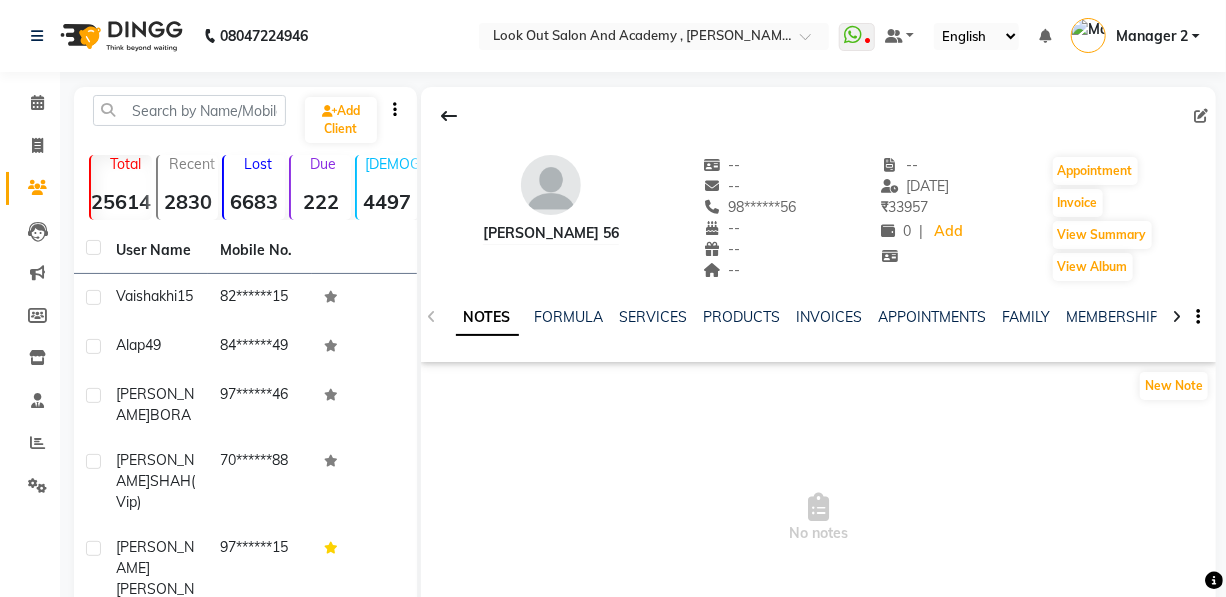 click 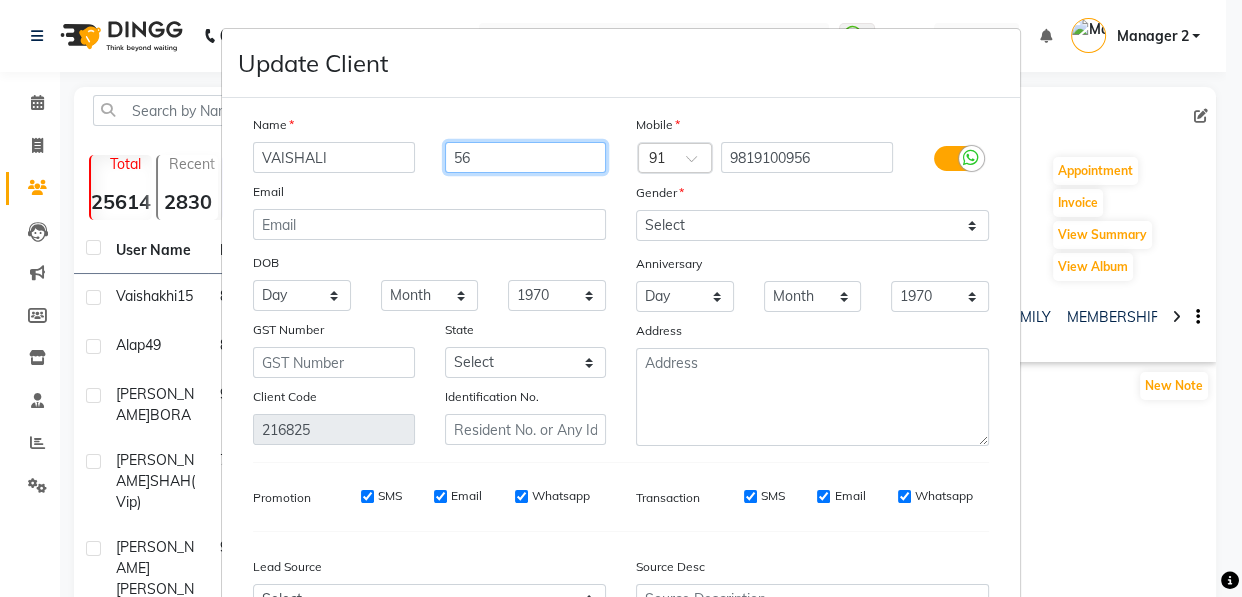 click on "56" at bounding box center (526, 157) 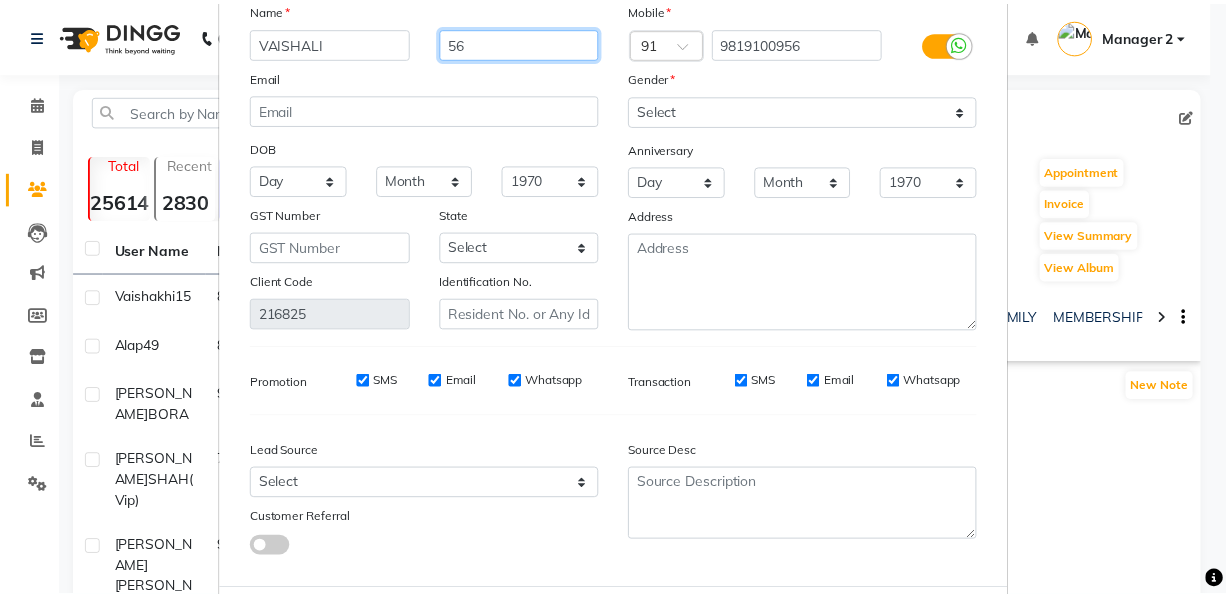 scroll, scrollTop: 220, scrollLeft: 0, axis: vertical 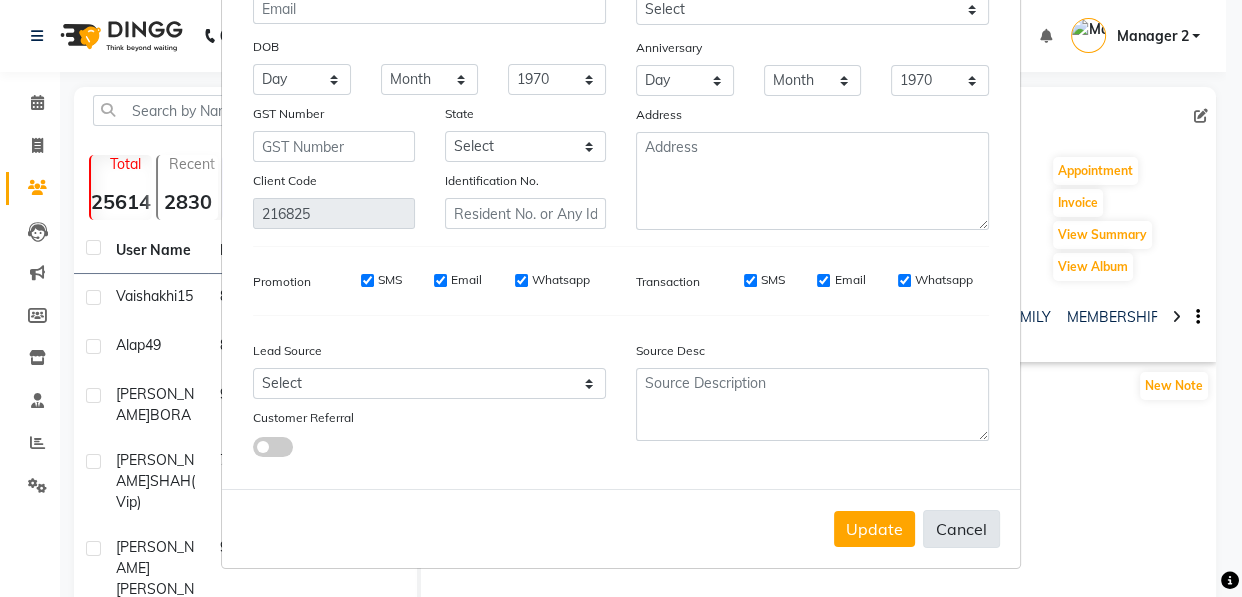 type on "56" 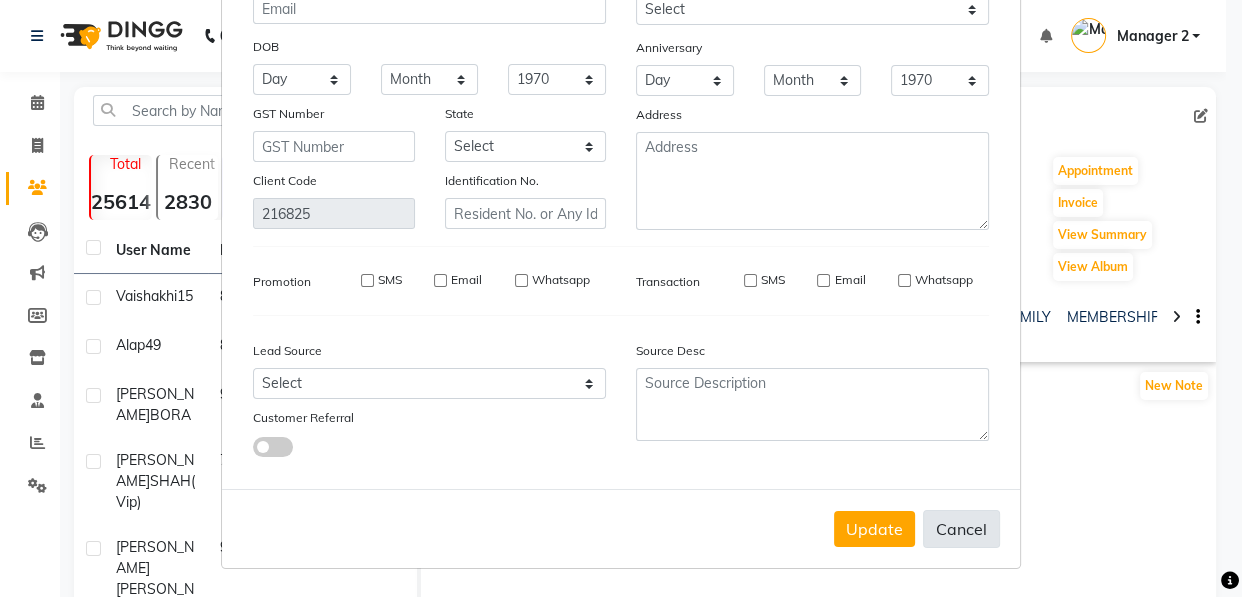 type 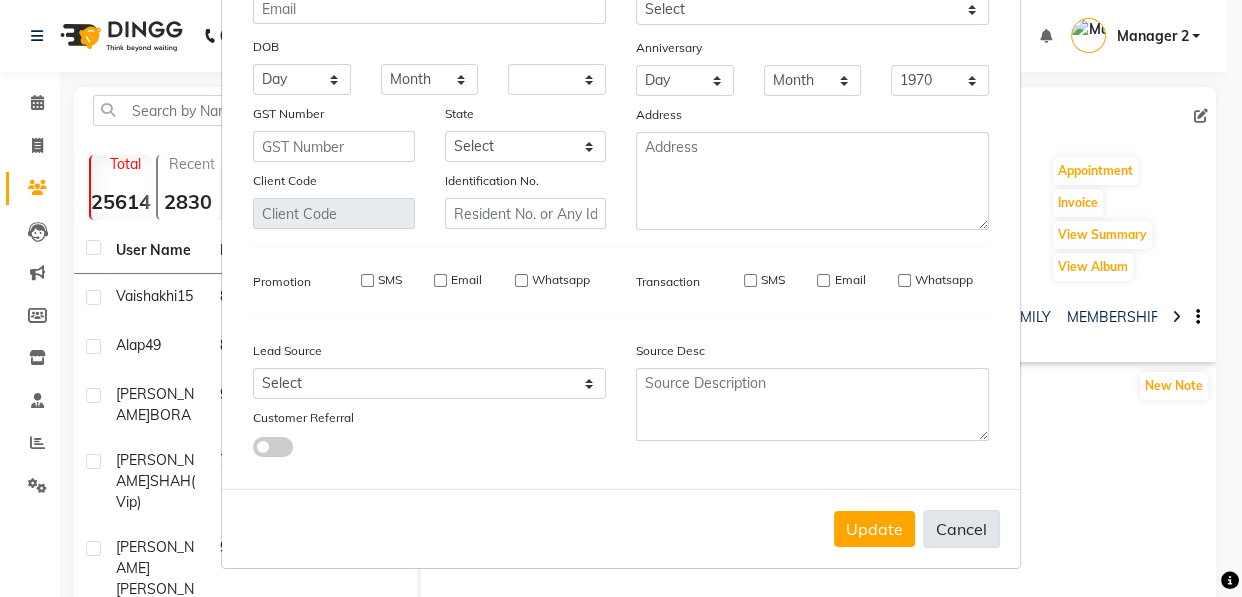 select 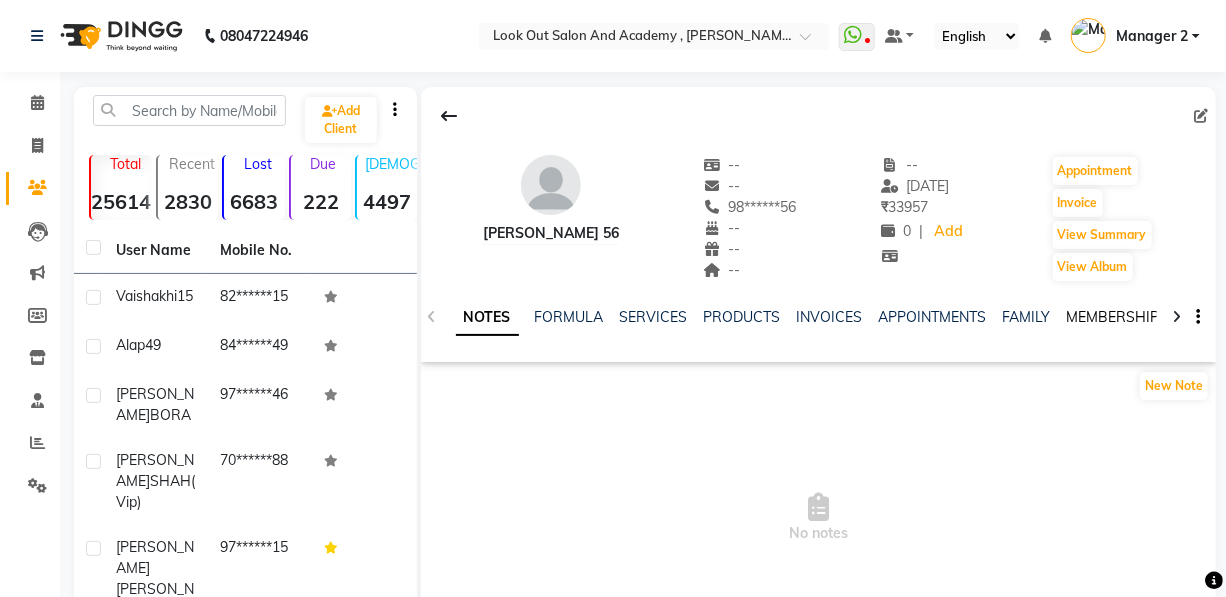 click on "MEMBERSHIP" 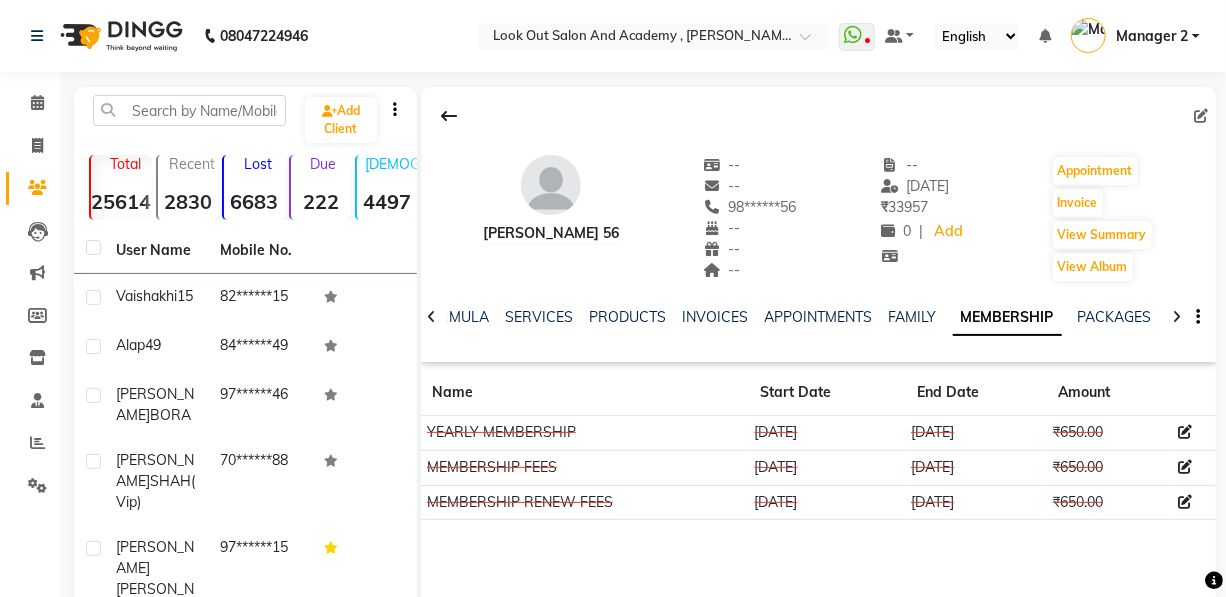 click 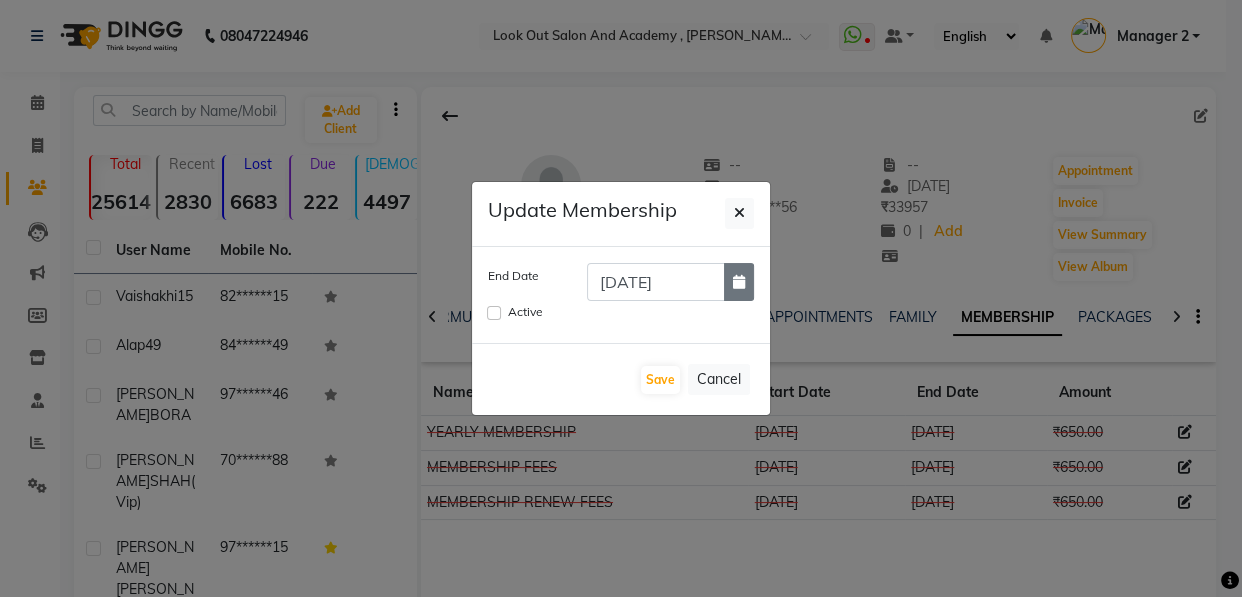 click 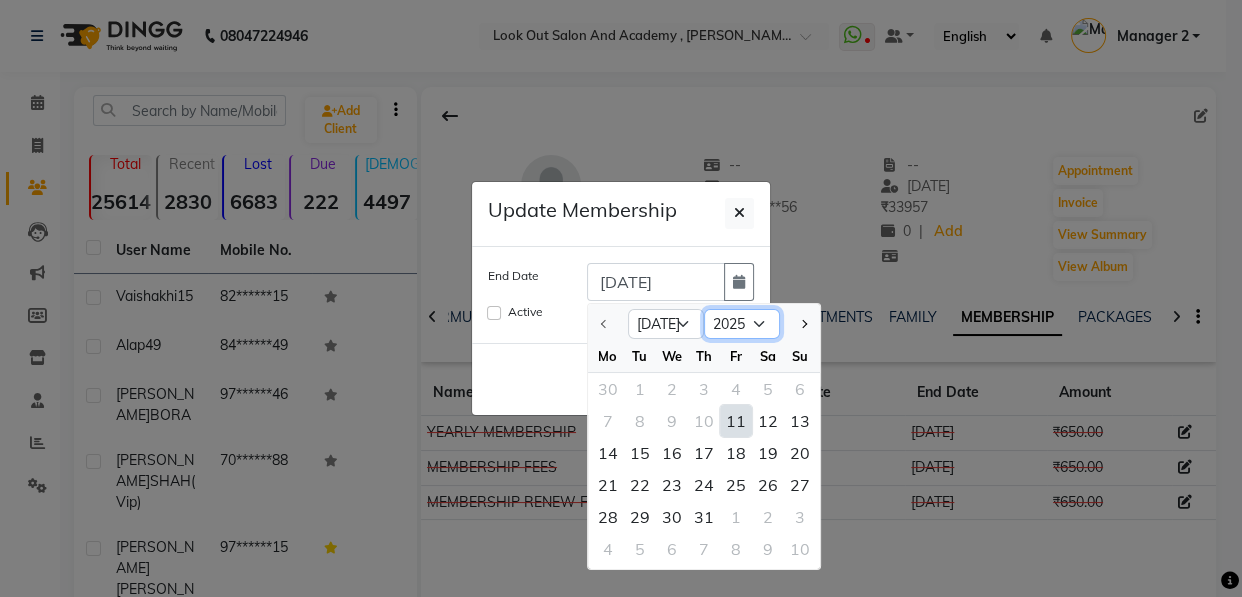 click on "2025 2026 2027 2028 2029 2030 2031 2032 2033 2034 2035" 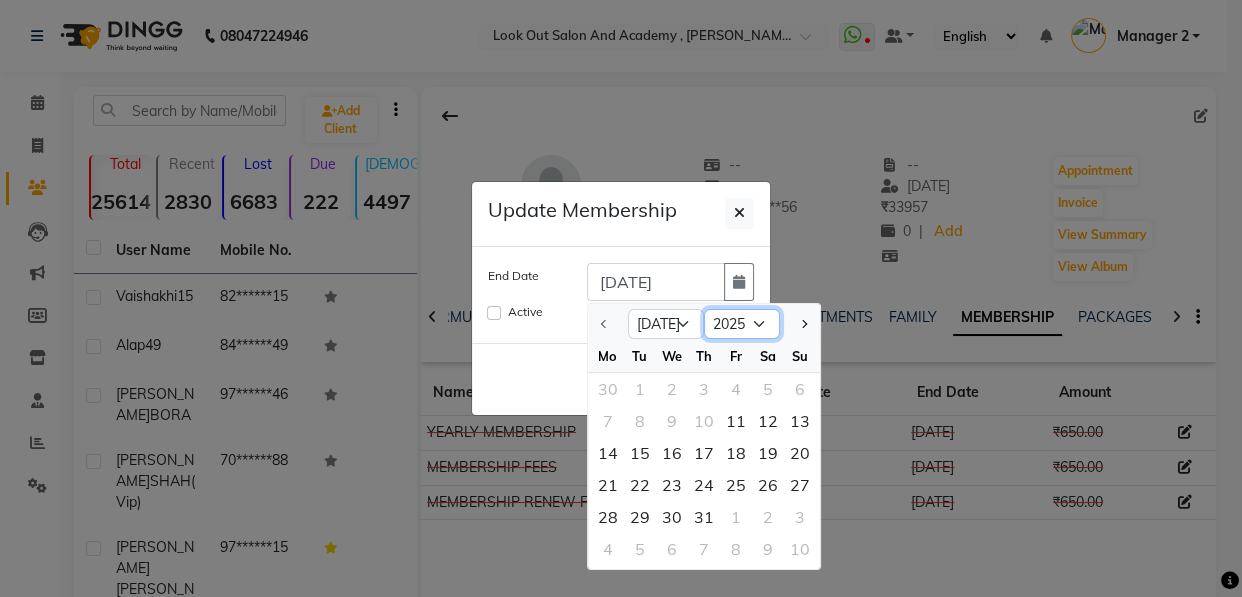 select on "2026" 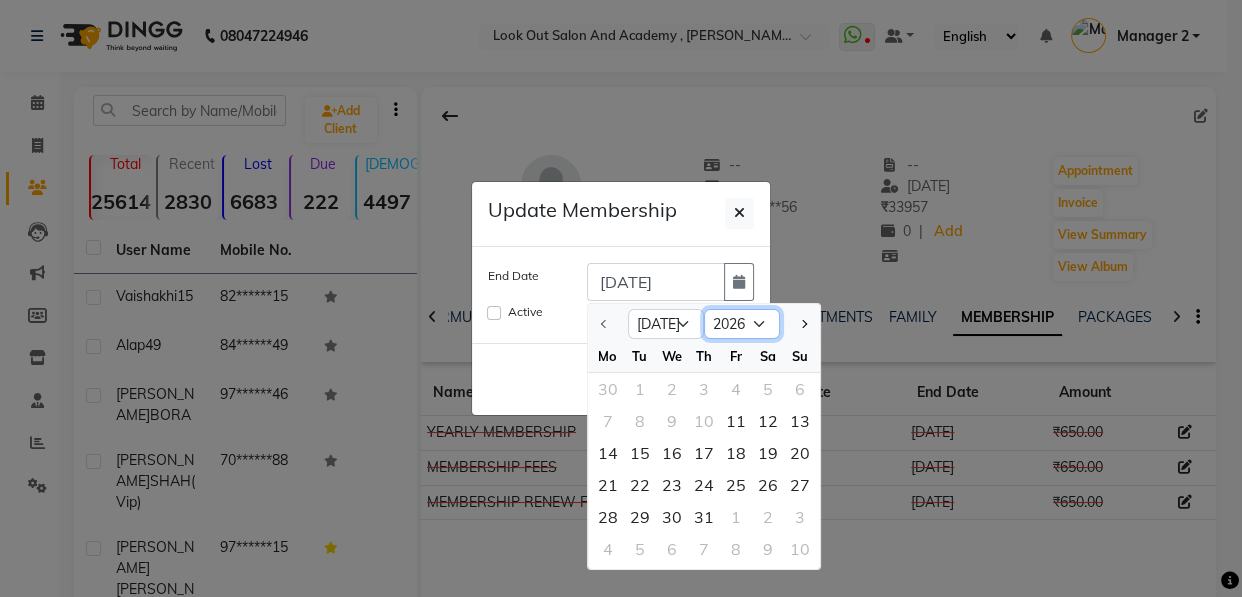 click on "2025 2026 2027 2028 2029 2030 2031 2032 2033 2034 2035" 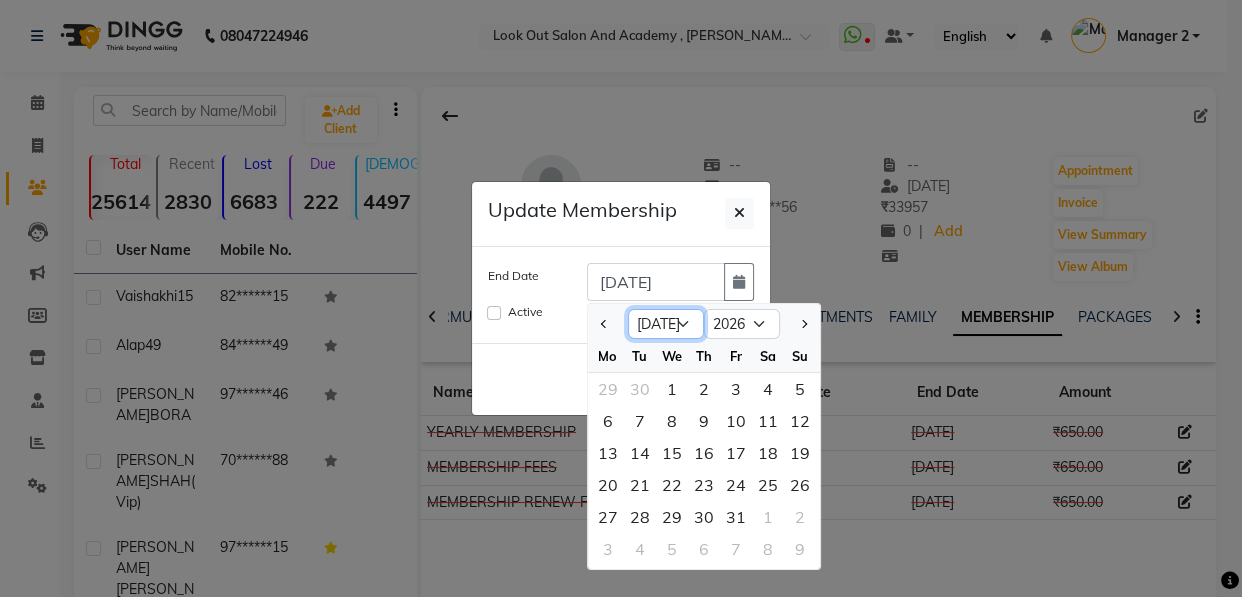 click on "Jan Feb Mar Apr May Jun Jul Aug Sep Oct Nov Dec" 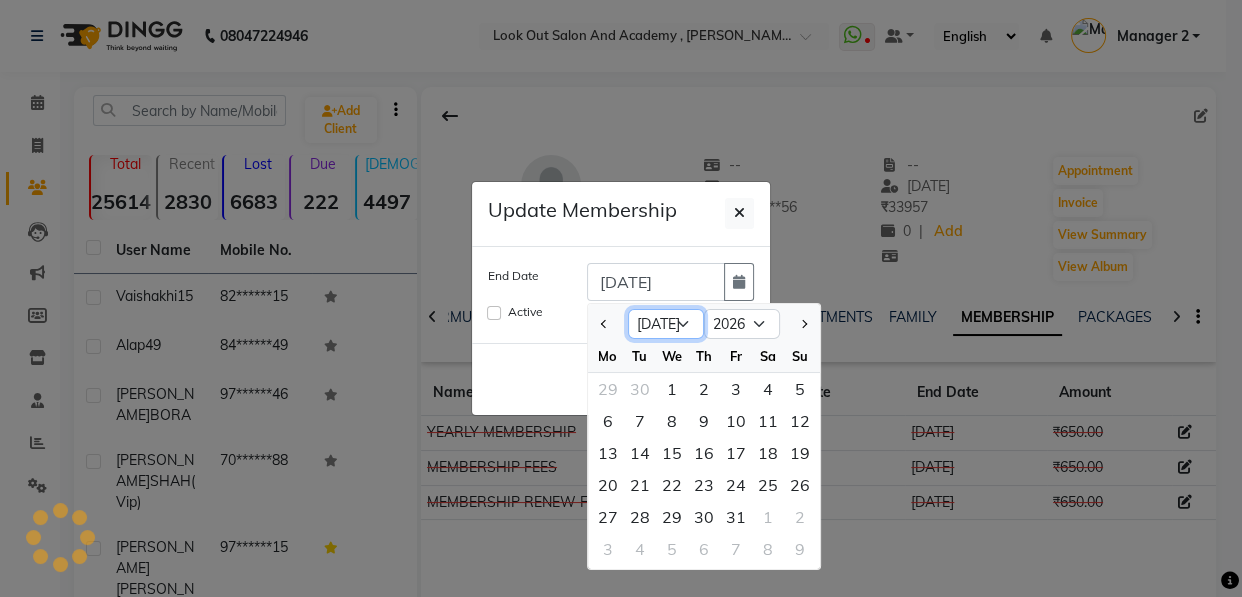 select on "6" 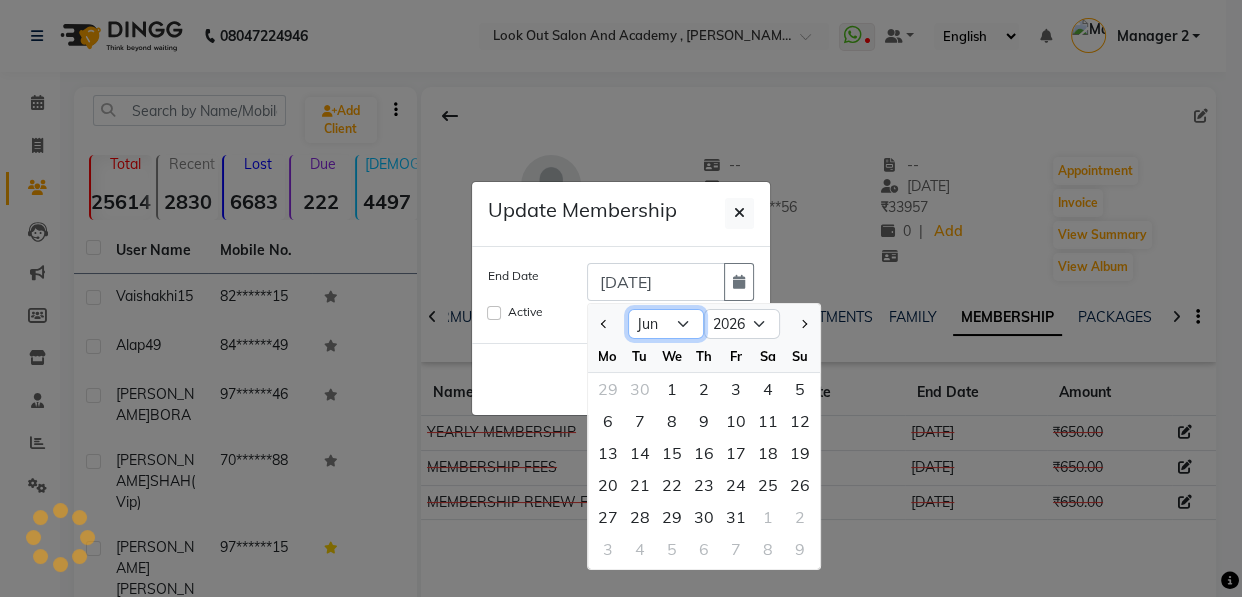 click on "Jan Feb Mar Apr May Jun Jul Aug Sep Oct Nov Dec" 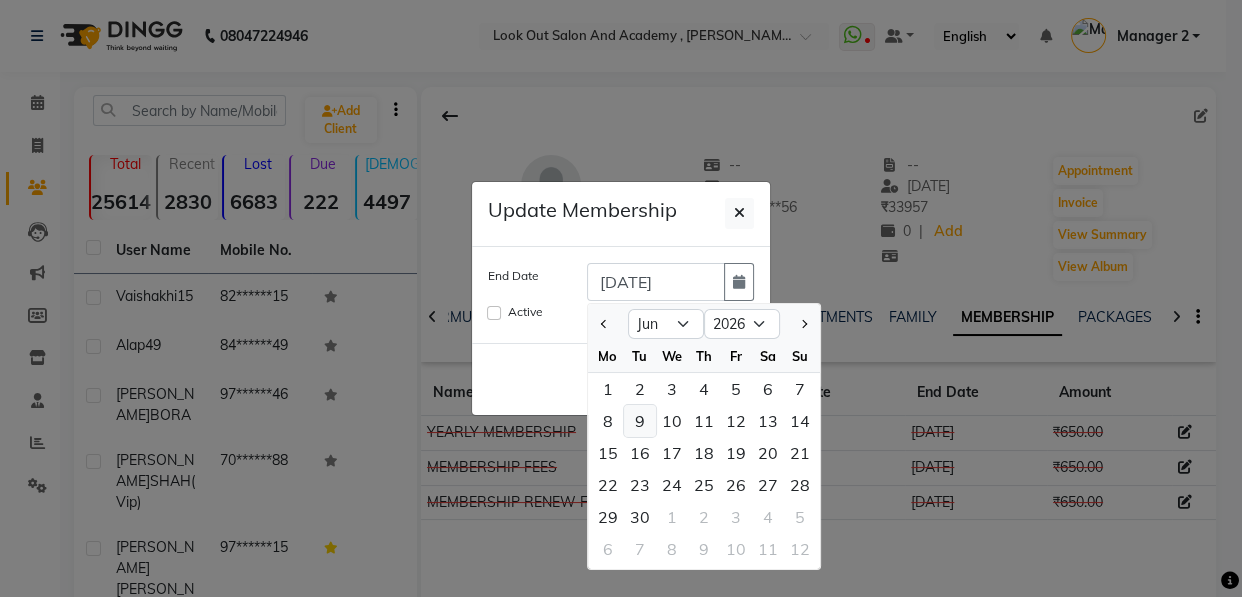 click on "9" 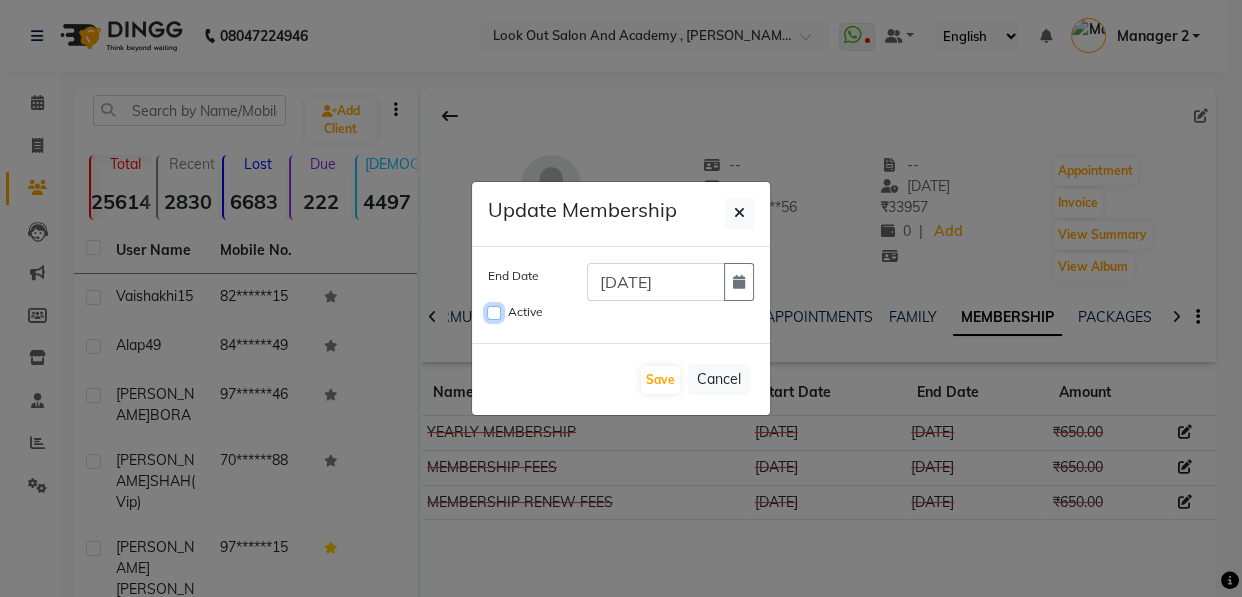 drag, startPoint x: 492, startPoint y: 315, endPoint x: 583, endPoint y: 376, distance: 109.55364 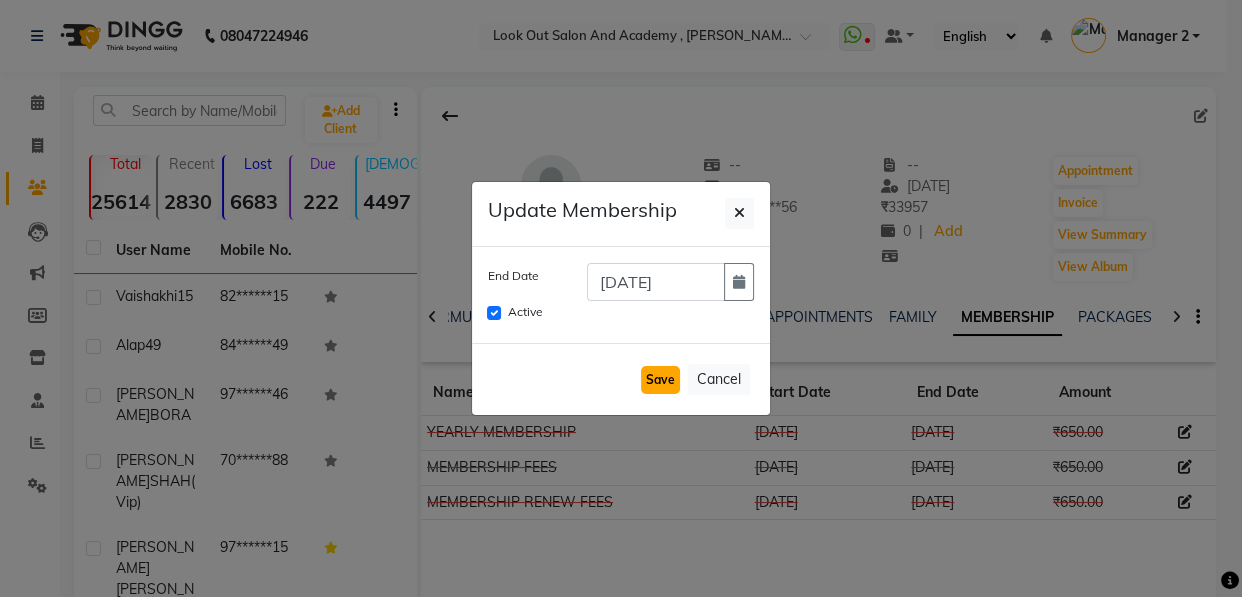 click on "Save" 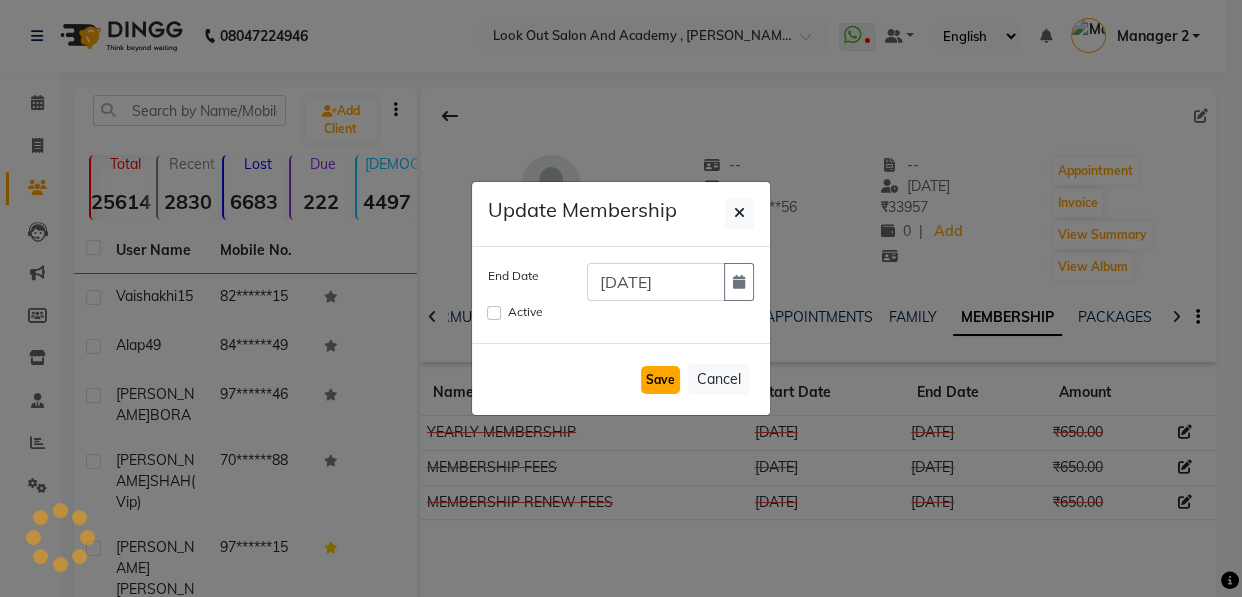 type 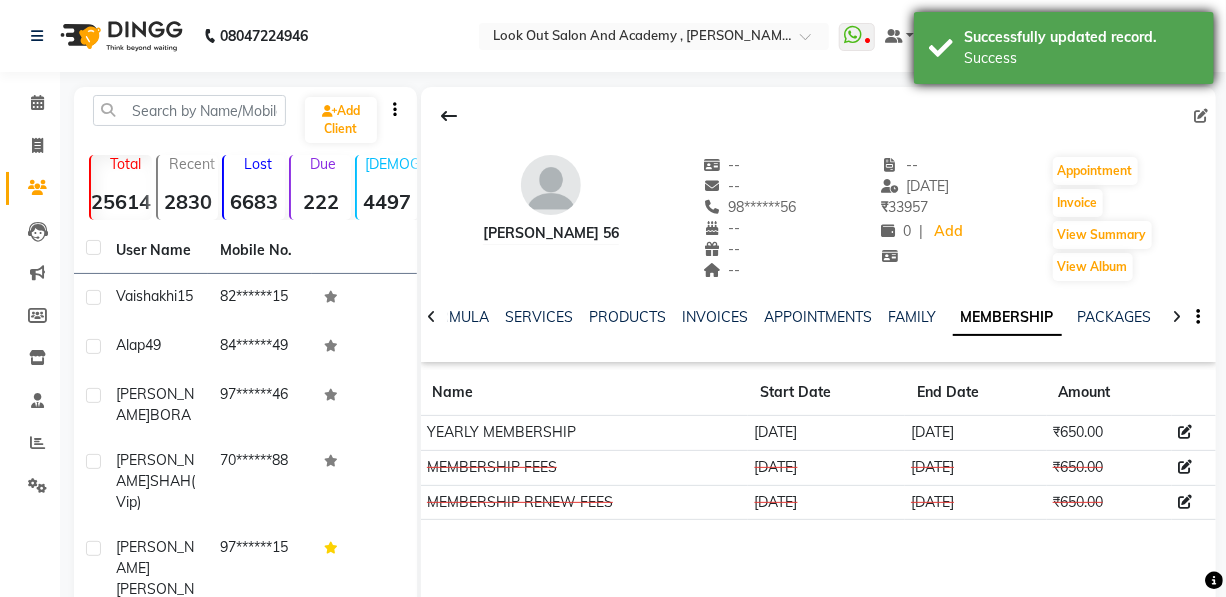 click on "Successfully updated record.   Success" at bounding box center [1064, 48] 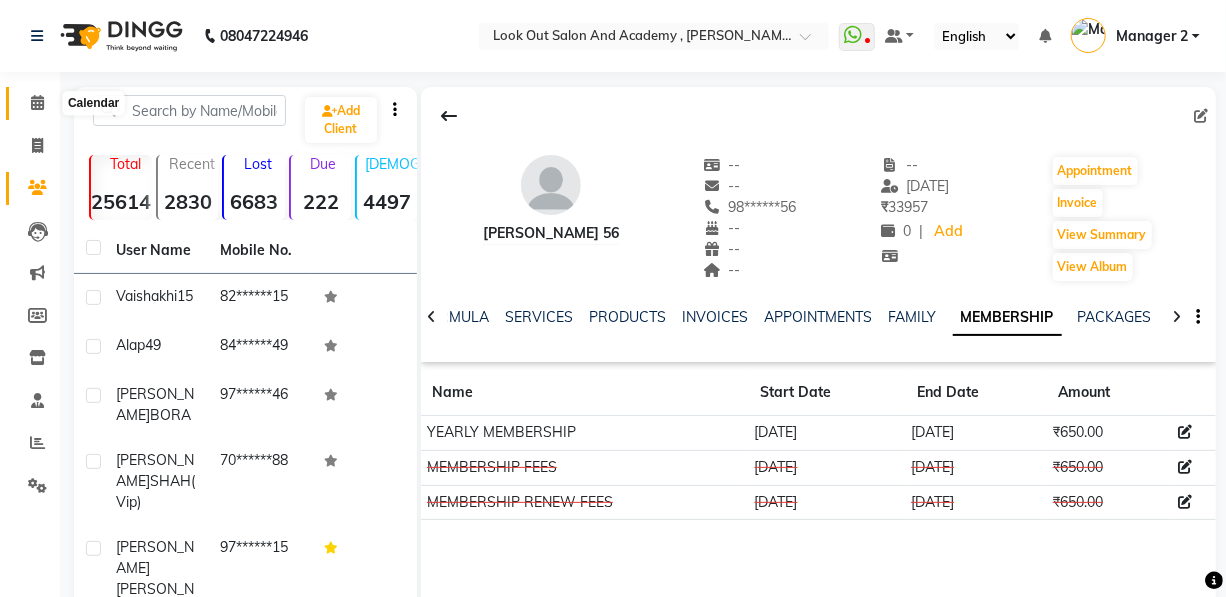 click 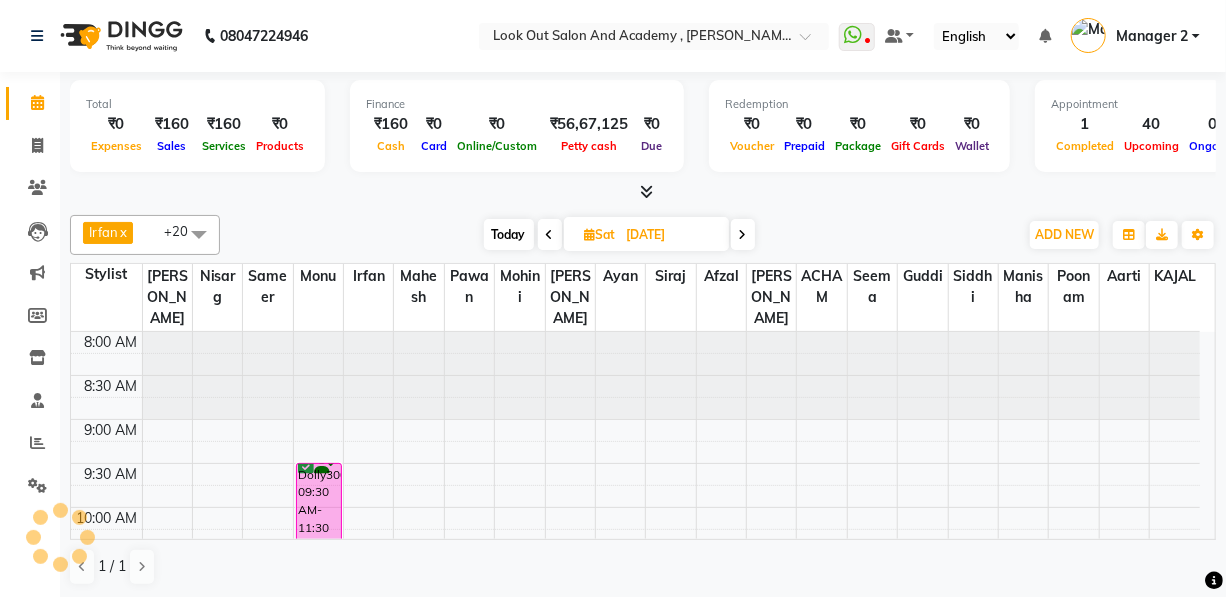 scroll, scrollTop: 175, scrollLeft: 0, axis: vertical 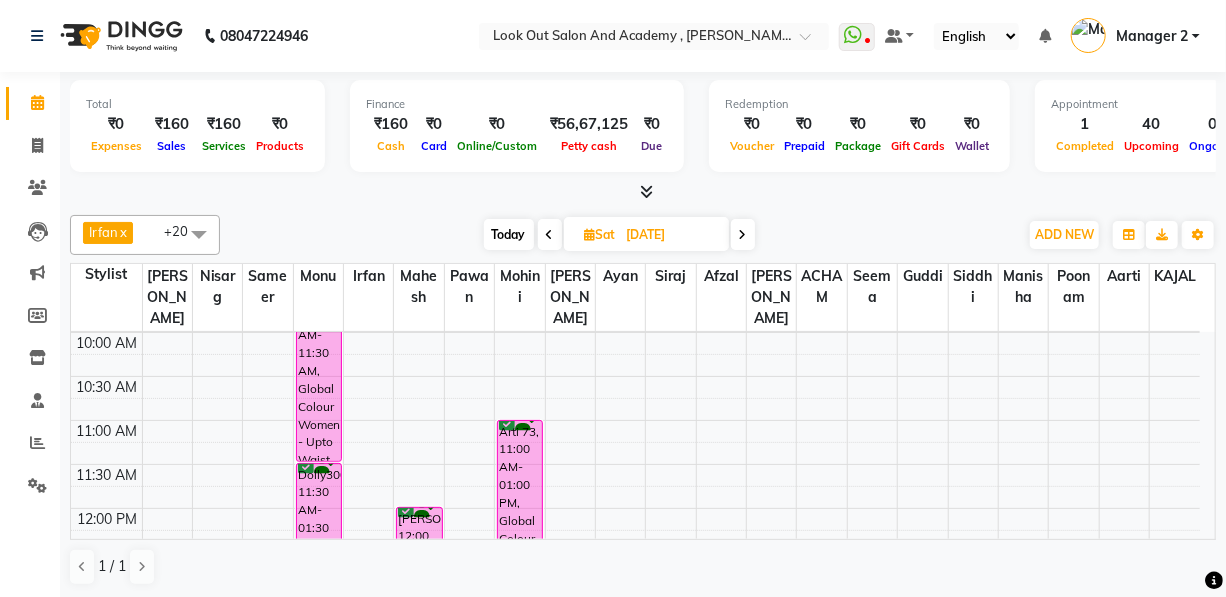 click on "Today" at bounding box center (509, 234) 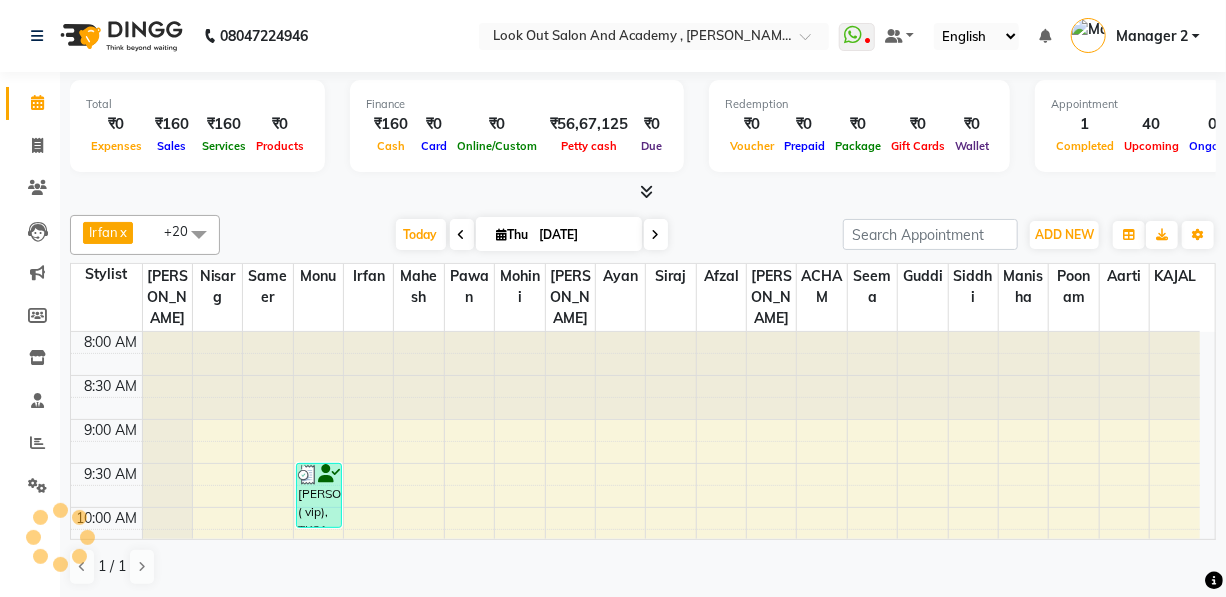 scroll, scrollTop: 175, scrollLeft: 0, axis: vertical 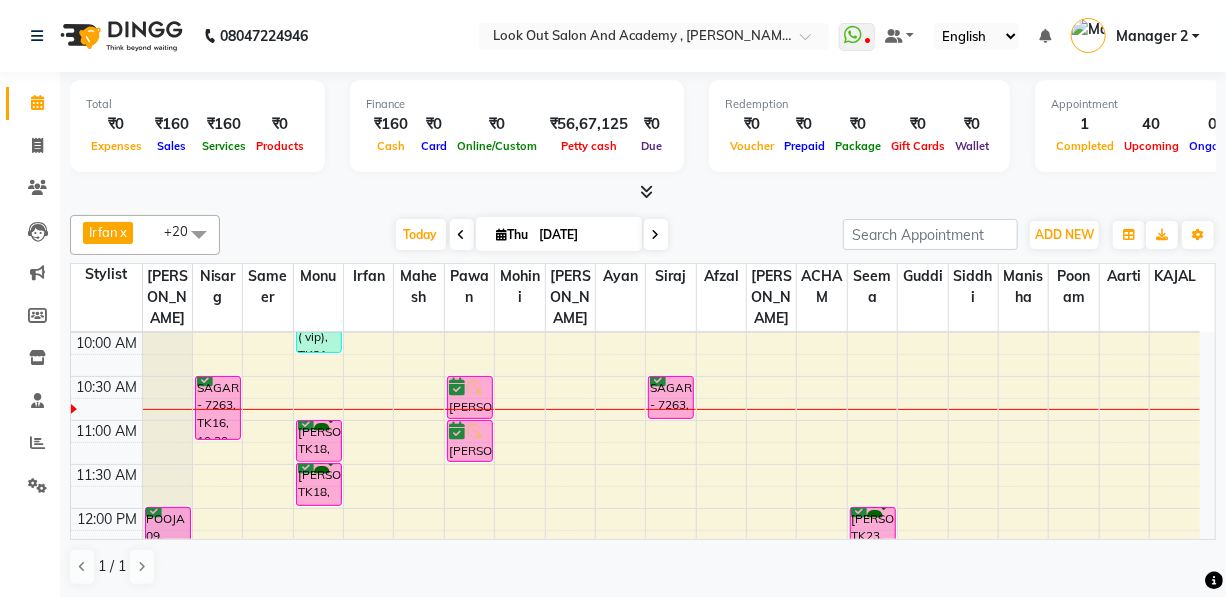 click at bounding box center (656, 234) 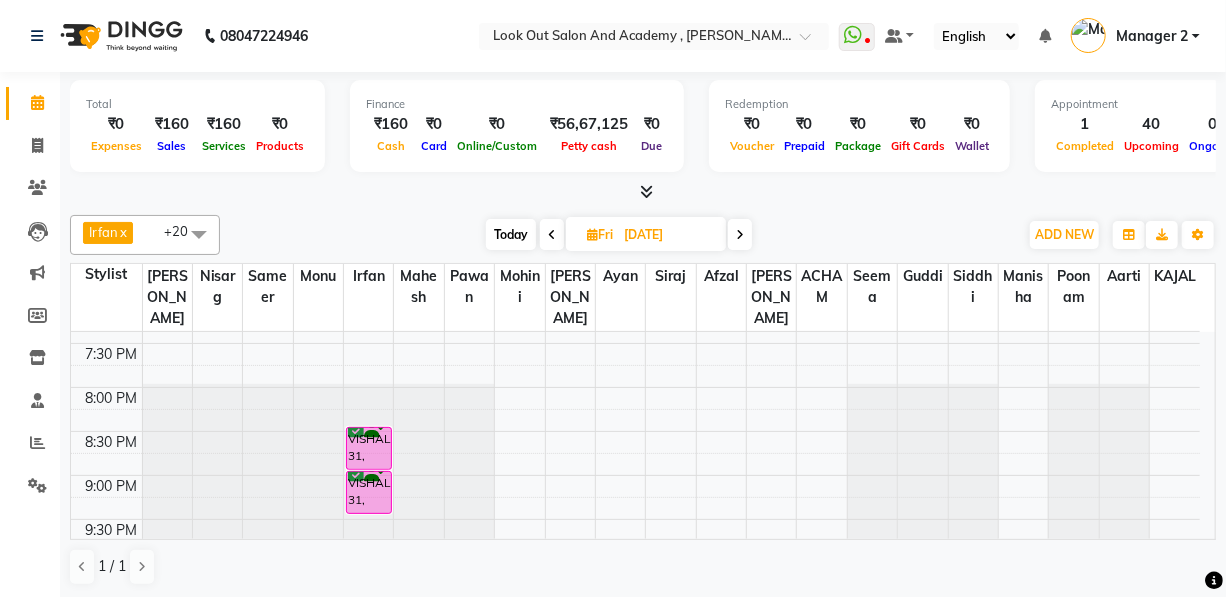 scroll, scrollTop: 909, scrollLeft: 0, axis: vertical 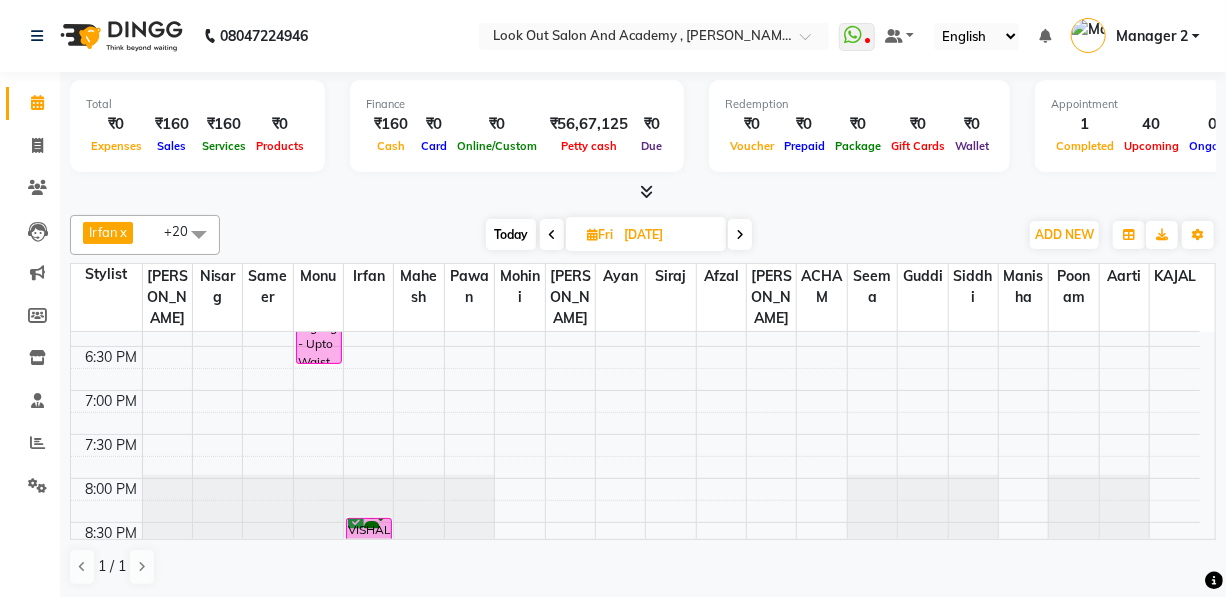click at bounding box center (740, 235) 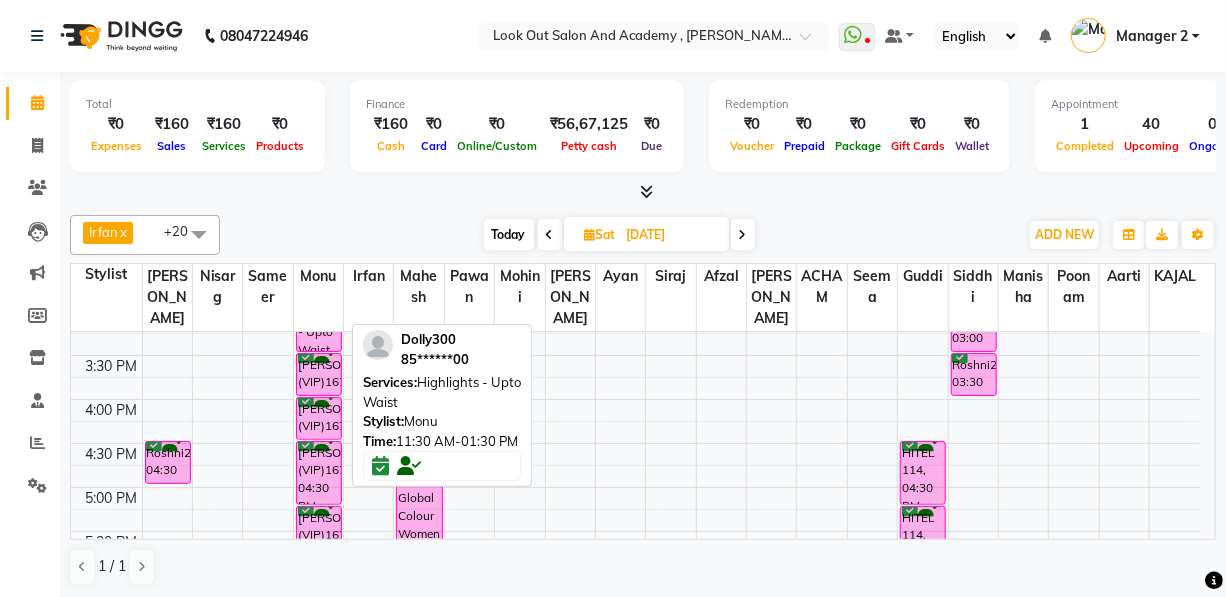 scroll, scrollTop: 818, scrollLeft: 0, axis: vertical 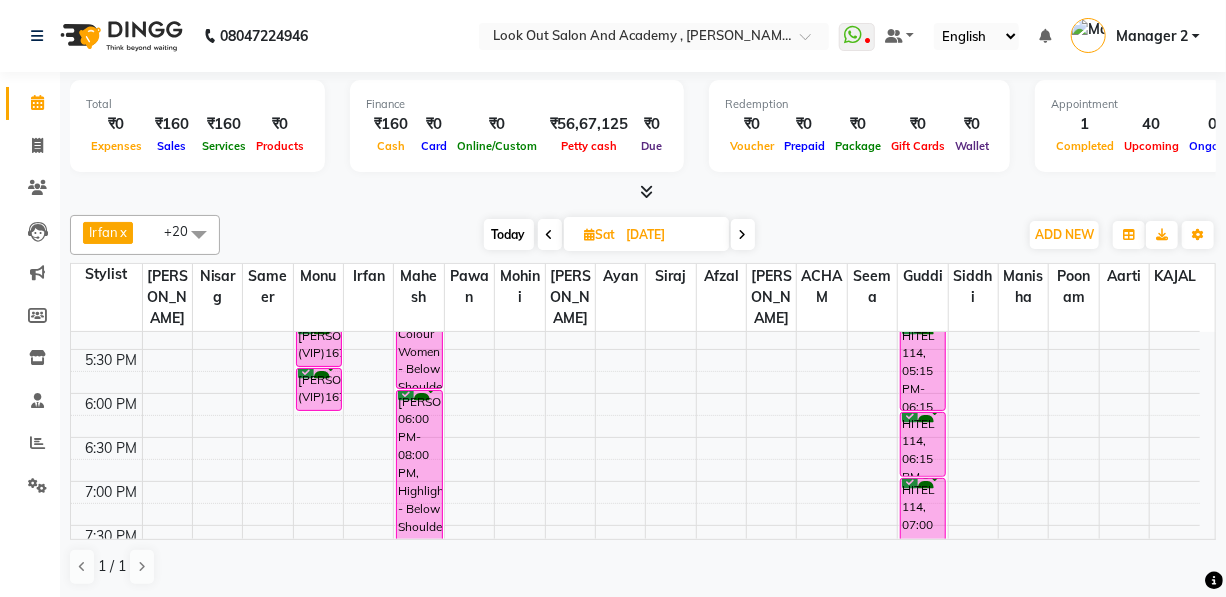 click at bounding box center [743, 234] 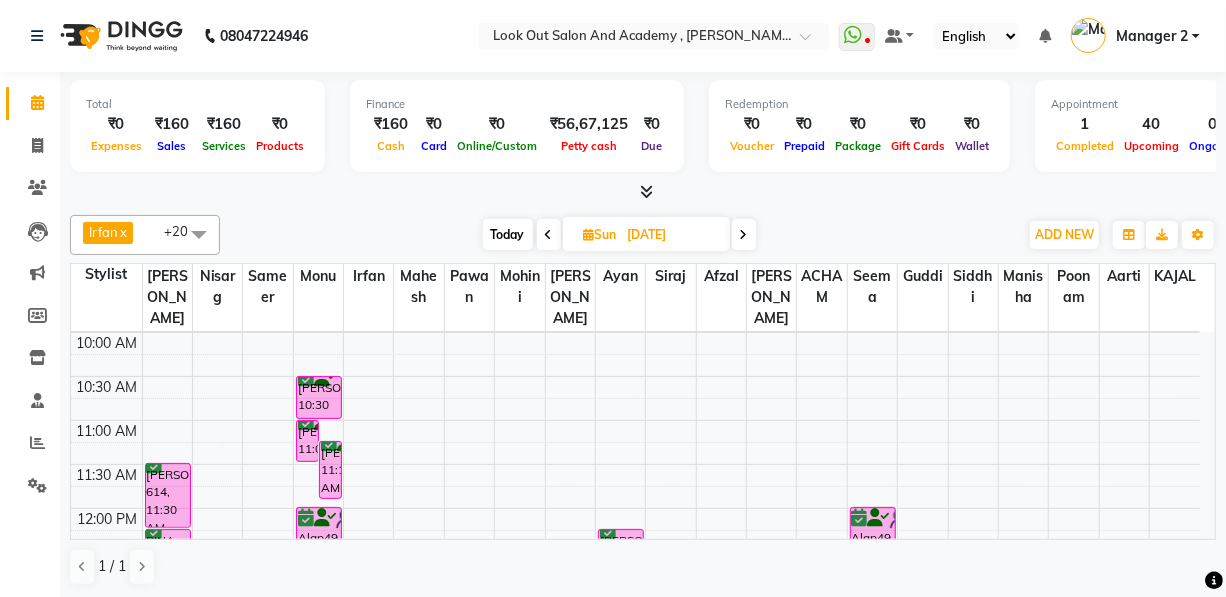 scroll, scrollTop: 84, scrollLeft: 0, axis: vertical 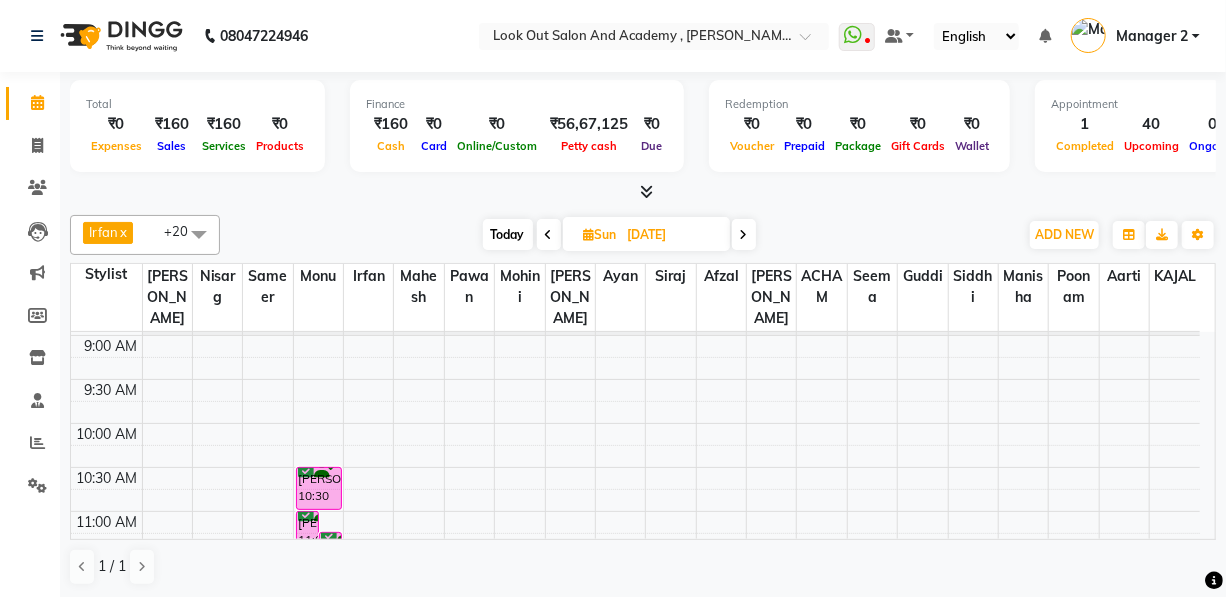 click on "Today" at bounding box center [508, 234] 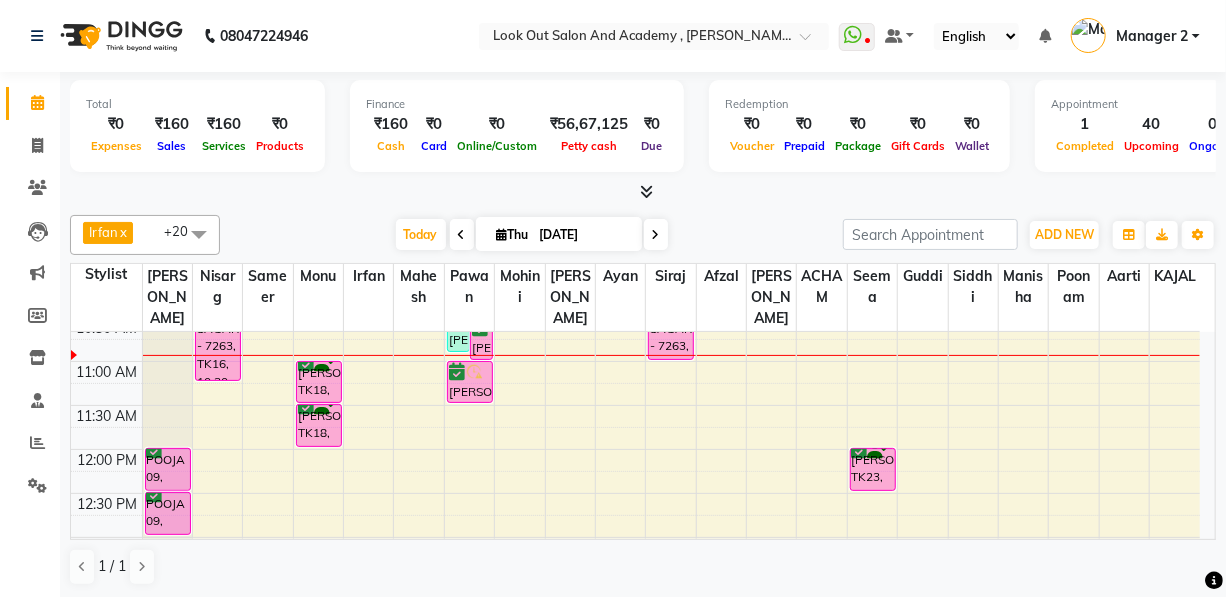 scroll, scrollTop: 266, scrollLeft: 0, axis: vertical 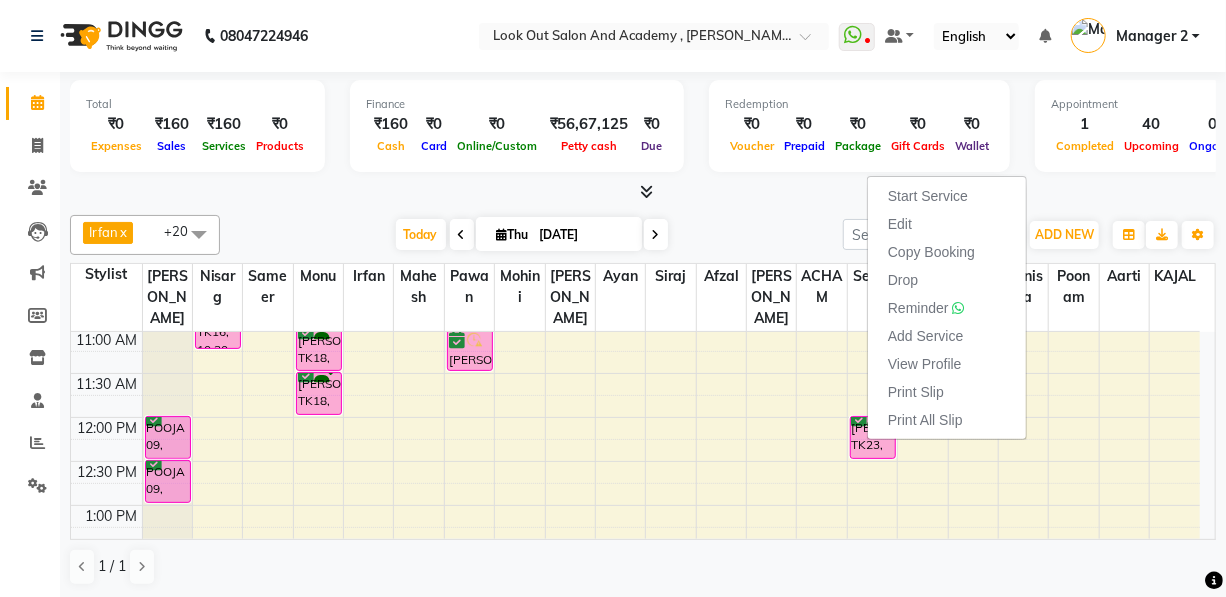 click on "Edit" at bounding box center (900, 224) 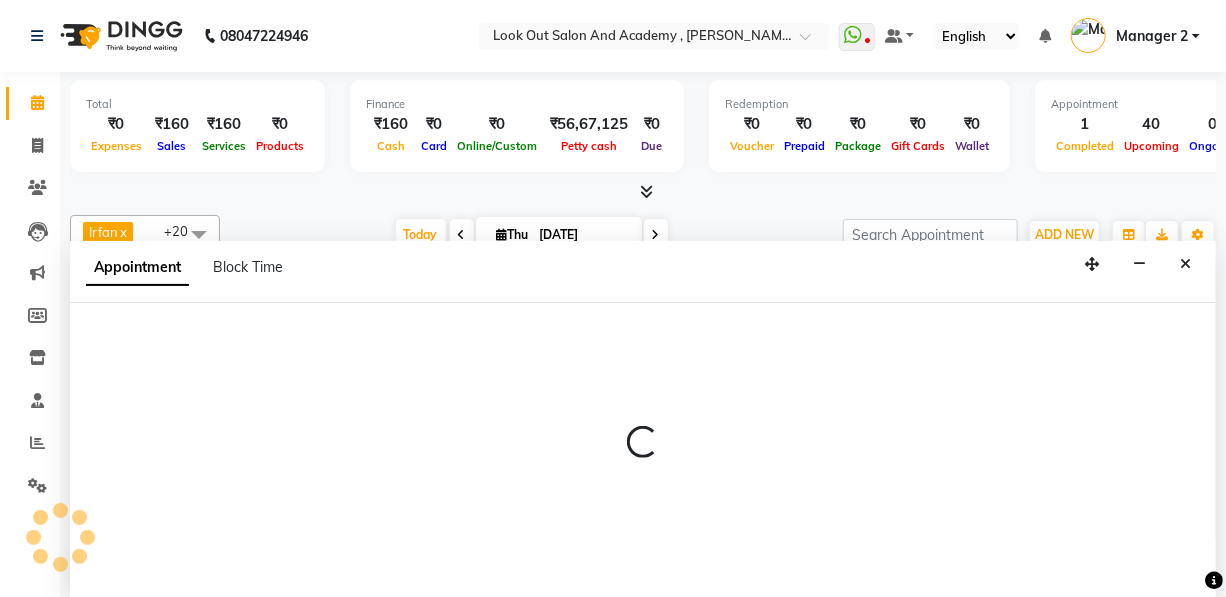 scroll, scrollTop: 0, scrollLeft: 0, axis: both 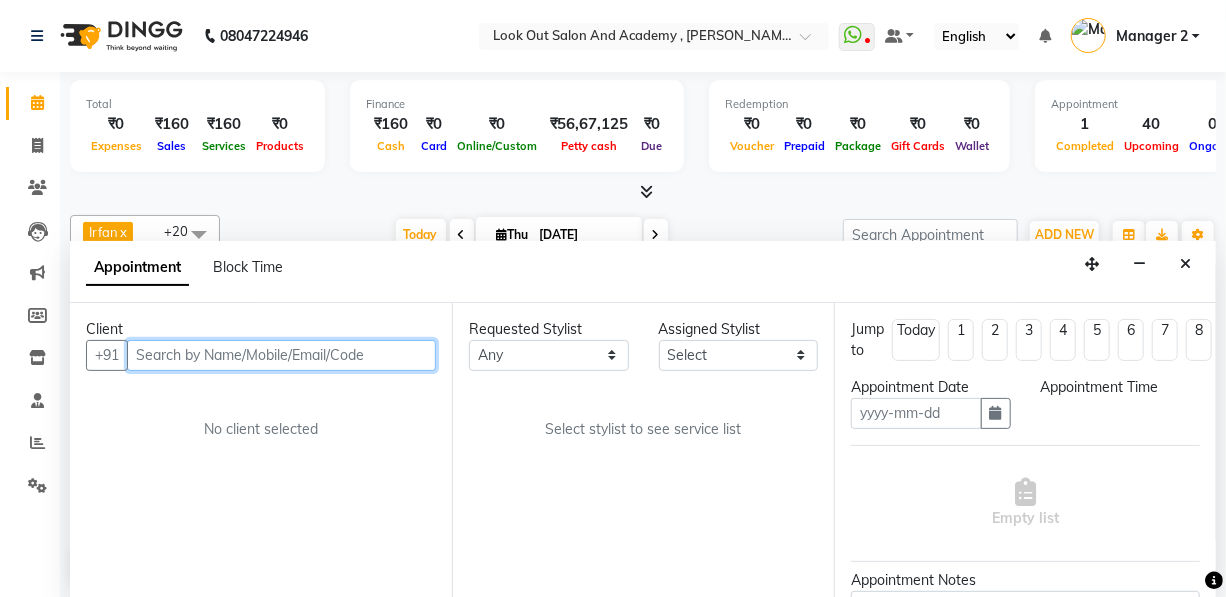 type on "[DATE]" 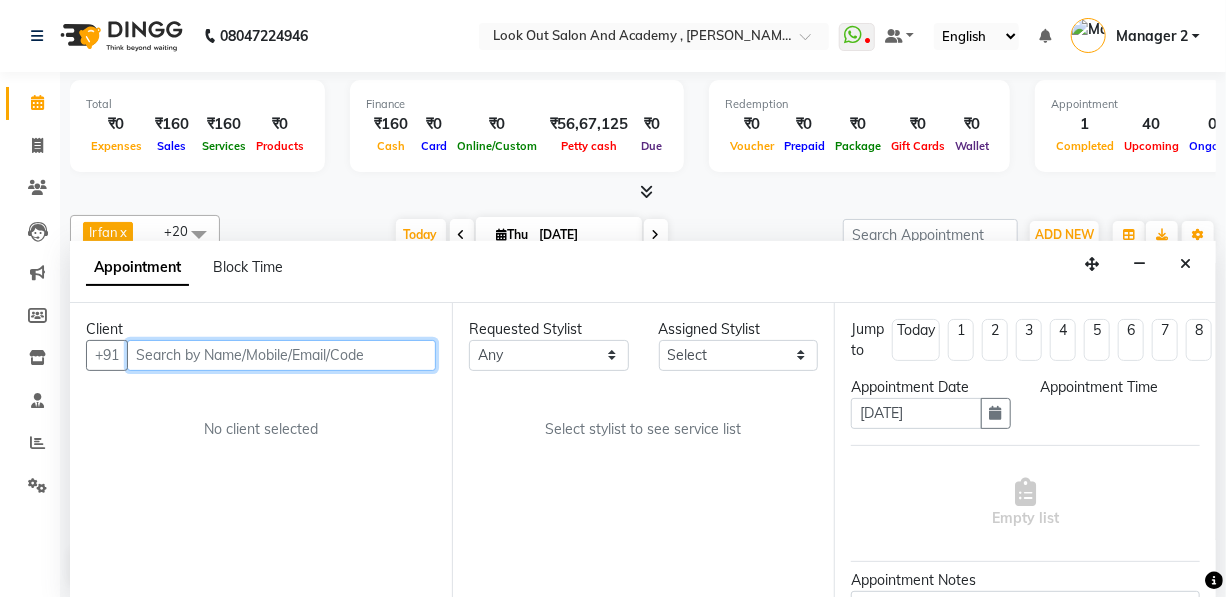 select on "confirm booking" 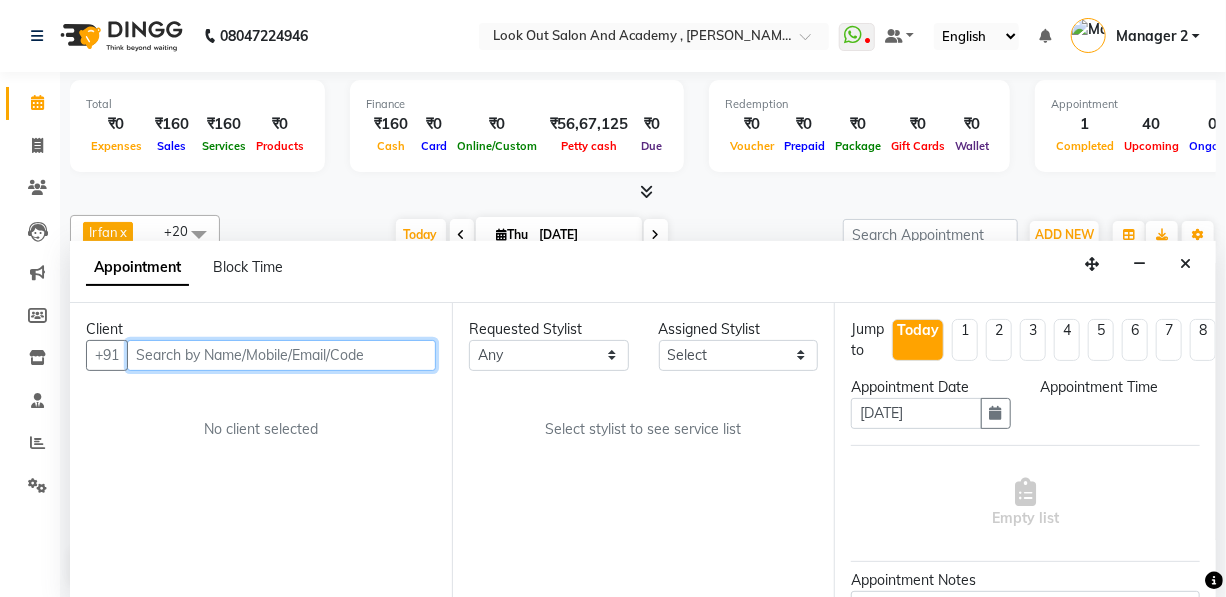 select on "720" 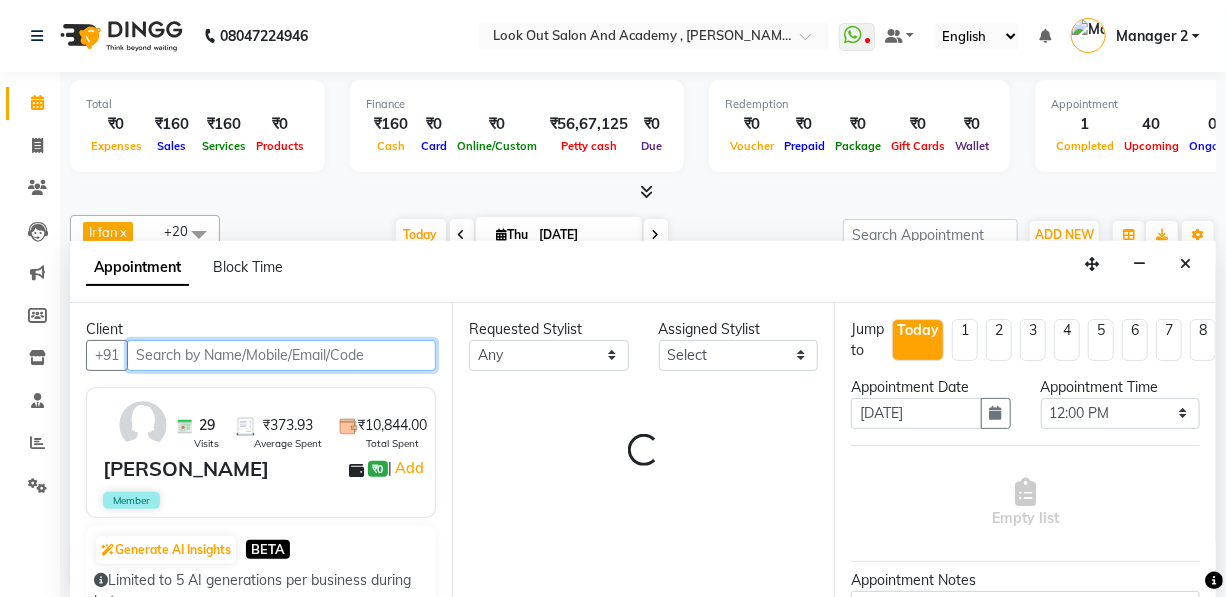 scroll, scrollTop: 175, scrollLeft: 0, axis: vertical 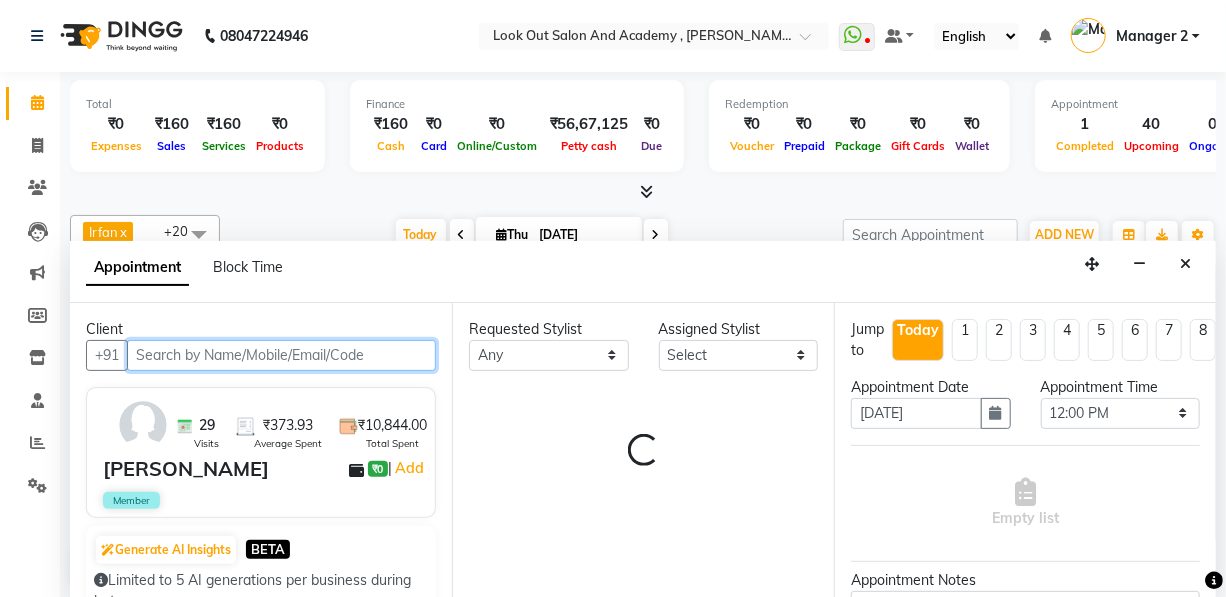 select on "28276" 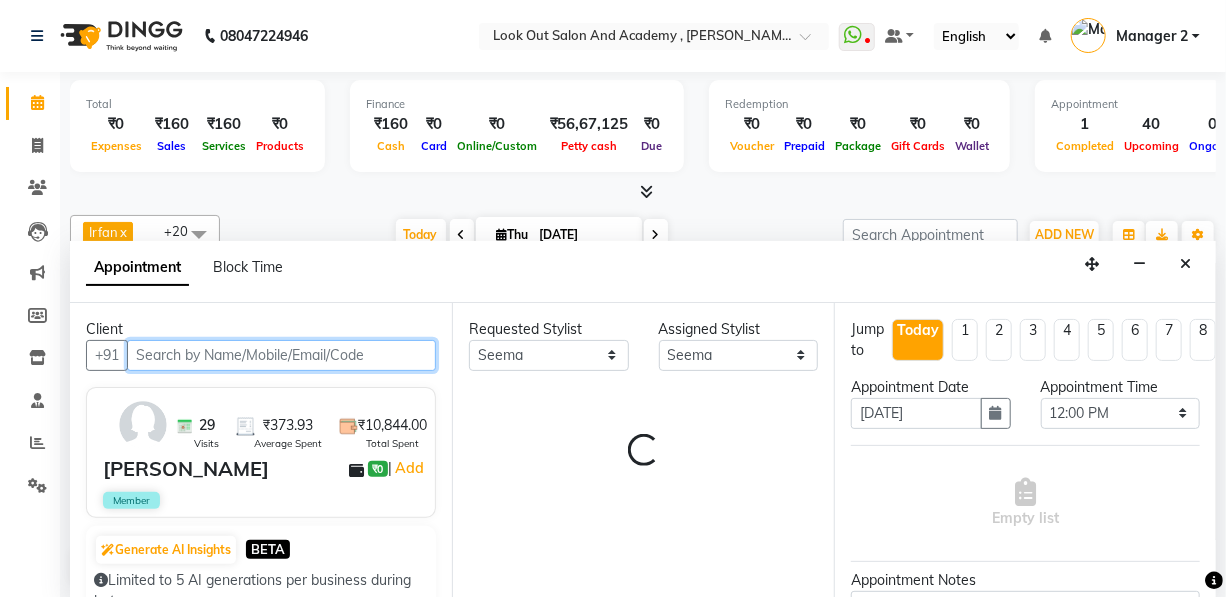 select on "2068" 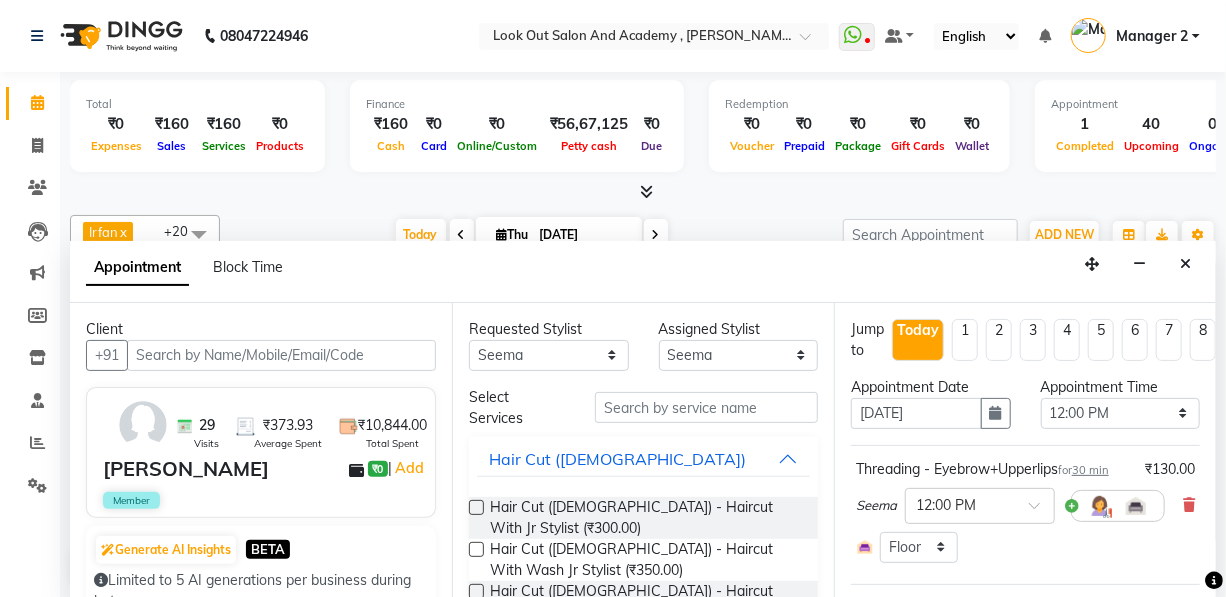 click on "Appointment Date 10-07-2025" at bounding box center (931, 411) 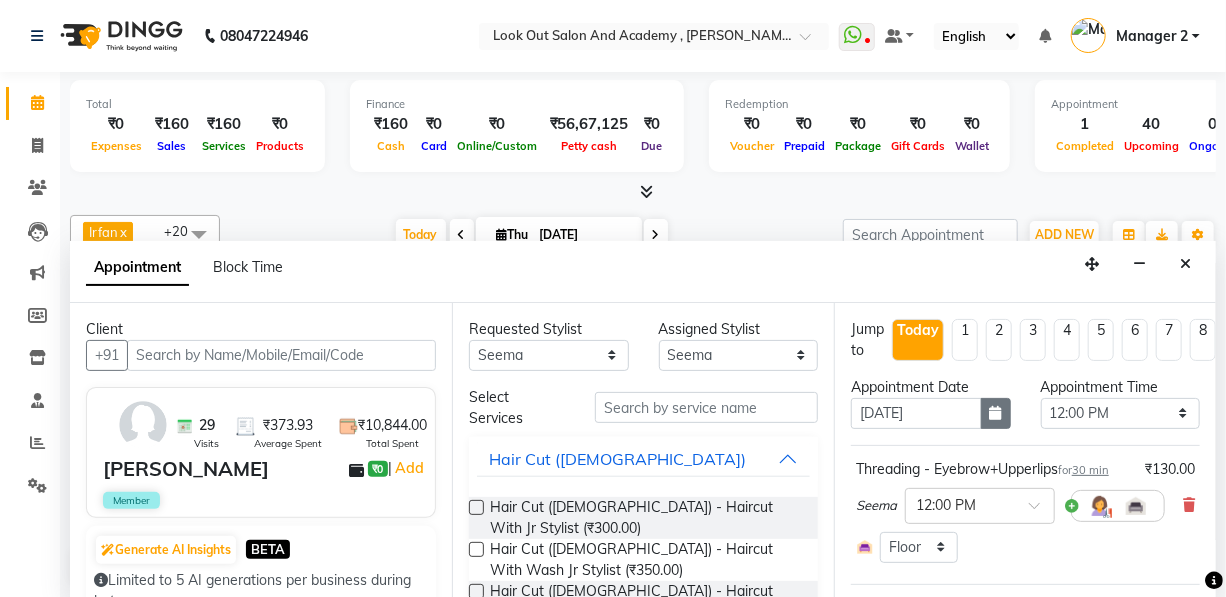 click at bounding box center (996, 413) 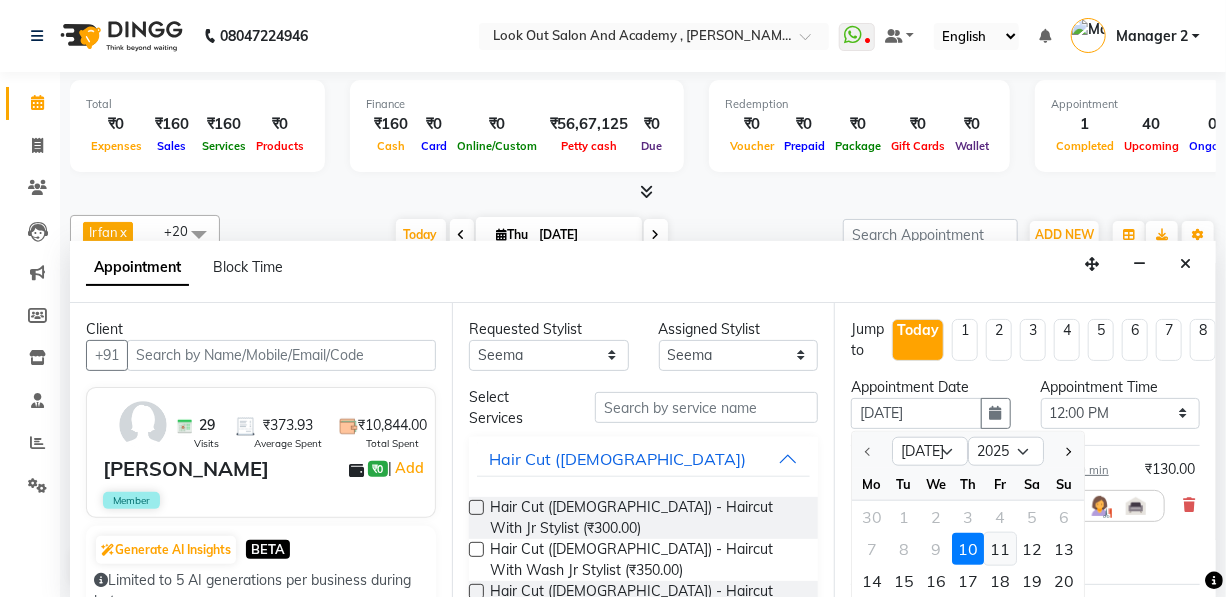 click on "11" at bounding box center (1000, 548) 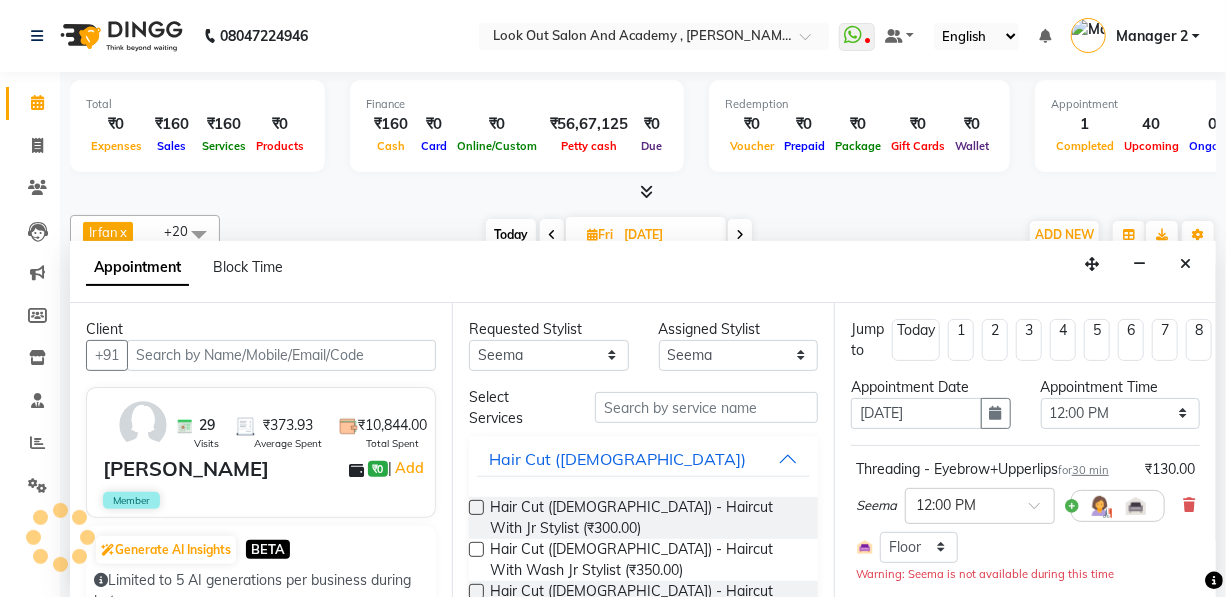 scroll, scrollTop: 175, scrollLeft: 0, axis: vertical 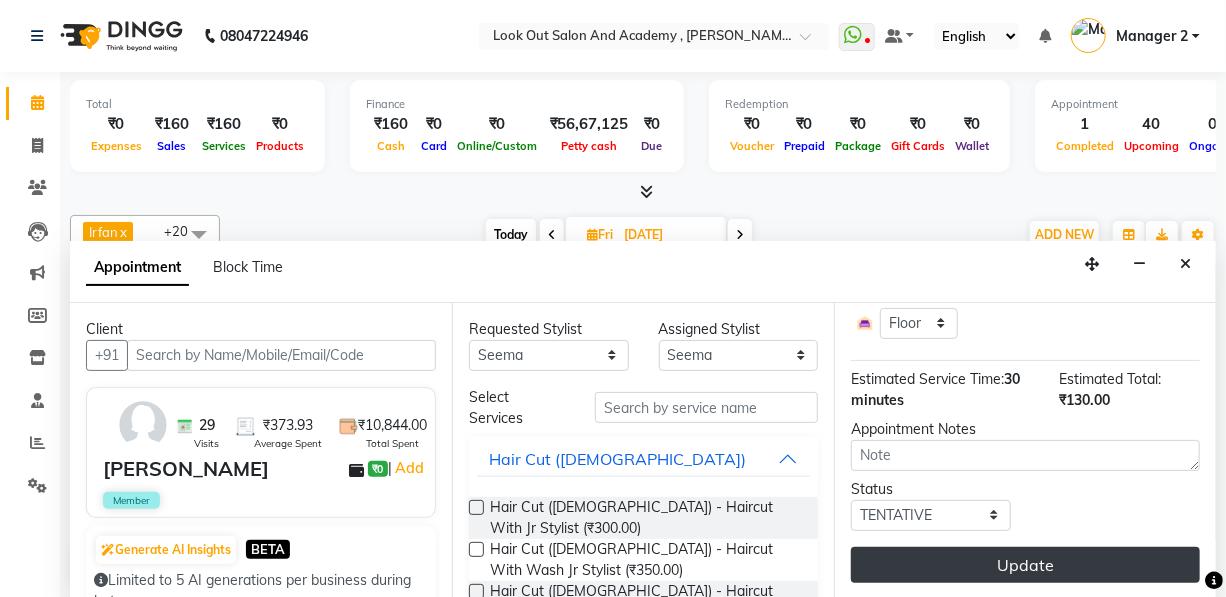 click on "Update" at bounding box center (1025, 565) 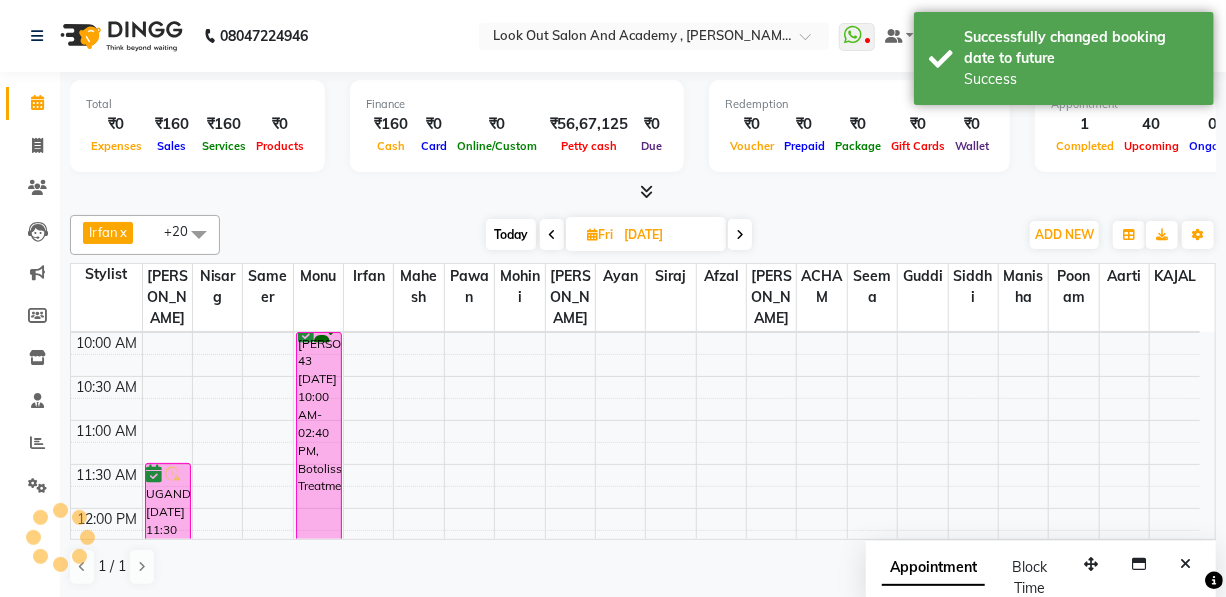 scroll, scrollTop: 0, scrollLeft: 0, axis: both 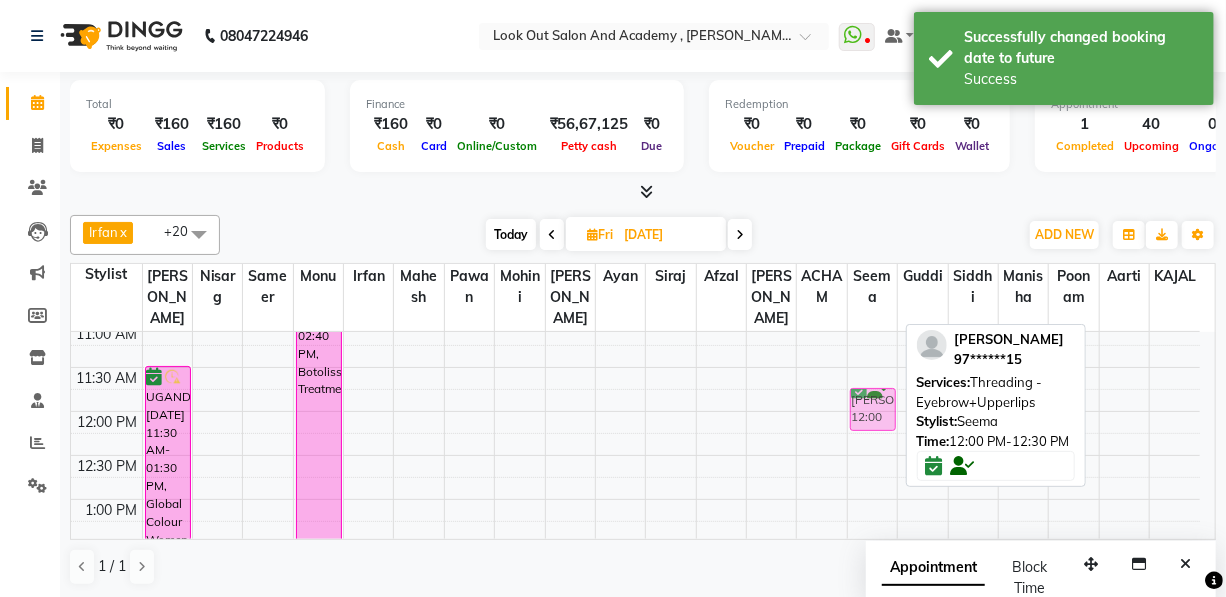 drag, startPoint x: 867, startPoint y: 449, endPoint x: 867, endPoint y: 426, distance: 23 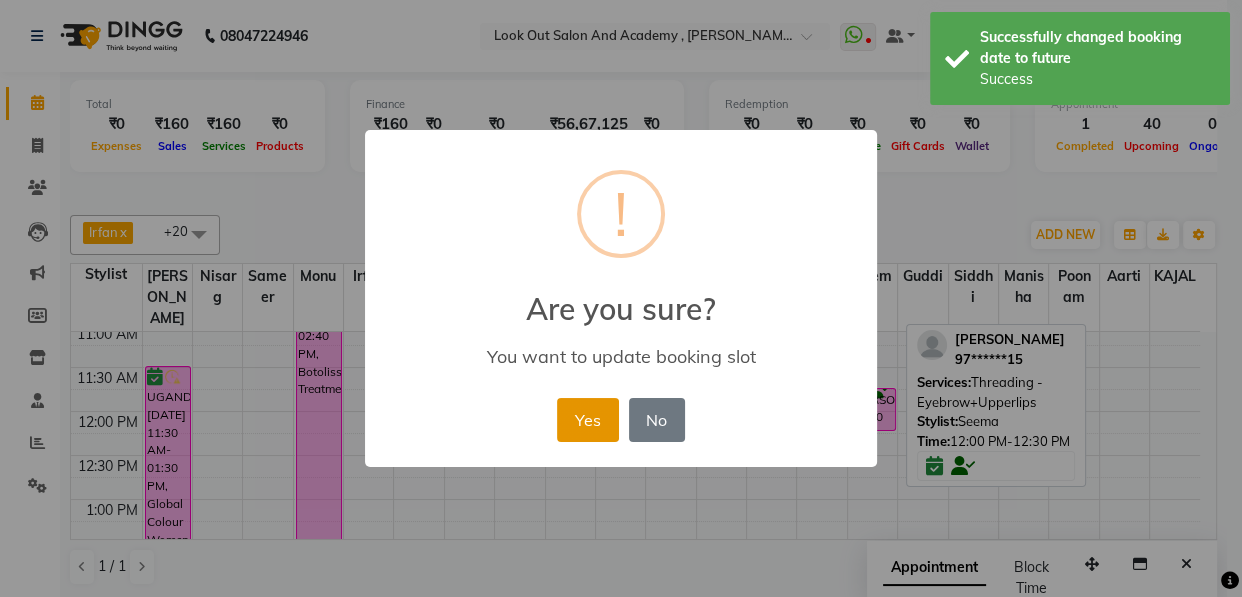 click on "Yes" at bounding box center [587, 420] 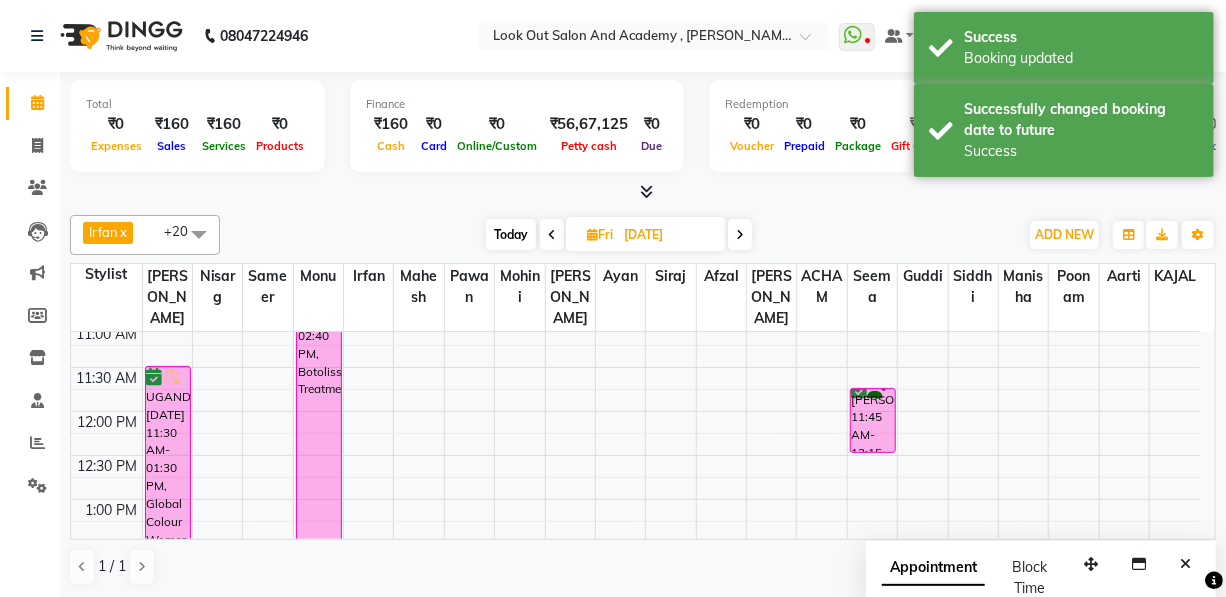 drag, startPoint x: 875, startPoint y: 445, endPoint x: 877, endPoint y: 456, distance: 11.18034 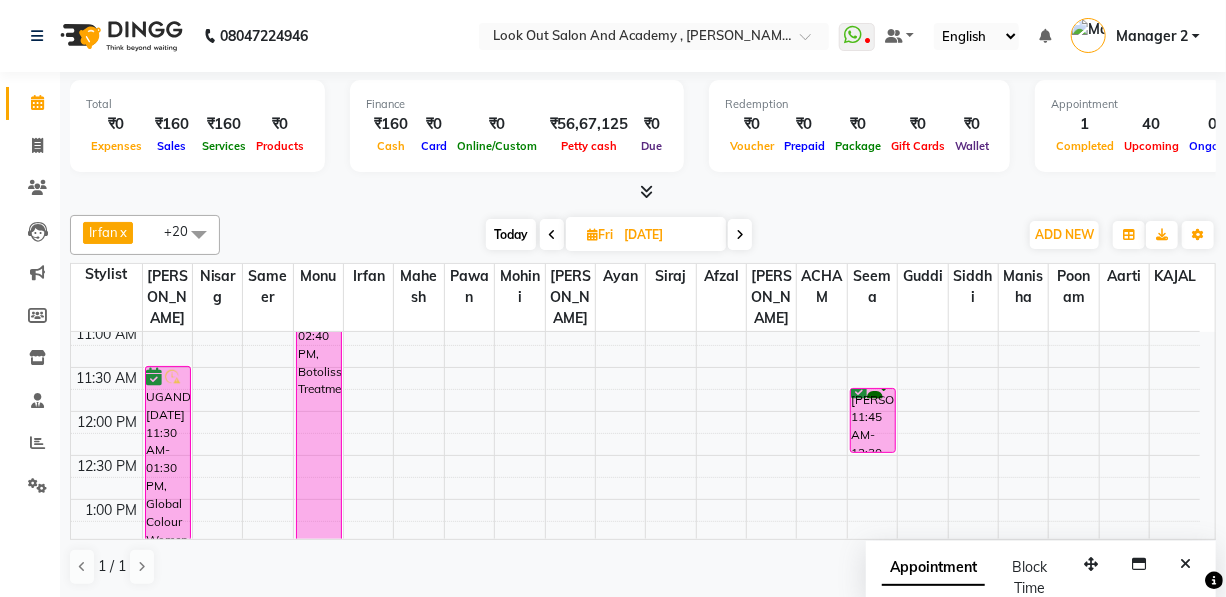 click on "Fri" at bounding box center [600, 234] 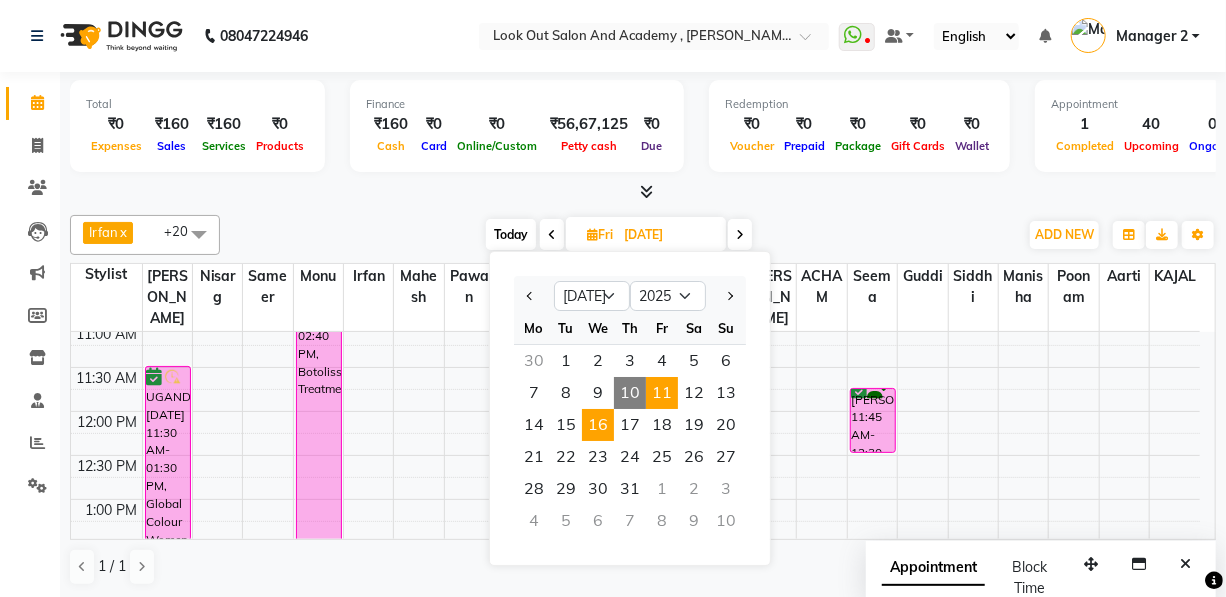 click on "16" at bounding box center (598, 425) 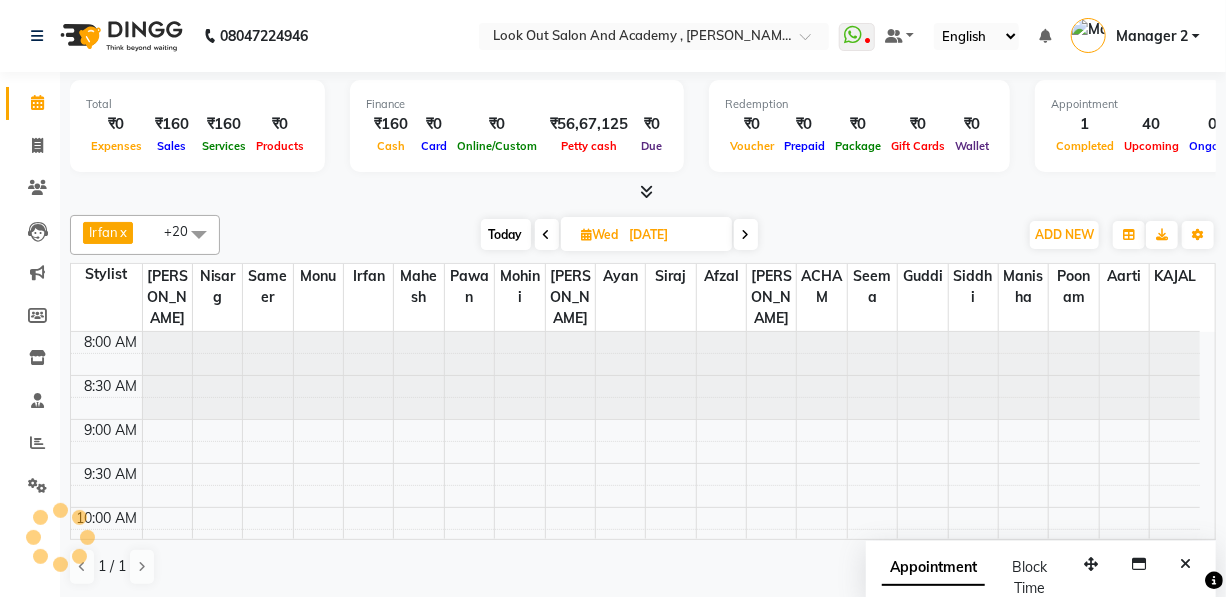 scroll, scrollTop: 263, scrollLeft: 0, axis: vertical 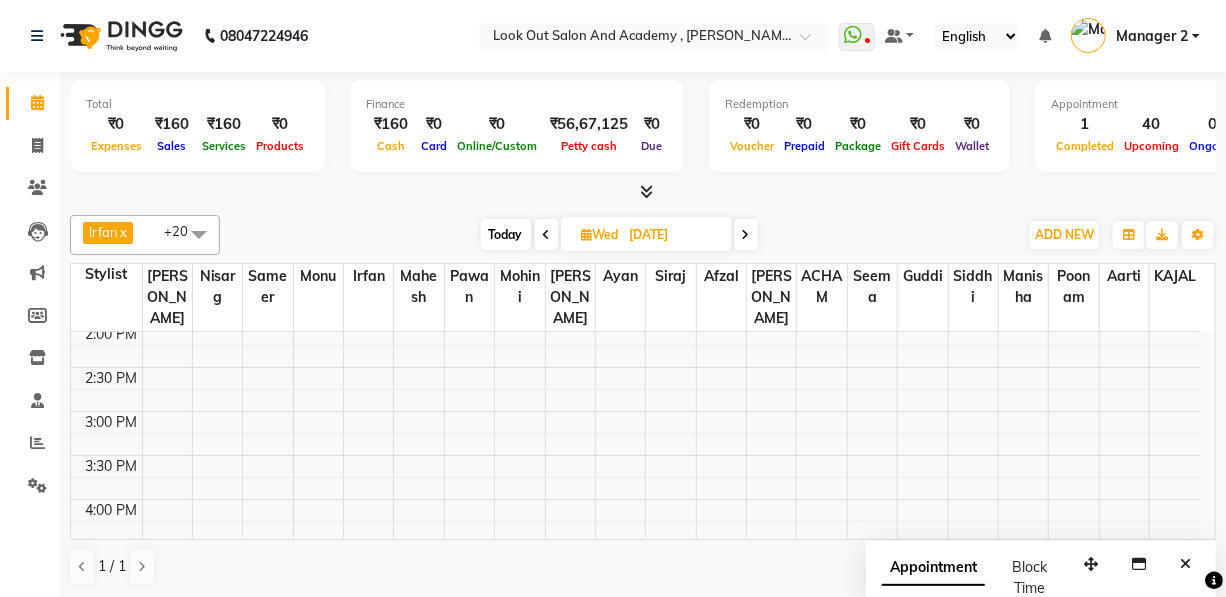 click on "8:00 AM 8:30 AM 9:00 AM 9:30 AM 10:00 AM 10:30 AM 11:00 AM 11:30 AM 12:00 PM 12:30 PM 1:00 PM 1:30 PM 2:00 PM 2:30 PM 3:00 PM 3:30 PM 4:00 PM 4:30 PM 5:00 PM 5:30 PM 6:00 PM 6:30 PM 7:00 PM 7:30 PM 8:00 PM 8:30 PM 9:00 PM 9:30 PM 10:00 PM 10:30 PM" at bounding box center [635, 455] 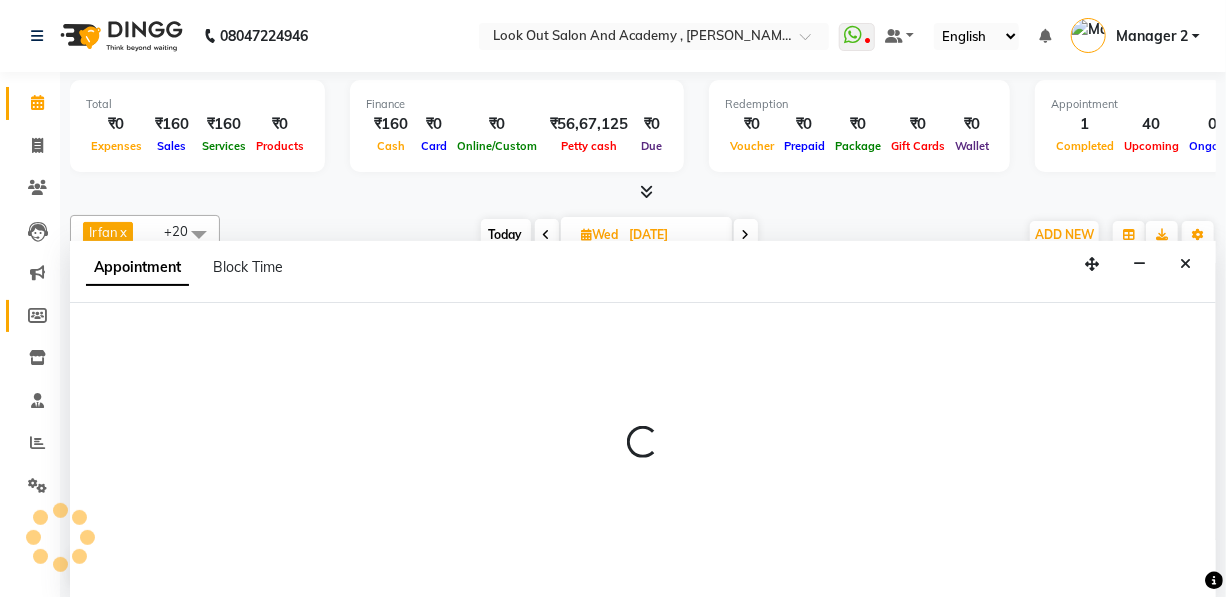 select on "28350" 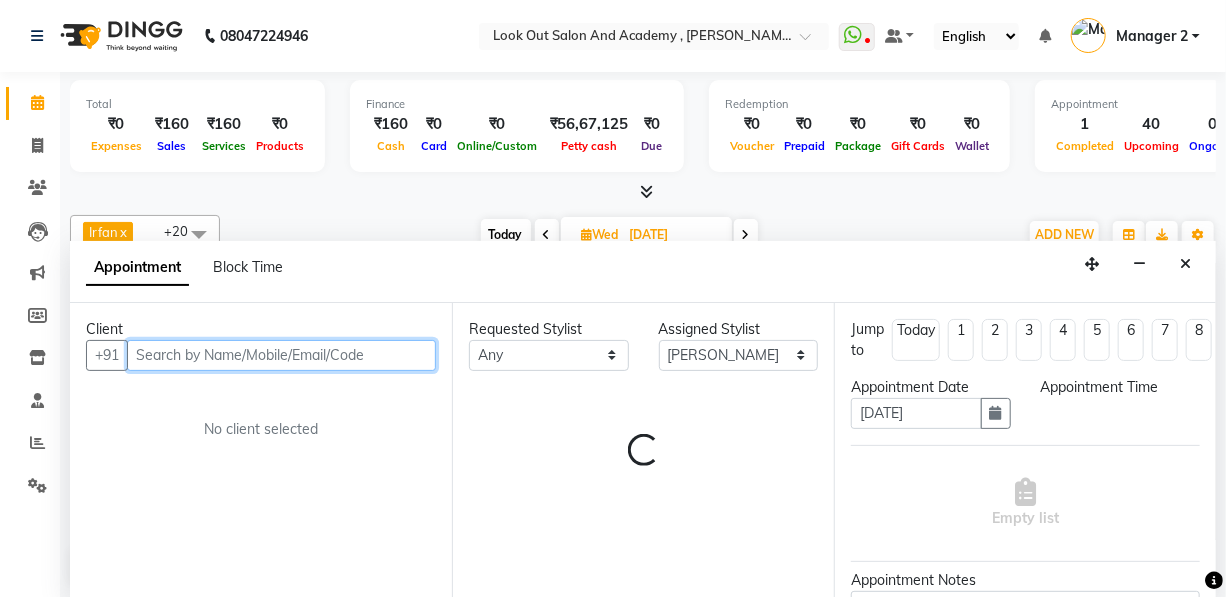 select on "900" 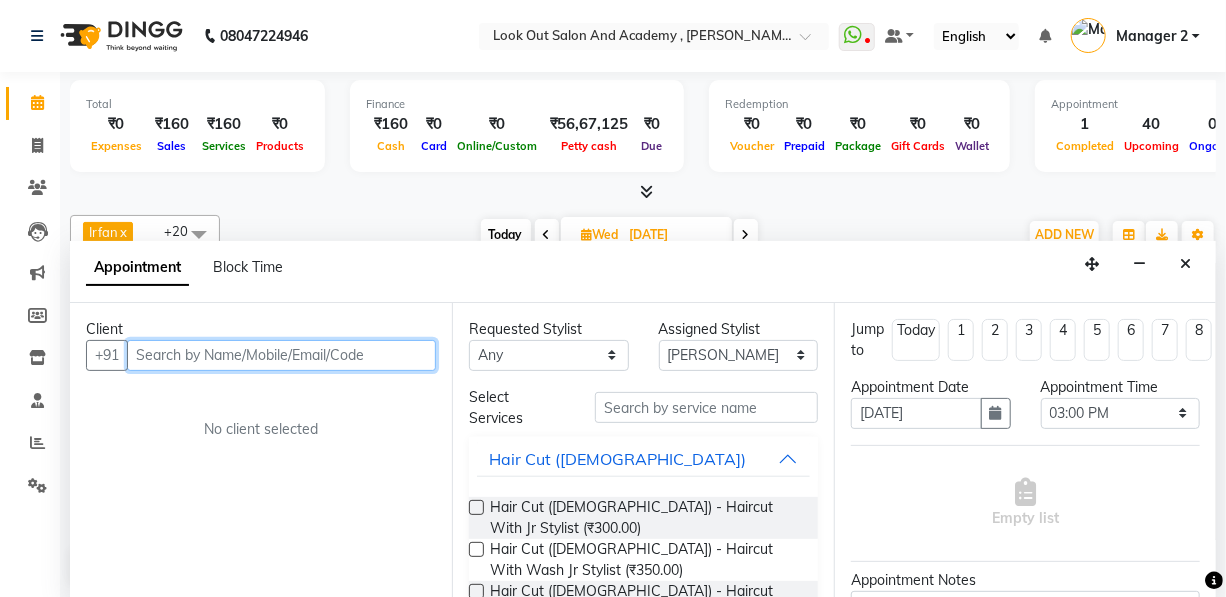 click at bounding box center (281, 355) 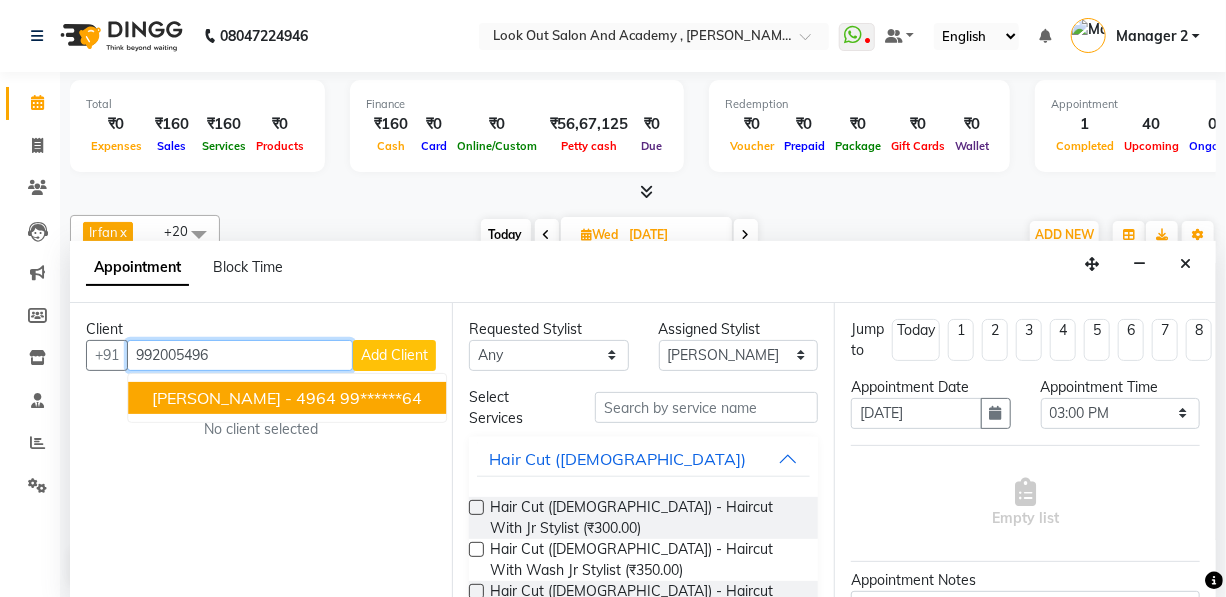 click on "CHITRANG - 4964" at bounding box center [244, 398] 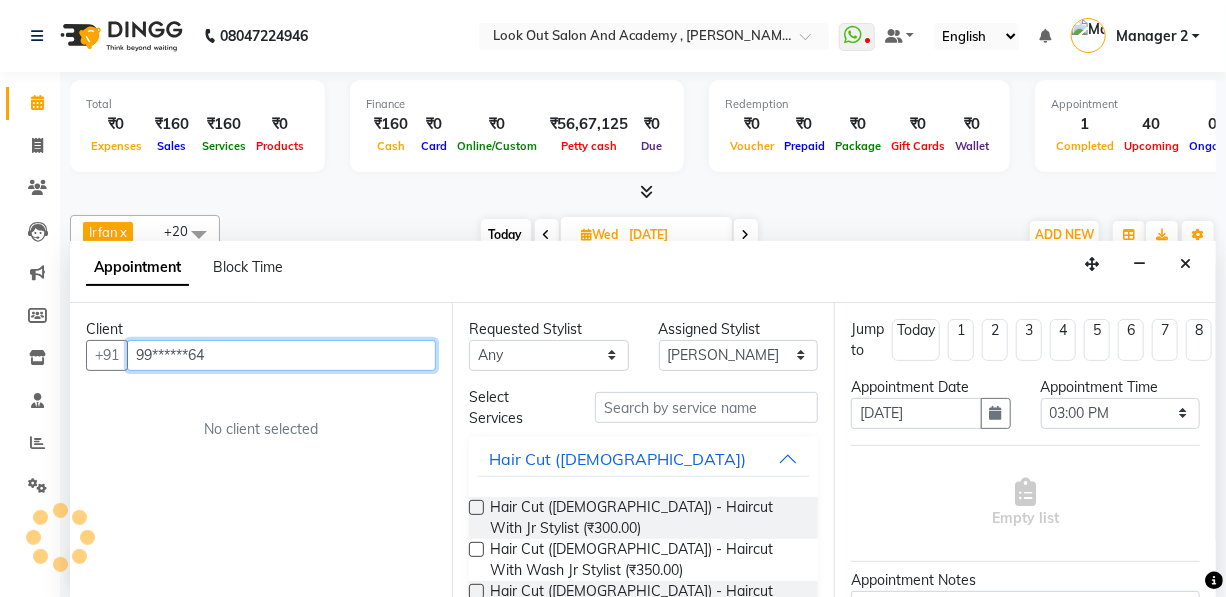 type on "99******64" 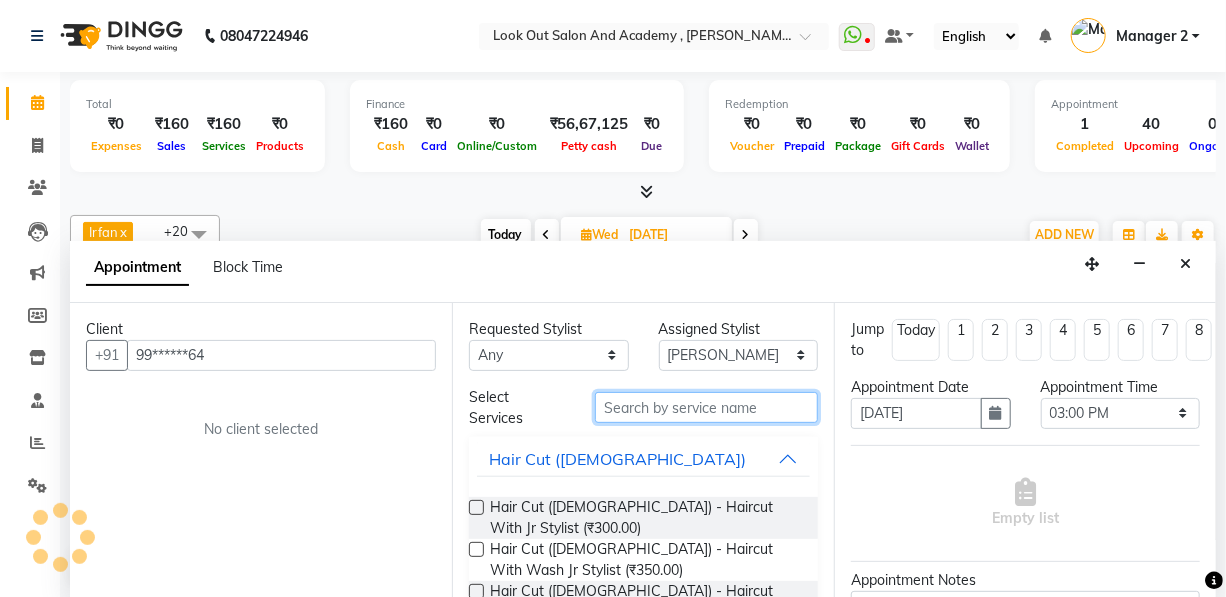 click at bounding box center (706, 407) 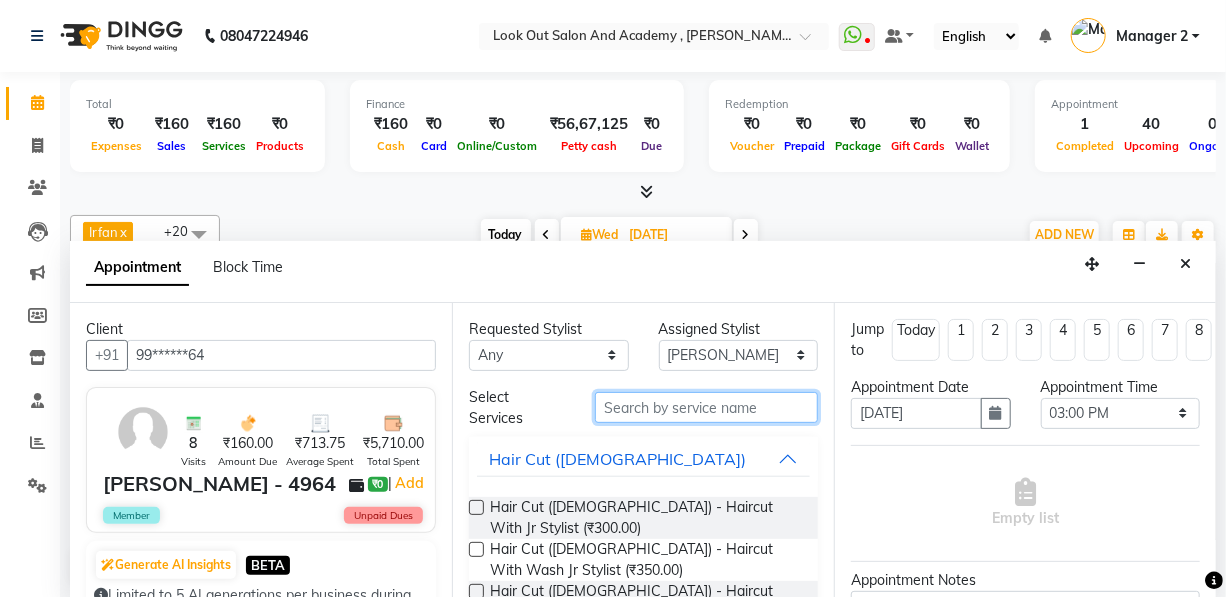 scroll, scrollTop: 90, scrollLeft: 0, axis: vertical 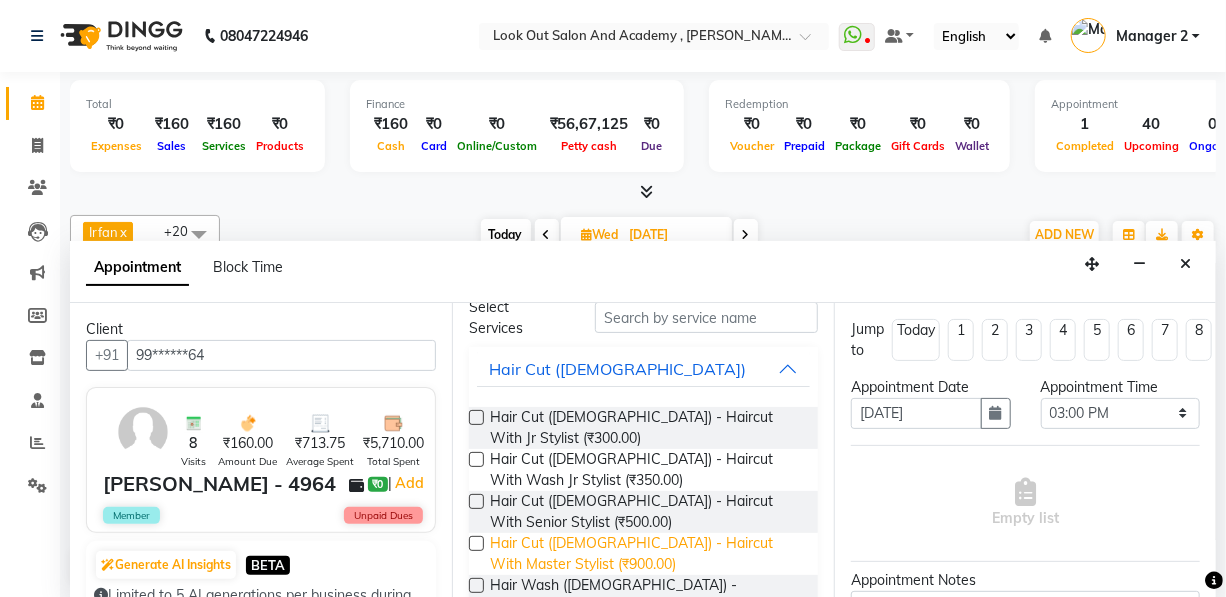 drag, startPoint x: 540, startPoint y: 543, endPoint x: 563, endPoint y: 540, distance: 23.194826 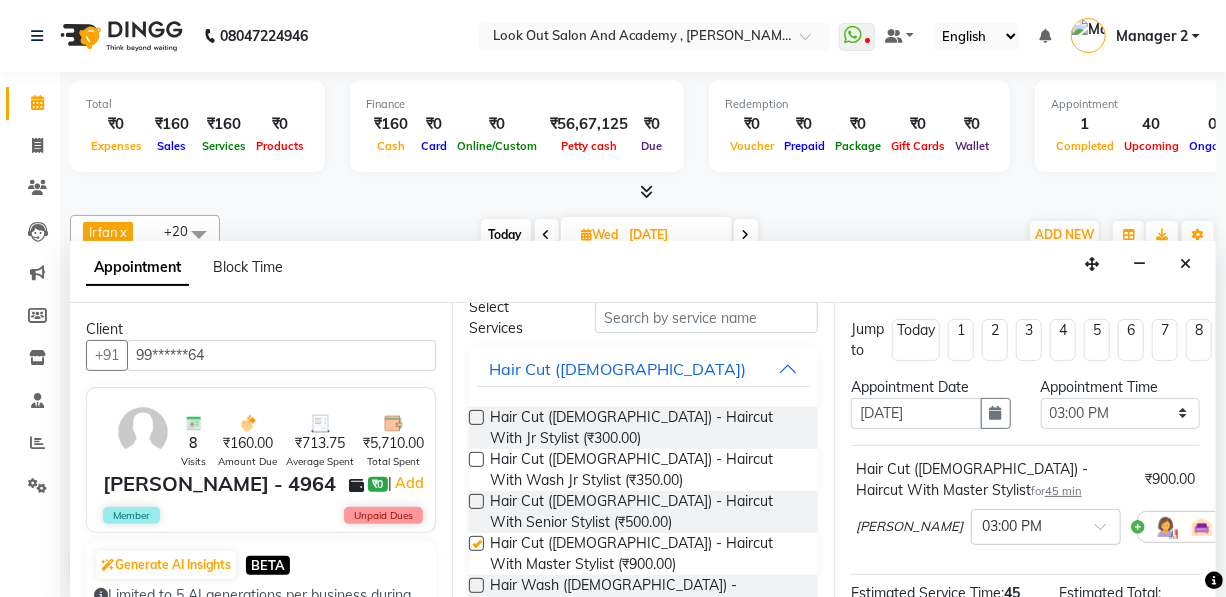 checkbox on "false" 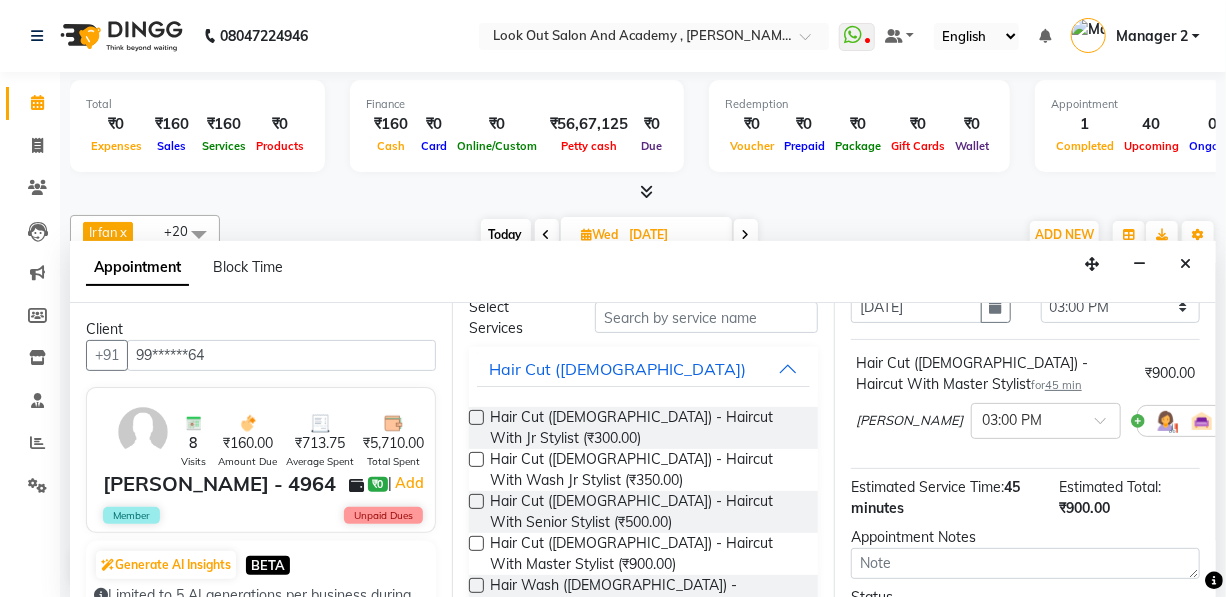 scroll, scrollTop: 306, scrollLeft: 0, axis: vertical 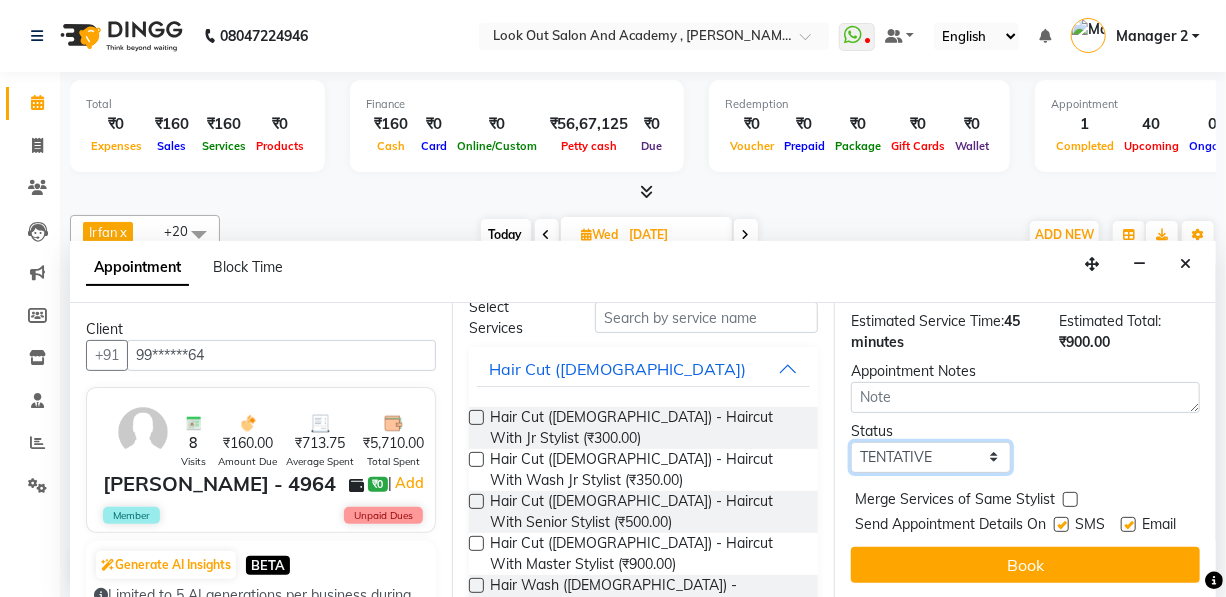 click on "Select TENTATIVE CONFIRM UPCOMING" at bounding box center (931, 457) 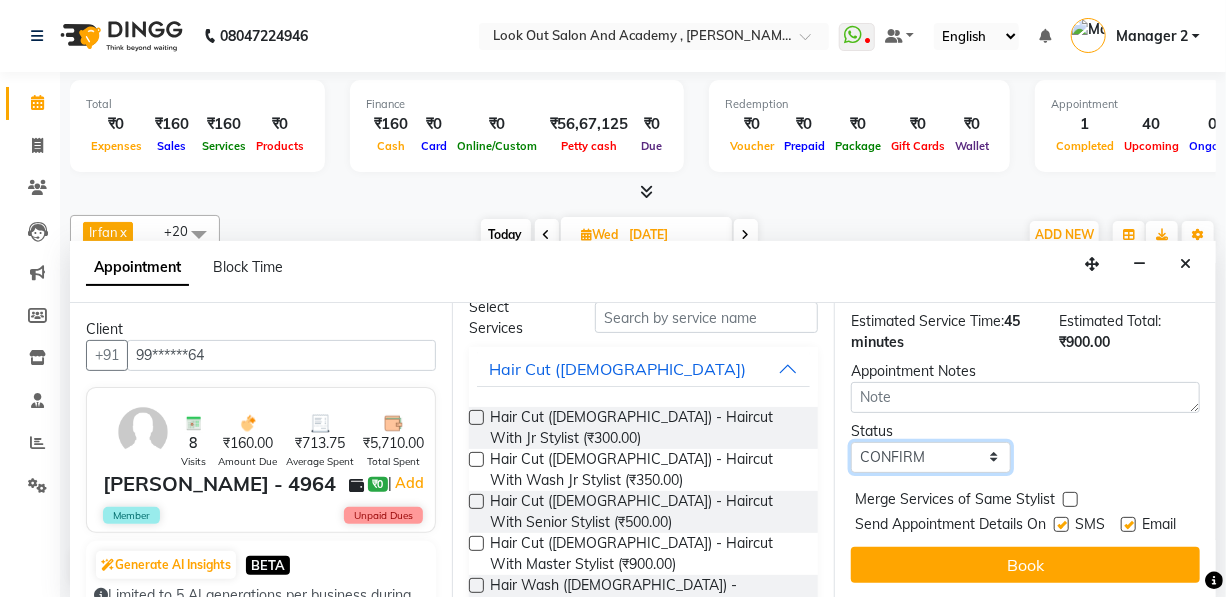 click on "Select TENTATIVE CONFIRM UPCOMING" at bounding box center [931, 457] 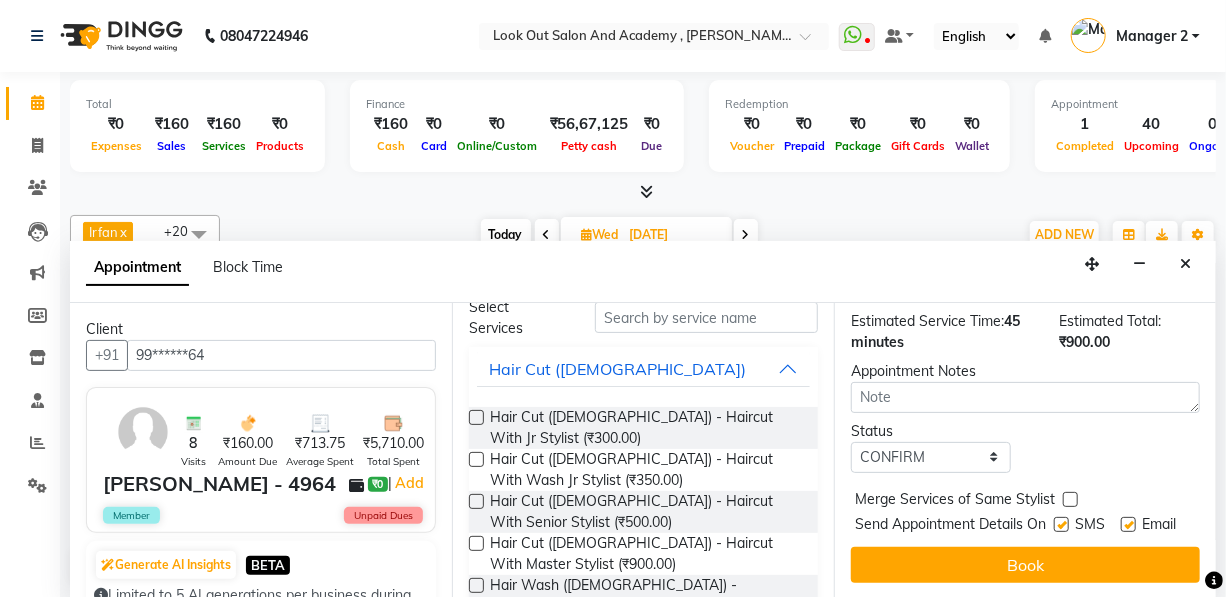 click on "Send Appointment Details On SMS Email" at bounding box center (1027, 526) 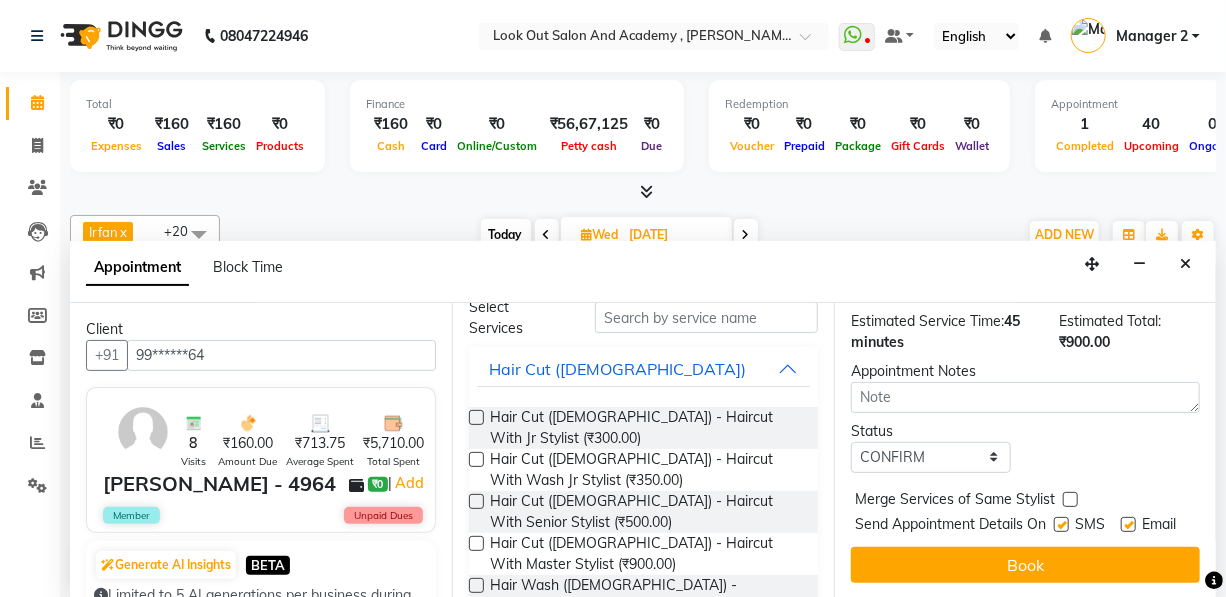 click at bounding box center (1061, 524) 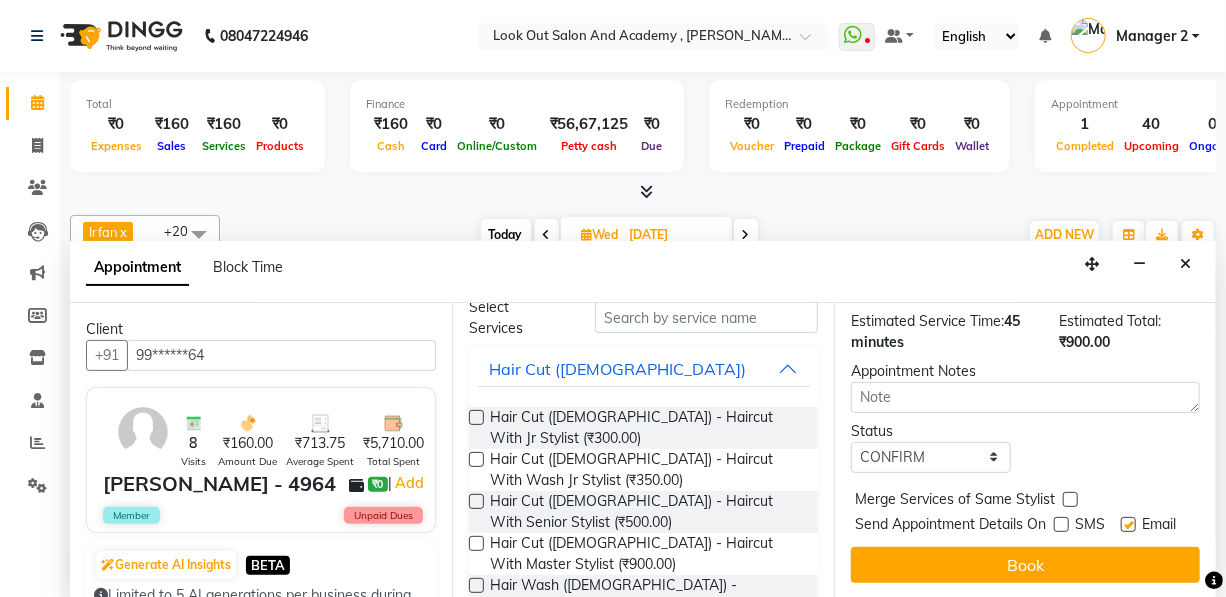 click at bounding box center [1128, 524] 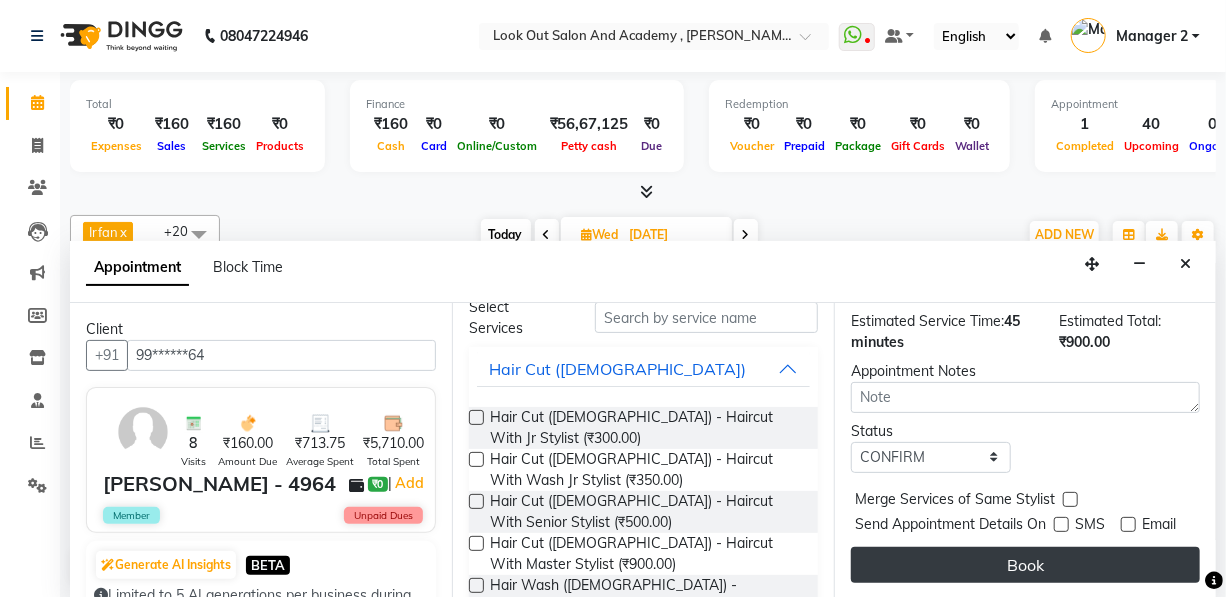 click on "Book" at bounding box center [1025, 565] 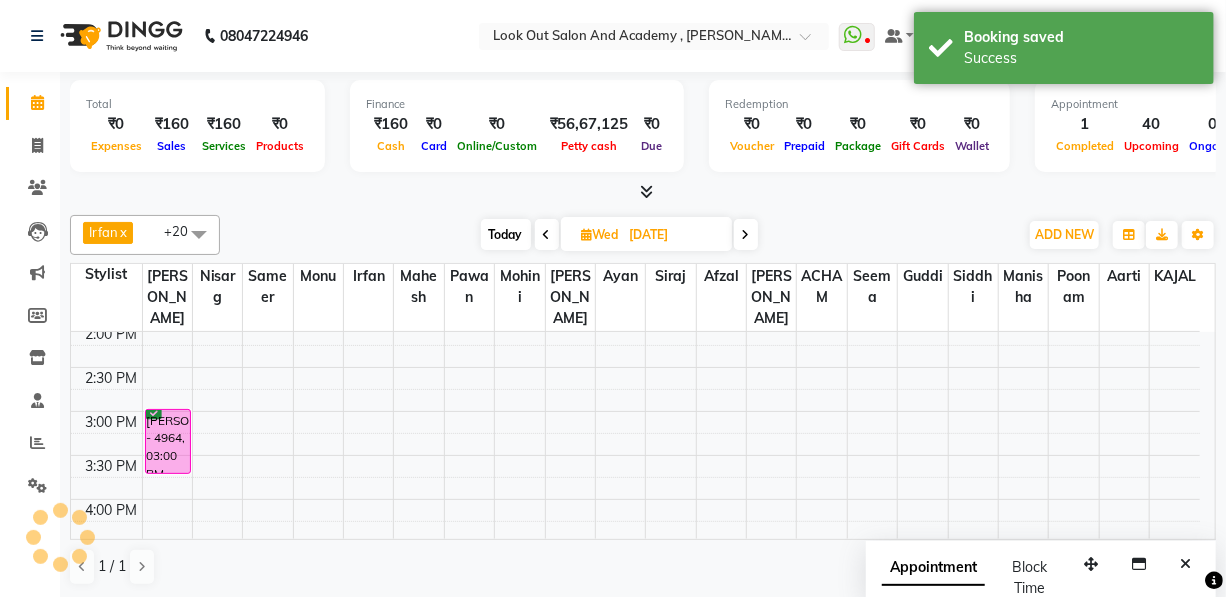 scroll, scrollTop: 0, scrollLeft: 0, axis: both 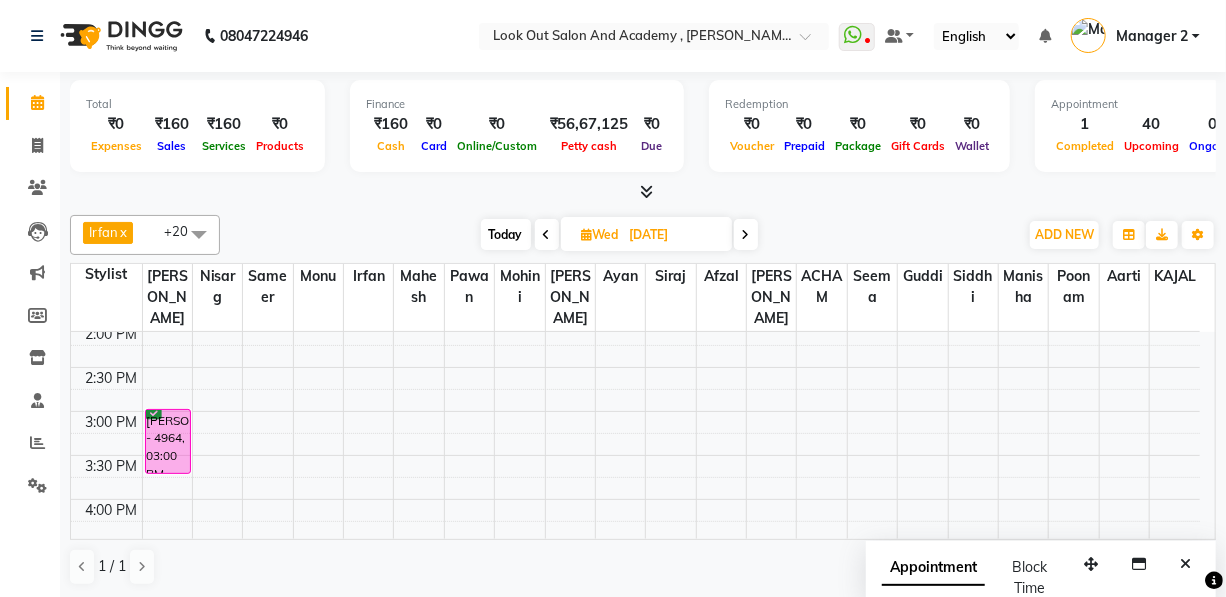 click on "Today" at bounding box center [506, 234] 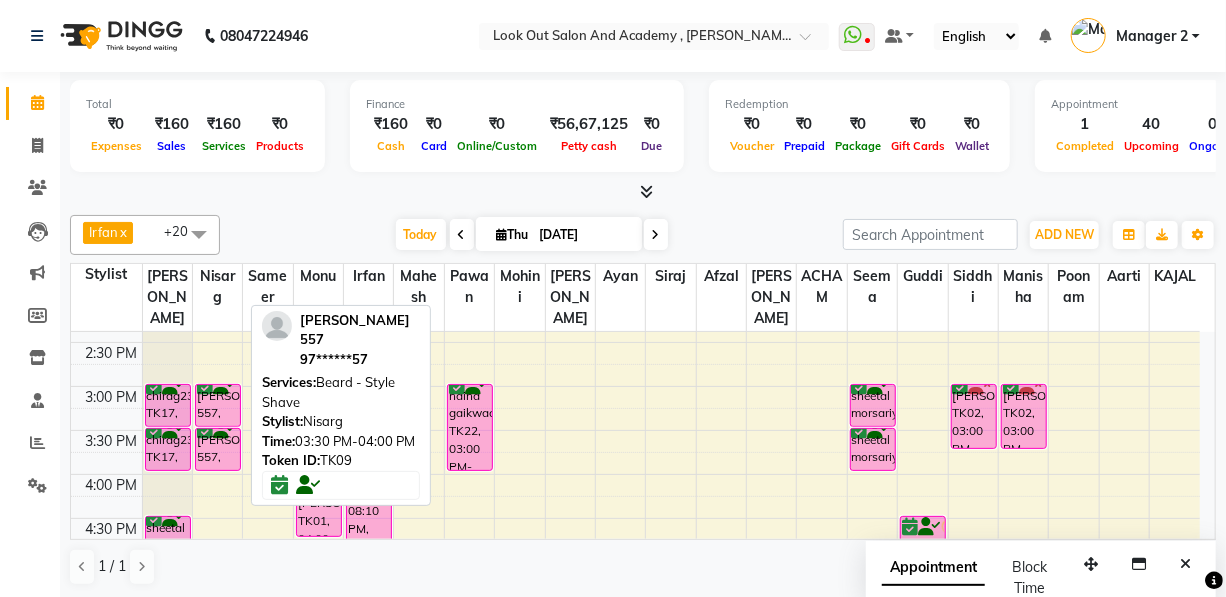 scroll, scrollTop: 536, scrollLeft: 0, axis: vertical 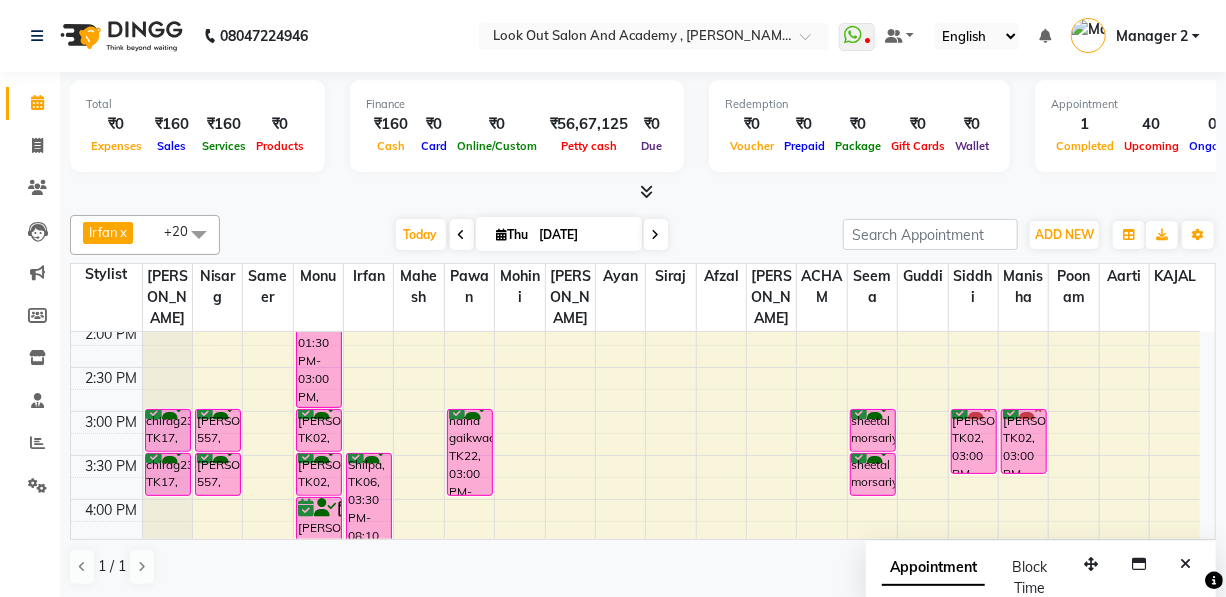 drag, startPoint x: 211, startPoint y: 403, endPoint x: 200, endPoint y: 410, distance: 13.038404 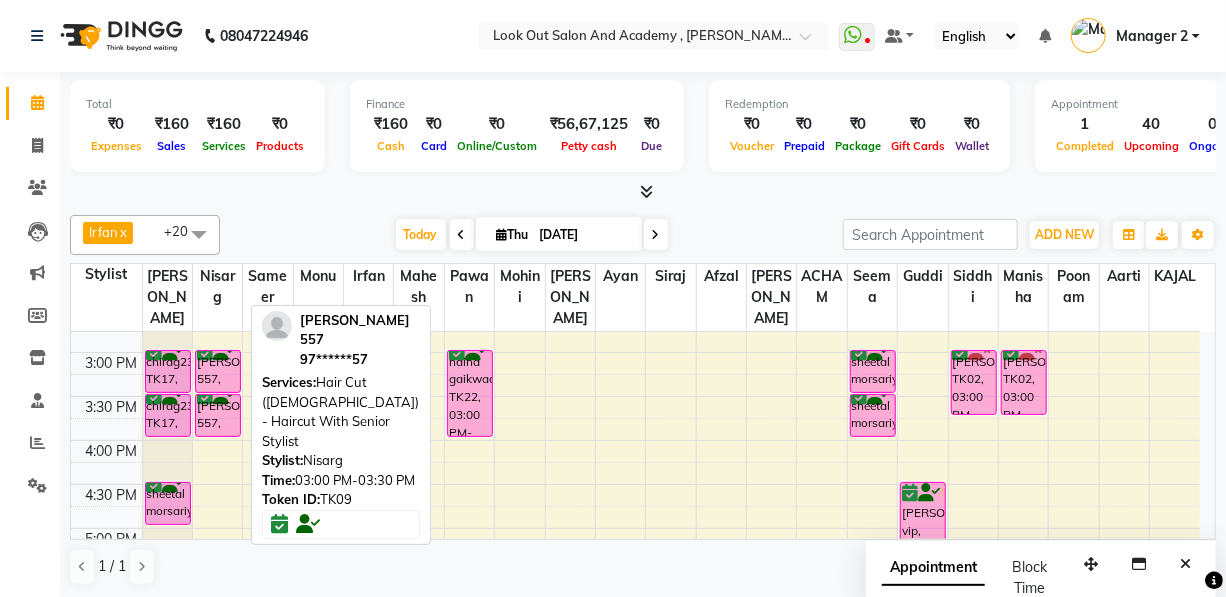 scroll, scrollTop: 627, scrollLeft: 0, axis: vertical 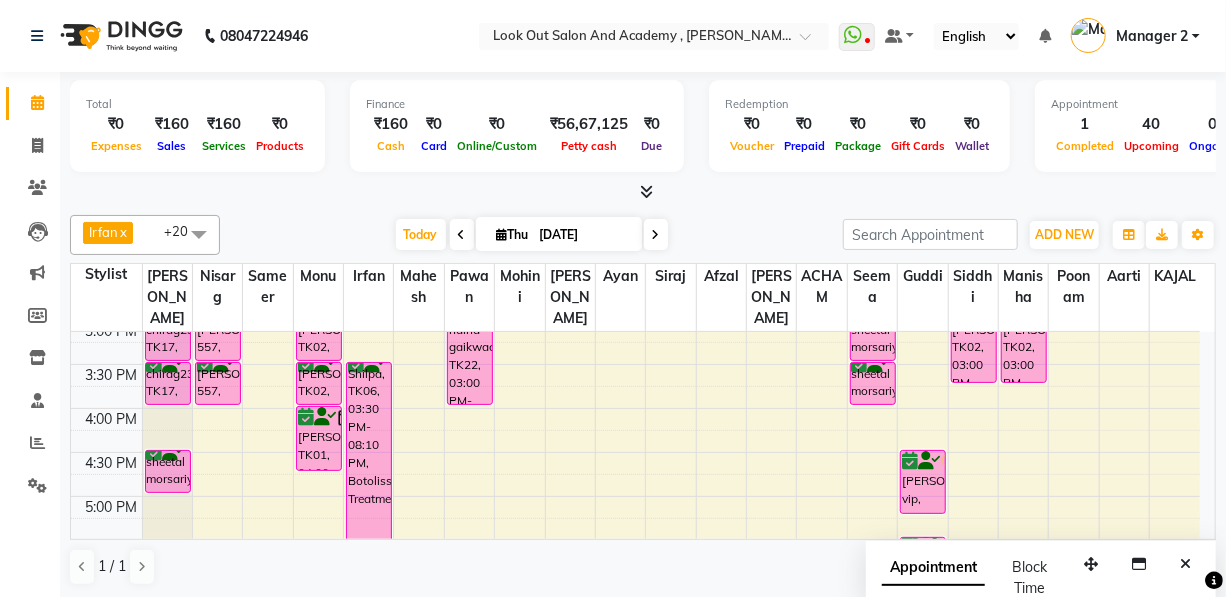 click on "8:00 AM 8:30 AM 9:00 AM 9:30 AM 10:00 AM 10:30 AM 11:00 AM 11:30 AM 12:00 PM 12:30 PM 1:00 PM 1:30 PM 2:00 PM 2:30 PM 3:00 PM 3:30 PM 4:00 PM 4:30 PM 5:00 PM 5:30 PM 6:00 PM 6:30 PM 7:00 PM 7:30 PM 8:00 PM 8:30 PM 9:00 PM 9:30 PM 10:00 PM 10:30 PM     POOJA 09, TK20, 12:00 PM-12:30 PM, Hair Cut (Female) - Haircut With Master Stylist     POOJA 09, TK20, 12:30 PM-01:00 PM, Hair Cut (Female) - Haircut With Master Stylist     chirag23, TK17, 03:00 PM-03:30 PM, Hair Cut (Female) - Haircut With Master Stylist     chirag23, TK17, 03:30 PM-04:00 PM, Hair Cut (Female) - Haircut With Master Stylist     sheetal morsariya, TK08, 04:30 PM-05:00 PM, Hair Cut (Female) - Haircut With Master Stylist     FALGUNI RAJA29-12-2025, TK07, 08:00 PM-08:30 PM, Hair Cut (Female) - Haircut With Master Stylist     SAGAR - 7263, TK16, 10:30 AM-11:15 AM, BioTop Hair SPA (Women)     CHINTAN 557, TK09, 03:00 PM-03:30 PM, Hair Cut (Male) - Haircut With Senior Stylist     CHINTAN 557, TK09, 03:30 PM-04:00 PM, Beard  - Style Shave" at bounding box center (635, 364) 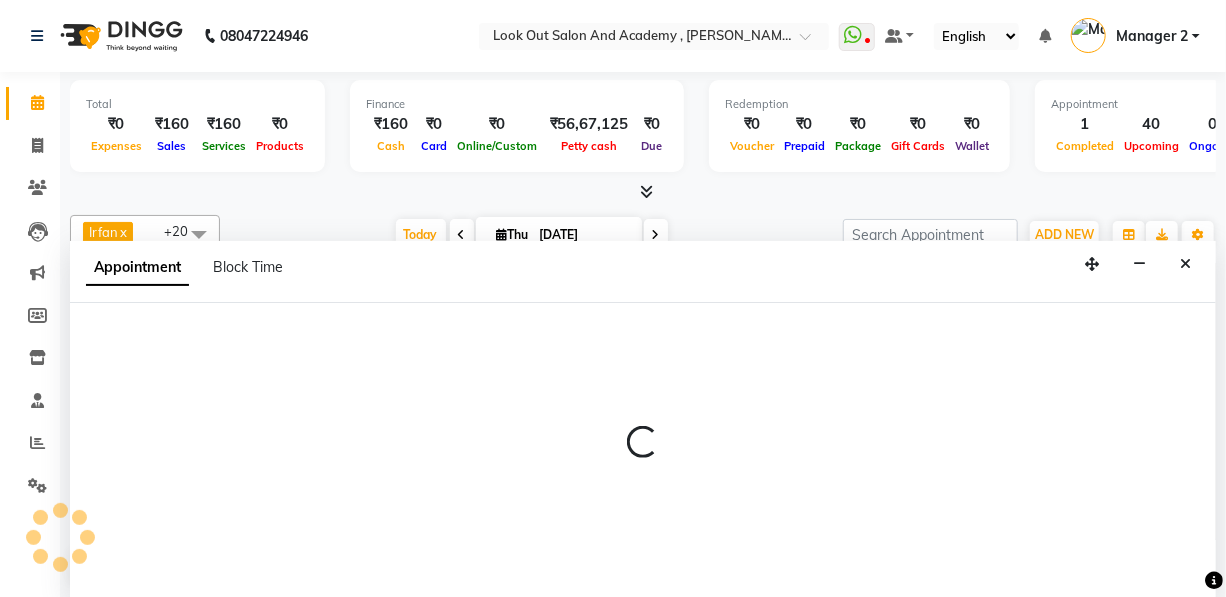 scroll, scrollTop: 0, scrollLeft: 0, axis: both 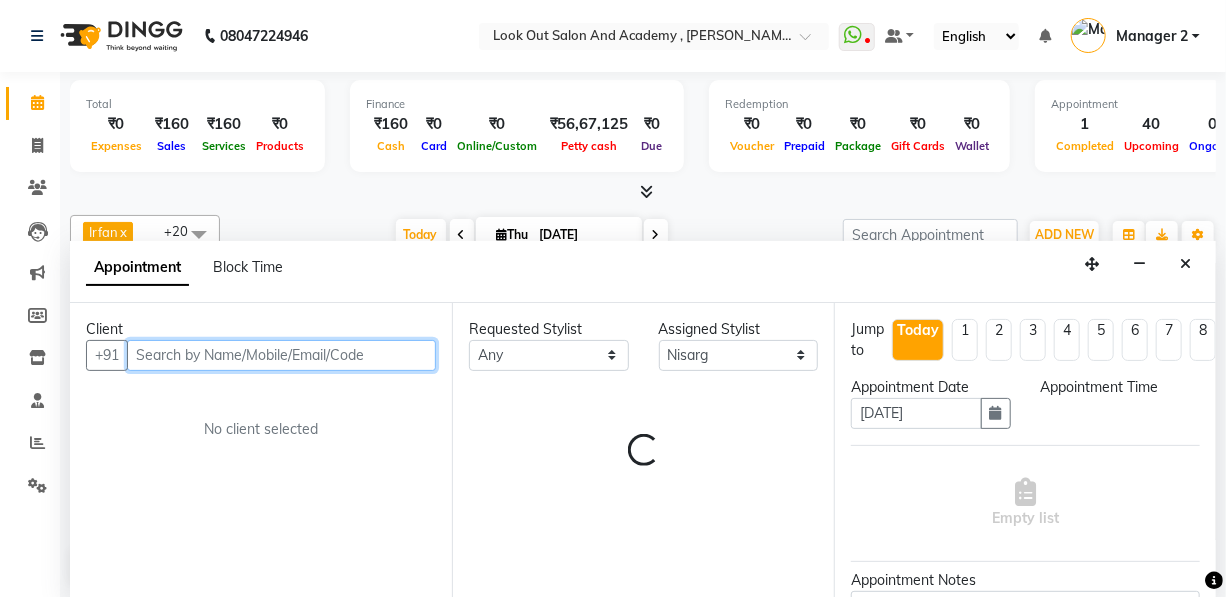 select on "960" 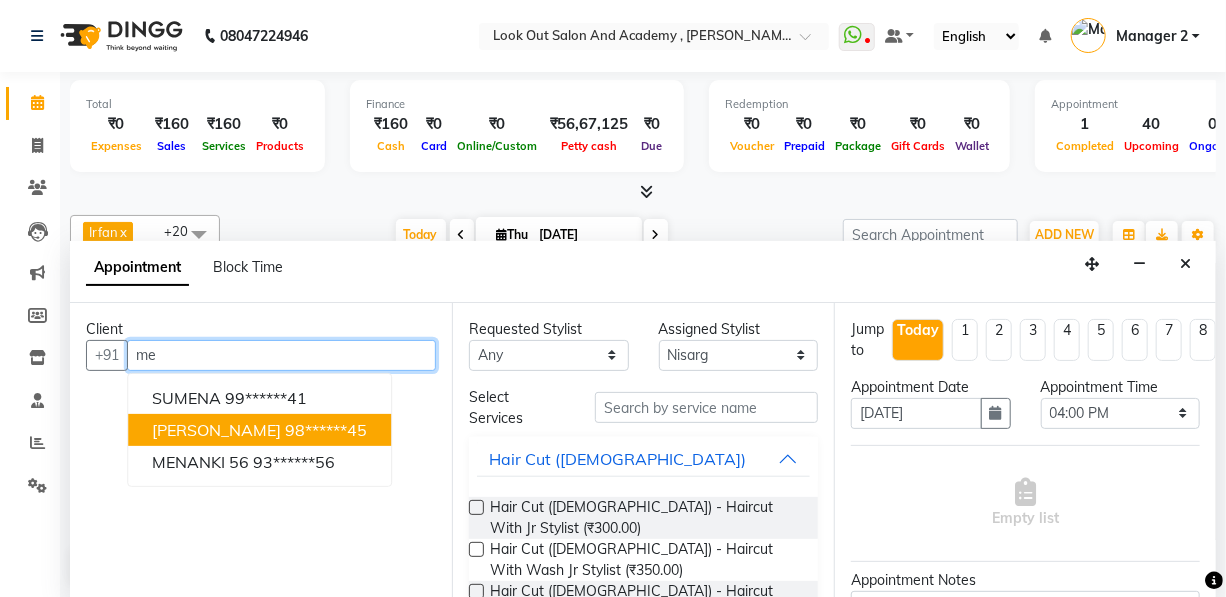 type on "m" 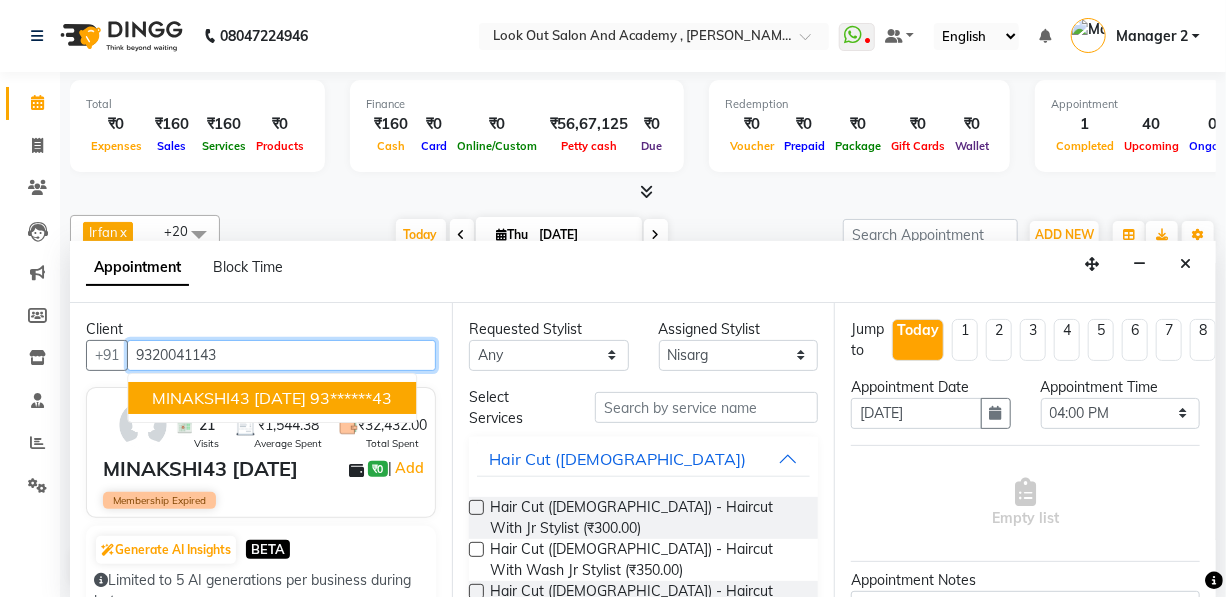 click on "MINAKSHI43 16-08-25" at bounding box center (229, 398) 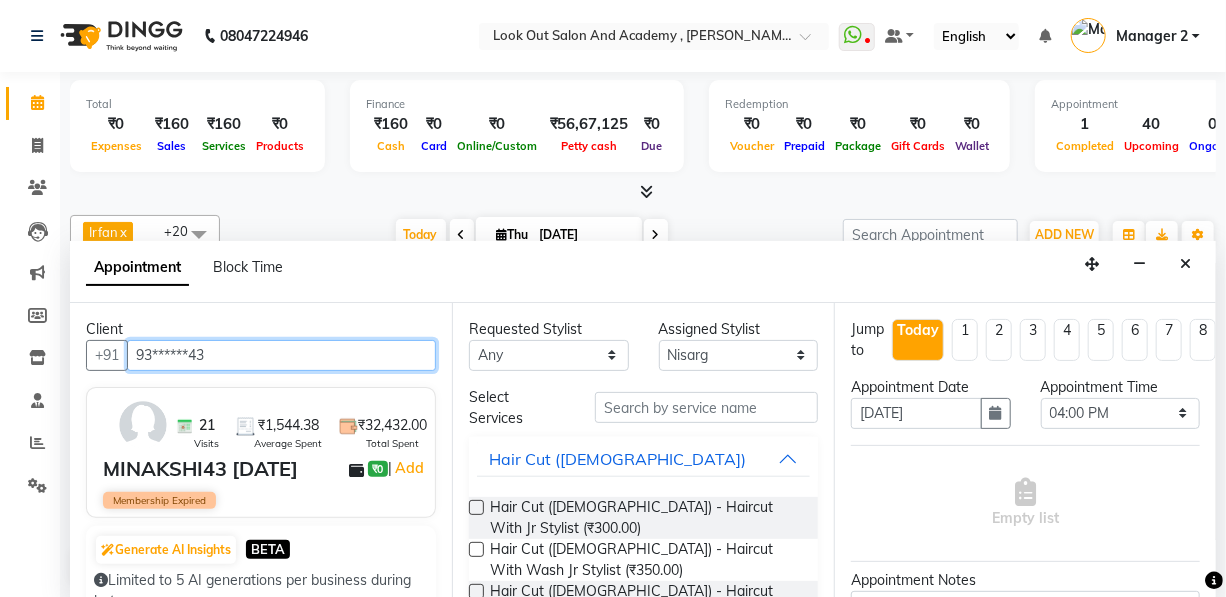 type on "93******43" 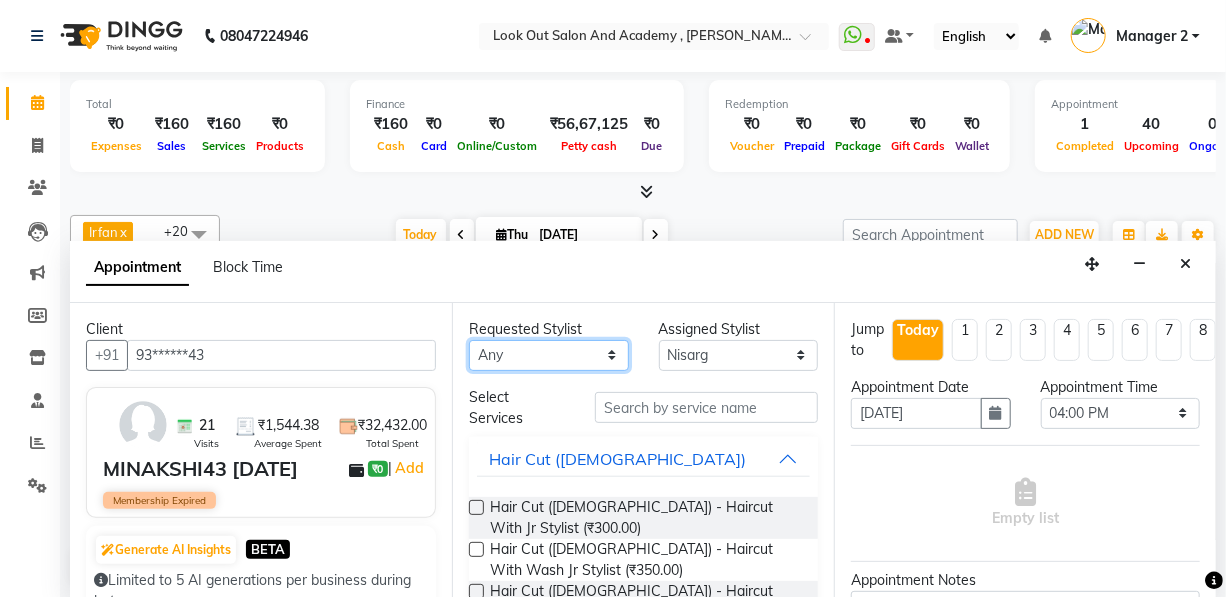 click on "Any Aarti ACHAM Aftab  Afzal Akthar Hussain  ARTI SAKPAL Ayan  DEEPALI Dhaval Solanki DISHA H KAMDAR Guddi Indrajeet Irfan KAJAL Mahesh Manisha  Mohini  Monu NABIL  Nisarg Pawan  Poonam RADHIKA SOLANKI Rajan Rajesh Ravi Rishika RRAHUL SADIK Sahil Salmani Sameer Seema Siddhi Siraj  TOHSIF UMAR" at bounding box center [549, 355] 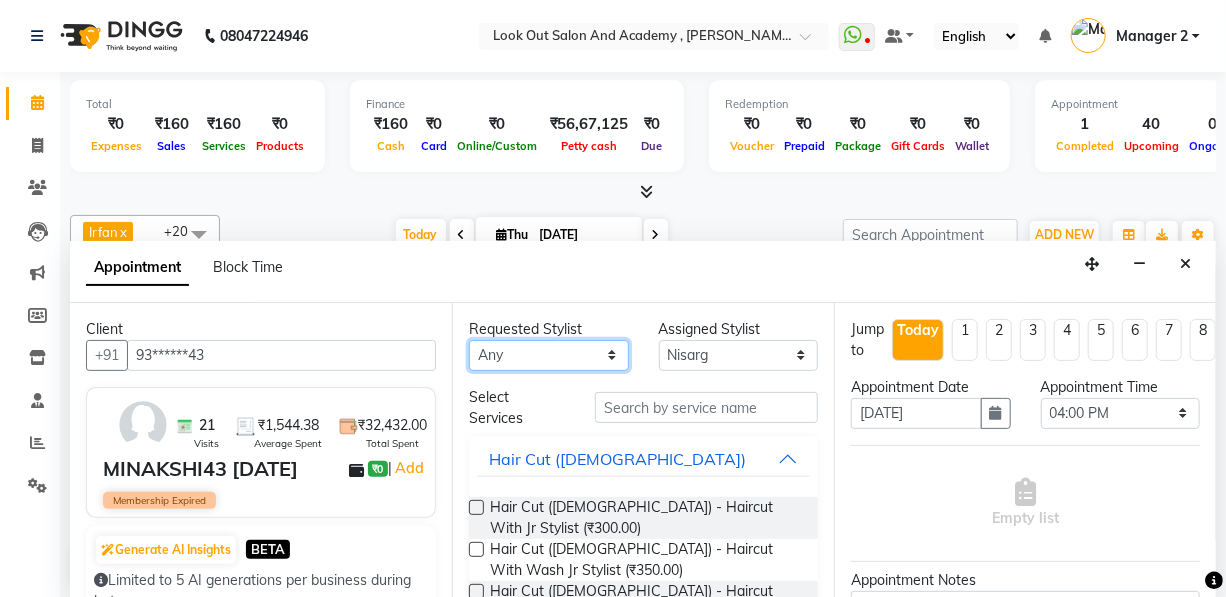 select on "28198" 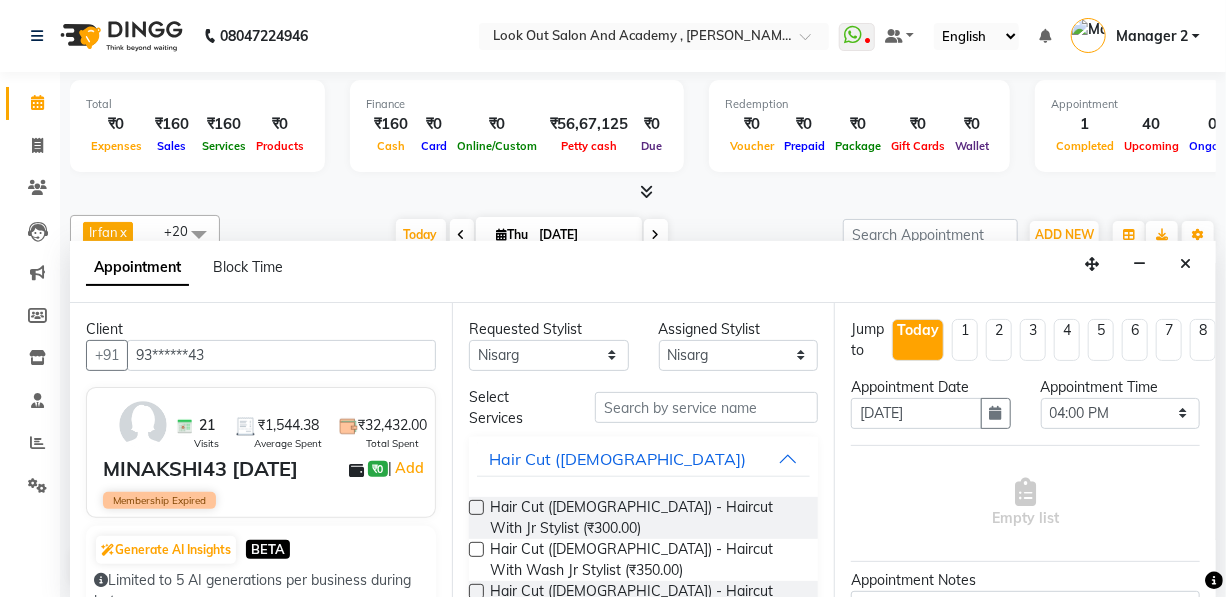 click on "Requested Stylist Any Aarti ACHAM Aftab  Afzal Akthar Hussain  ARTI SAKPAL Ayan  DEEPALI Dhaval Solanki DISHA H KAMDAR Guddi Indrajeet Irfan KAJAL Mahesh Manisha  Mohini  Monu NABIL  Nisarg Pawan  Poonam RADHIKA SOLANKI Rajan Rajesh Ravi Rishika RRAHUL SADIK Sahil Salmani Sameer Seema Siddhi Siraj  TOHSIF UMAR Assigned Stylist Select Aarti ACHAM Aftab  Afzal Akthar Hussain  ARTI SAKPAL Ayan  DEEPALI Dhaval Solanki DISHA H KAMDAR Guddi Indrajeet Irfan KAJAL Mahesh Manisha  Mohini  Monu NABIL  Nisarg Pawan  Poonam RADHIKA SOLANKI Rajan Rajesh Ravi Rishika RRAHUL SADIK Sahil Salmani Sameer Seema Siddhi Siraj  TOHSIF UMAR Select Services    Hair Cut (Male) Hair Cut (Male) - Haircut With Jr Stylist (₹300.00) Hair Cut (Male) - Haircut With Wash Jr Stylist (₹350.00) Hair Cut (Male) - Haircut With Senior Stylist (₹500.00) Hair Cut (Male) - Haircut With Master Stylist (₹900.00) Hair Wash (Male) - Hairwash & Styling (₹200.00) Beard  - Style Shave (₹200.00) Clean Shave - Shave (₹150.00)          Power Mix" at bounding box center (643, 451) 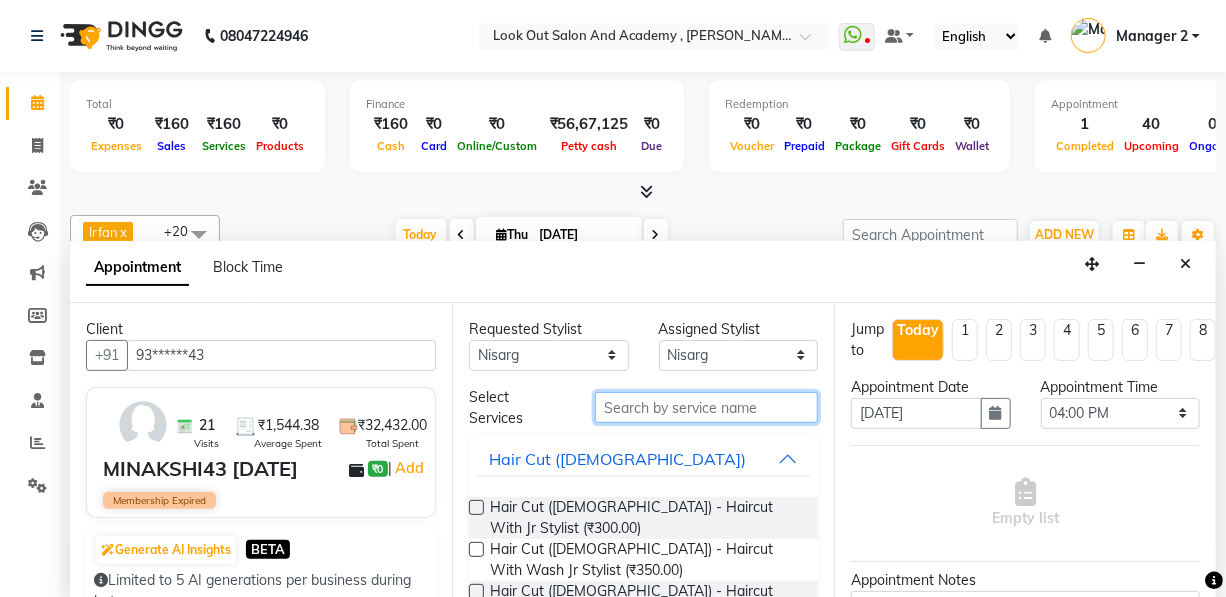 click at bounding box center (706, 407) 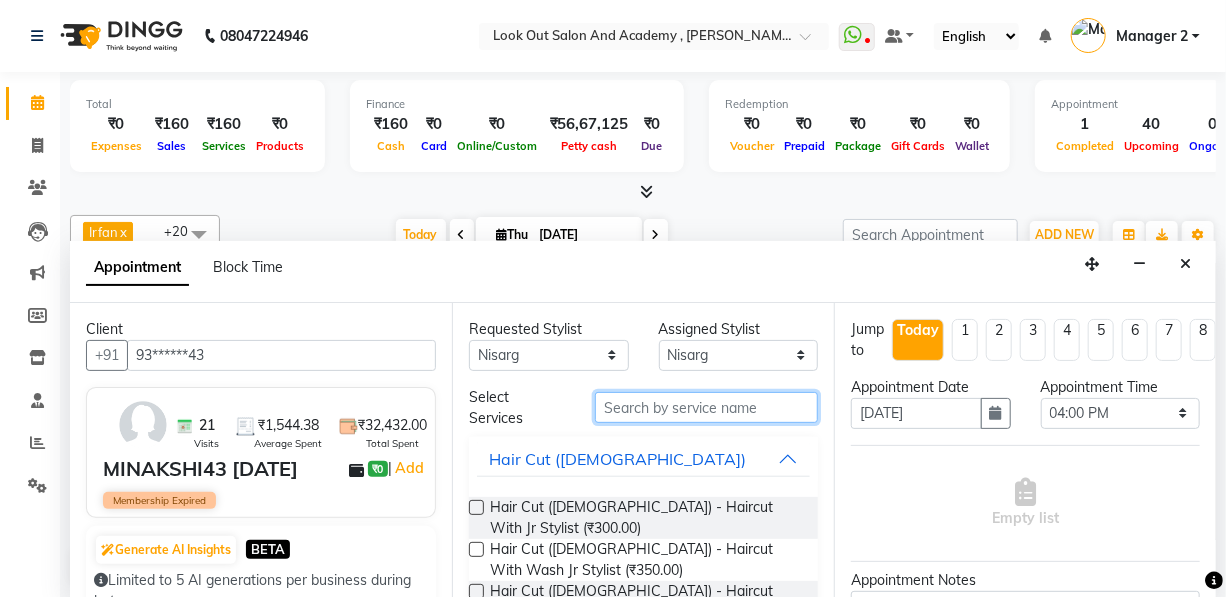 click at bounding box center [706, 407] 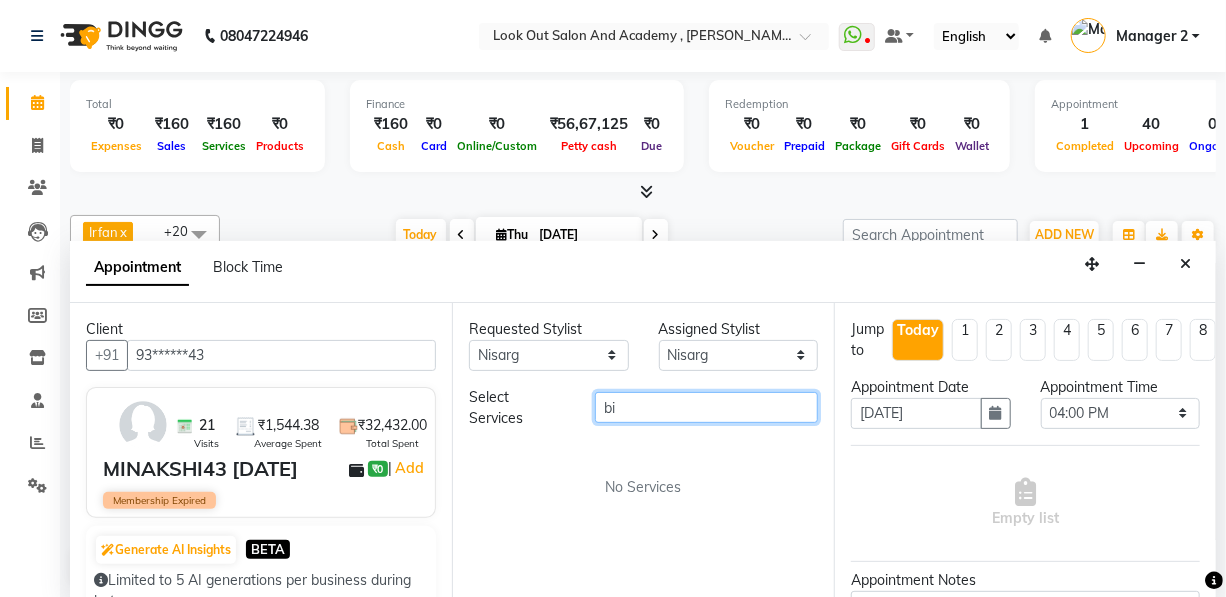 type on "b" 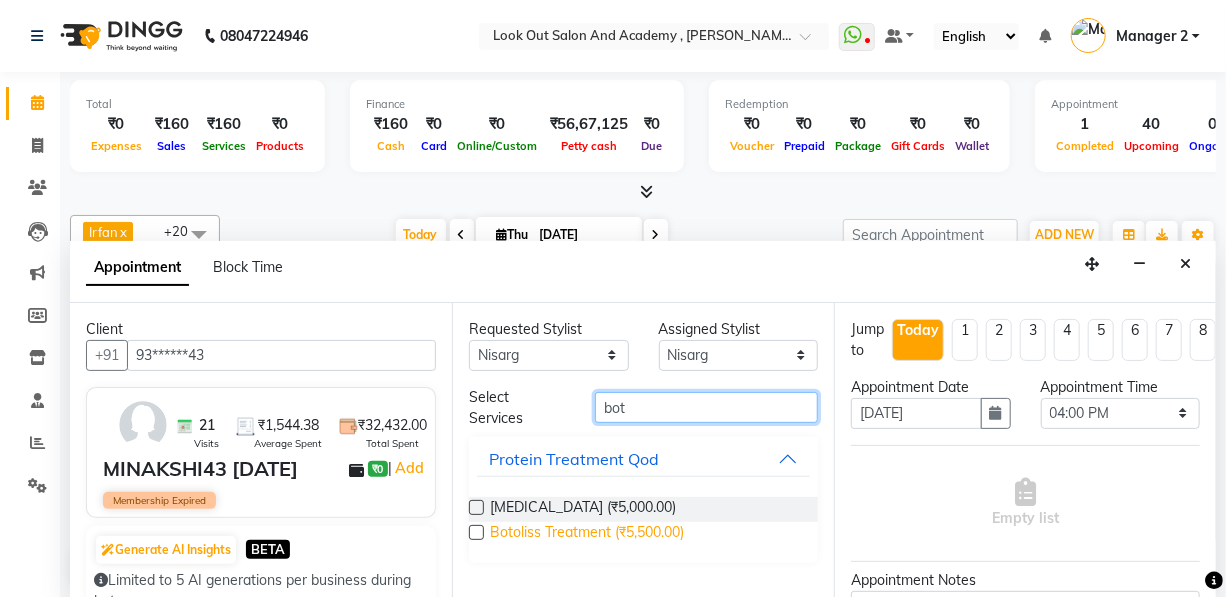 type on "bot" 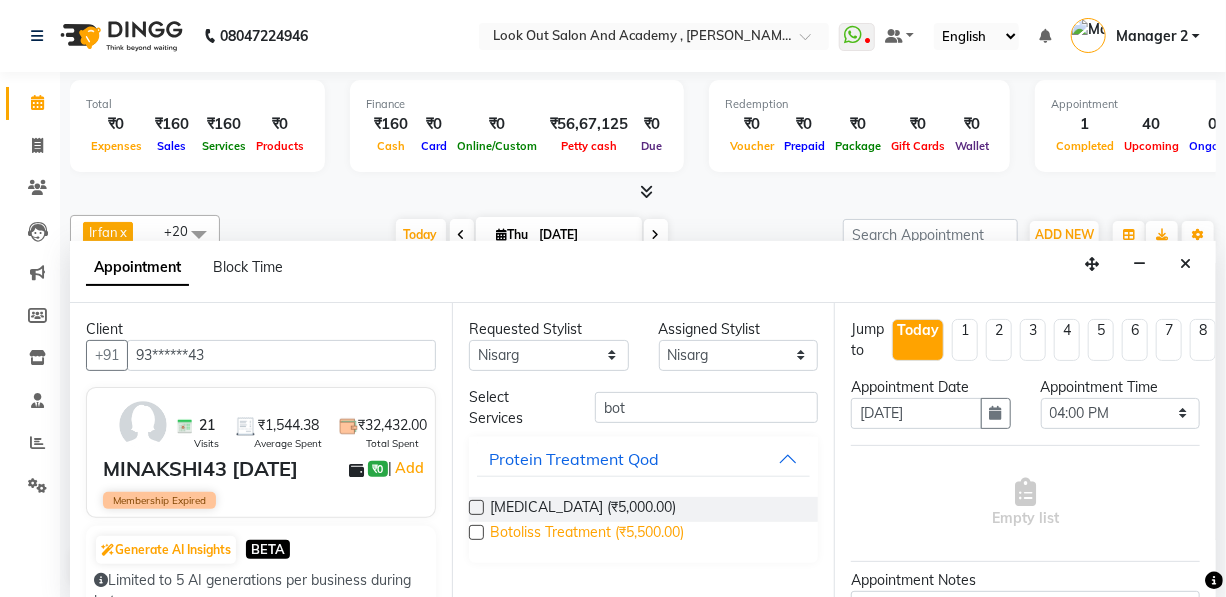 click on "Botoliss Treatment (₹5,500.00)" at bounding box center [587, 534] 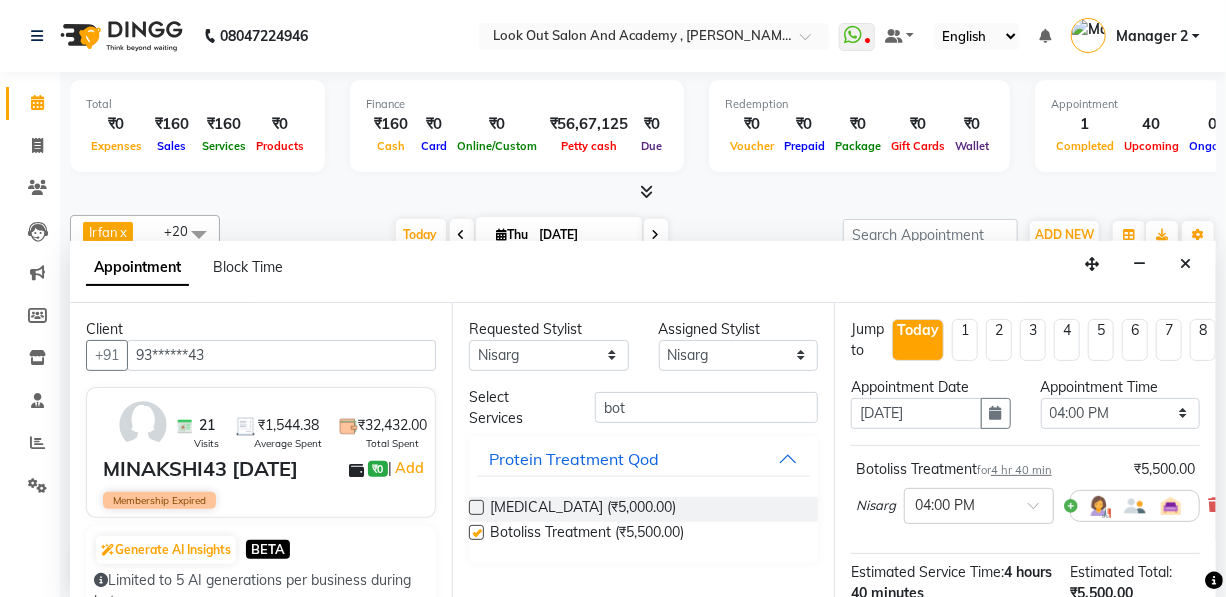 checkbox on "false" 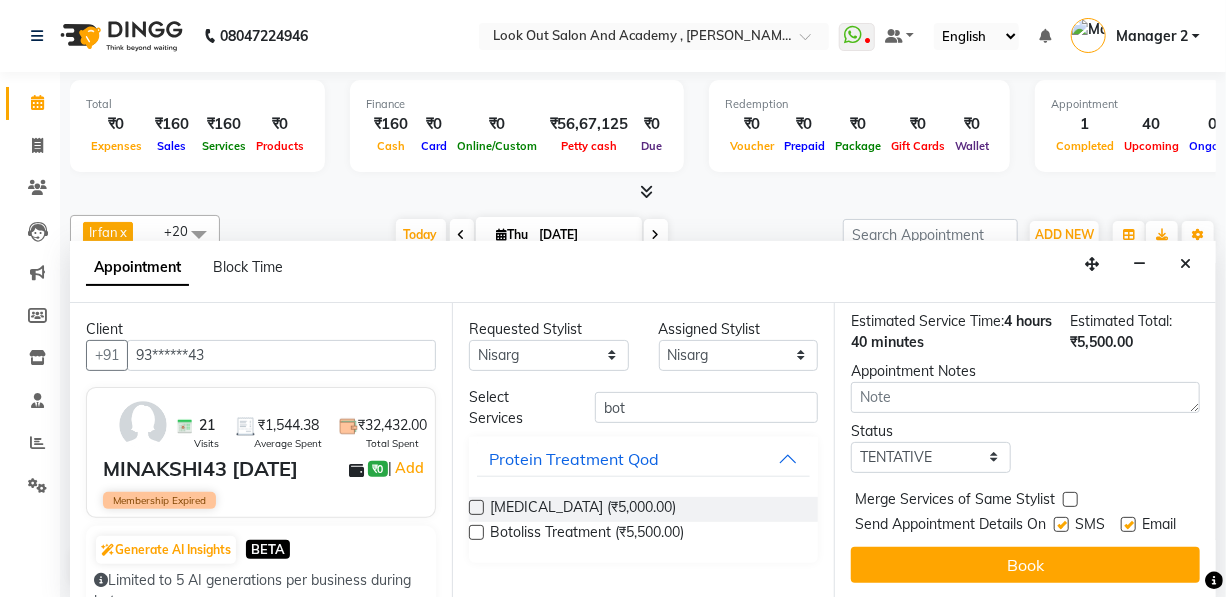 scroll, scrollTop: 282, scrollLeft: 0, axis: vertical 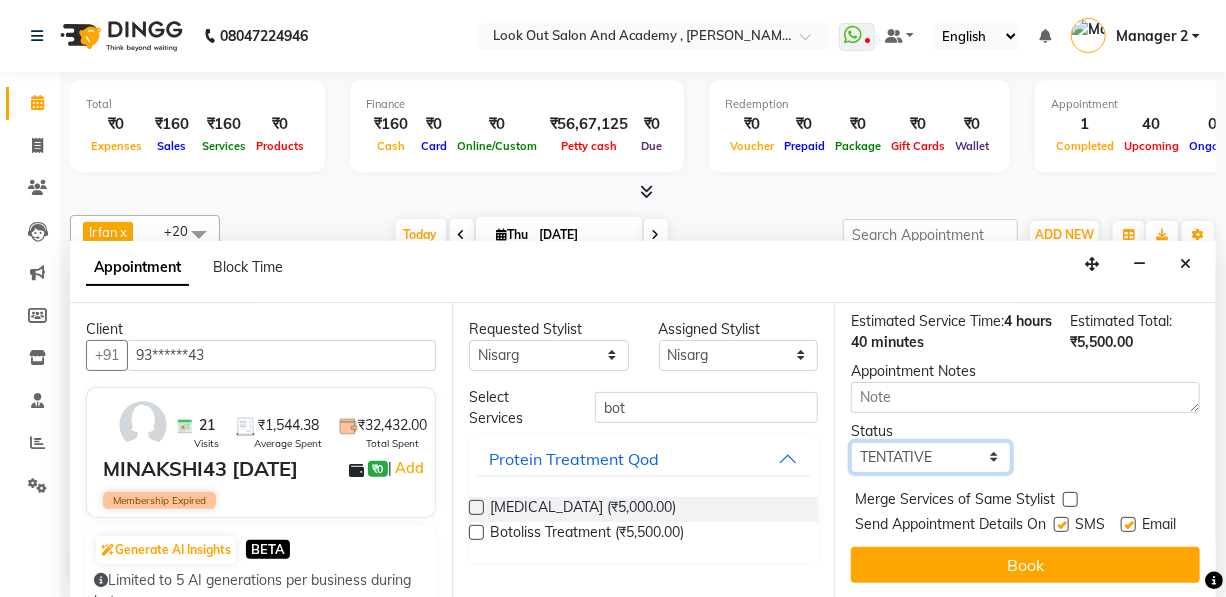 click on "Select TENTATIVE CONFIRM CHECK-IN UPCOMING" at bounding box center [931, 457] 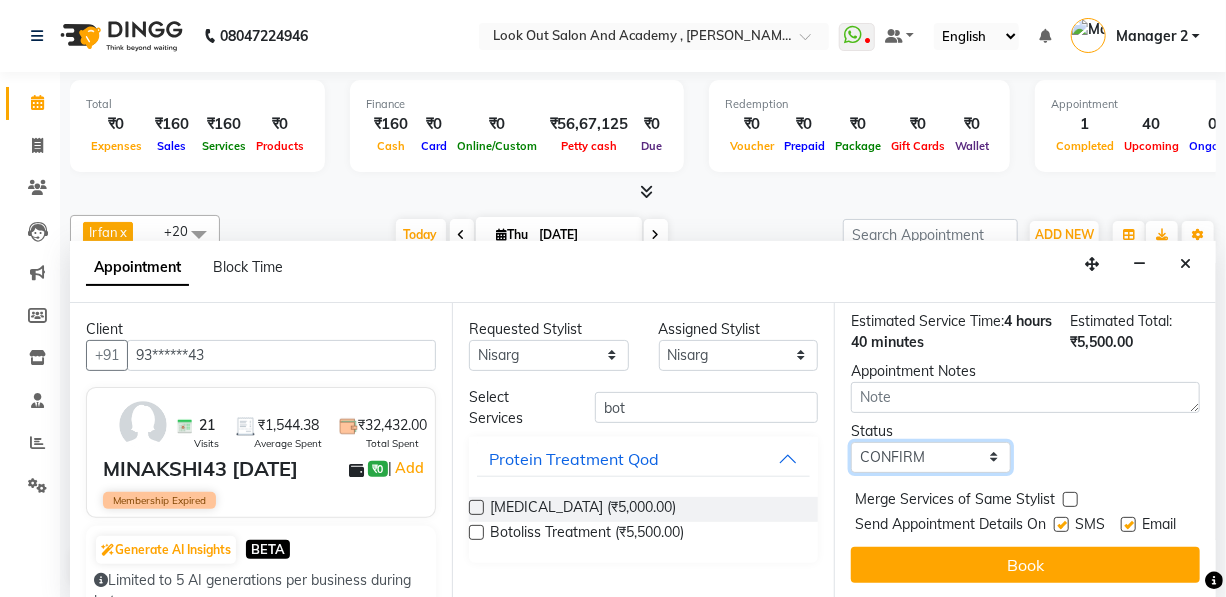 click on "Select TENTATIVE CONFIRM CHECK-IN UPCOMING" at bounding box center [931, 457] 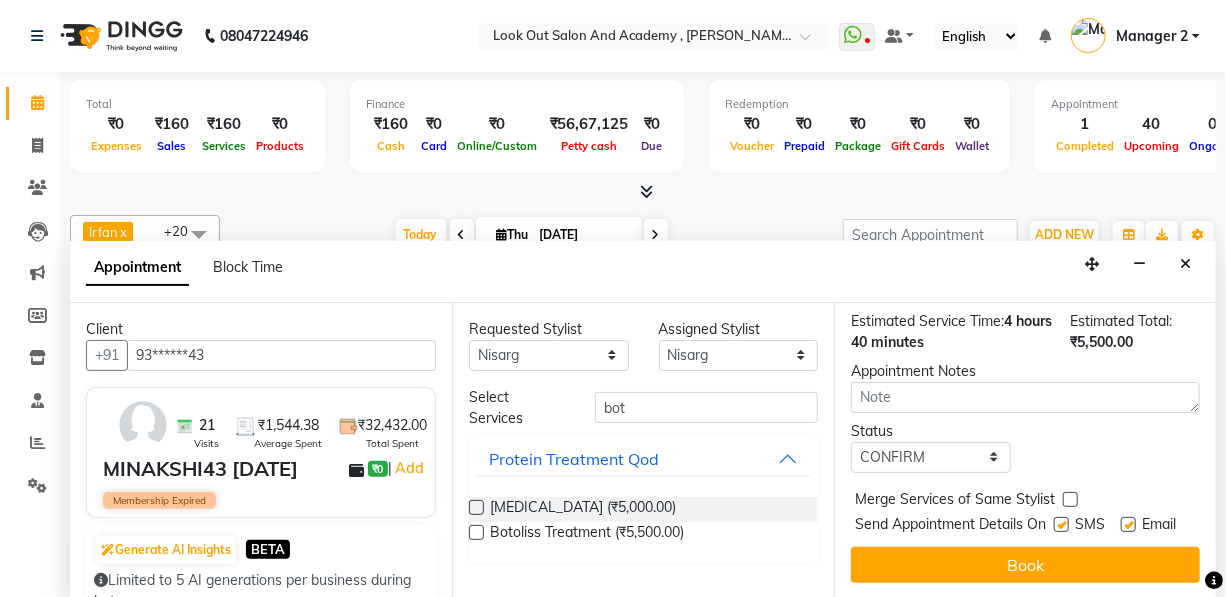 click at bounding box center [1061, 524] 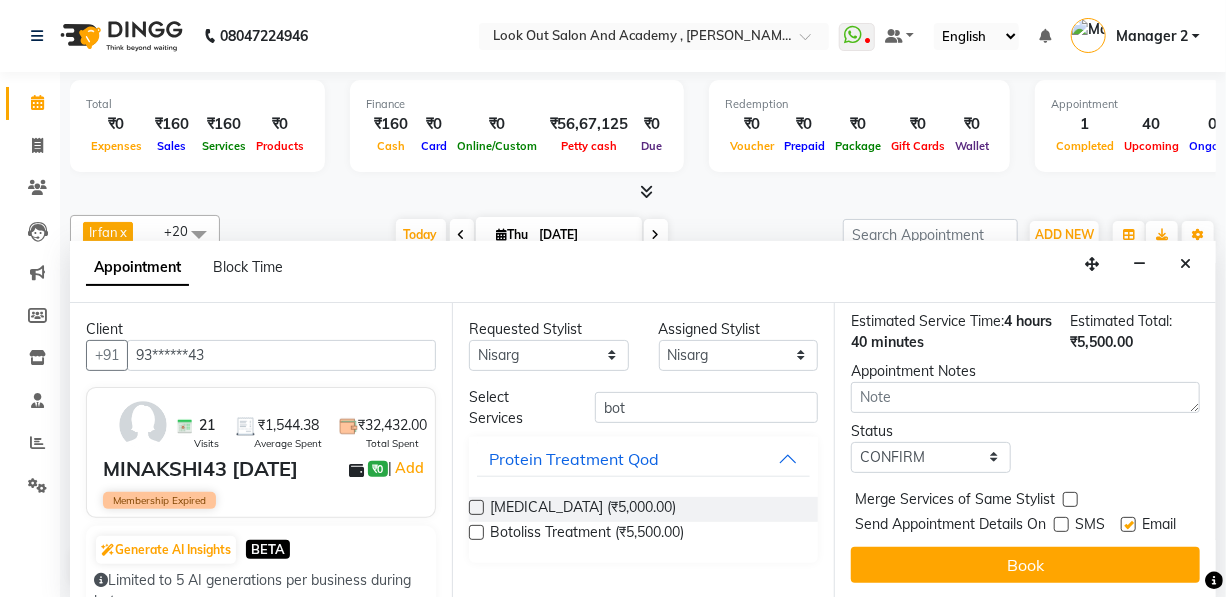 click at bounding box center (1128, 524) 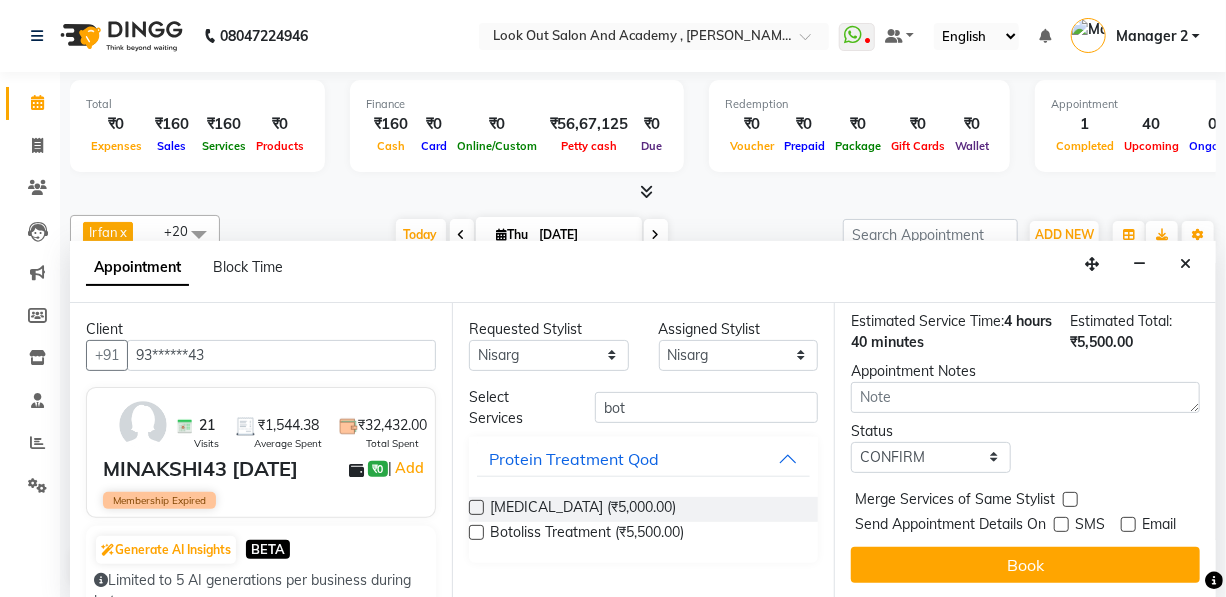 drag, startPoint x: 1055, startPoint y: 541, endPoint x: 940, endPoint y: 551, distance: 115.43397 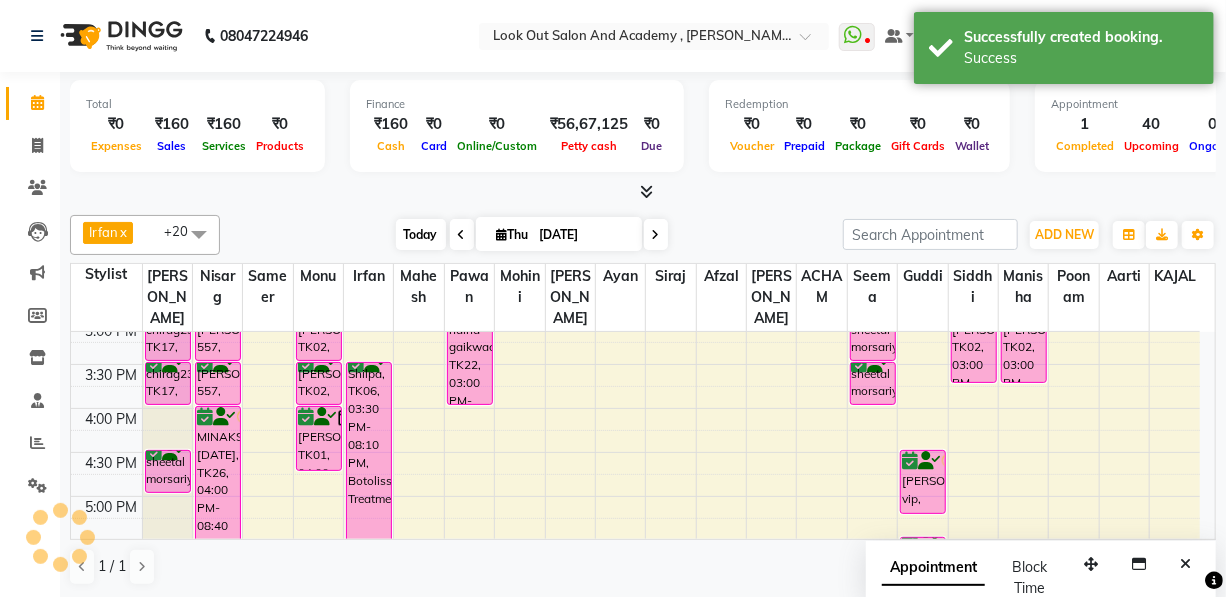 scroll, scrollTop: 0, scrollLeft: 0, axis: both 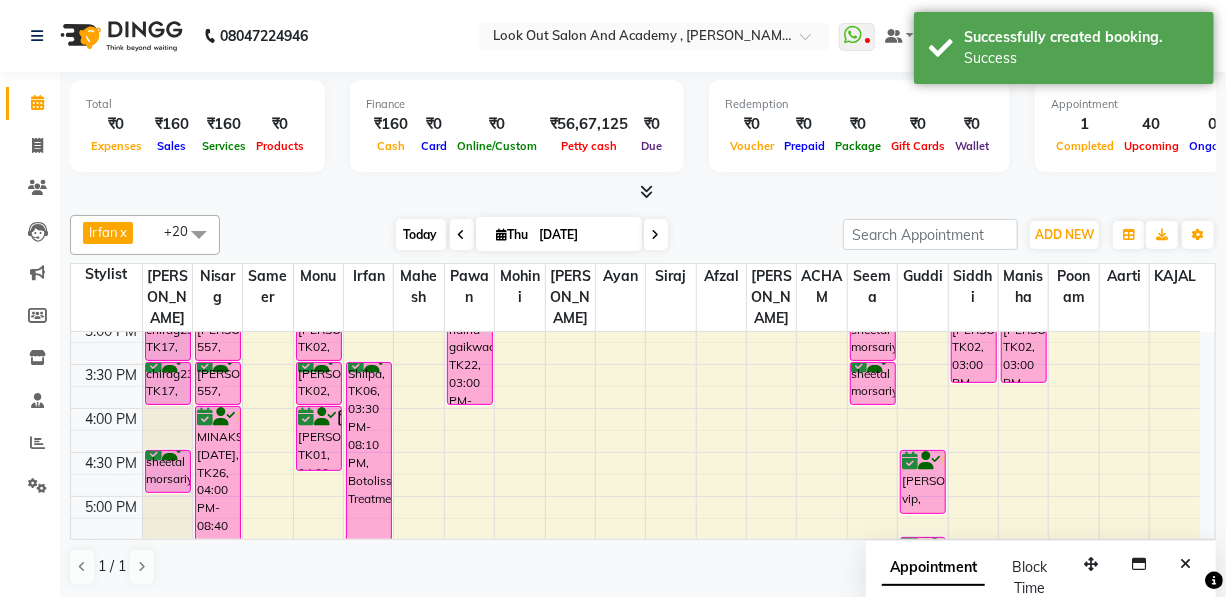 click on "Today" at bounding box center (421, 234) 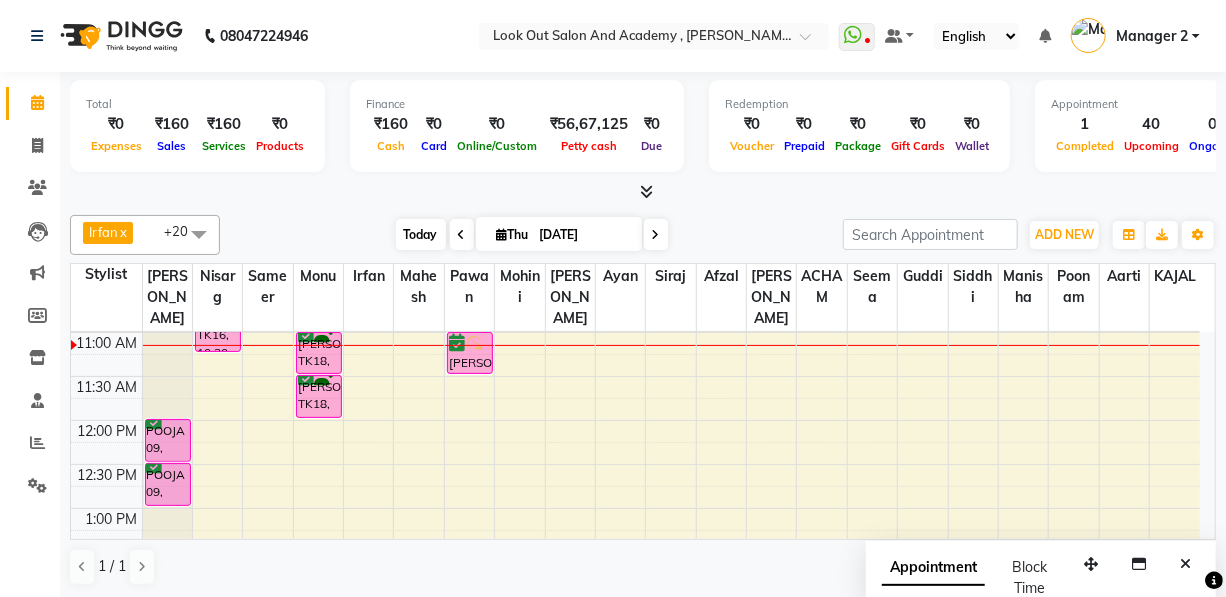 click on "Today" at bounding box center [421, 234] 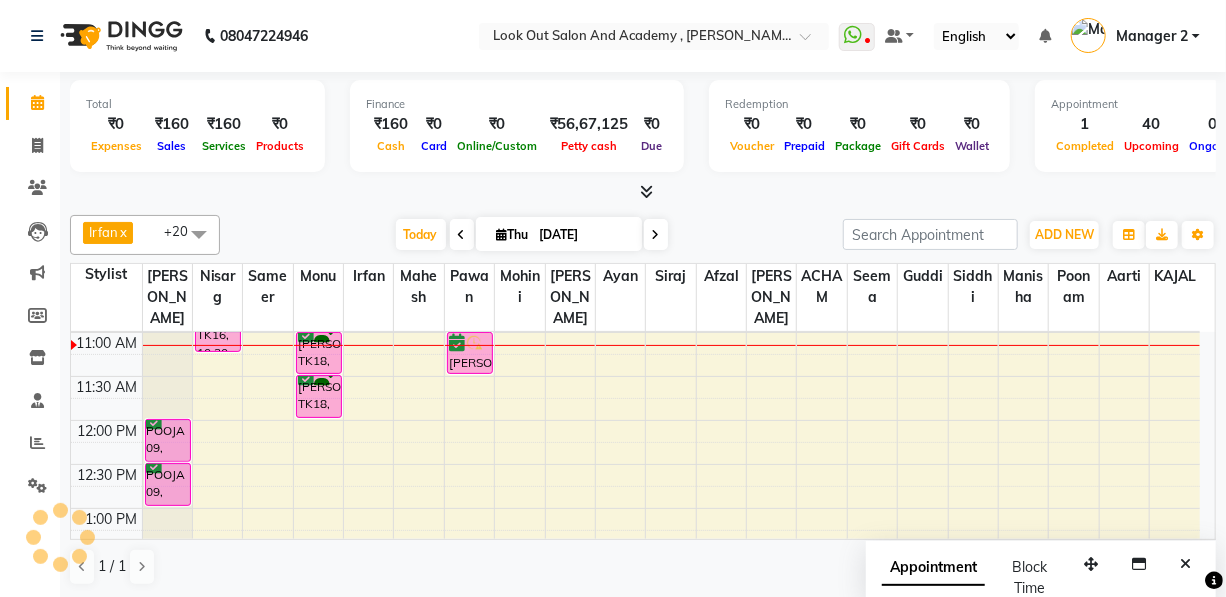 scroll, scrollTop: 263, scrollLeft: 0, axis: vertical 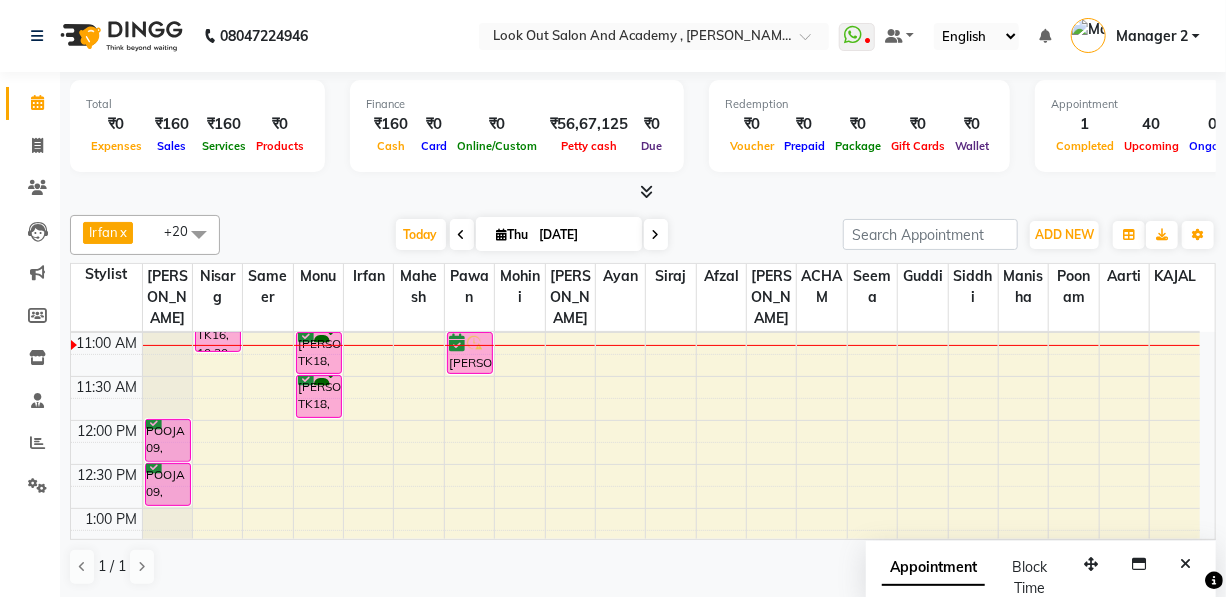 click on "Today  Thu 10-07-2025" at bounding box center [531, 235] 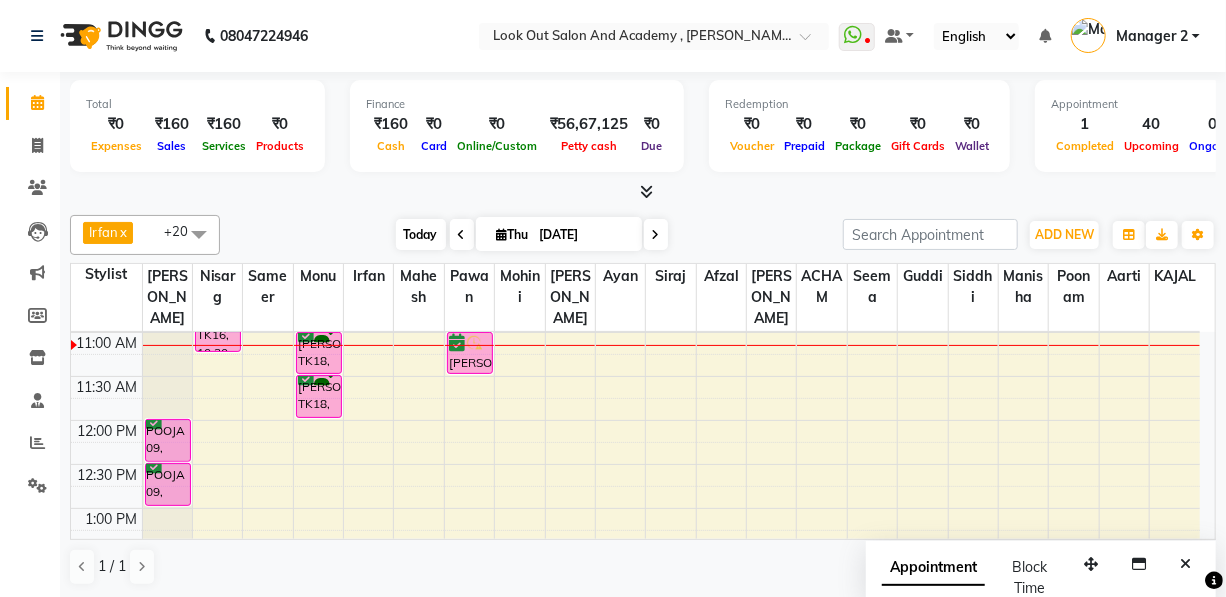 click on "Today" at bounding box center [421, 234] 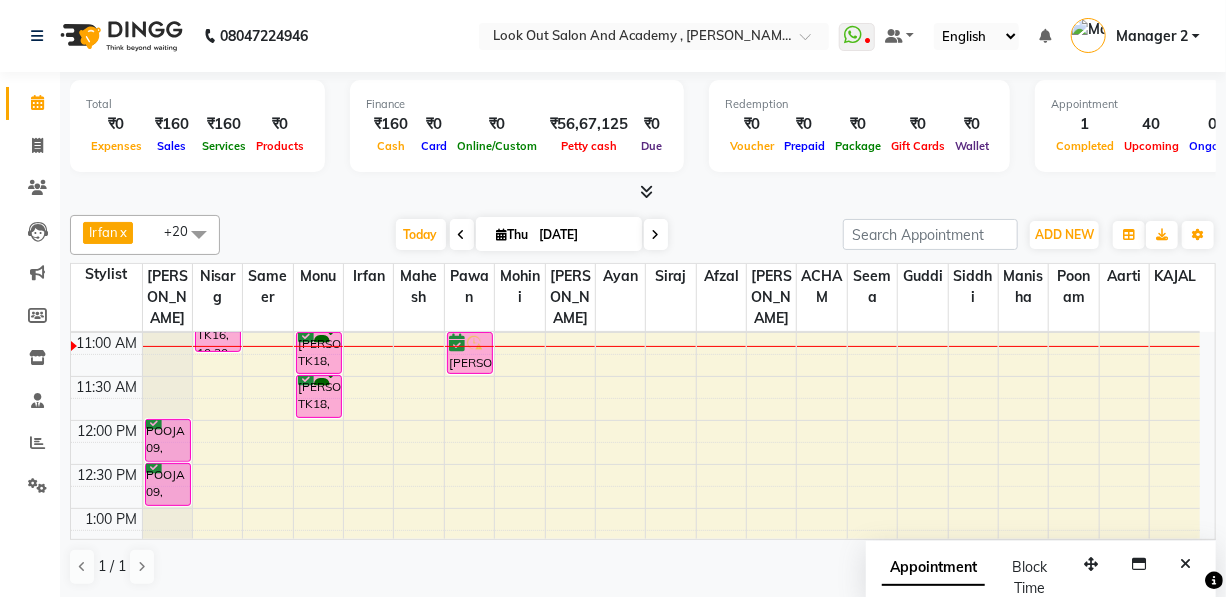 scroll, scrollTop: 0, scrollLeft: 0, axis: both 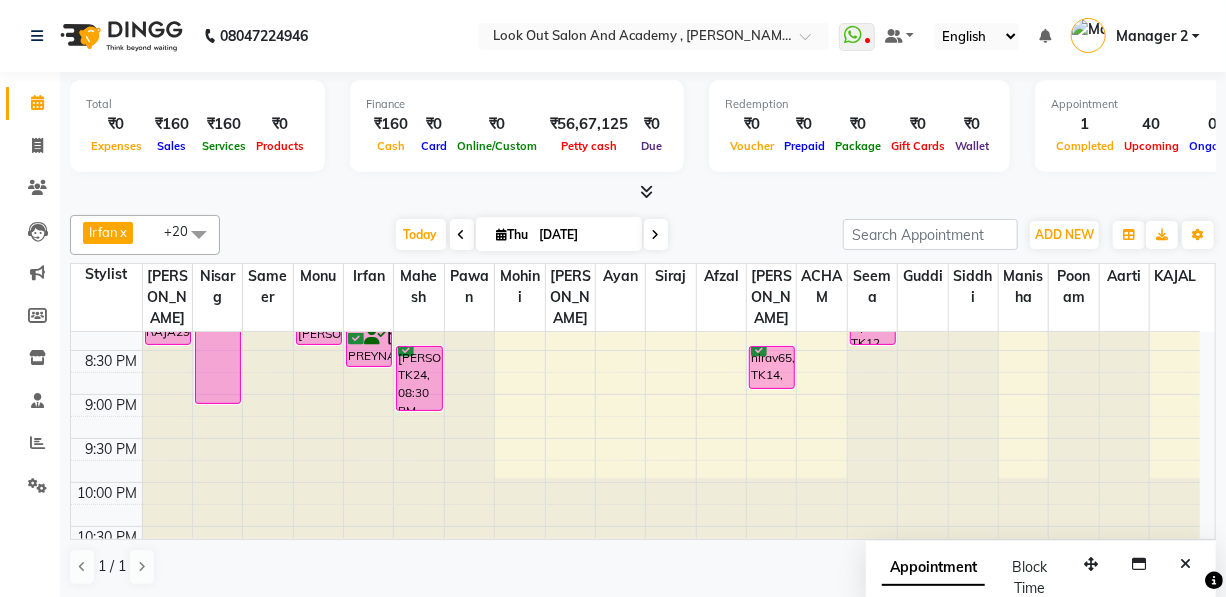 drag, startPoint x: 219, startPoint y: 376, endPoint x: 226, endPoint y: 427, distance: 51.47815 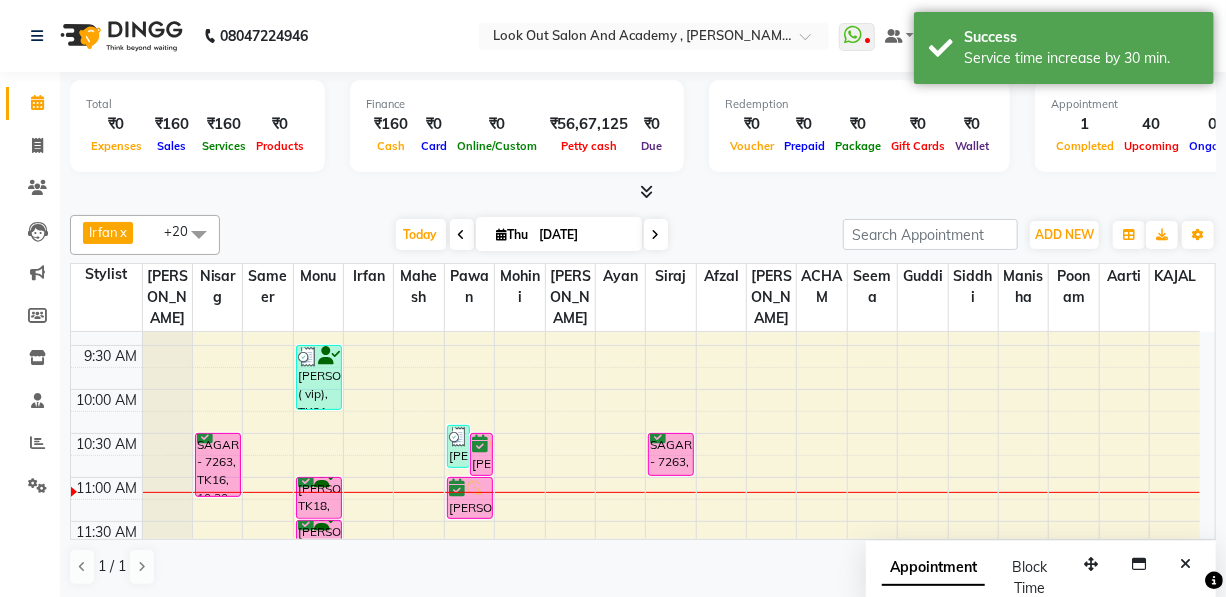 scroll, scrollTop: 81, scrollLeft: 0, axis: vertical 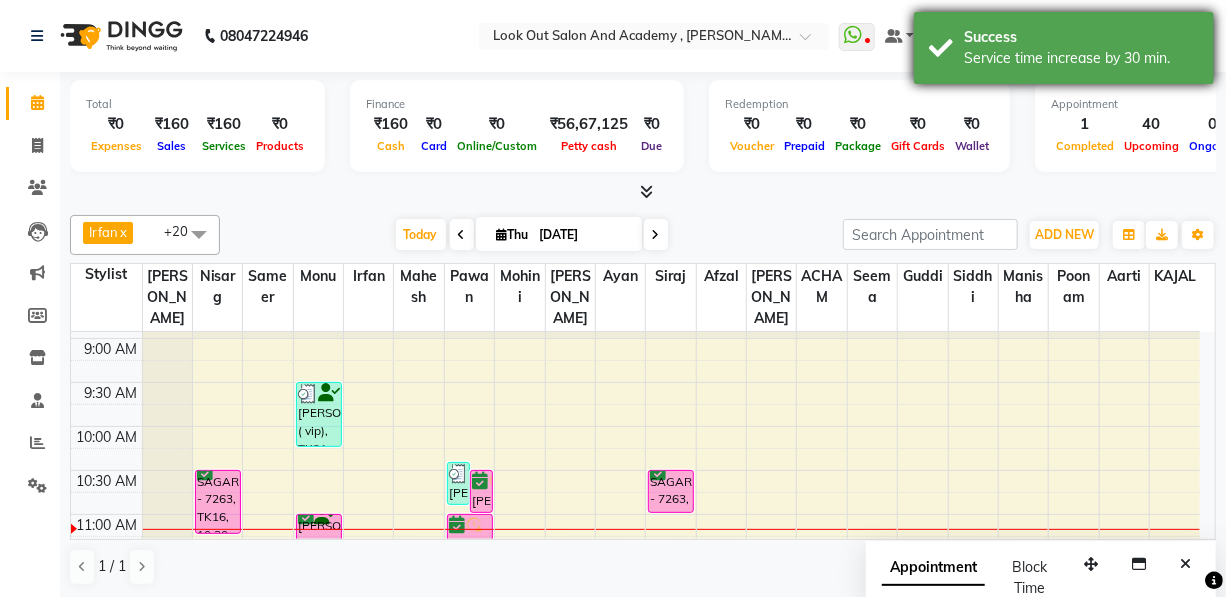 click on "Service time increase by 30 min." at bounding box center (1081, 58) 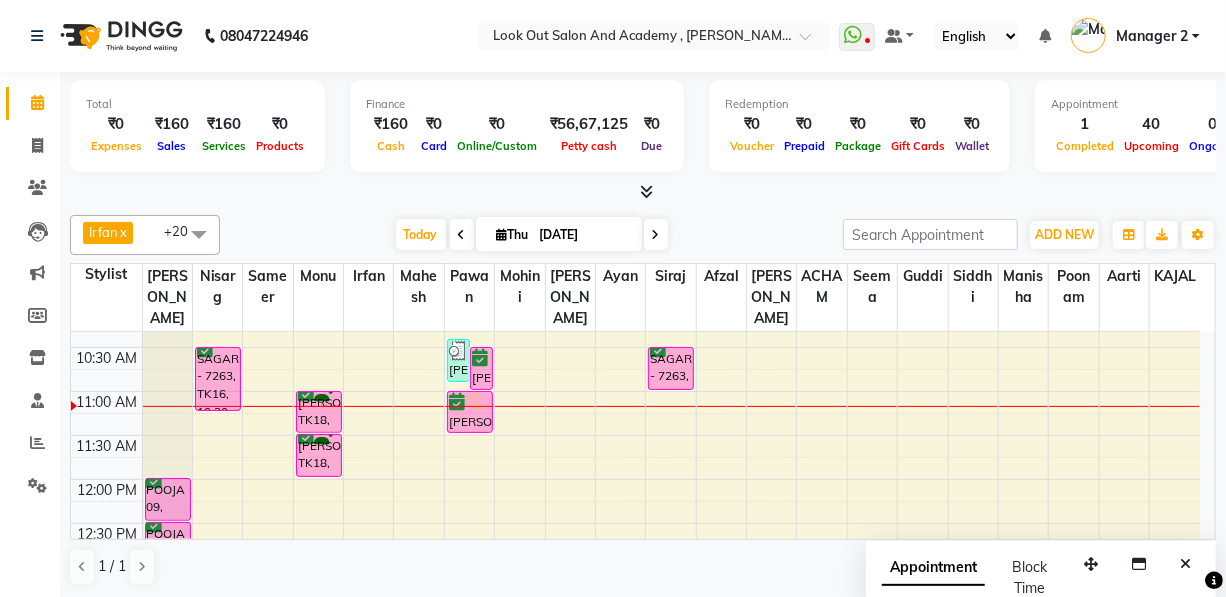 scroll, scrollTop: 172, scrollLeft: 0, axis: vertical 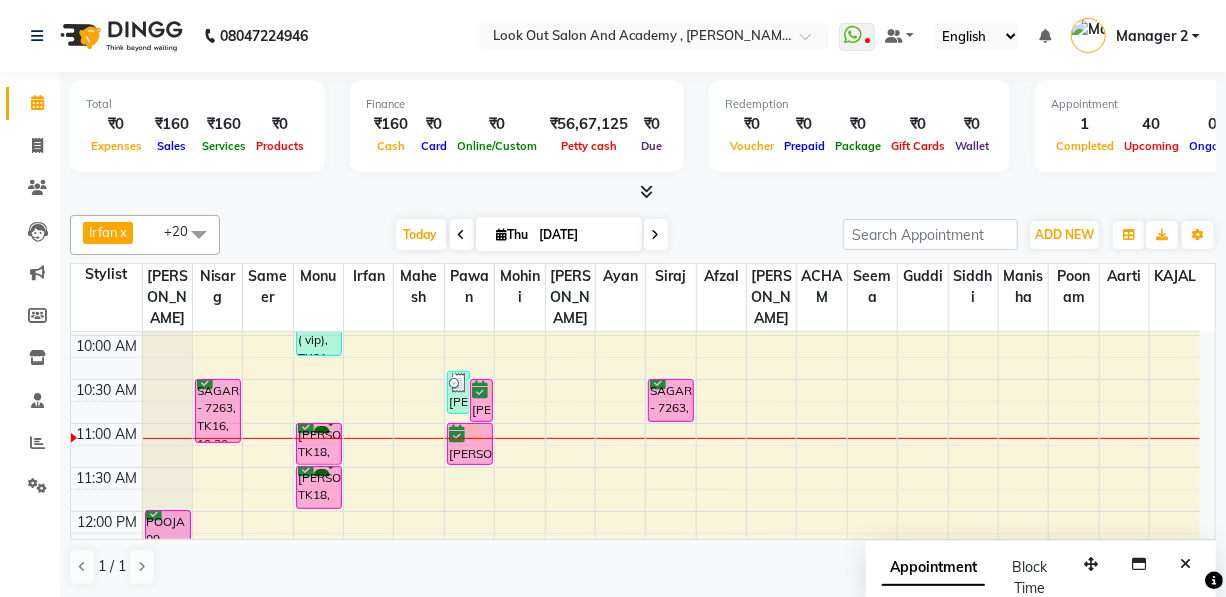 click on "Today  Thu 10-07-2025" at bounding box center (531, 235) 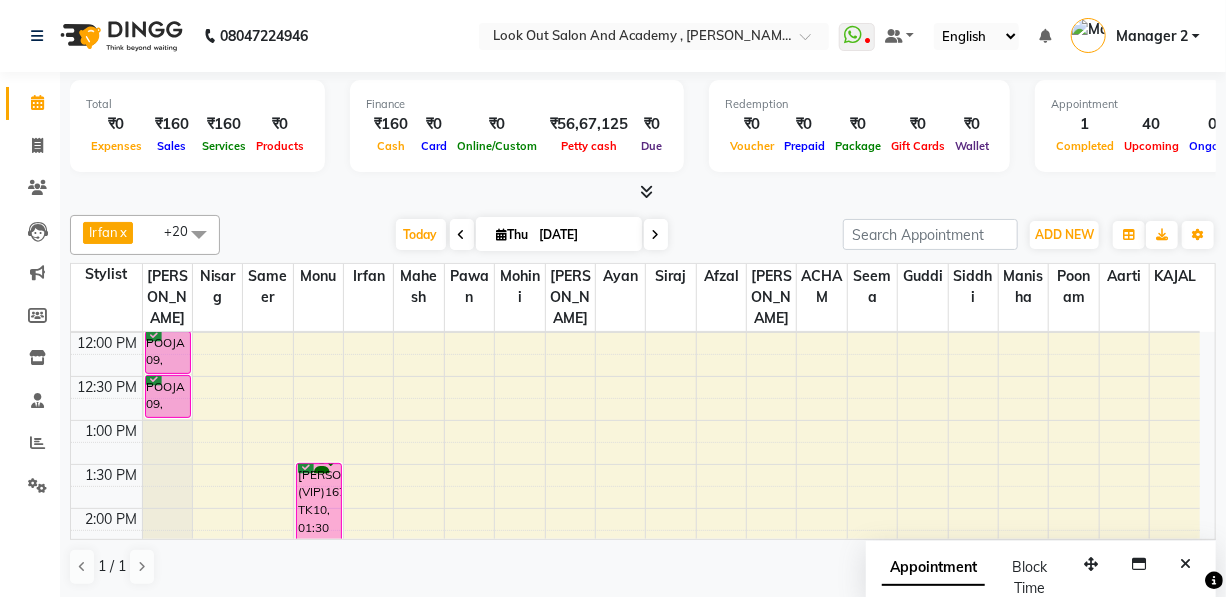 scroll, scrollTop: 354, scrollLeft: 0, axis: vertical 